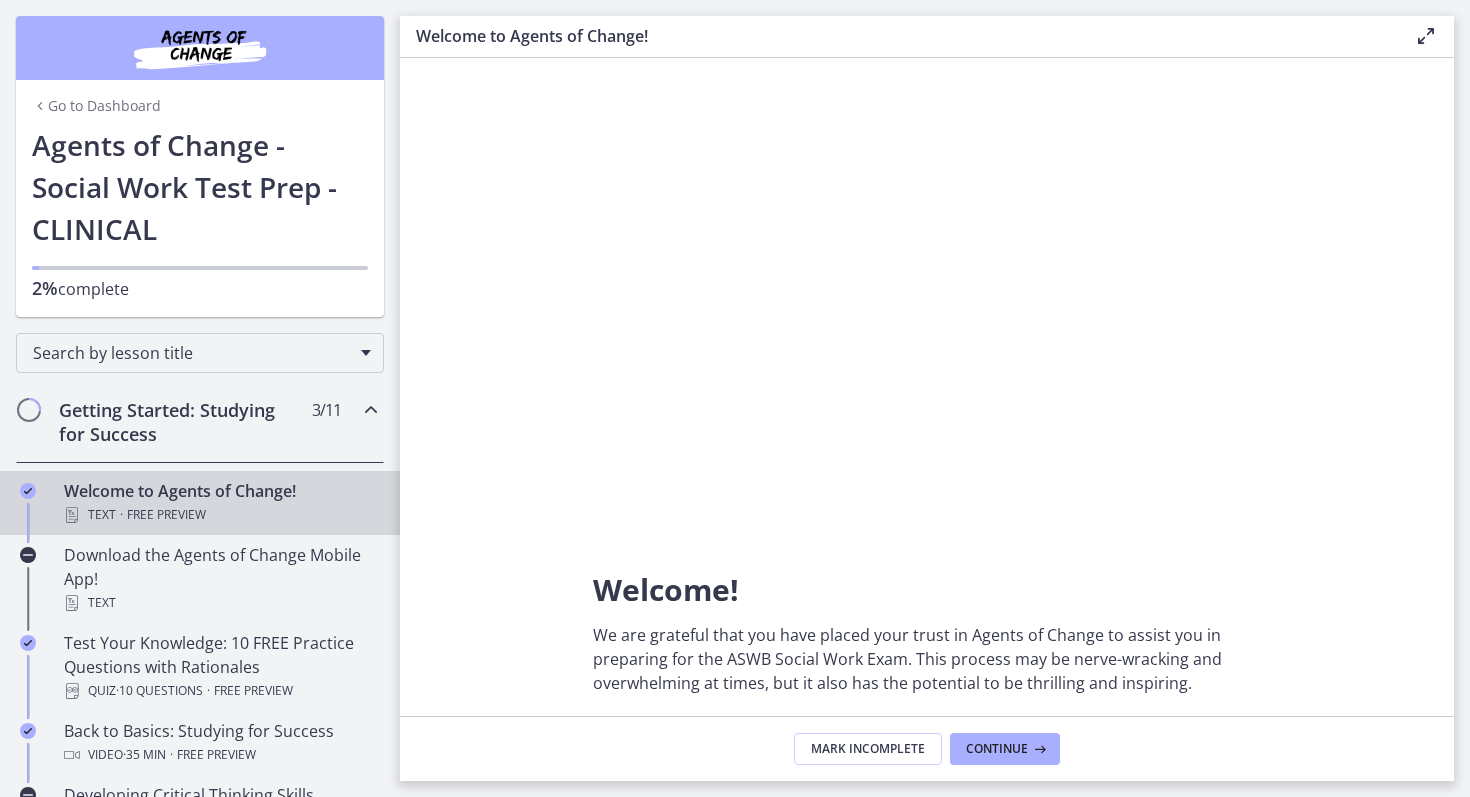 scroll, scrollTop: 0, scrollLeft: 0, axis: both 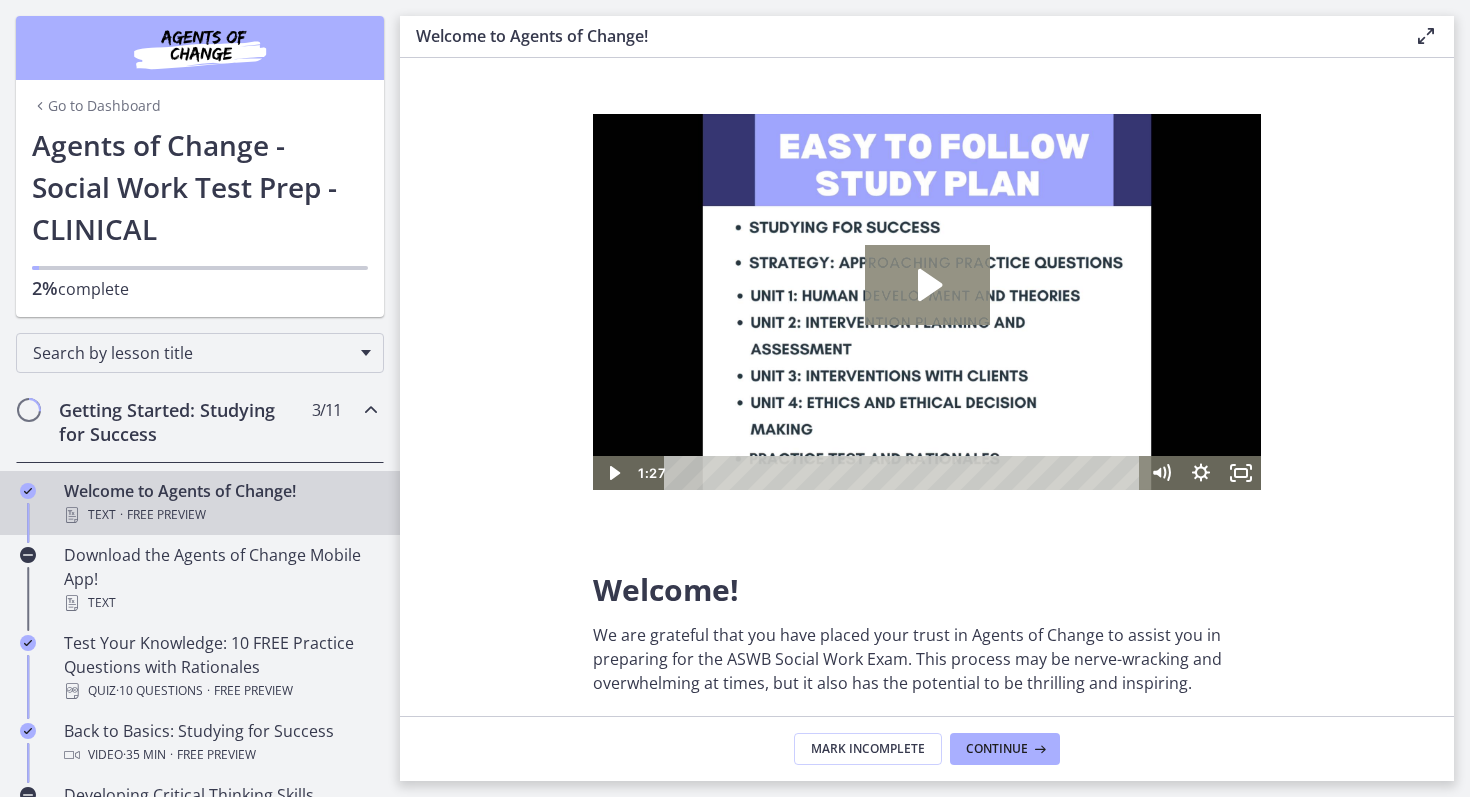 click 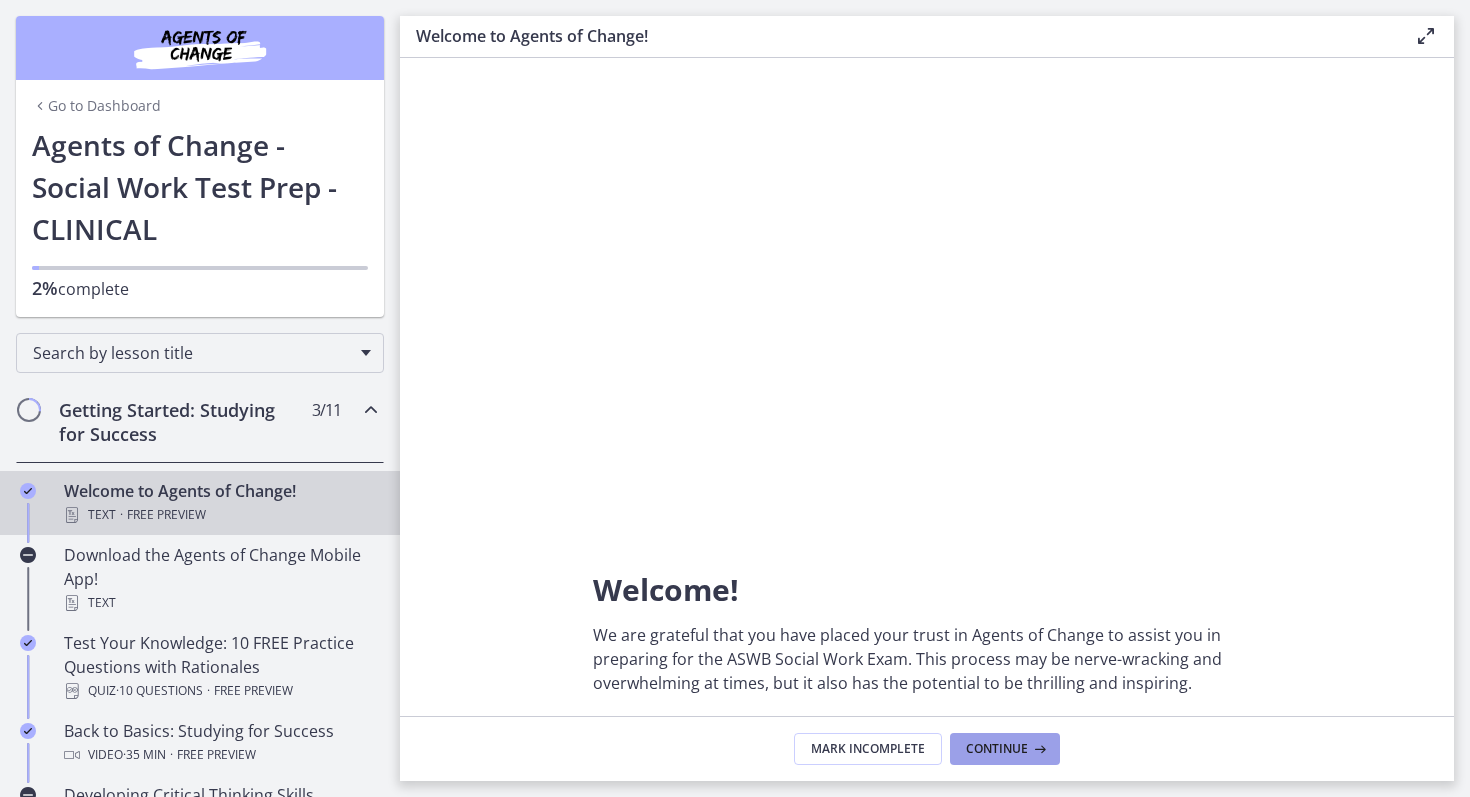 click on "Continue" at bounding box center [997, 749] 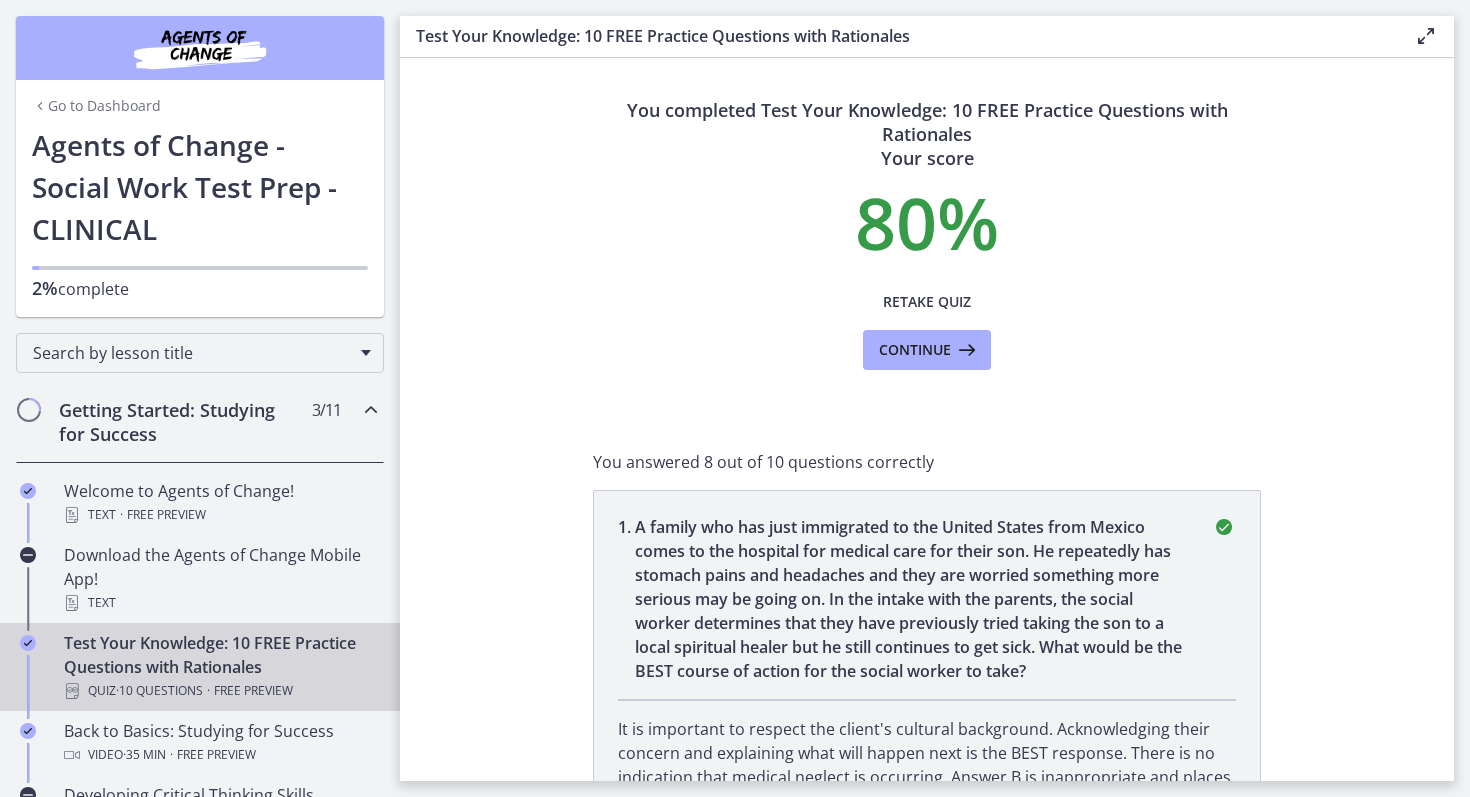 click on "You completed Test Your Knowledge: 10 FREE Practice Questions with Rationales
Your score
80 %
Retake Quiz
Continue
You answered 8 out of 10 questions correctly
1 .
A family who has just immigrated to the United States from Mexico comes to the hospital for medical care for their son. He repeatedly has stomach pains and headaches and they are worried something more serious may be going on. In the intake with the parents, the social worker determines that they have previously tried taking the son to a local spiritual healer but he still continues to get sick. What would be the BEST course of action for the social worker to take?
2" at bounding box center (927, 419) 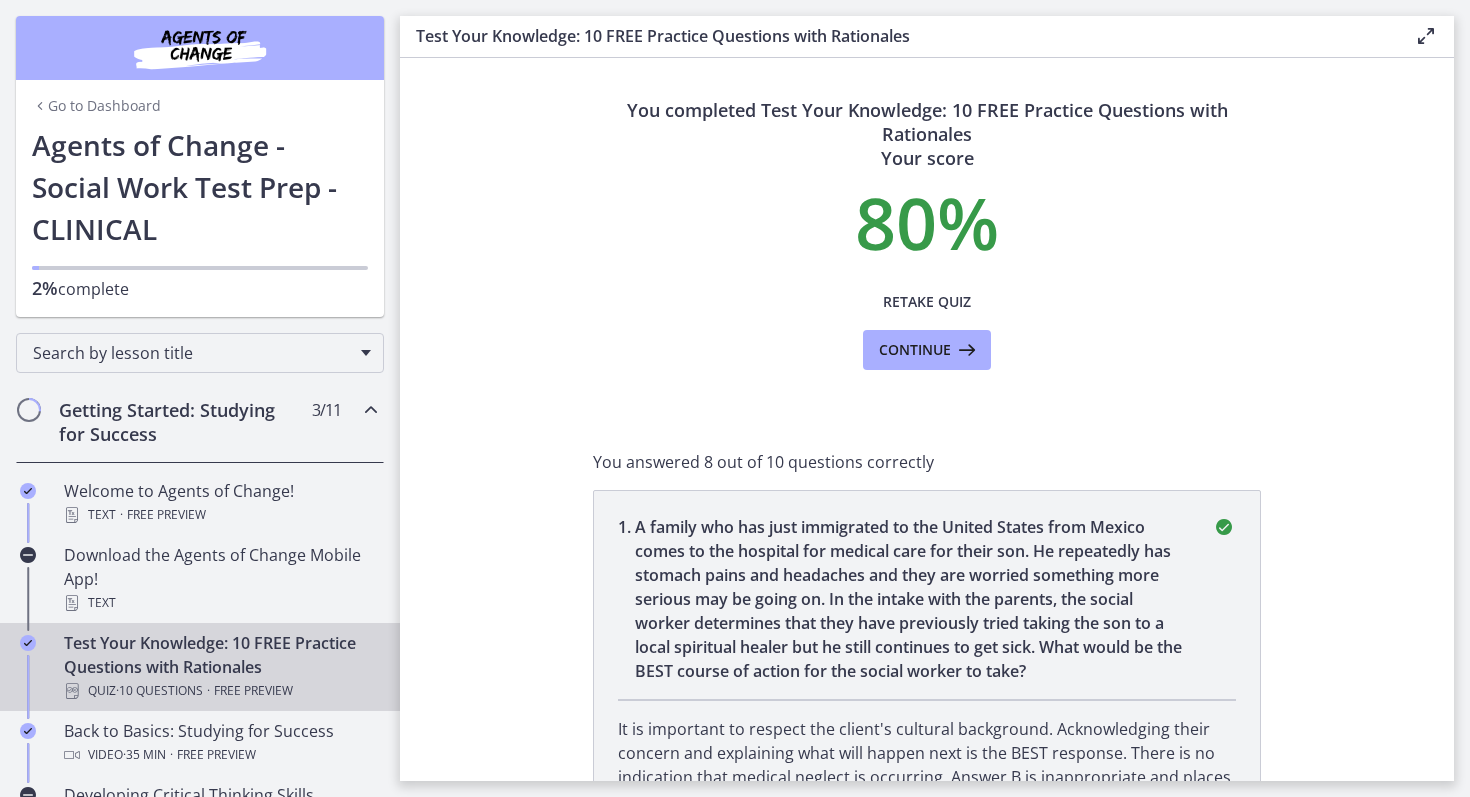 click on "You completed Test Your Knowledge: 10 FREE Practice Questions with Rationales
Your score
80 %
Retake Quiz
Continue
You answered 8 out of 10 questions correctly
1 .
A family who has just immigrated to the United States from Mexico comes to the hospital for medical care for their son. He repeatedly has stomach pains and headaches and they are worried something more serious may be going on. In the intake with the parents, the social worker determines that they have previously tried taking the son to a local spiritual healer but he still continues to get sick. What would be the BEST course of action for the social worker to take?
2" at bounding box center (927, 419) 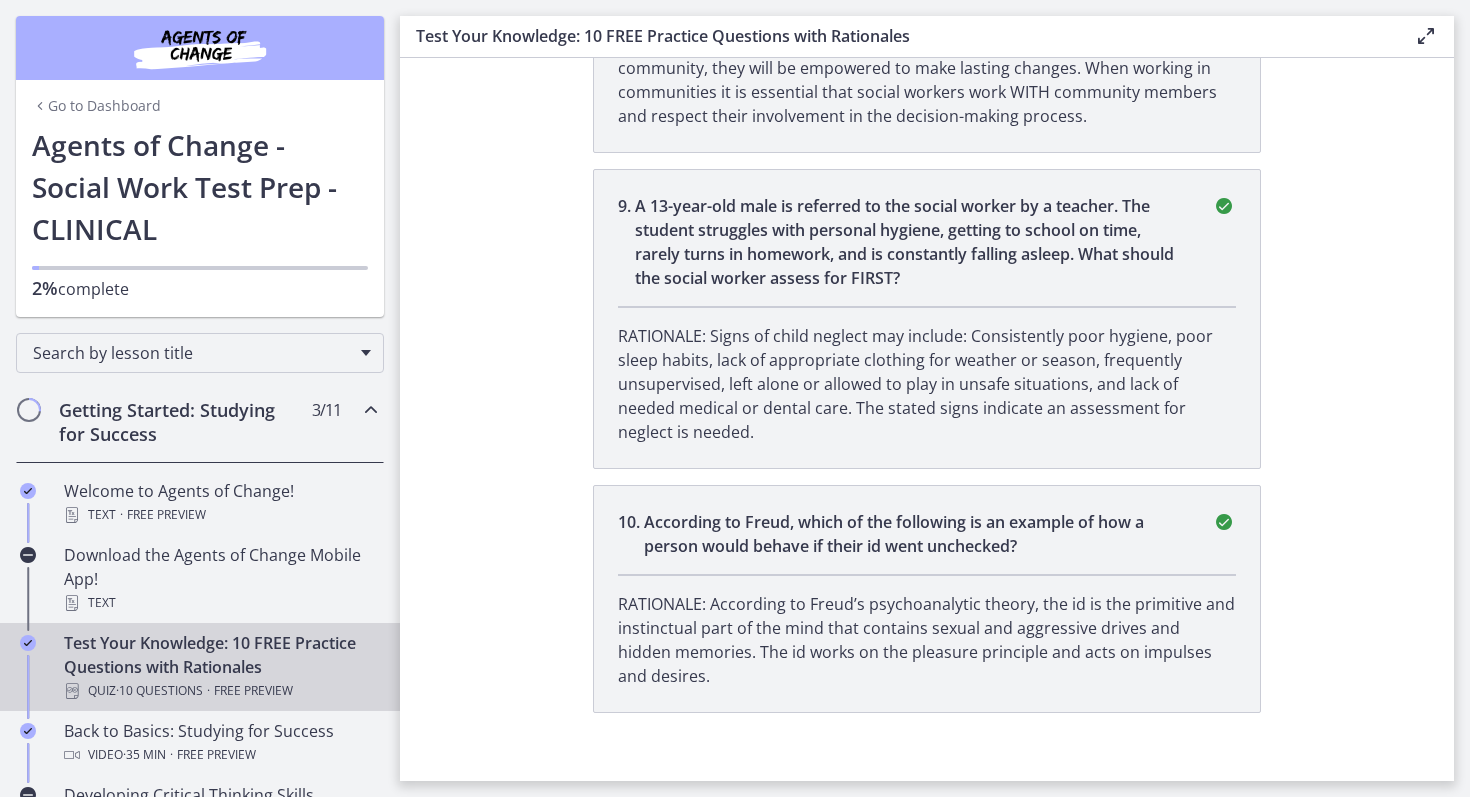 scroll, scrollTop: 2837, scrollLeft: 0, axis: vertical 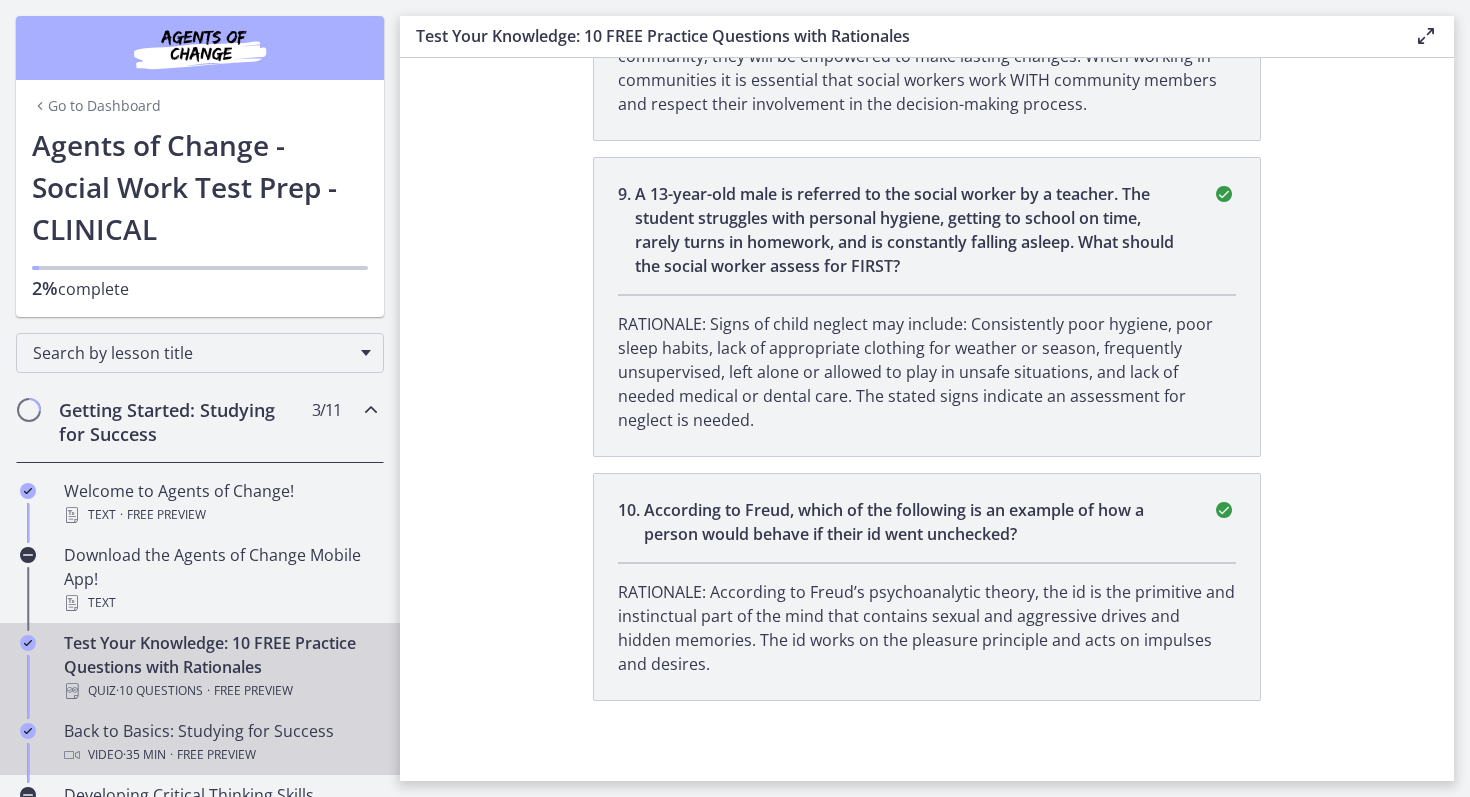 click on "Back to Basics: Studying for Success
Video
·  35 min
·
Free preview" at bounding box center [220, 743] 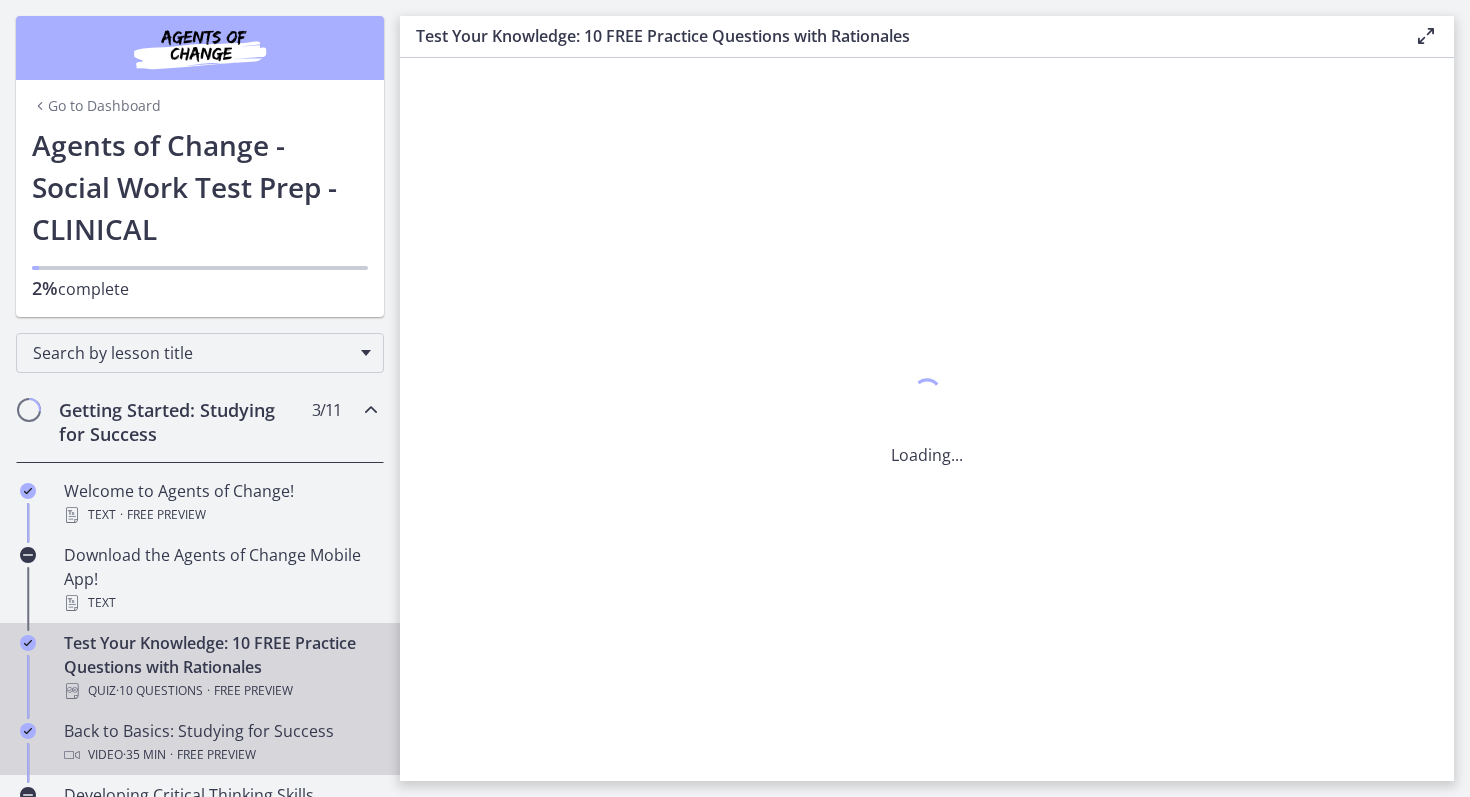 scroll, scrollTop: 0, scrollLeft: 0, axis: both 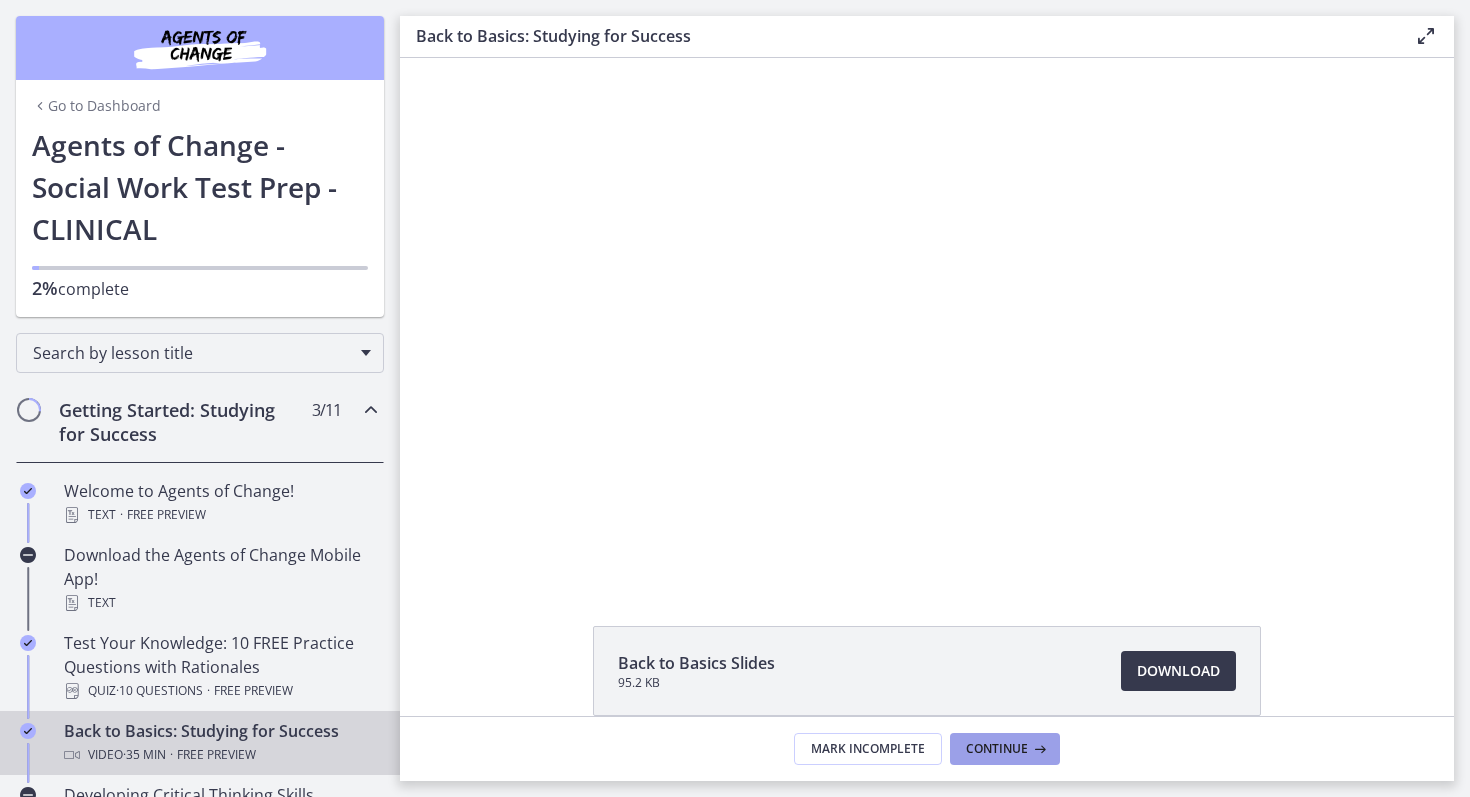 click on "Continue" at bounding box center (997, 749) 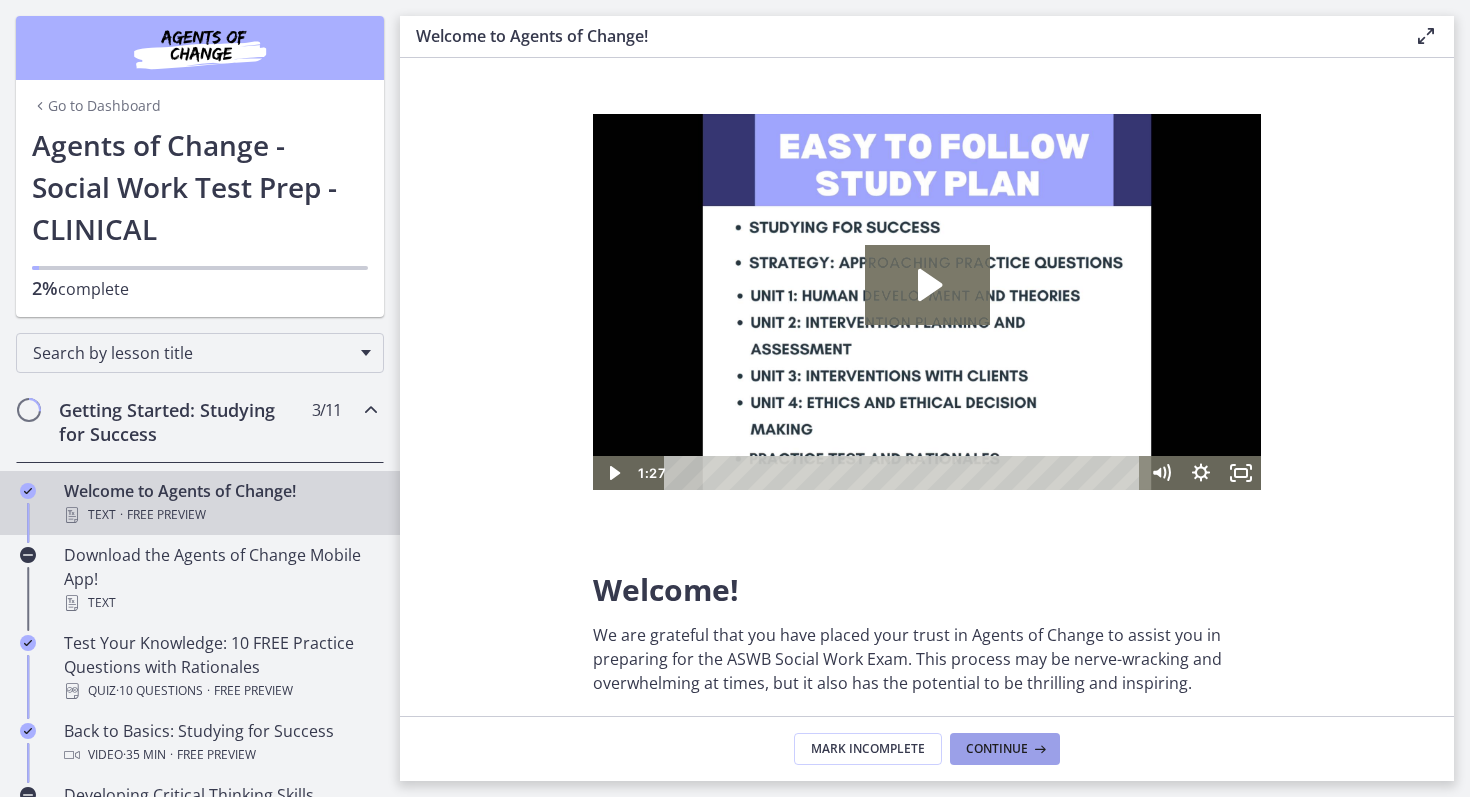 scroll, scrollTop: 0, scrollLeft: 0, axis: both 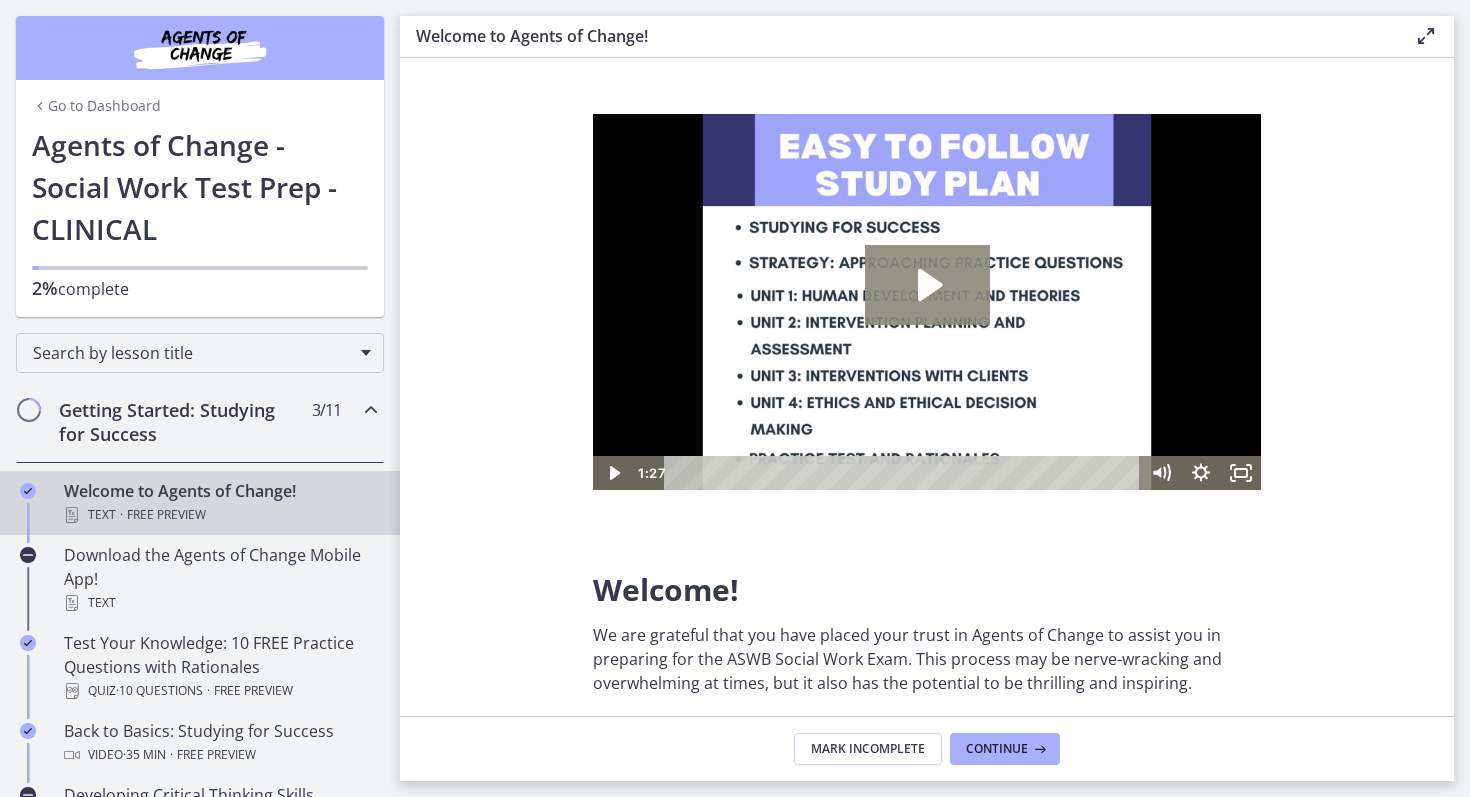 click 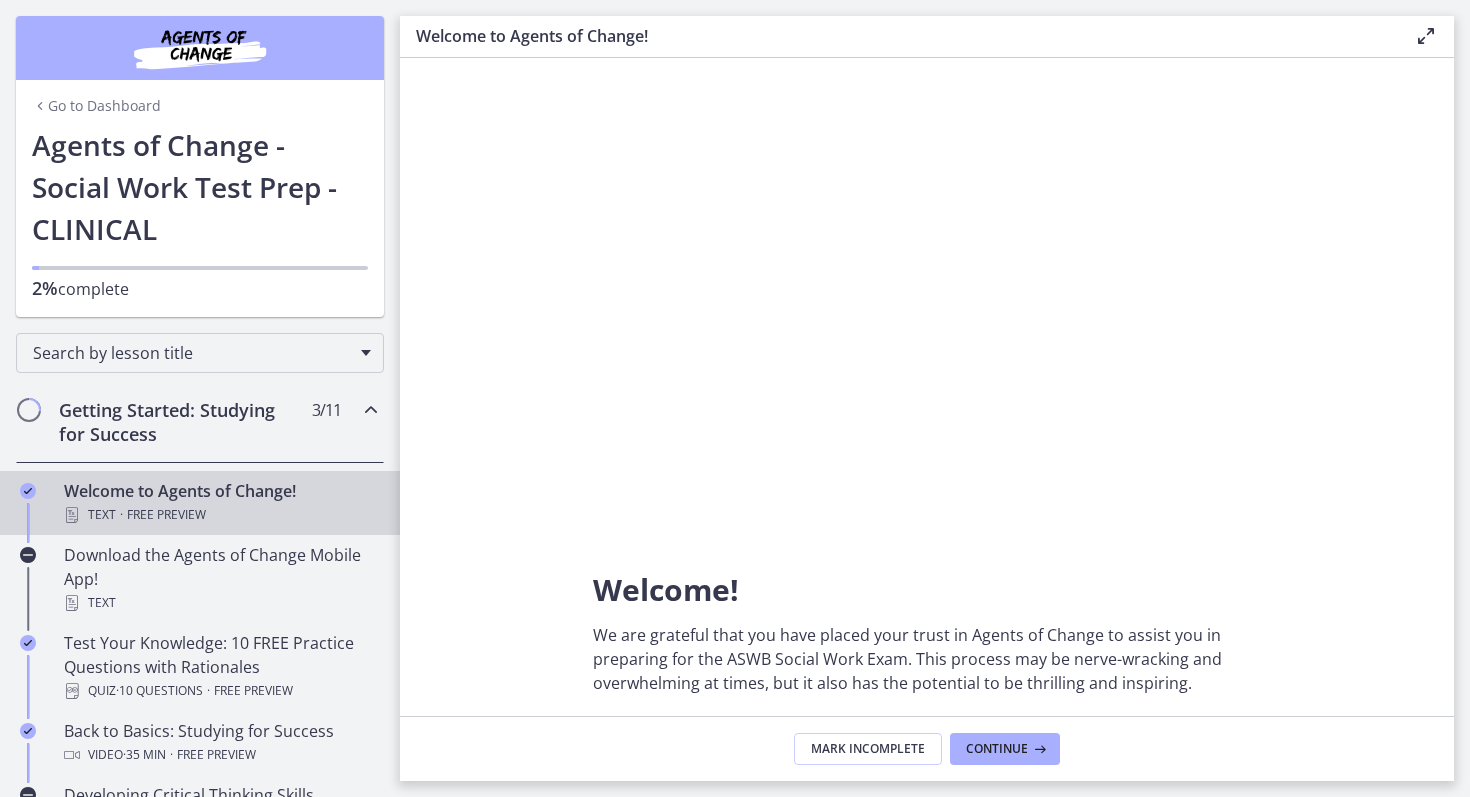 click on "Welcome!
We are grateful that you have placed your trust in Agents of Change to assist you in preparing for the ASWB Social Work Exam. This process may be nerve-wracking and overwhelming at times, but it also has the potential to be thrilling and inspiring.
We want to congratulate you on starting a new chapter of your life by applauding your decision to take the steps toward sitting for your licensing exam.
We have been putting in a lot of effort to develop study information that is pertinent, of good quality, and will assist you in making connections to strengthen your knowledge base. These materials will help your prepare to PASS the test. The exam will not be easy, but with organized, consistent, and efficient studying, you are setting yourself up for success!
As you work through this challenge, Agents of Change is here to provide you with the encouragement and support you need to conquer this challenge. Let's get you licensed!" at bounding box center (927, 387) 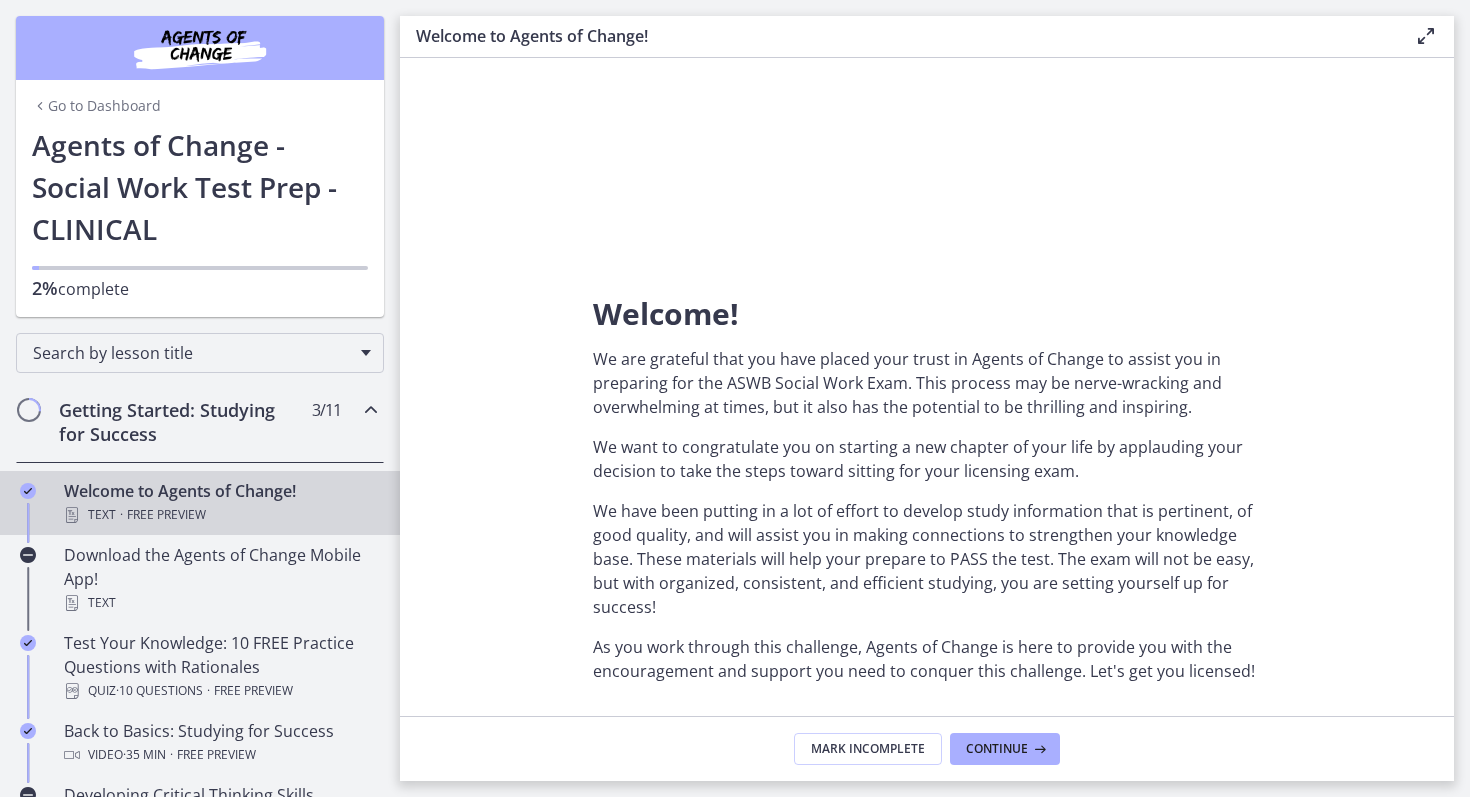 scroll, scrollTop: 280, scrollLeft: 0, axis: vertical 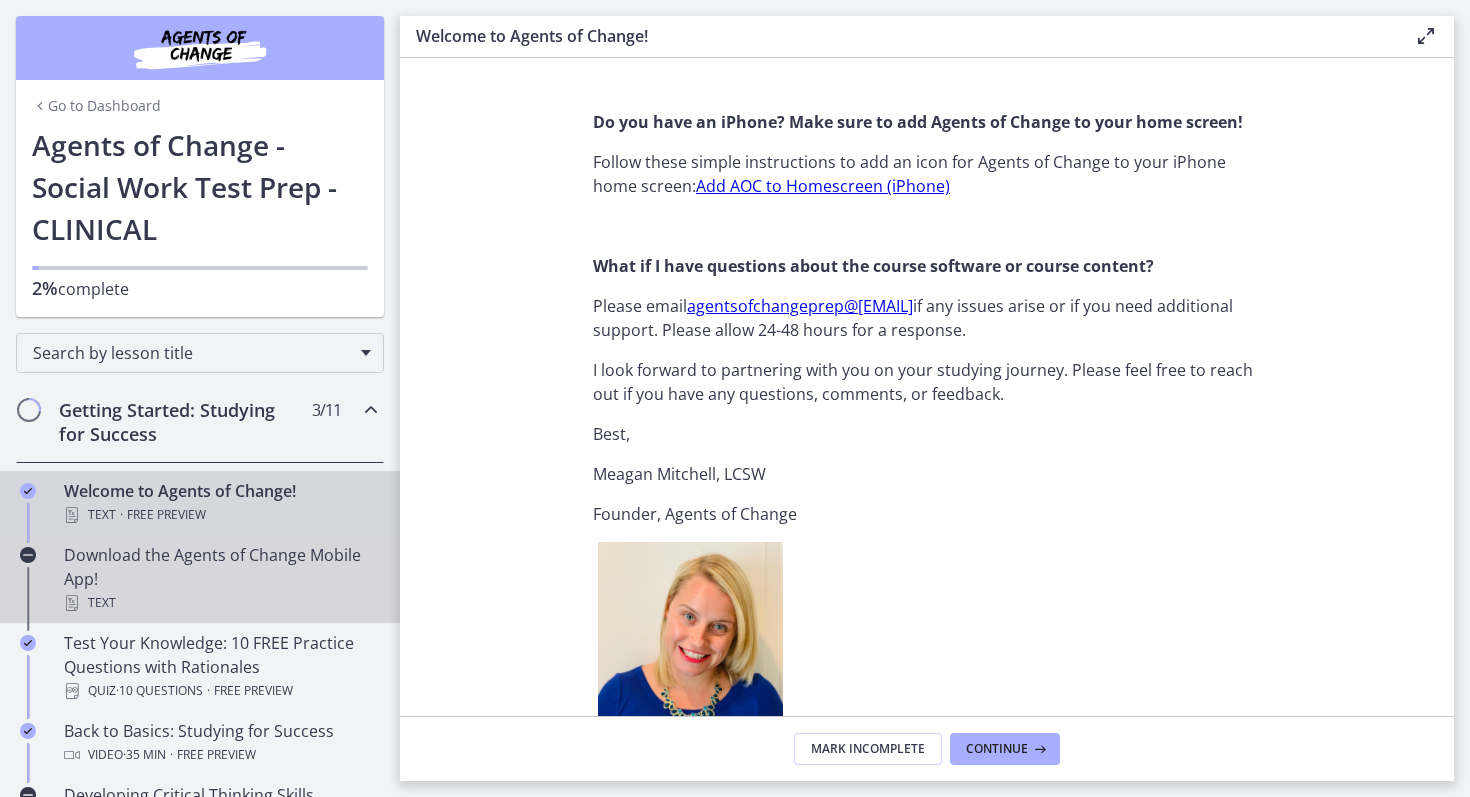 click on "Download the Agents of Change Mobile App!
Text" at bounding box center [220, 579] 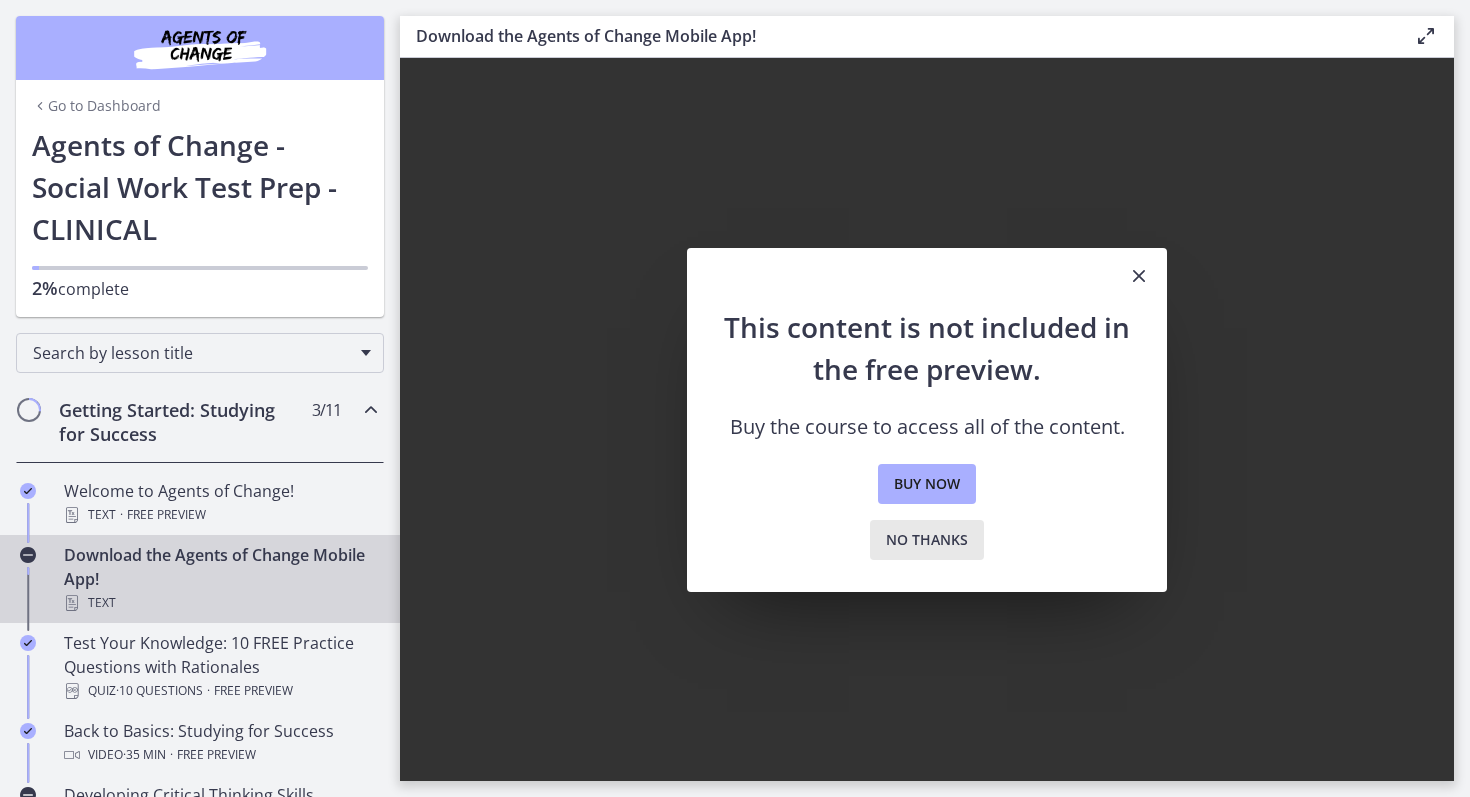 click on "No thanks" at bounding box center [927, 540] 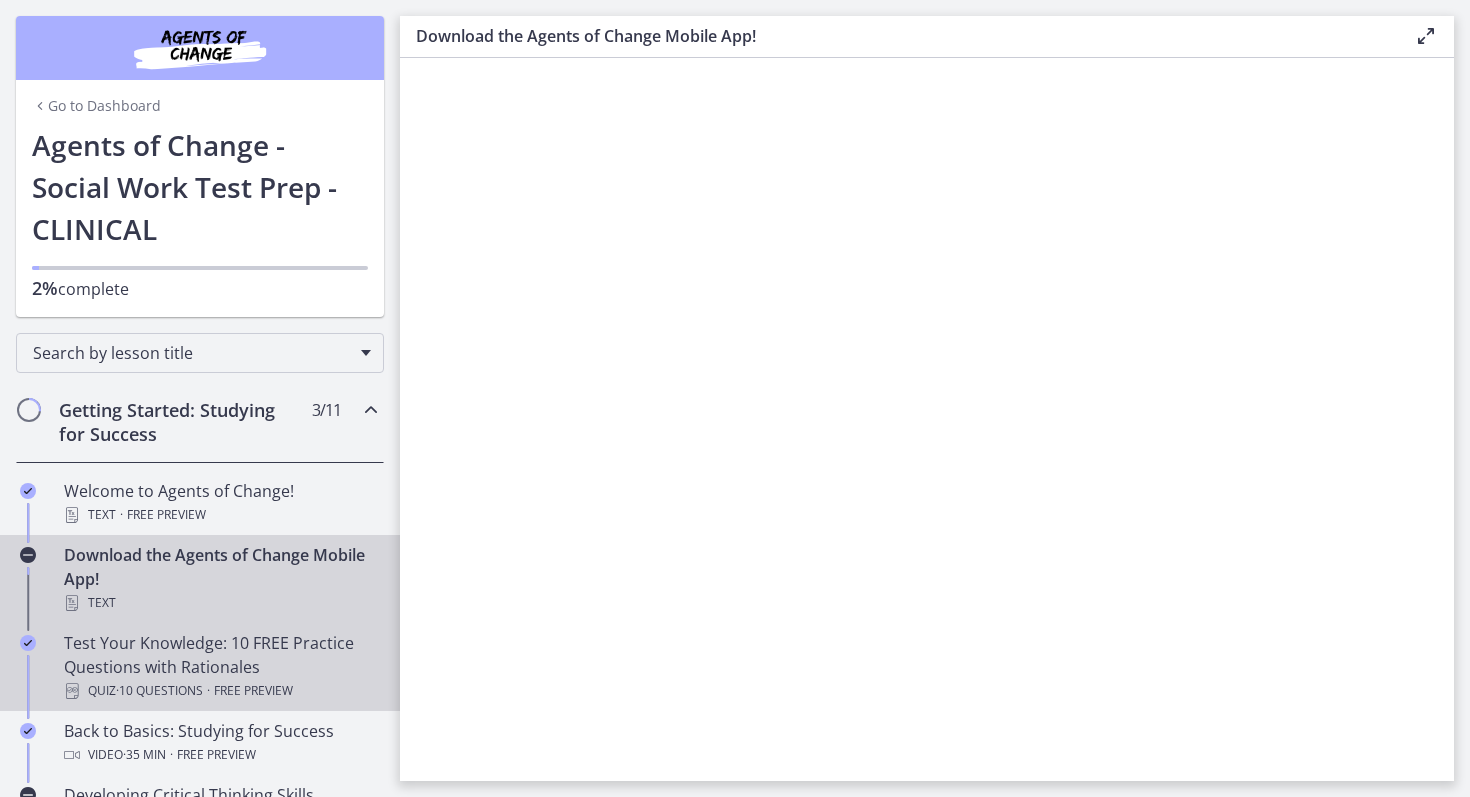 click on "·  10 Questions" at bounding box center [159, 691] 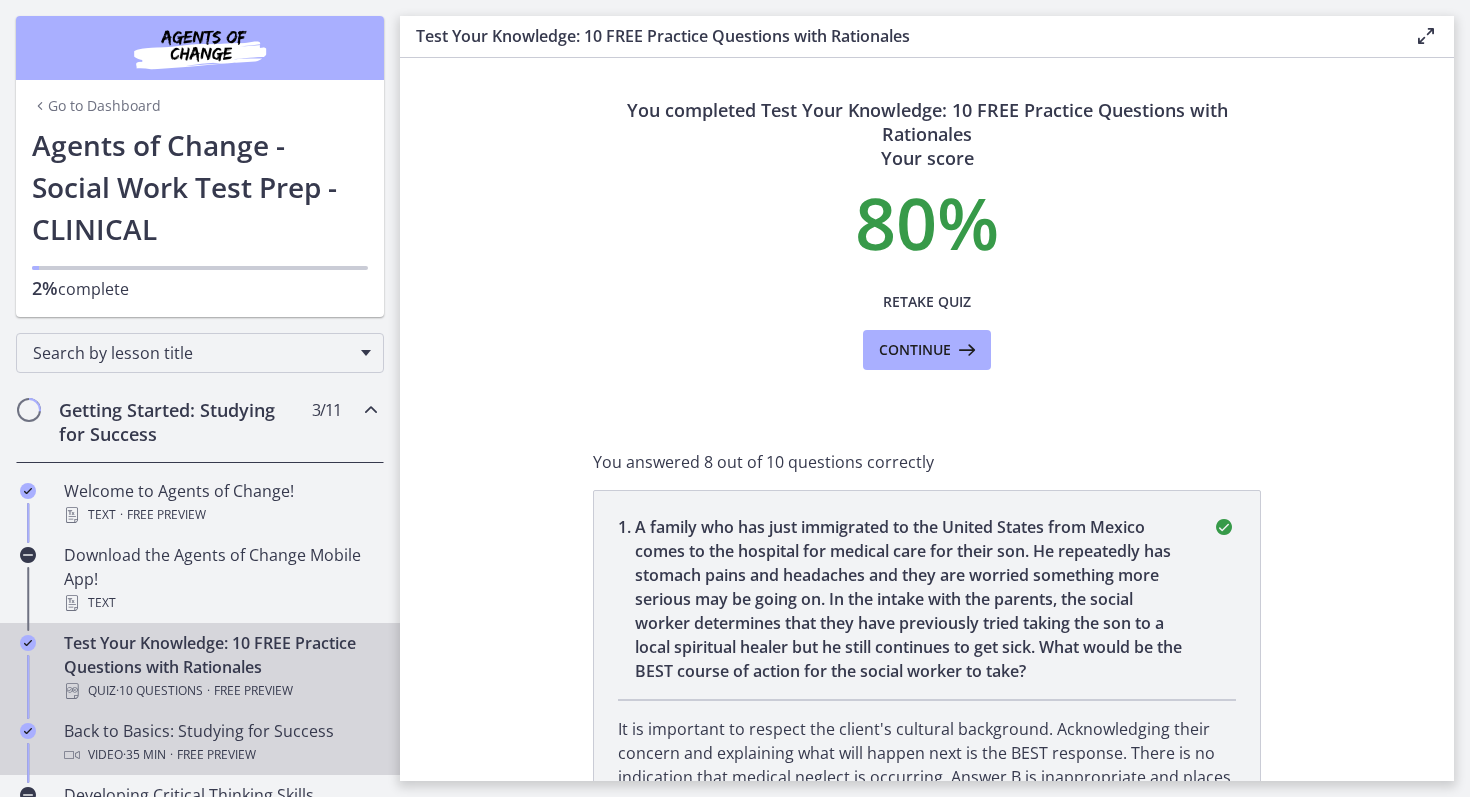 click on "·  35 min" at bounding box center [144, 755] 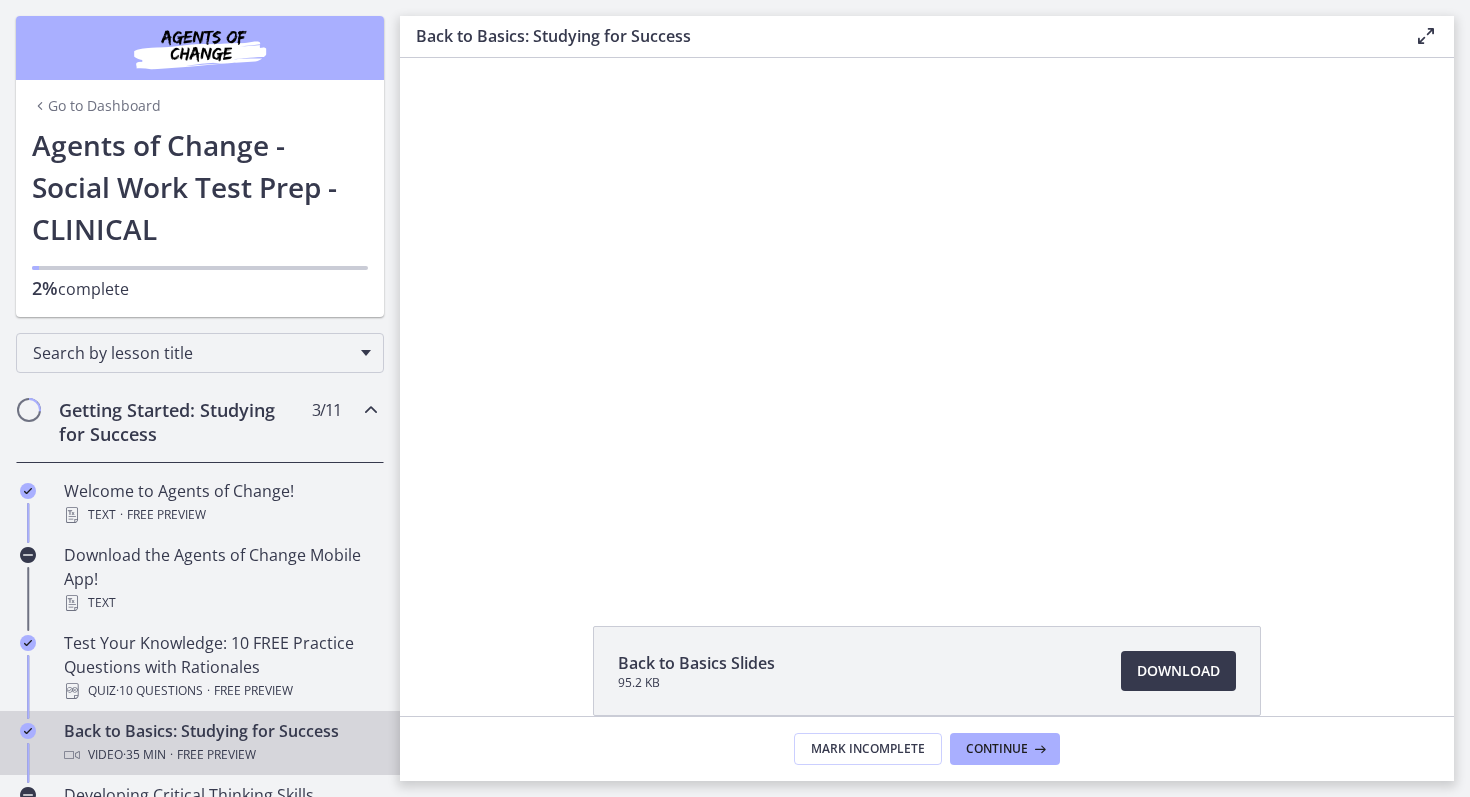 scroll, scrollTop: 0, scrollLeft: 0, axis: both 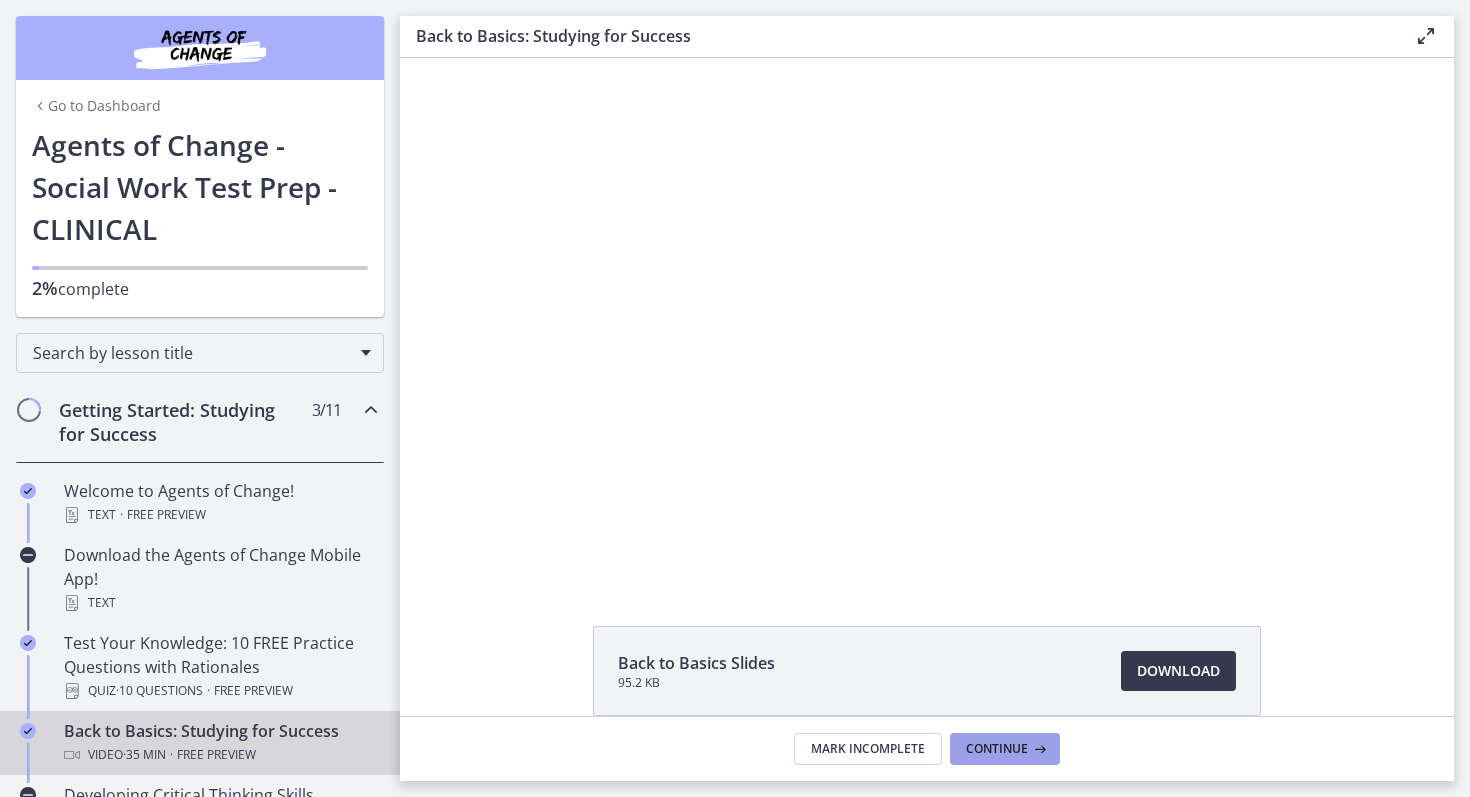 click on "Continue" at bounding box center (997, 749) 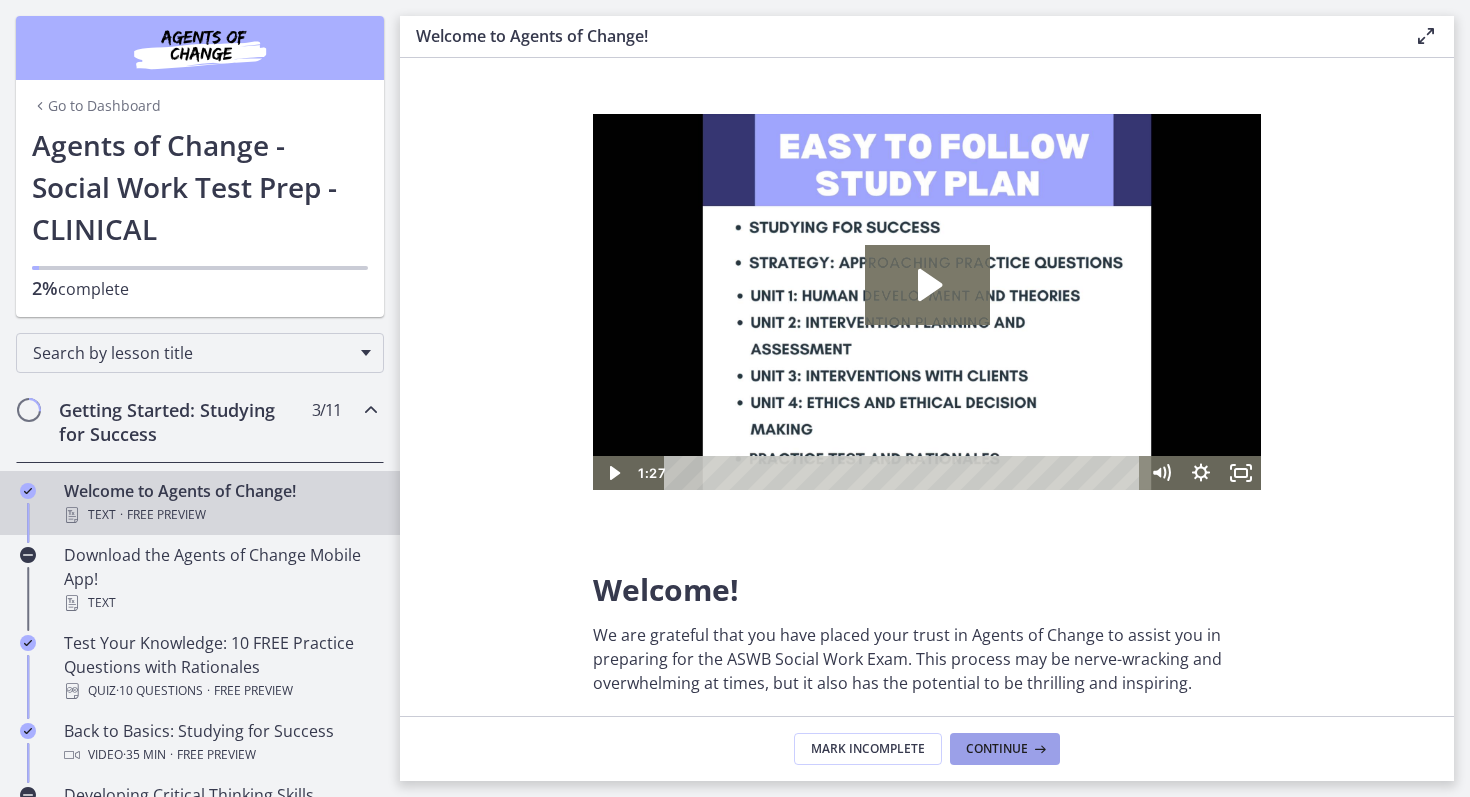 scroll, scrollTop: 0, scrollLeft: 0, axis: both 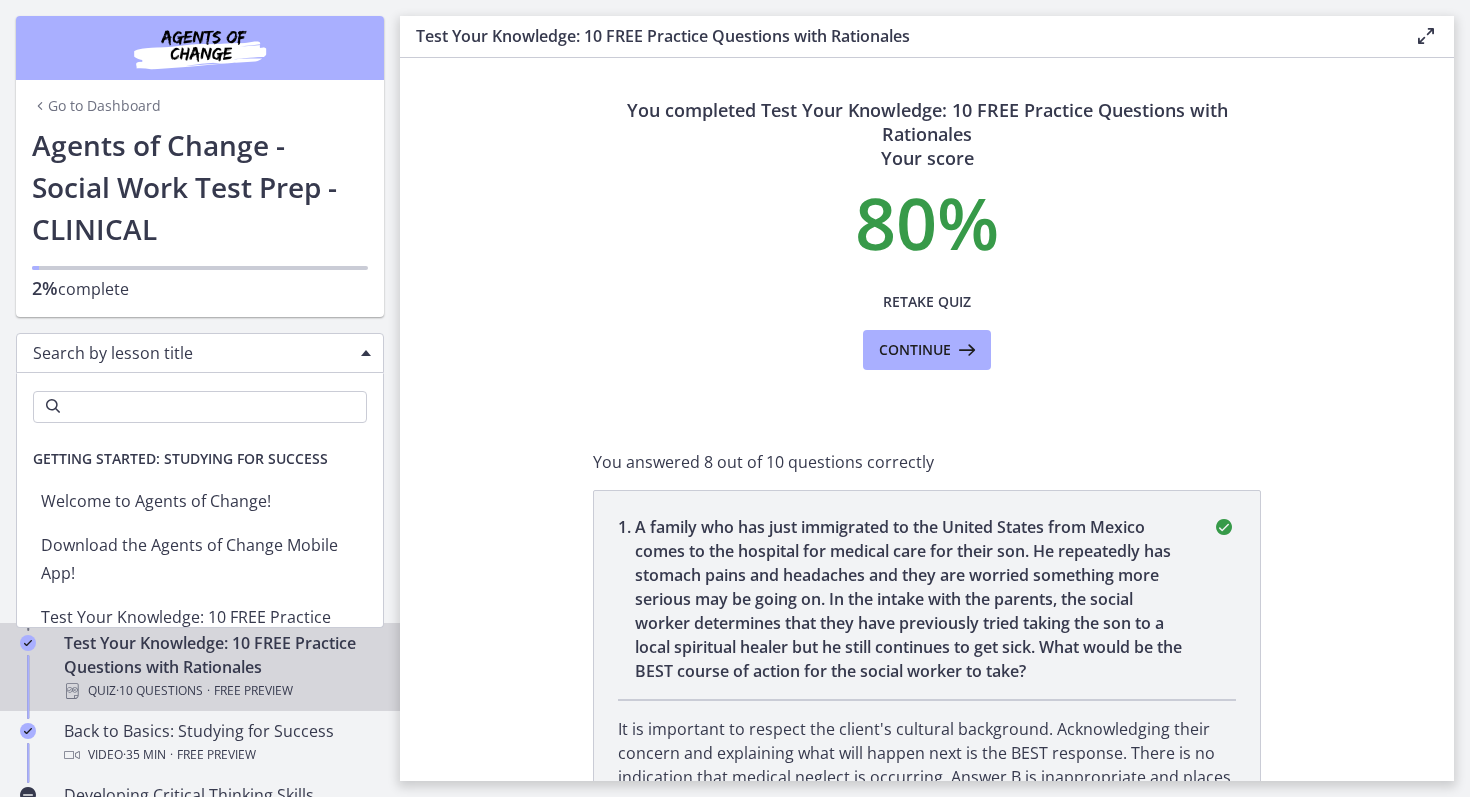 click at bounding box center [366, 353] 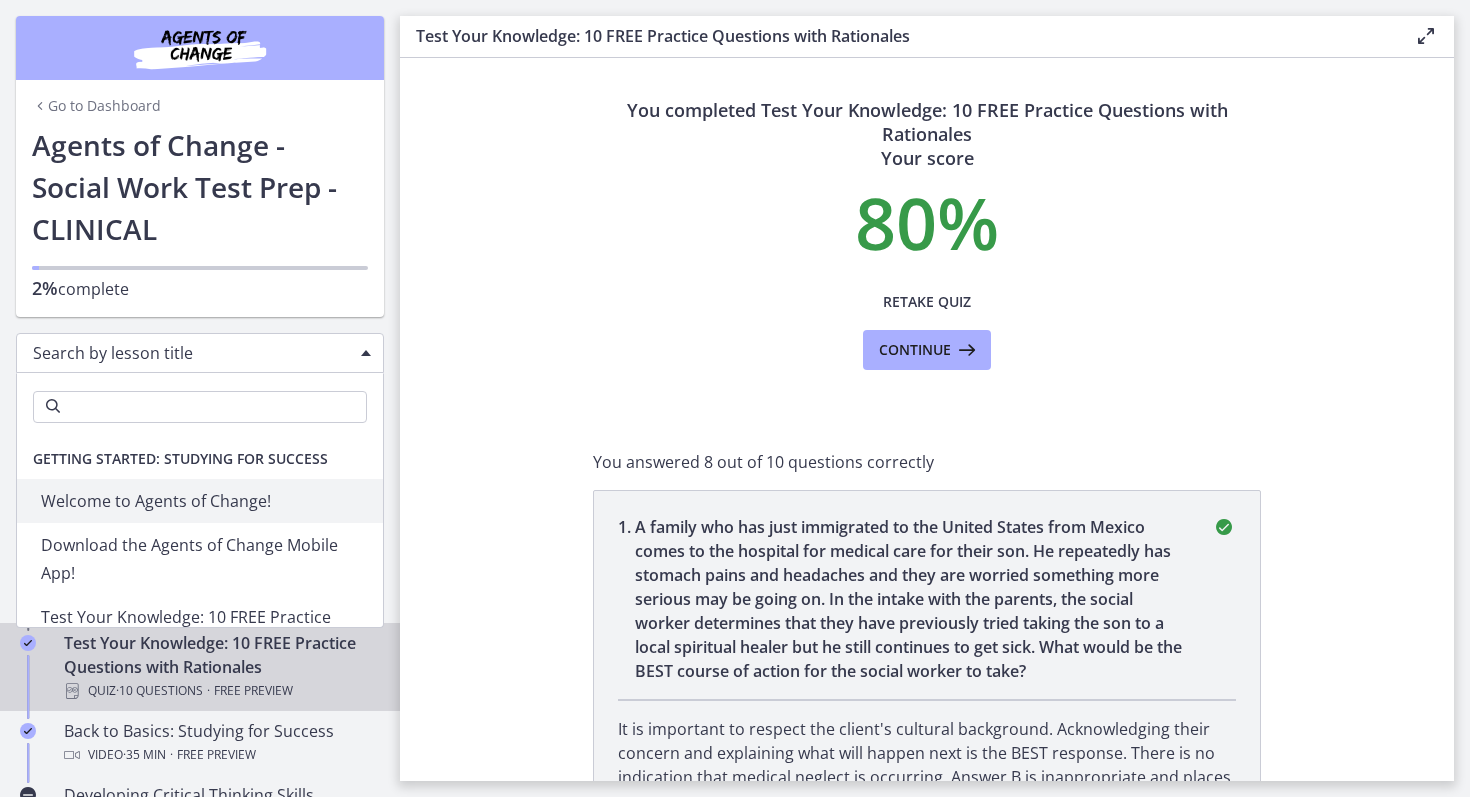 click on "Getting Started: Studying for Success" at bounding box center (180, 459) 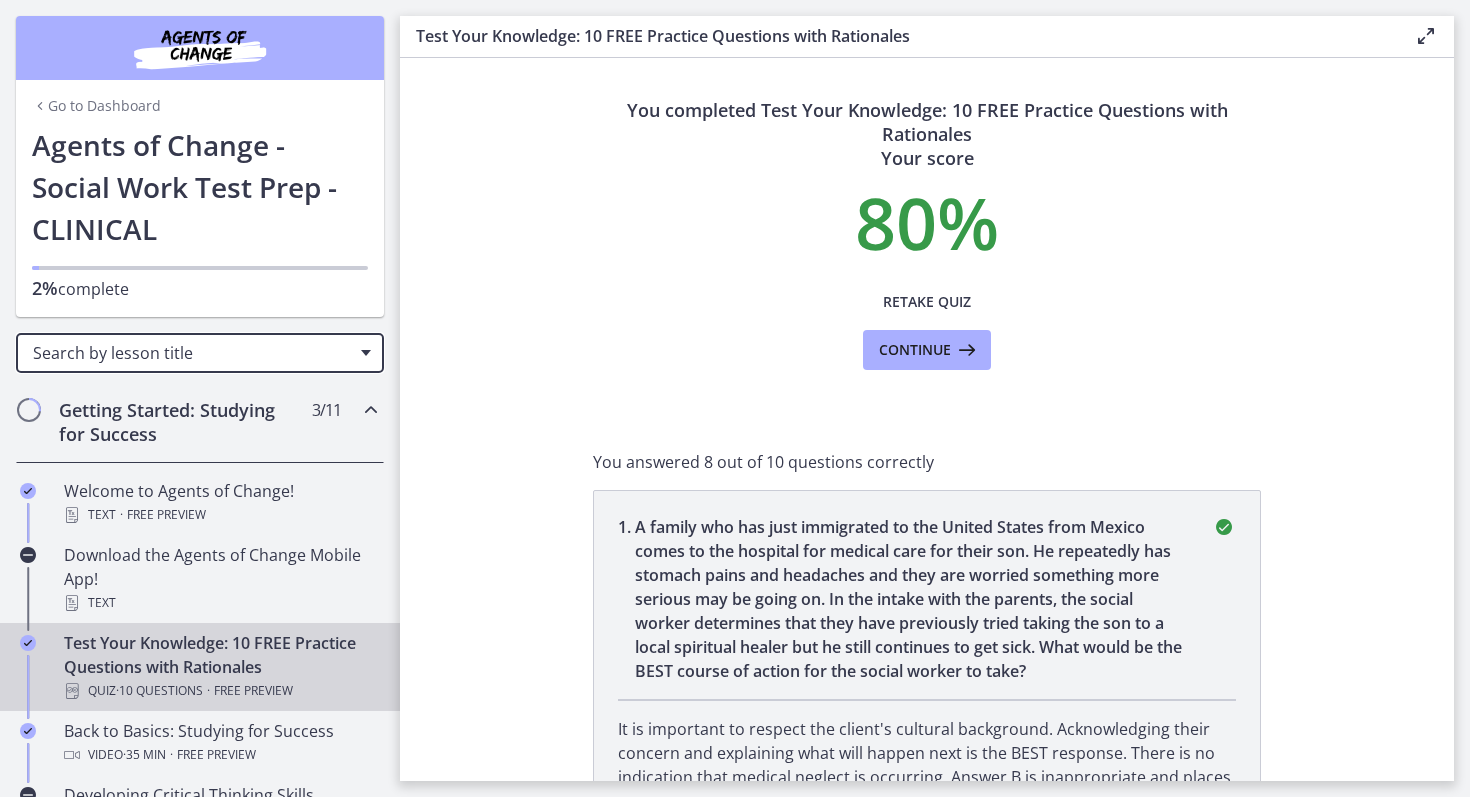 click on "Search by lesson title" at bounding box center (200, 353) 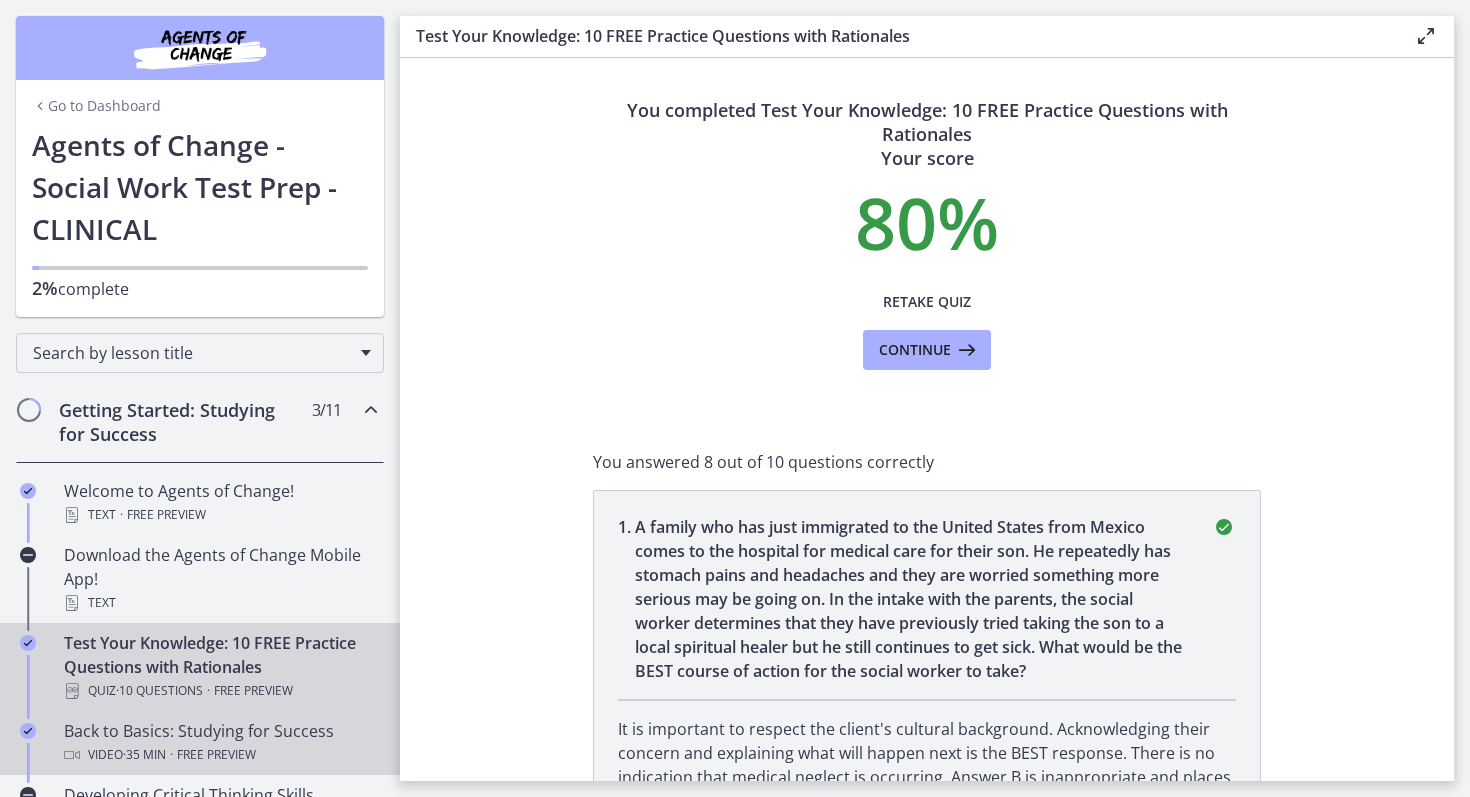 click at bounding box center [28, 751] 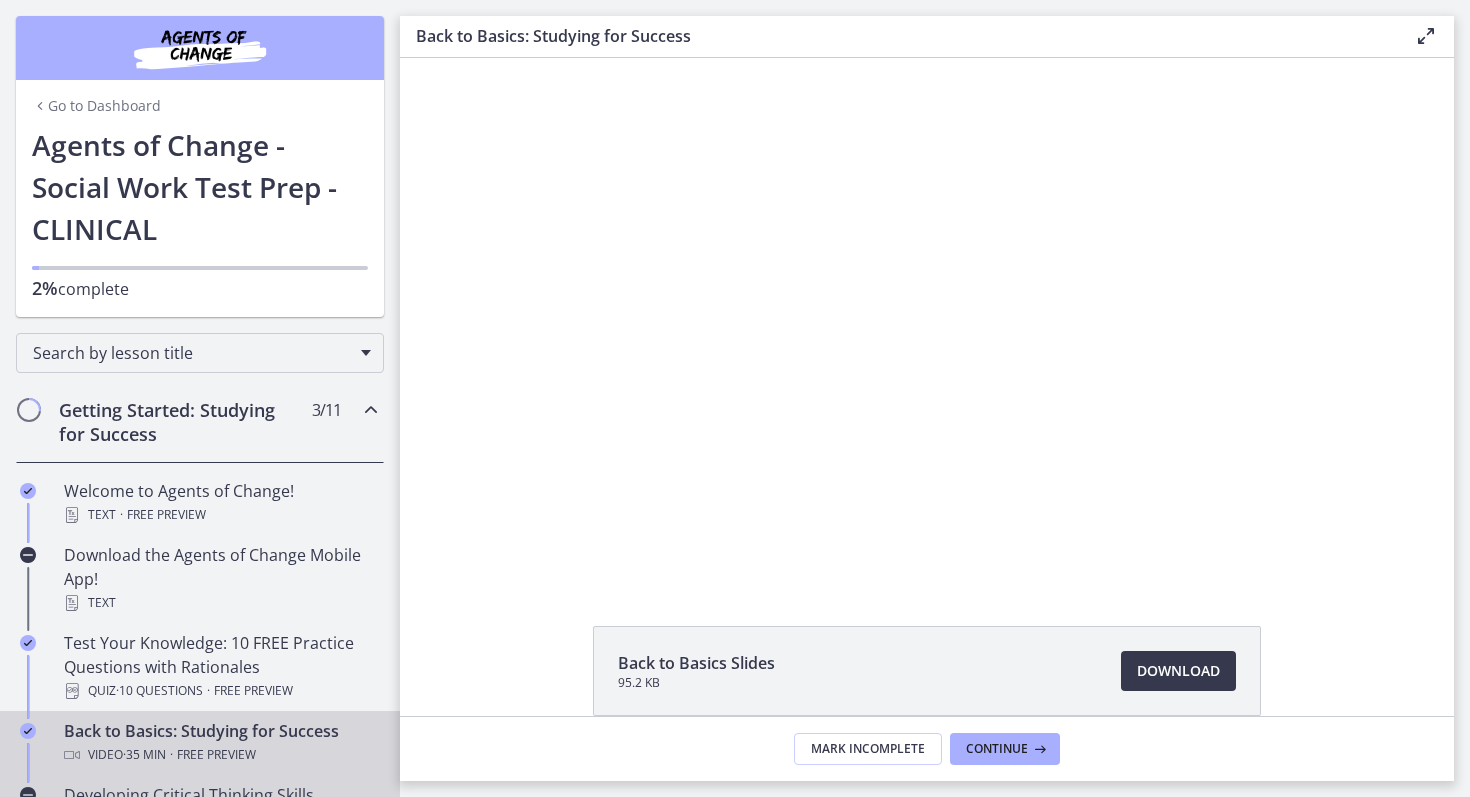 scroll, scrollTop: 0, scrollLeft: 0, axis: both 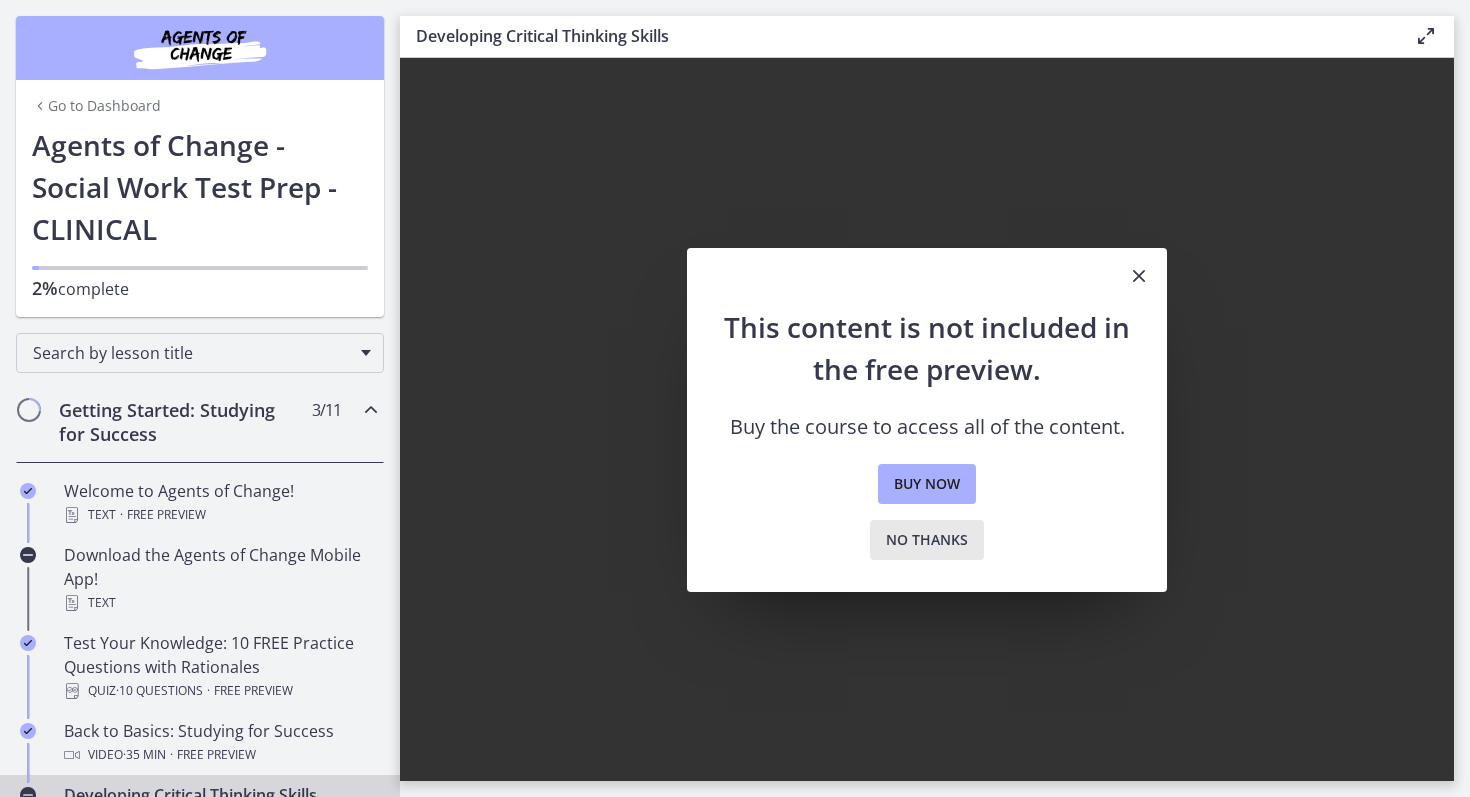 click on "No thanks" at bounding box center (927, 540) 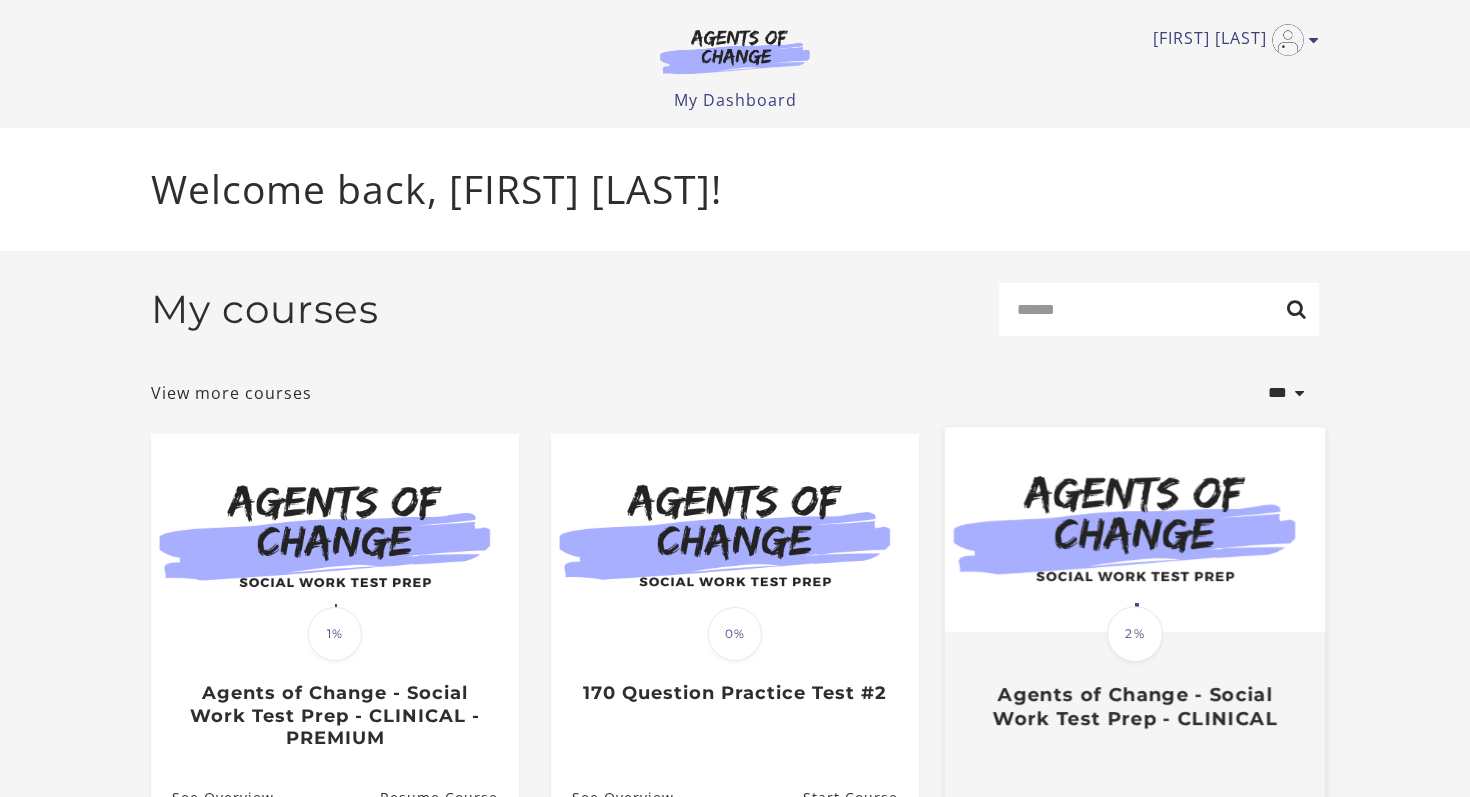 scroll, scrollTop: 0, scrollLeft: 0, axis: both 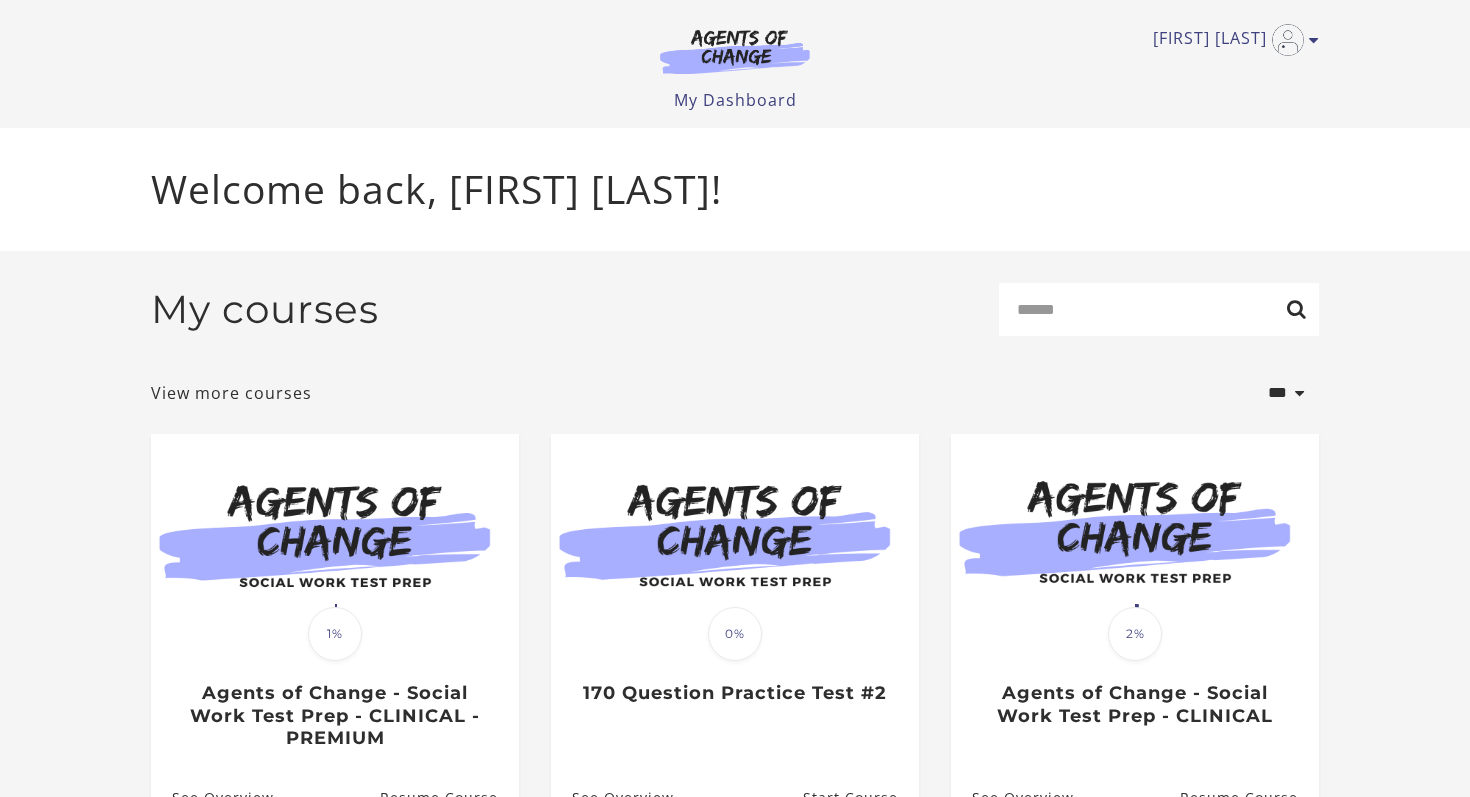 click on "**********" at bounding box center [735, 573] 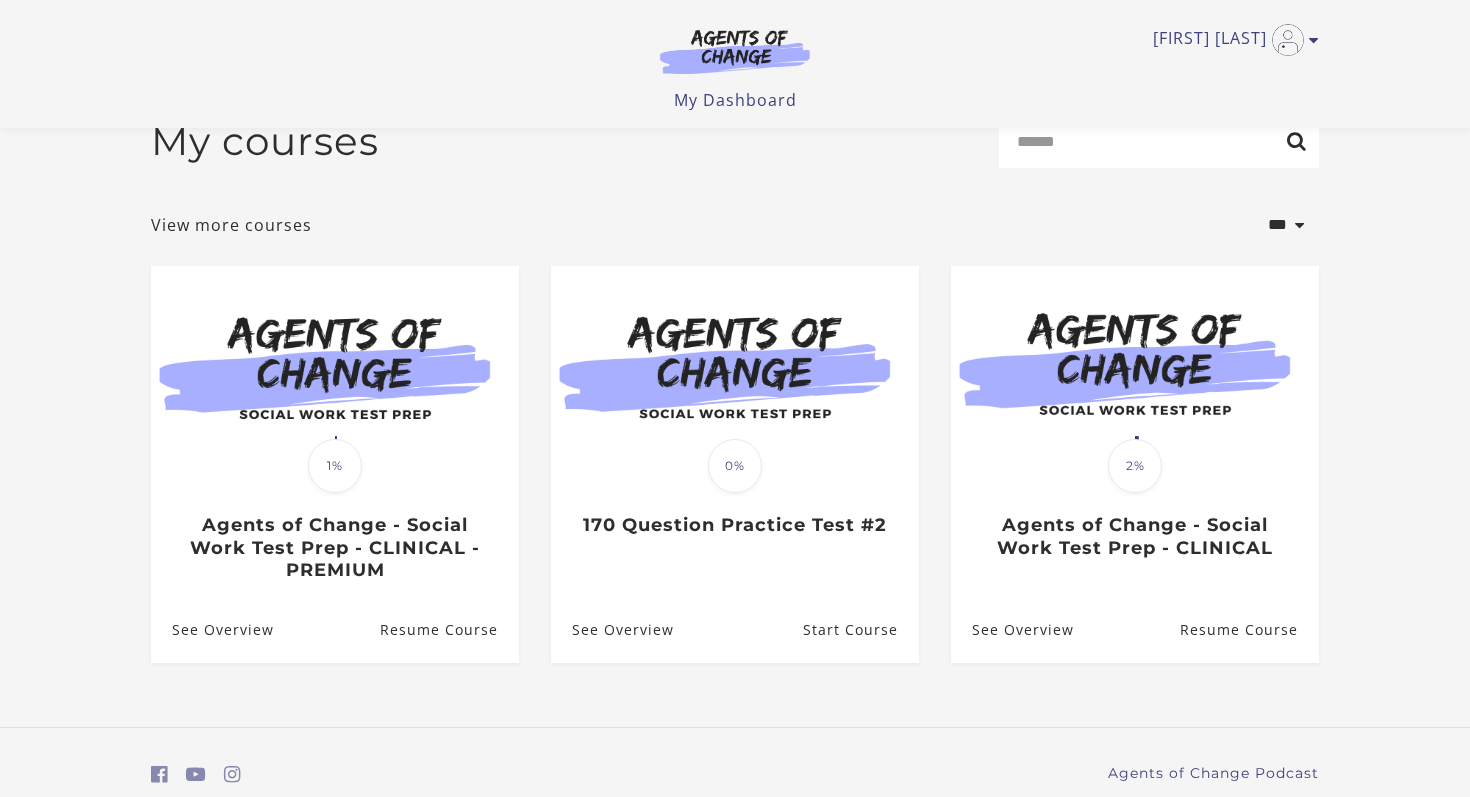 scroll, scrollTop: 80, scrollLeft: 0, axis: vertical 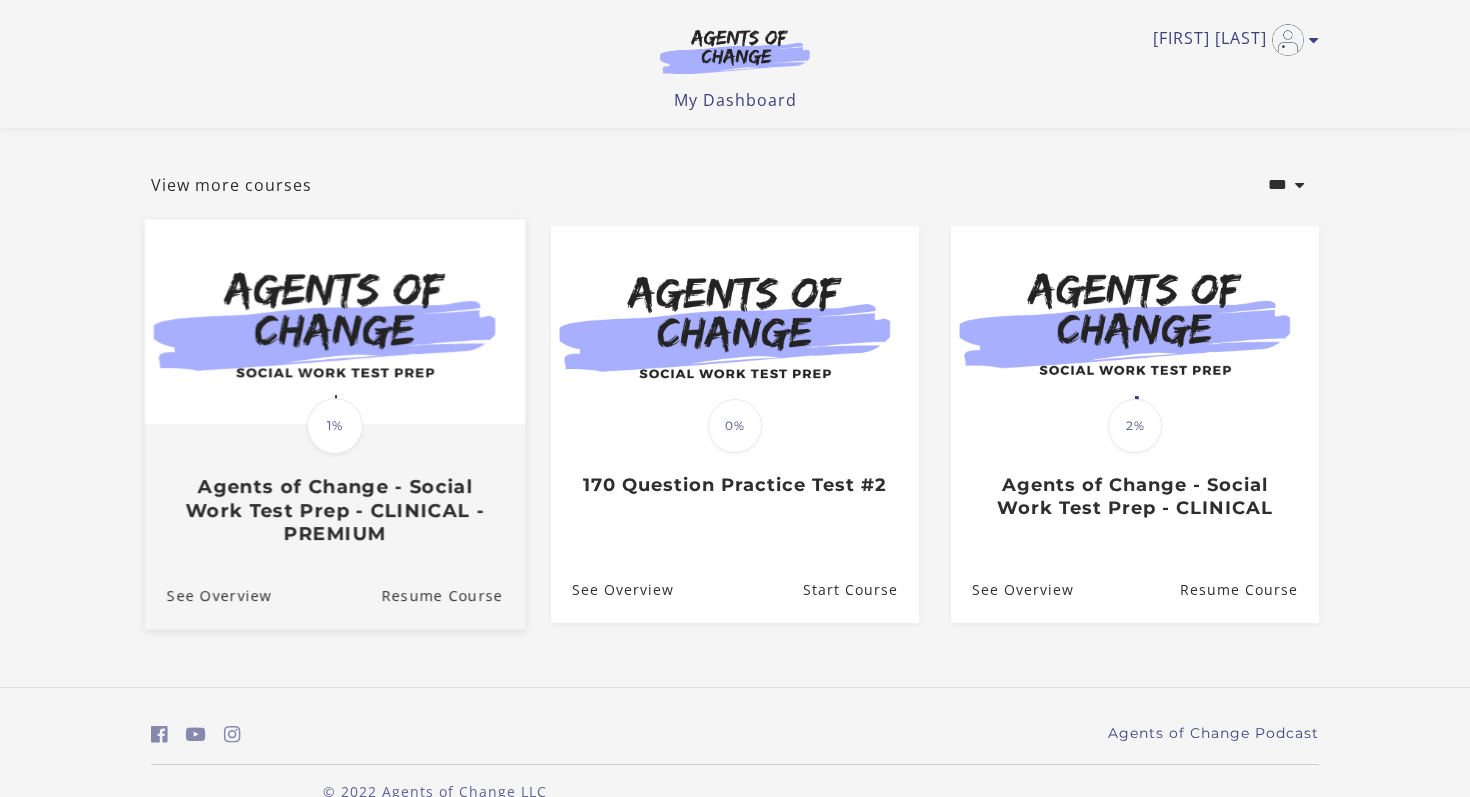 click on "Translation missing: en.liquid.partials.dashboard_course_card.progress_description: 1%
1%" at bounding box center (335, 426) 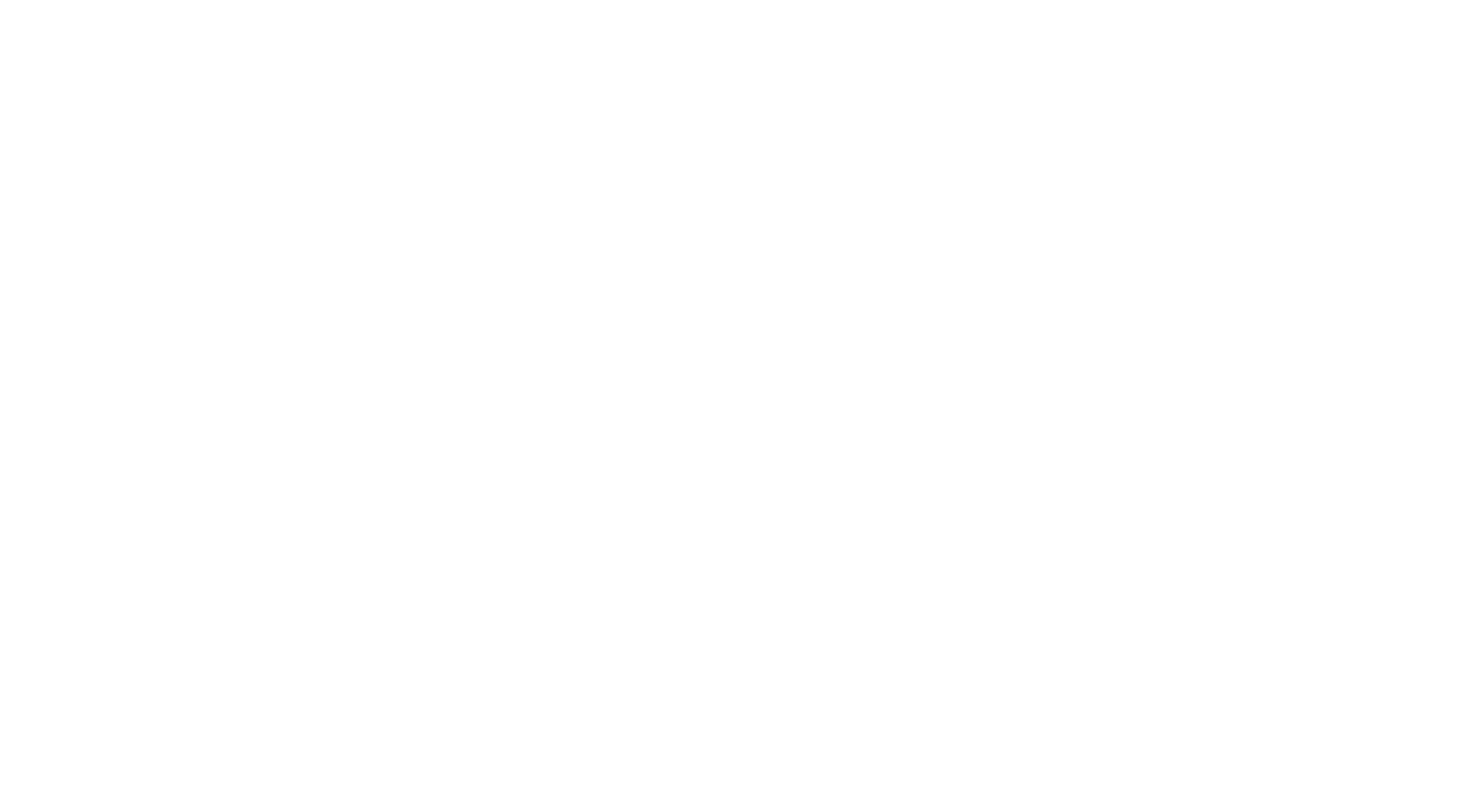 scroll, scrollTop: 0, scrollLeft: 0, axis: both 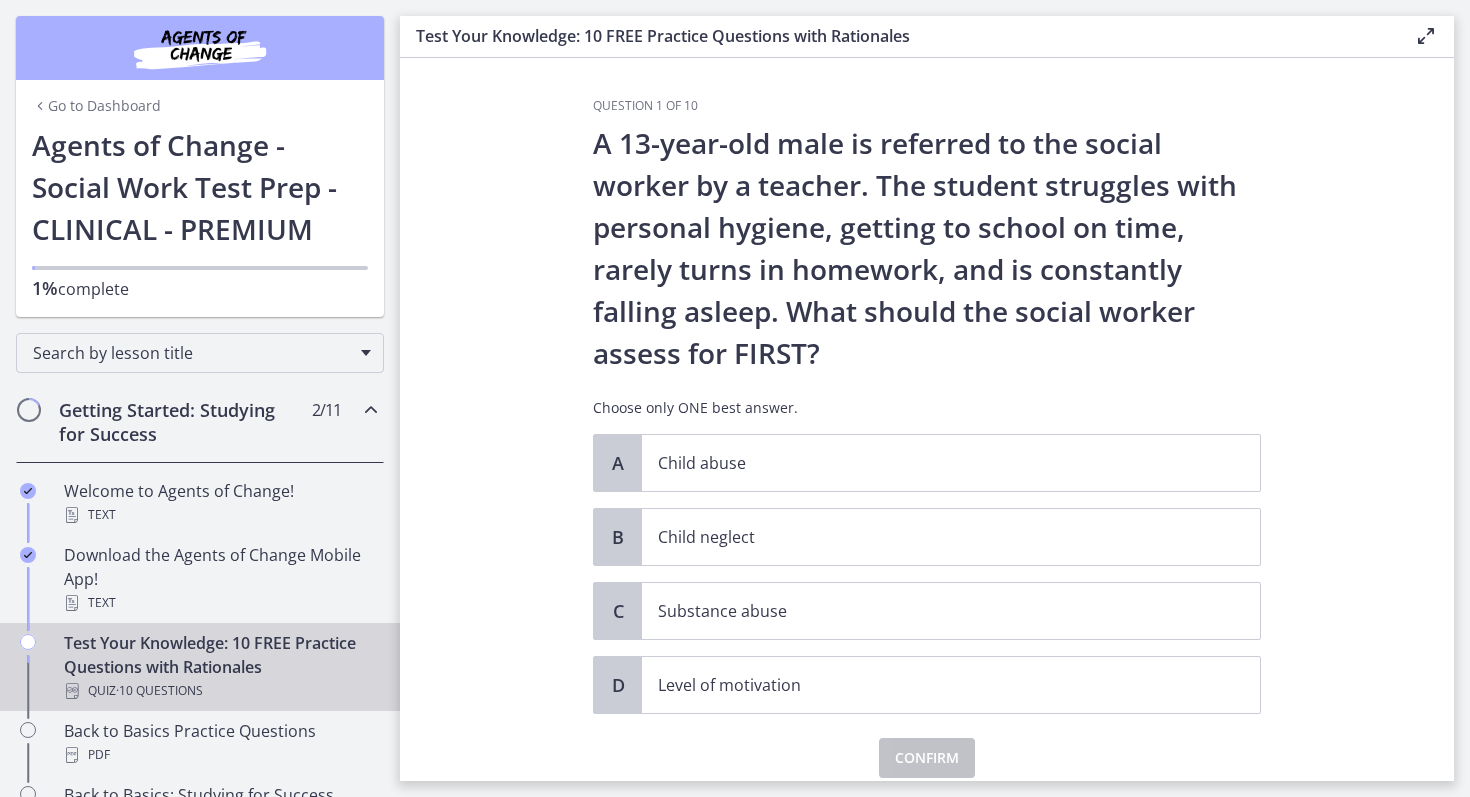 click on "Question   1   of   10
A 13-year-old male is referred to the social worker by a teacher. The student struggles with personal hygiene, getting to school on time, rarely turns in homework, and is constantly falling asleep. What should the social worker assess for FIRST?
Choose only ONE best answer.
A
Child abuse
B
Child neglect
C
Substance abuse
D
Level of motivation
Confirm" at bounding box center [927, 419] 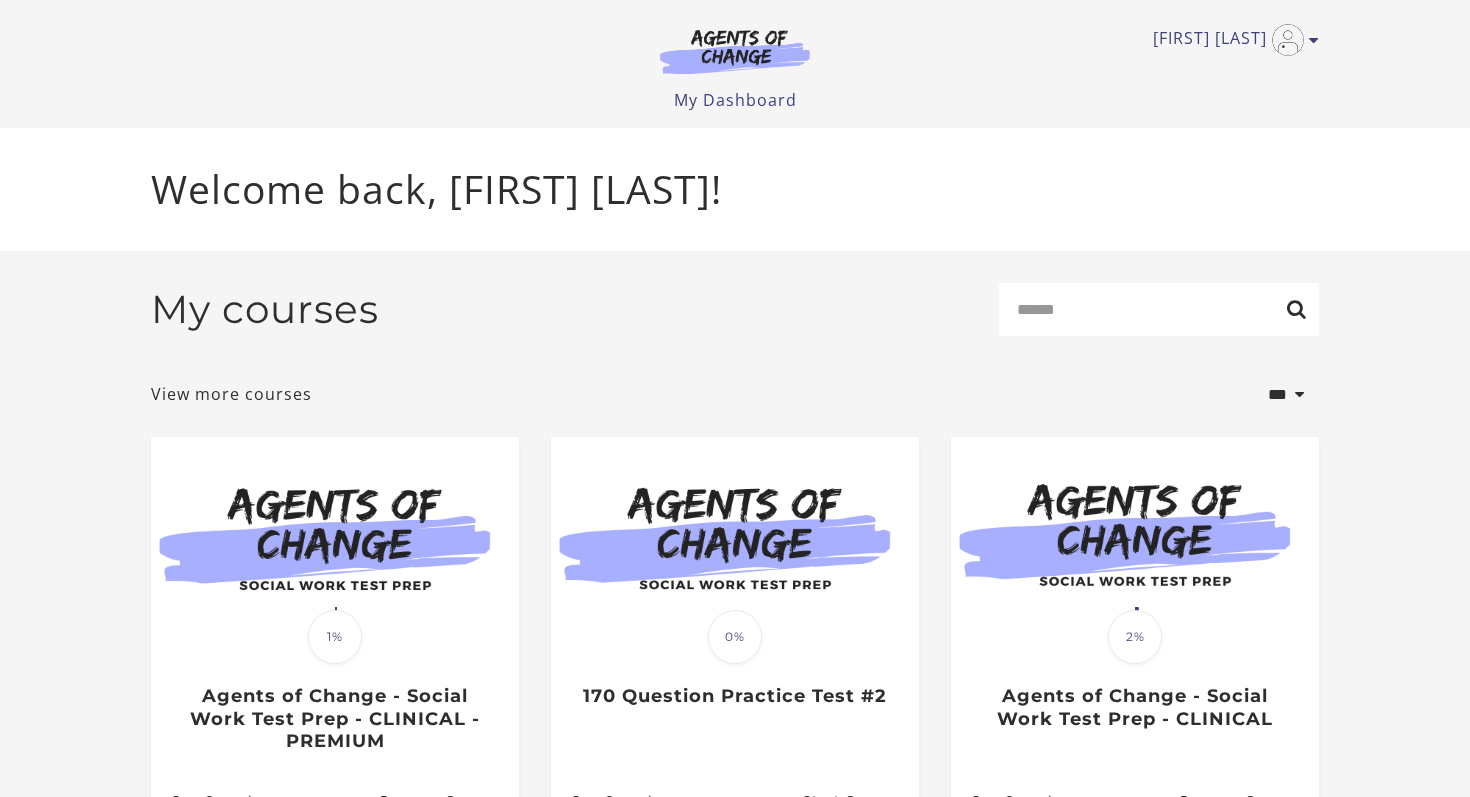 scroll, scrollTop: 0, scrollLeft: 0, axis: both 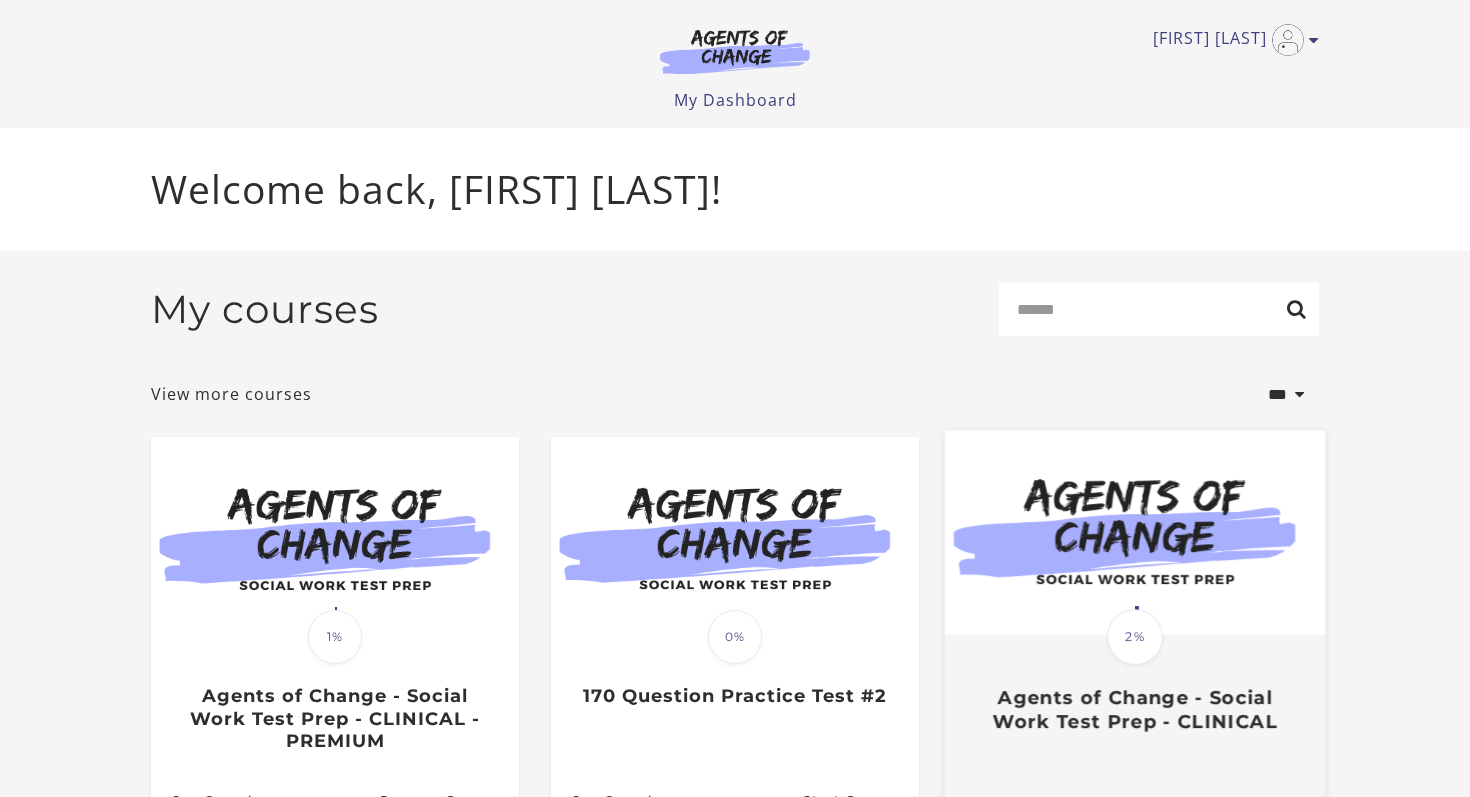 click on "Translation missing: en.liquid.partials.dashboard_course_card.progress_description: 2%
2%
Agents of Change - Social Work Test Prep - CLINICAL" at bounding box center [1135, 685] 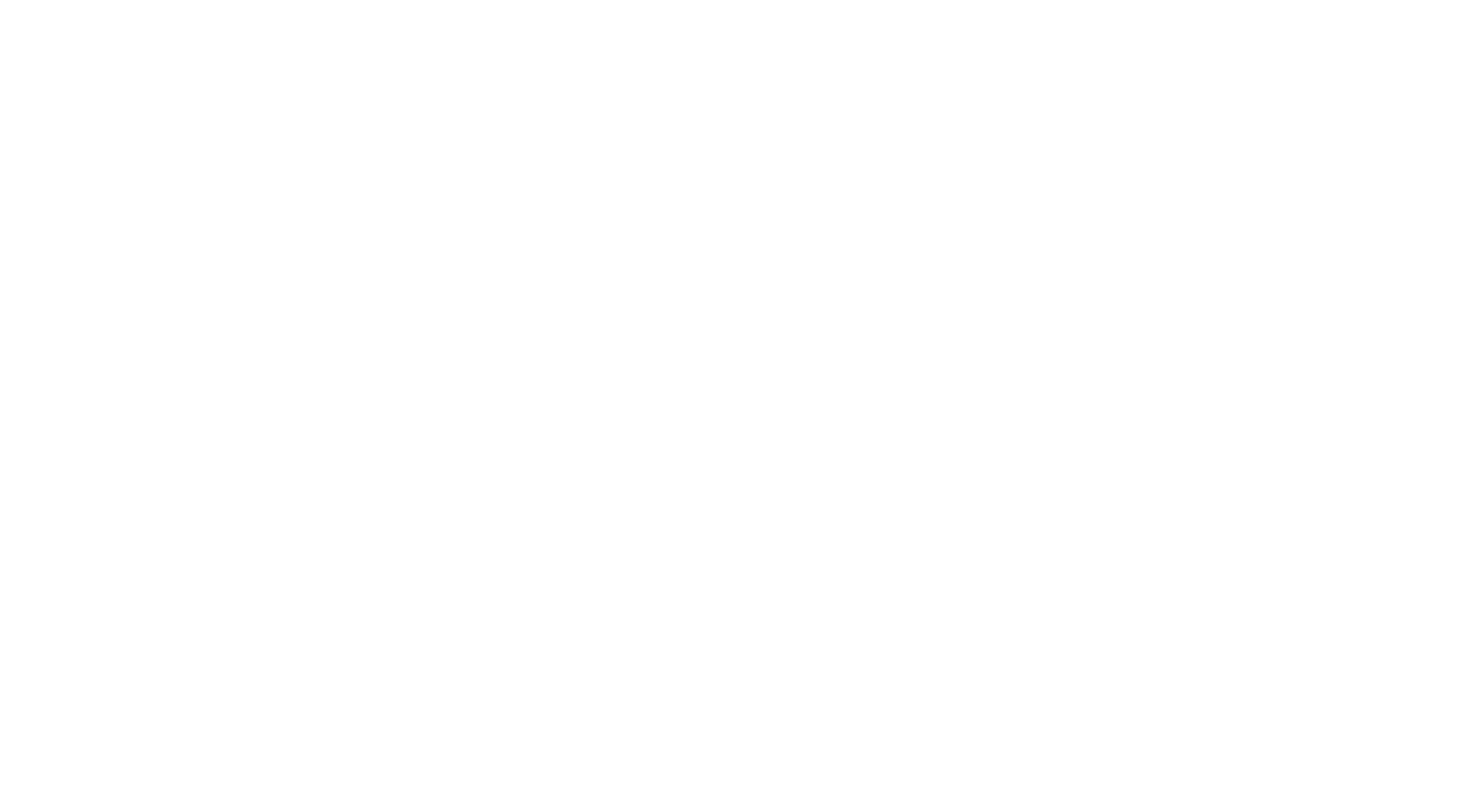 scroll, scrollTop: 0, scrollLeft: 0, axis: both 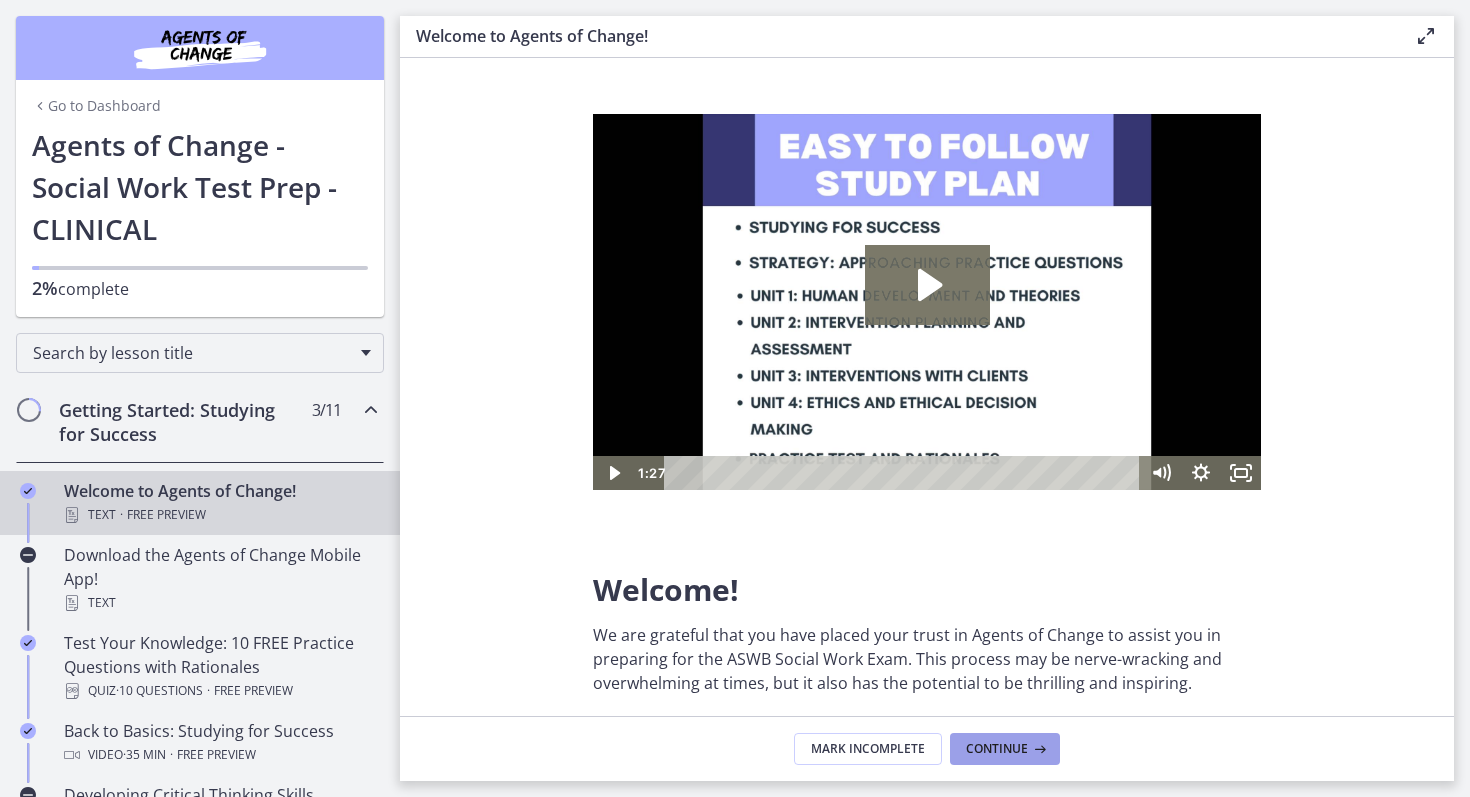 click on "Continue" at bounding box center (997, 749) 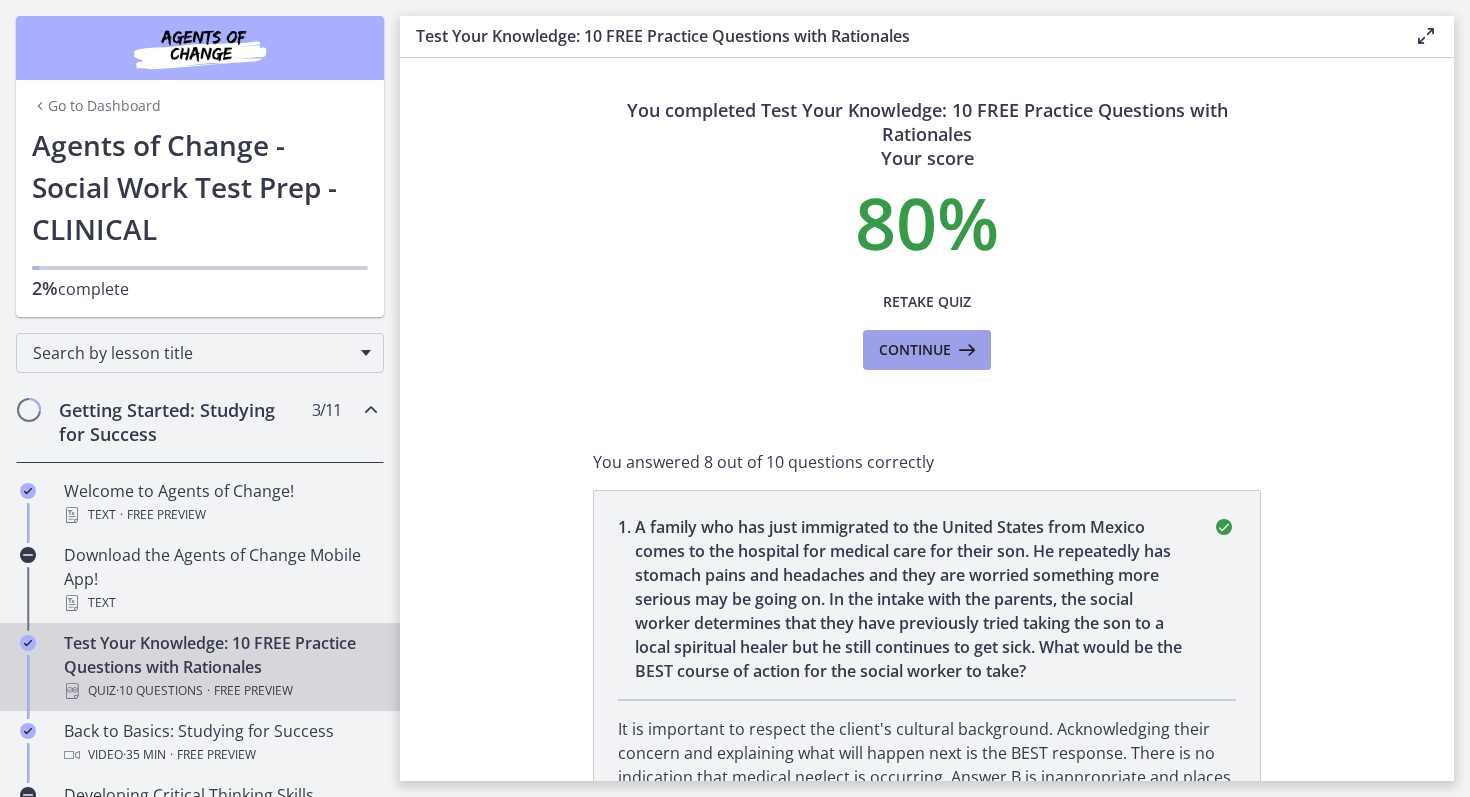 click on "Continue" at bounding box center (915, 350) 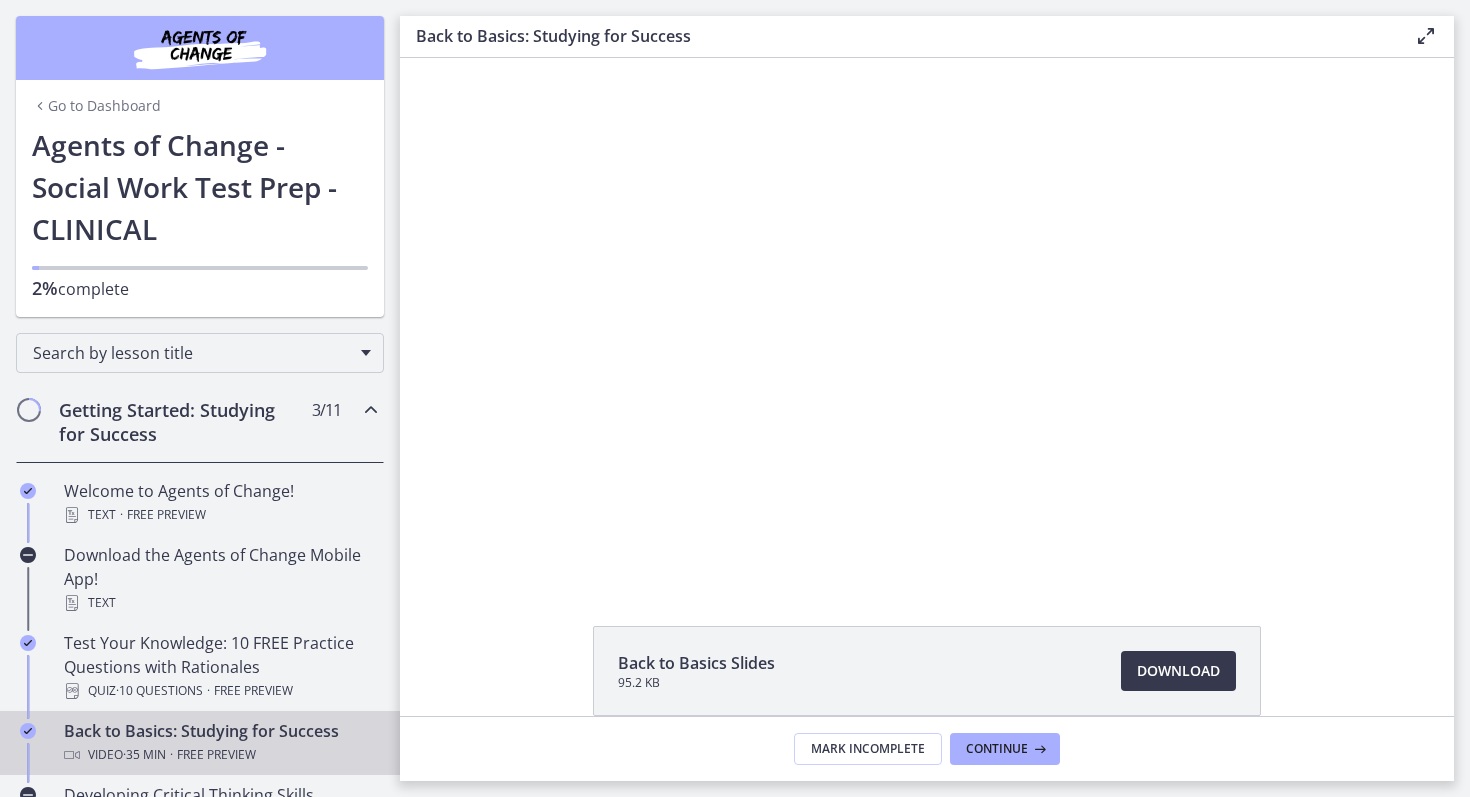 scroll, scrollTop: 0, scrollLeft: 0, axis: both 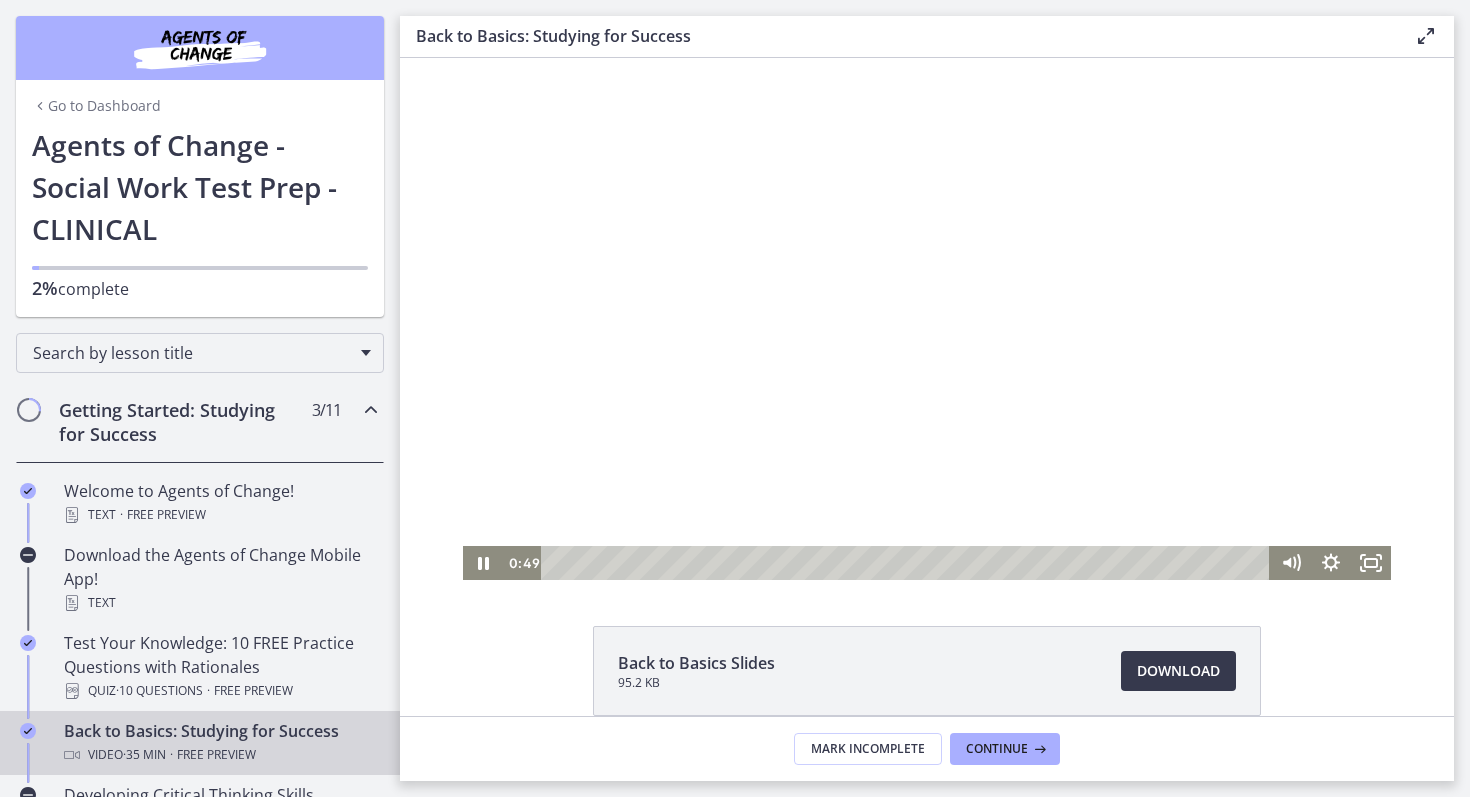 click at bounding box center (927, 319) 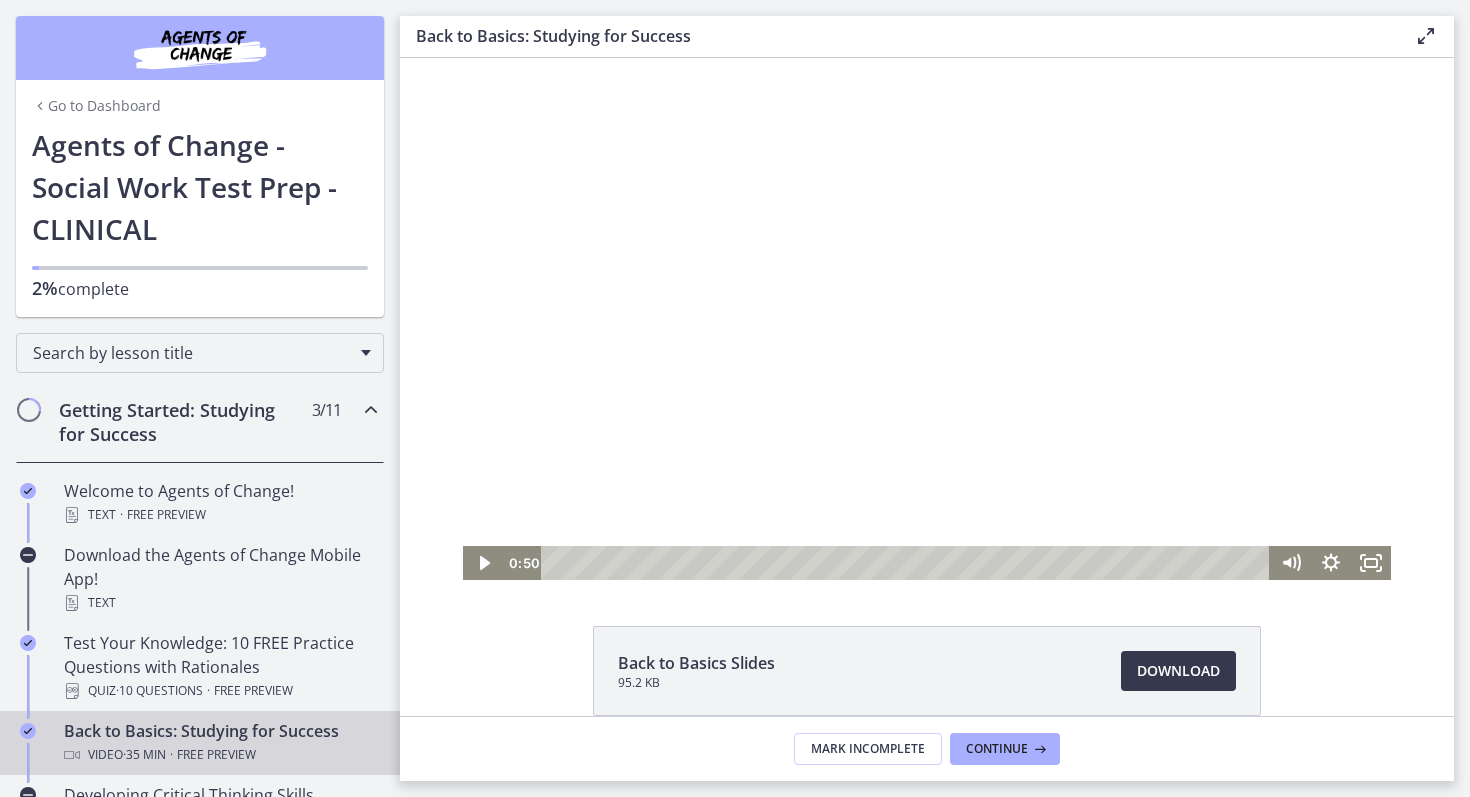 click at bounding box center [927, 319] 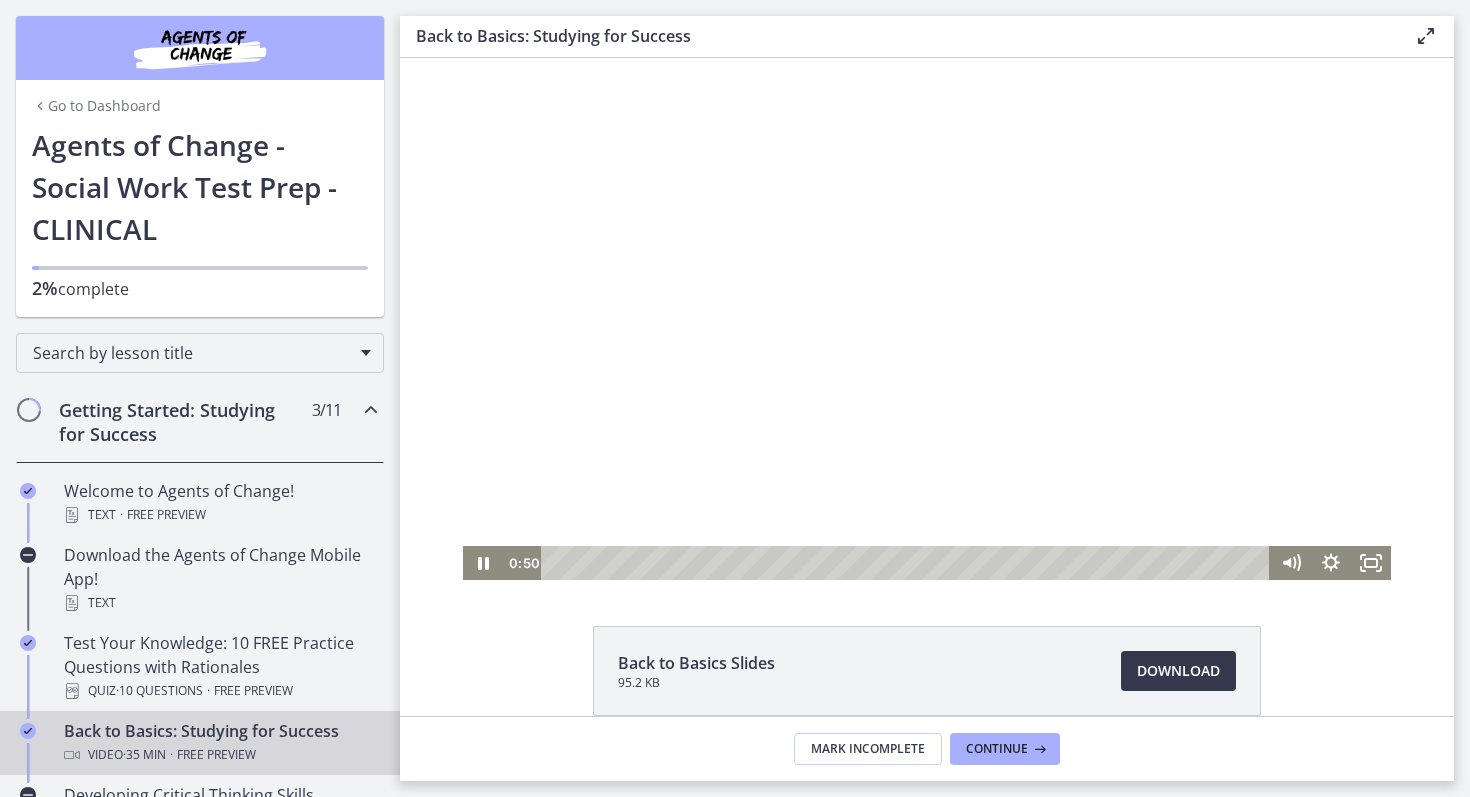 click at bounding box center [927, 319] 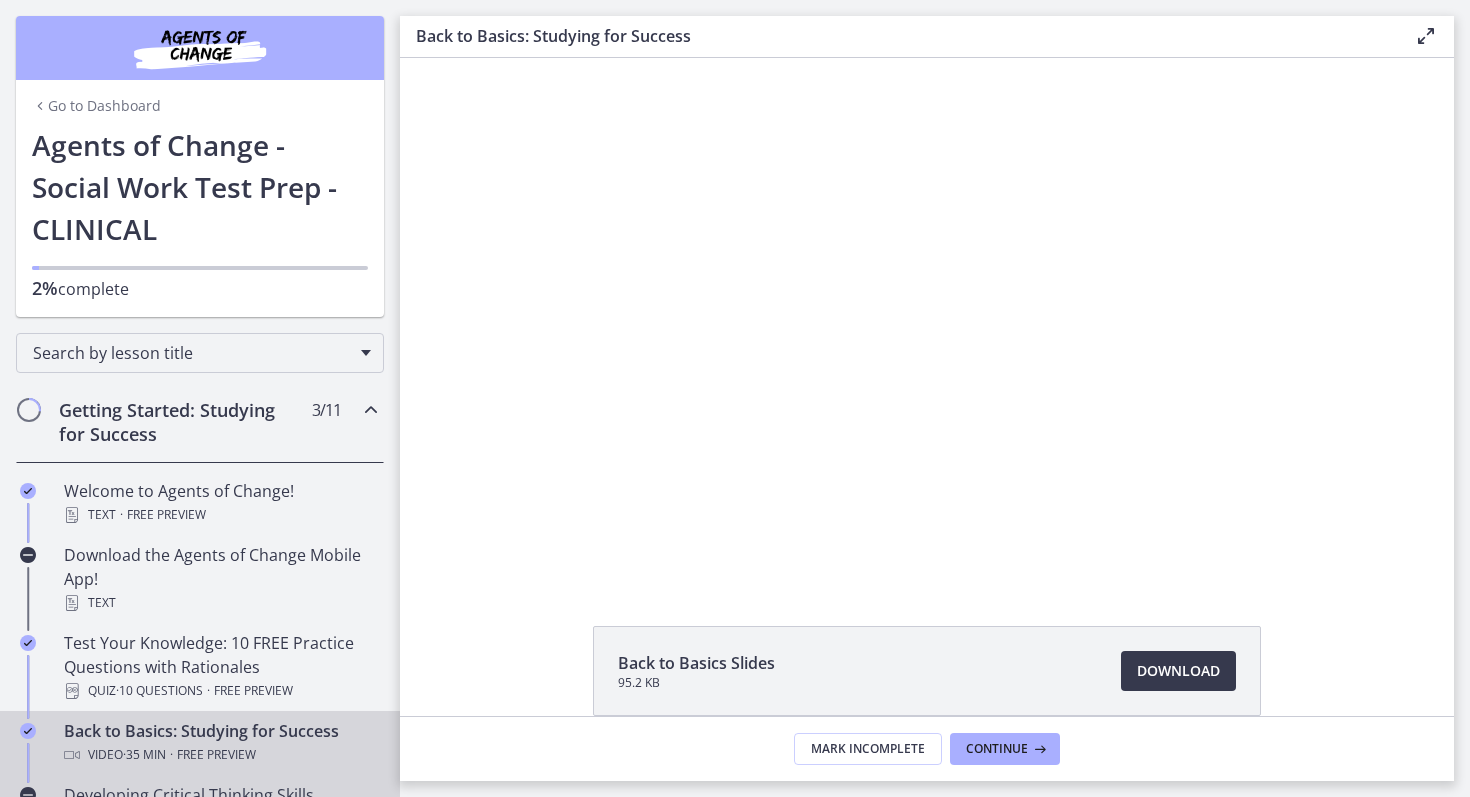 click on "Developing Critical Thinking Skills
Video
·  16 min" at bounding box center [220, 807] 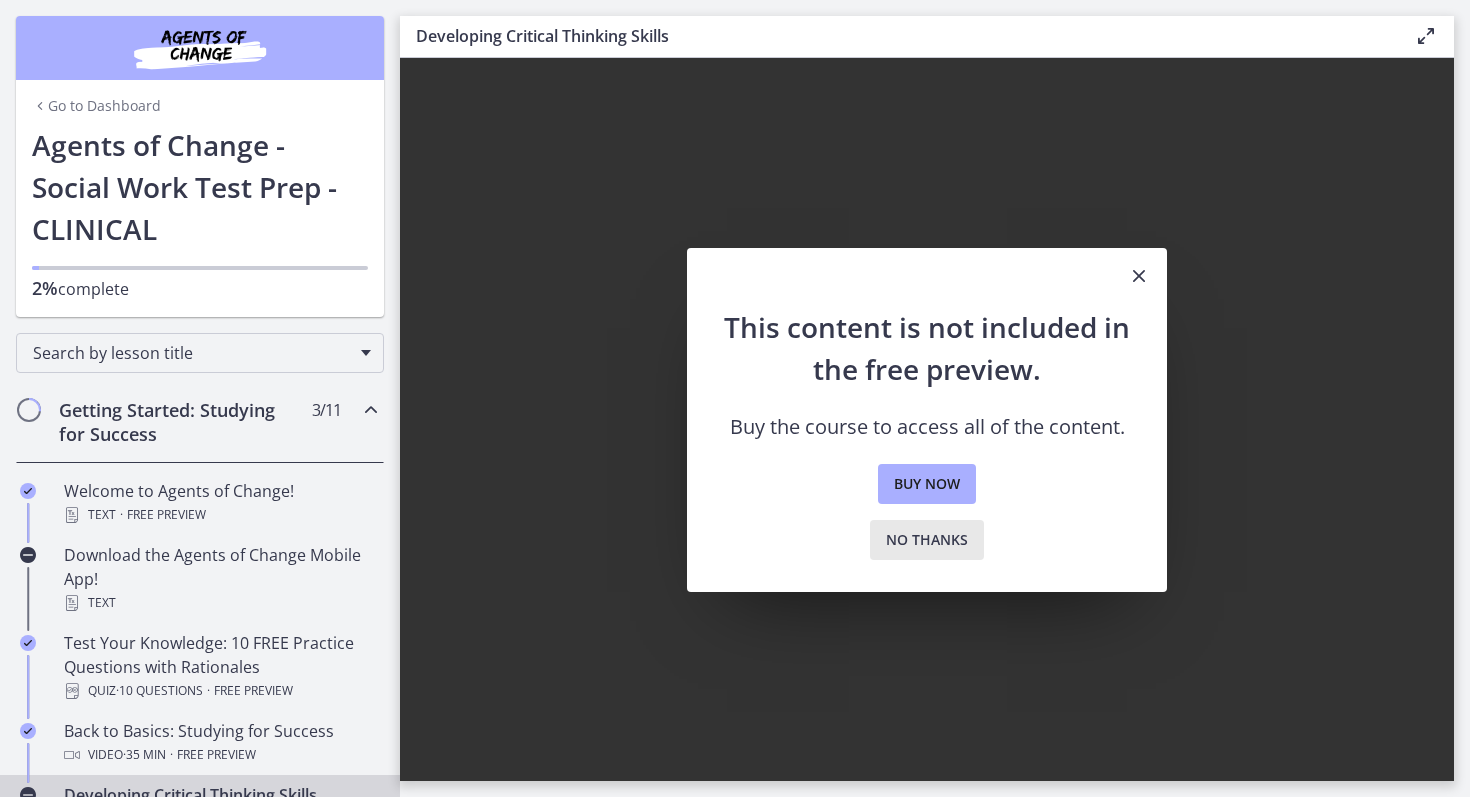 click on "No thanks" at bounding box center (927, 540) 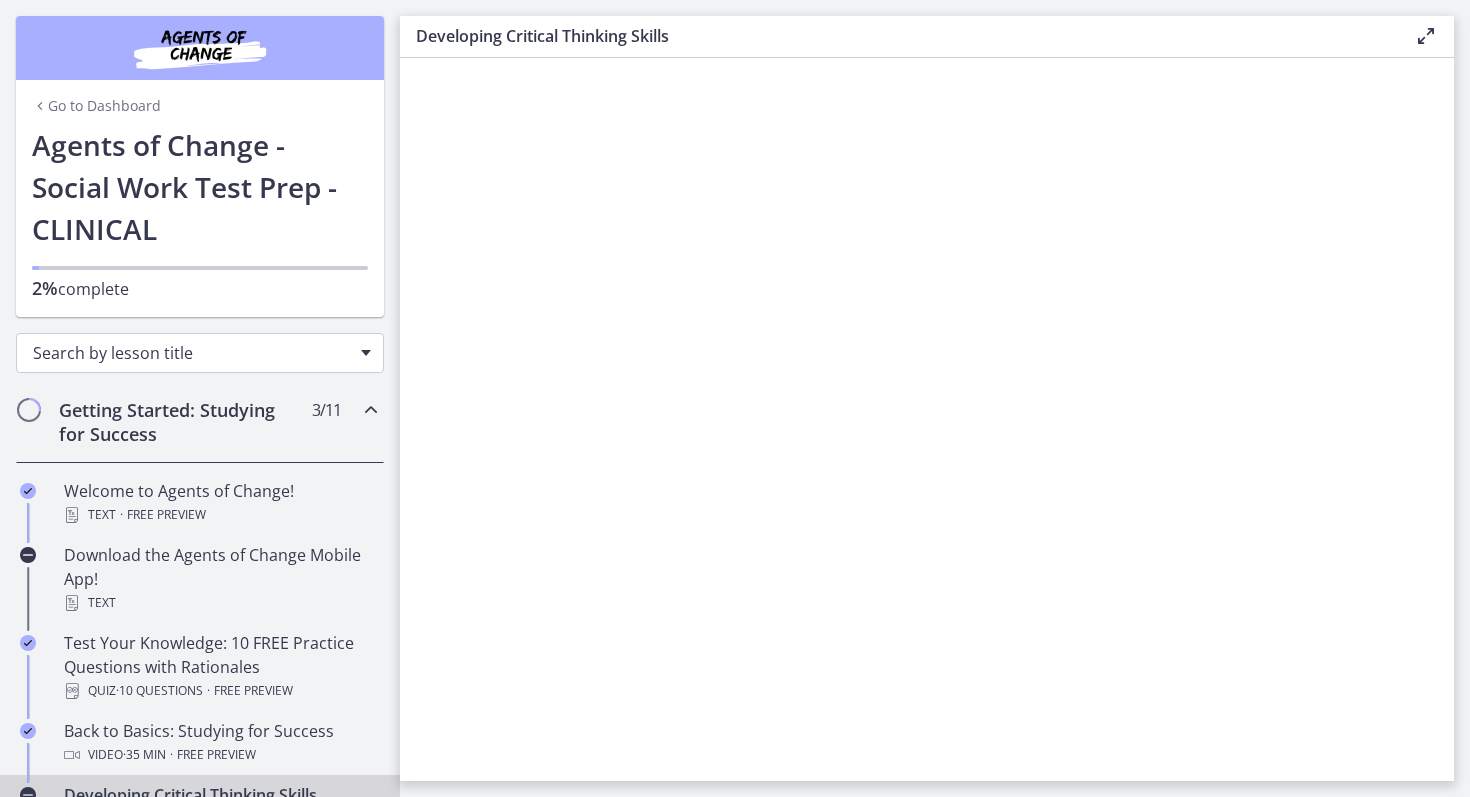 click at bounding box center [366, 353] 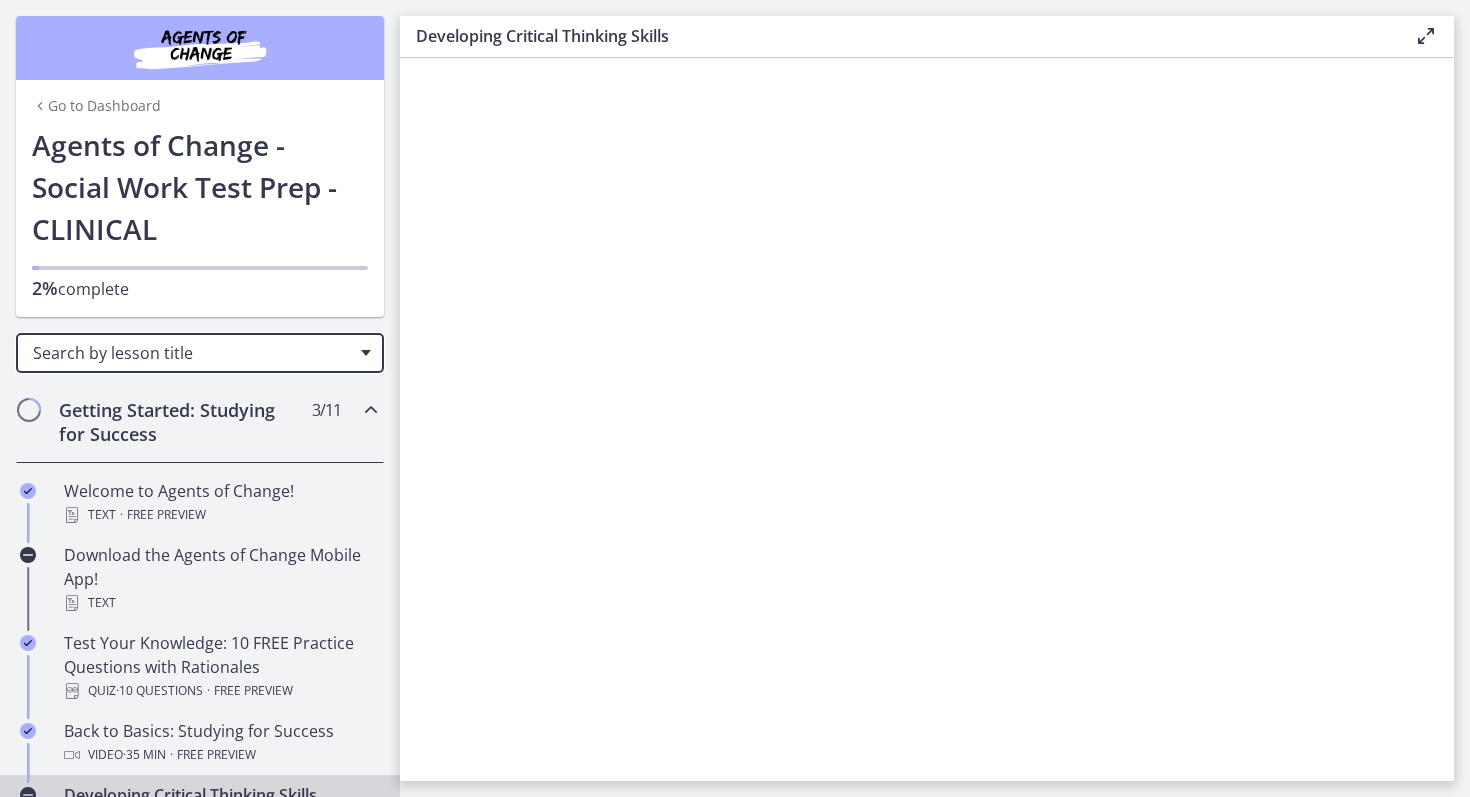 click at bounding box center [366, 353] 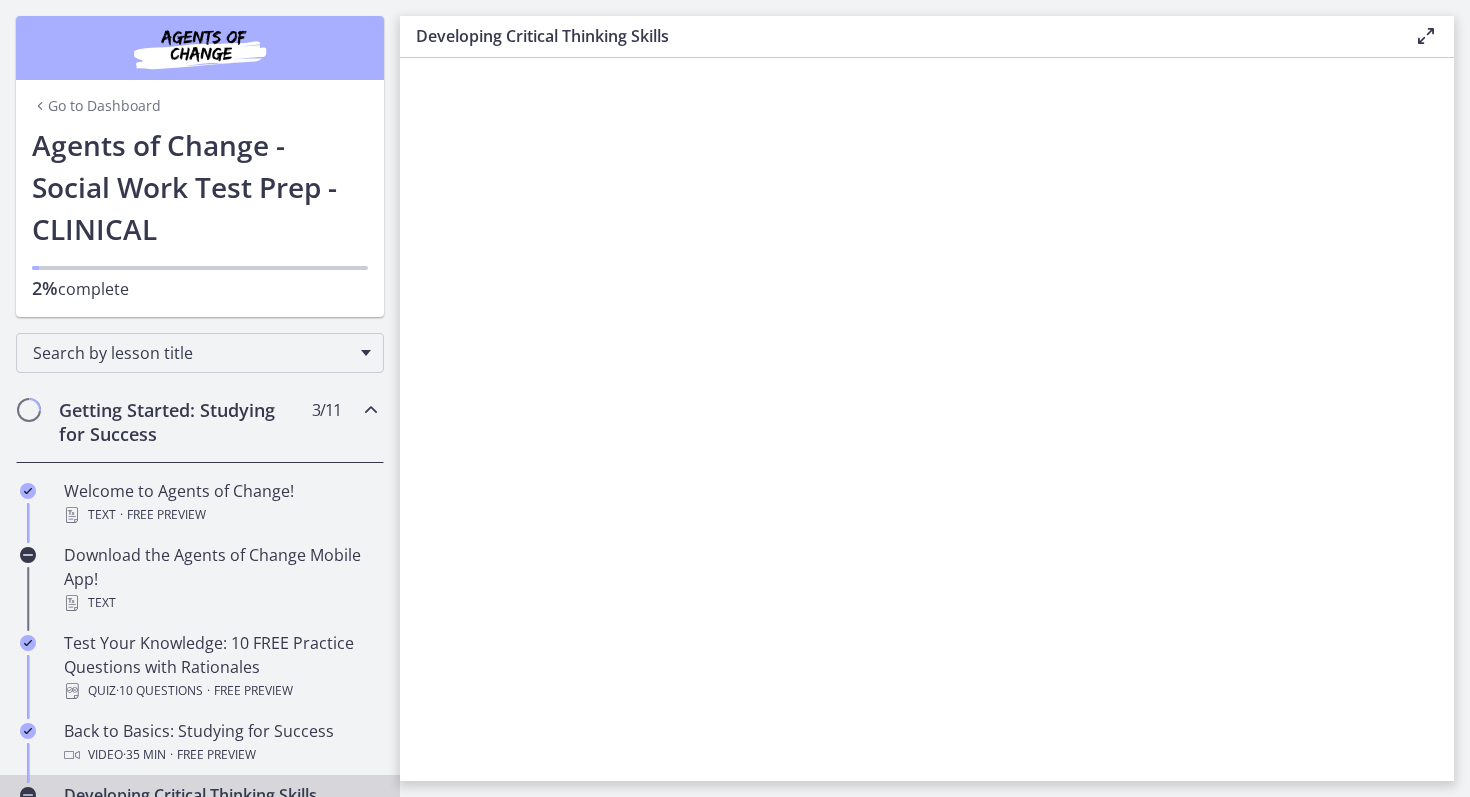 click at bounding box center (29, 410) 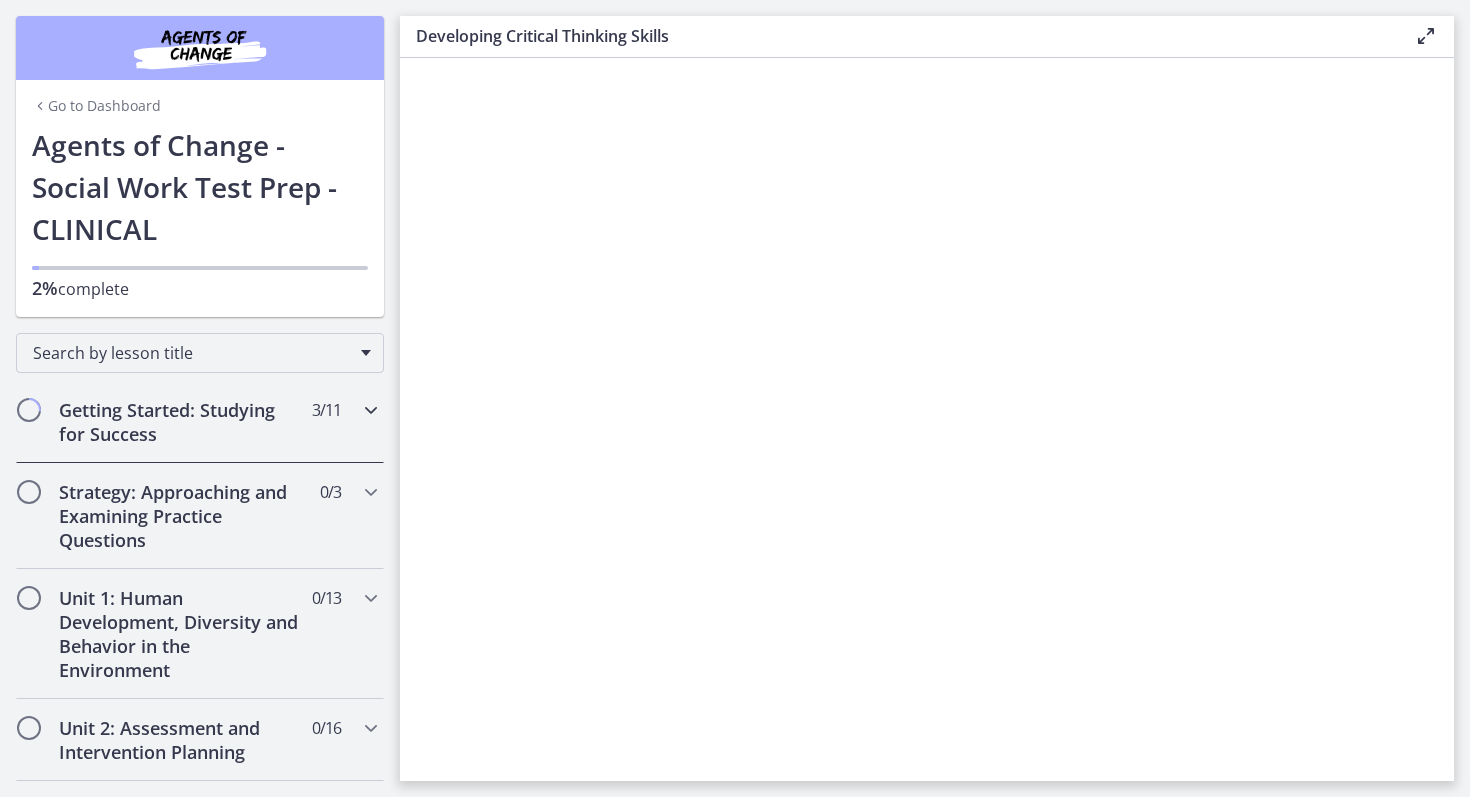click at bounding box center (371, 410) 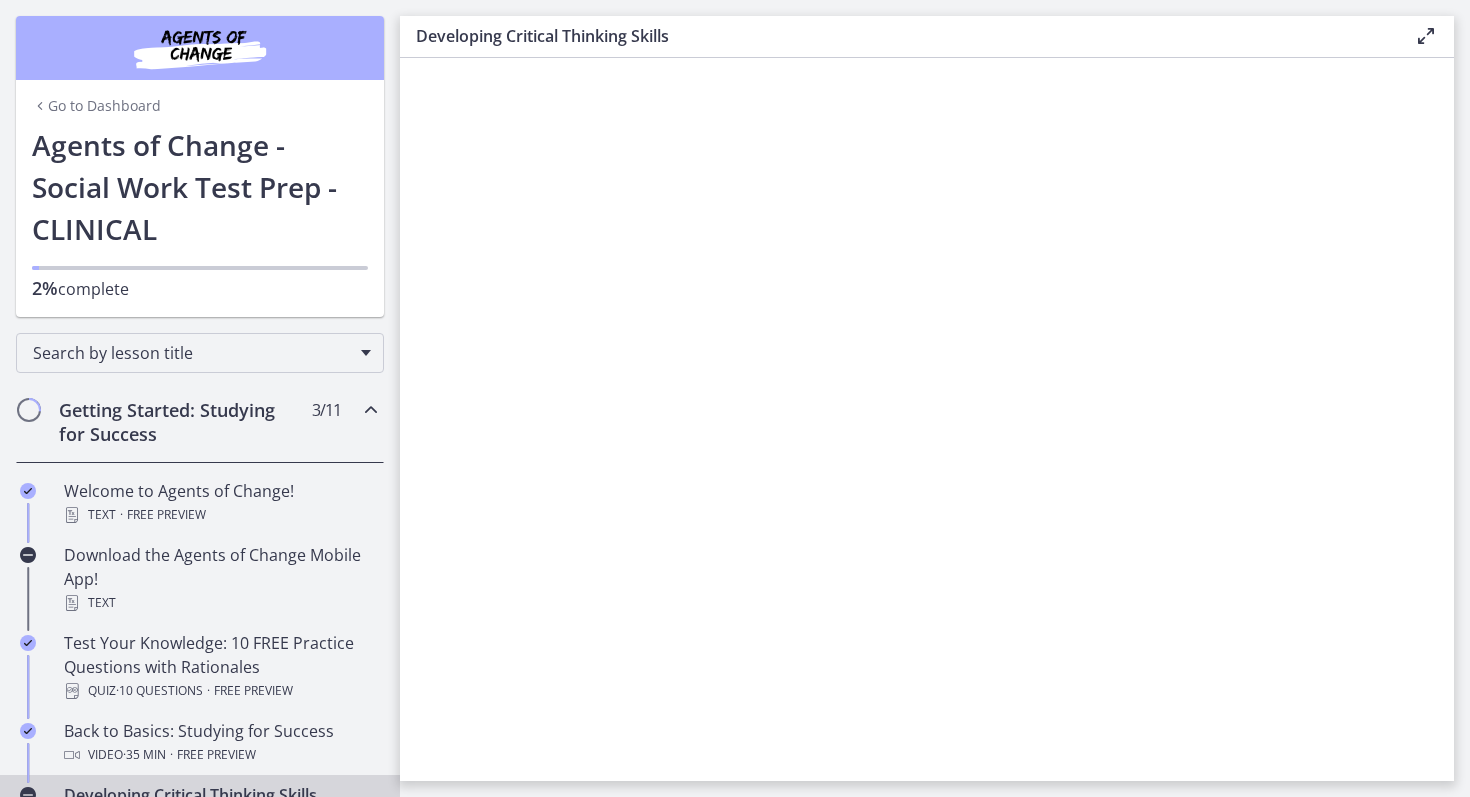 click on "Developing Critical Thinking Skills
Video
·  16 min" at bounding box center (220, 807) 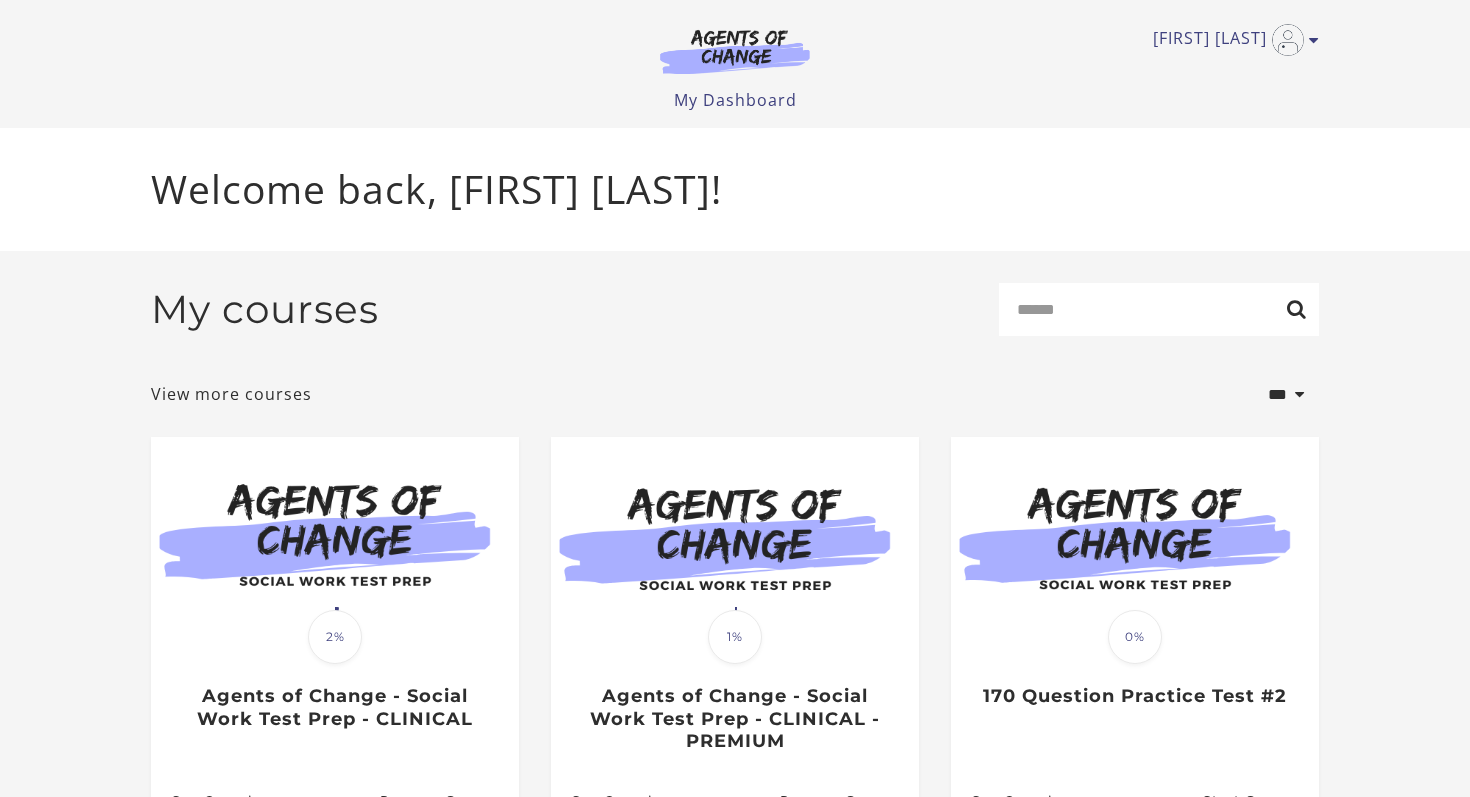 scroll, scrollTop: 0, scrollLeft: 0, axis: both 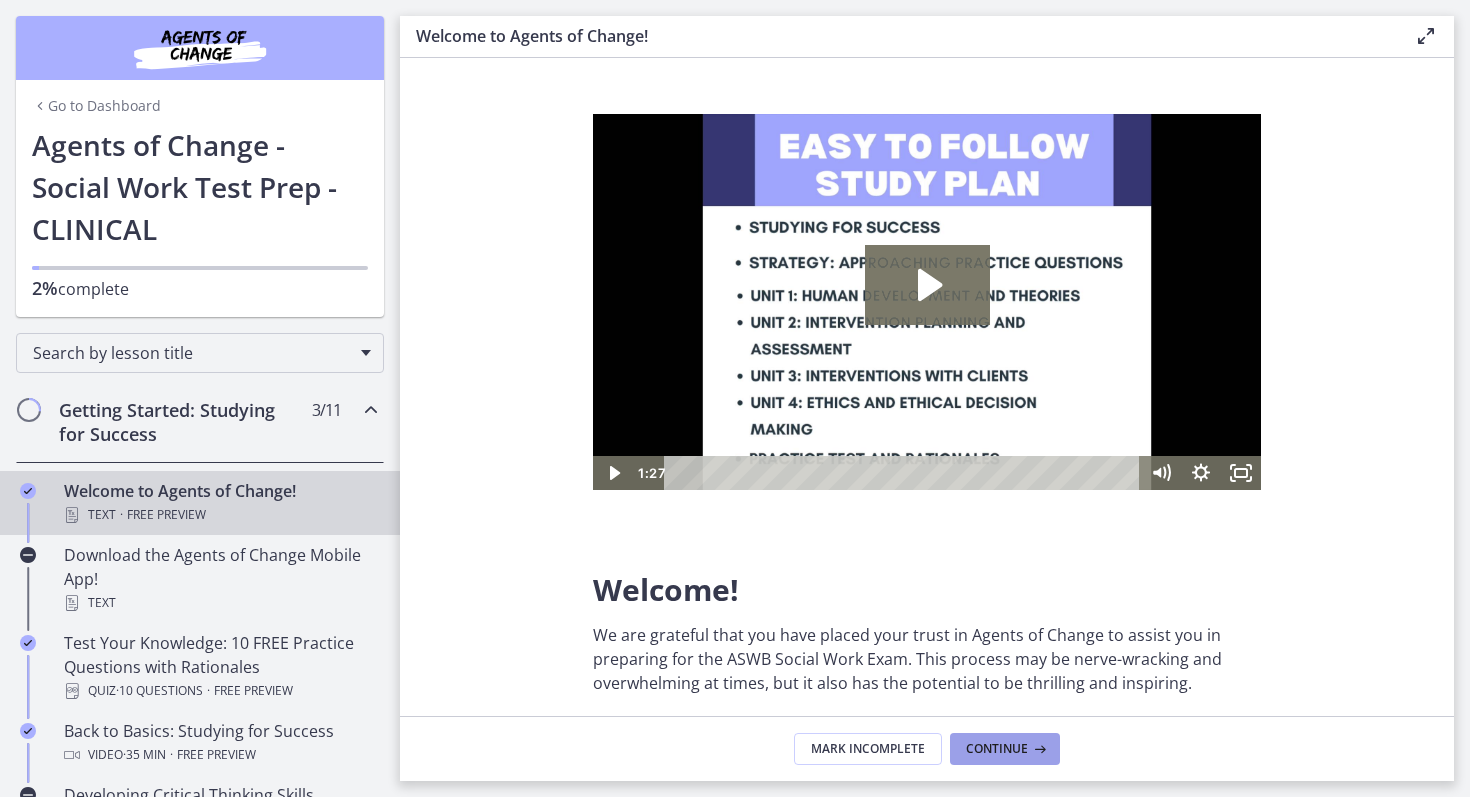 click at bounding box center (1038, 749) 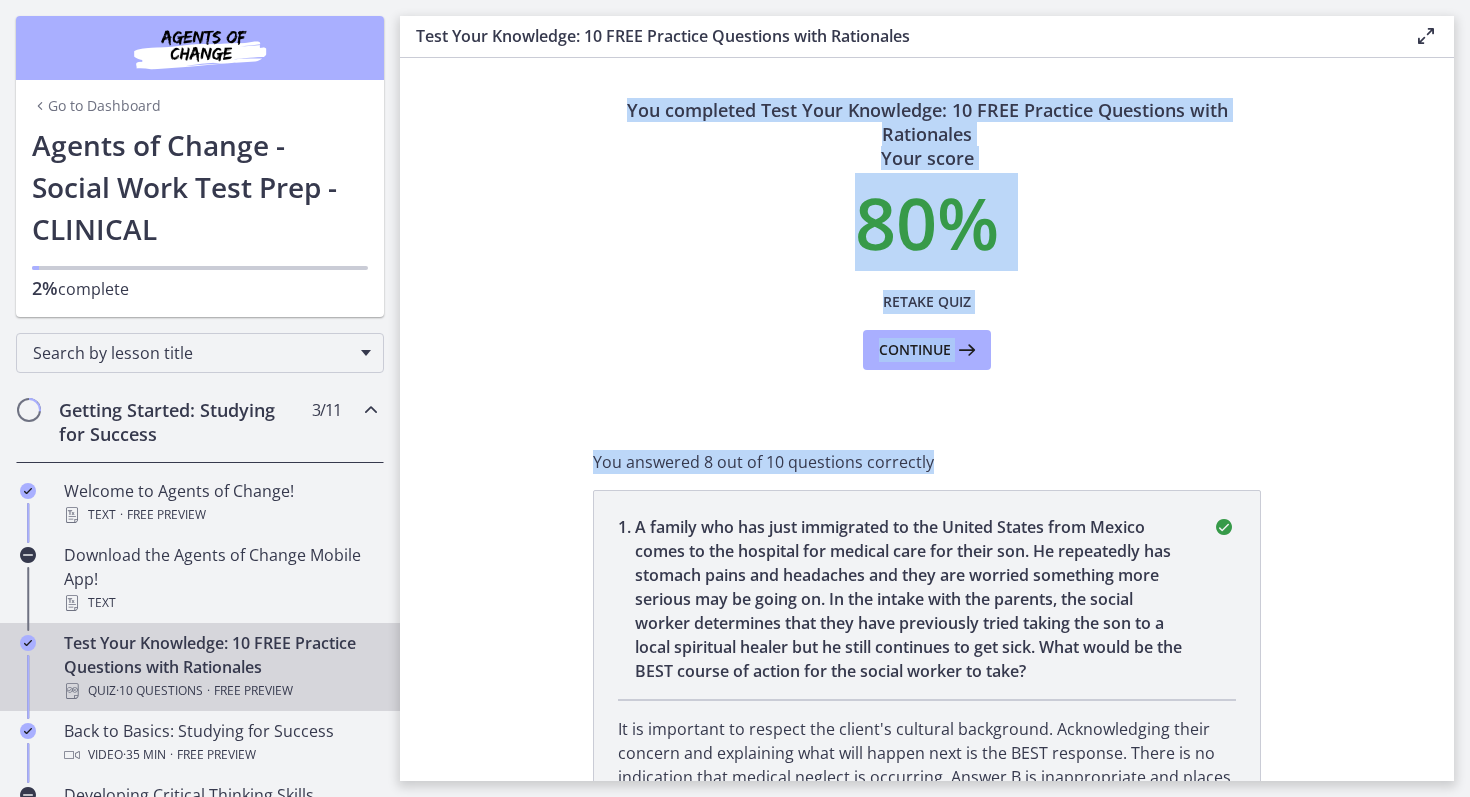 drag, startPoint x: 1466, startPoint y: 203, endPoint x: 1393, endPoint y: 462, distance: 269.09106 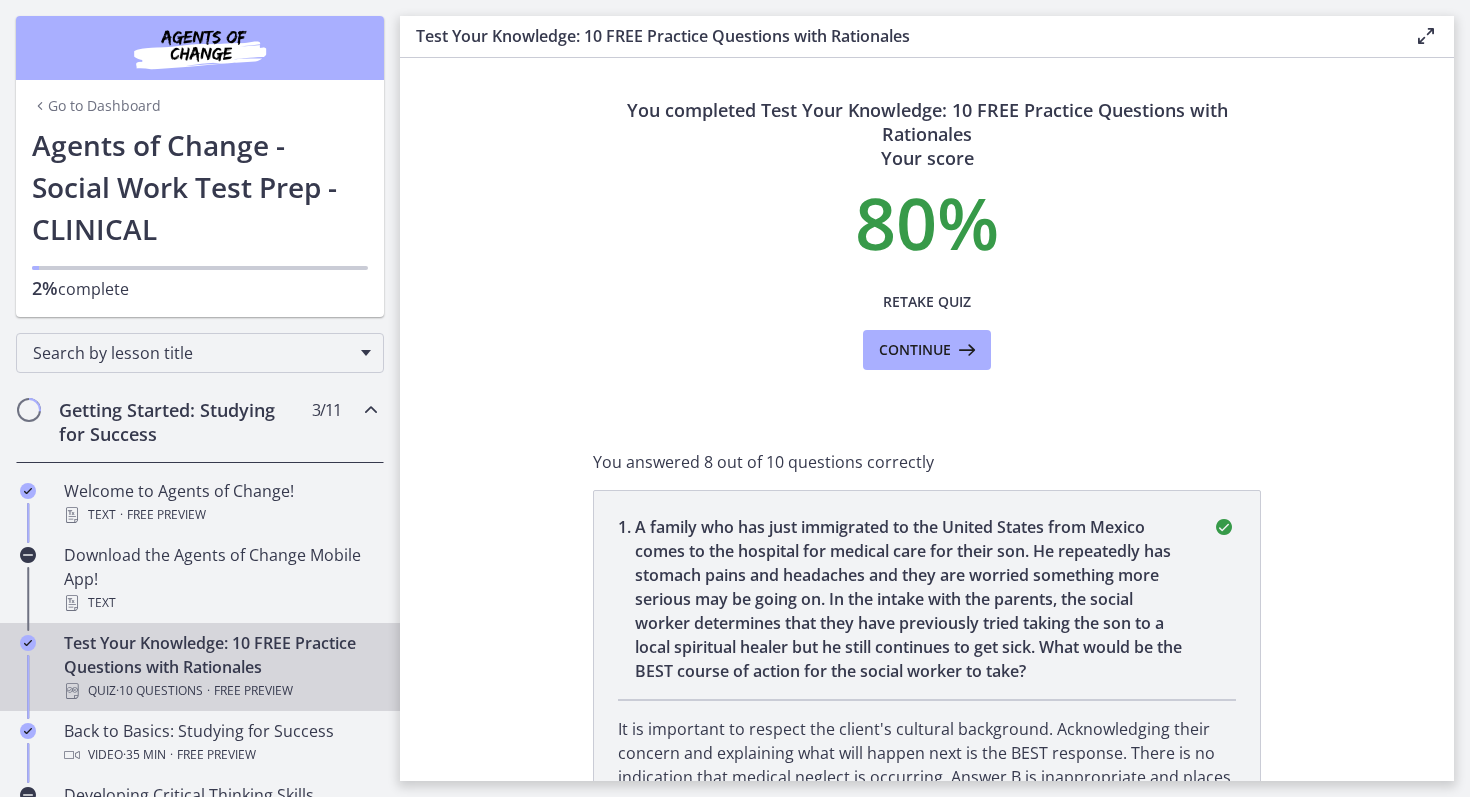 click on "You completed Test Your Knowledge: 10 FREE Practice Questions with Rationales
Your score
80 %
Retake Quiz
Continue
You answered 8 out of 10 questions correctly
1 .
A family who has just immigrated to the United States from Mexico comes to the hospital for medical care for their son. He repeatedly has stomach pains and headaches and they are worried something more serious may be going on. In the intake with the parents, the social worker determines that they have previously tried taking the son to a local spiritual healer but he still continues to get sick. What would be the BEST course of action for the social worker to take?
2" at bounding box center [927, 419] 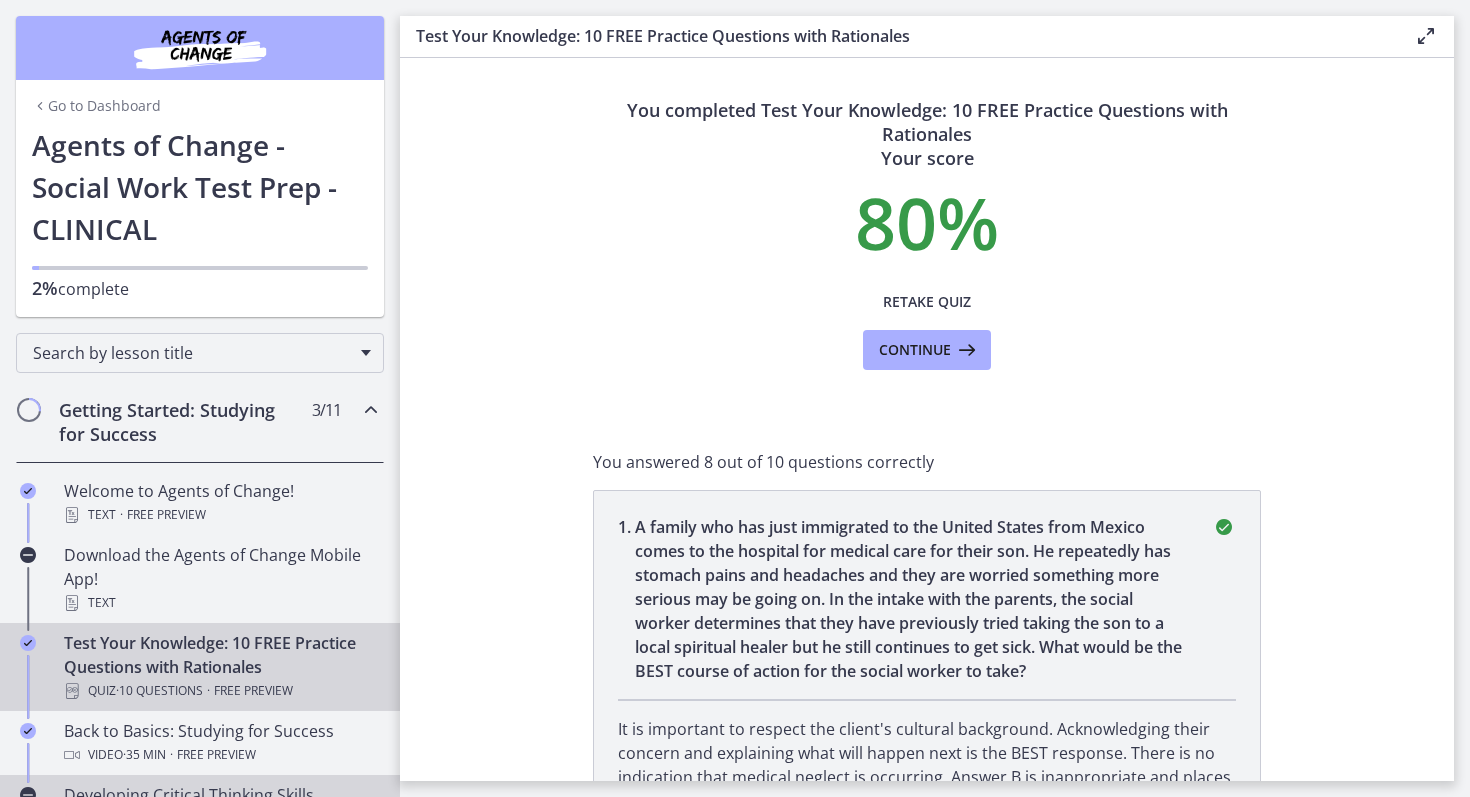 click on "Developing Critical Thinking Skills
Video
·  16 min" at bounding box center (220, 807) 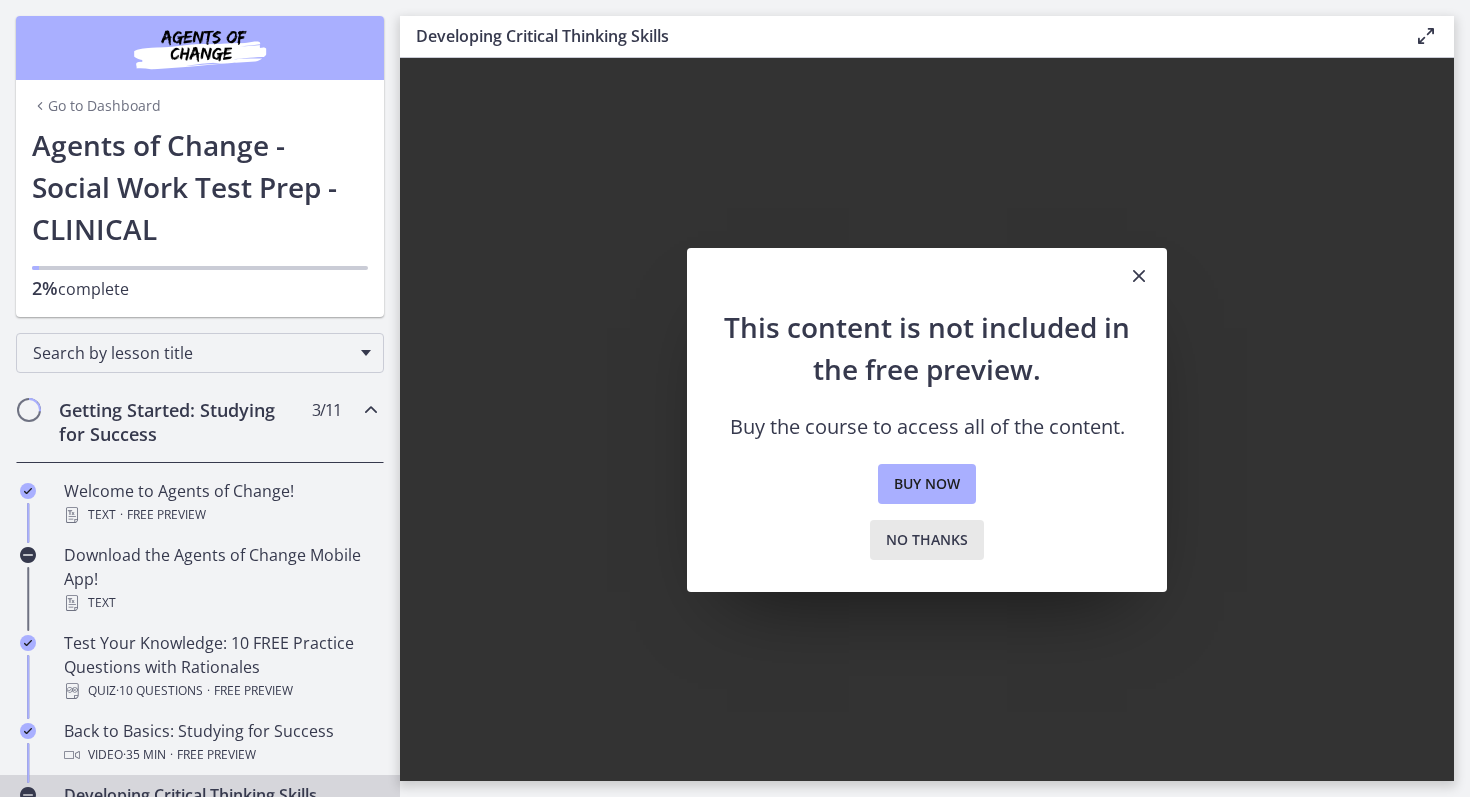 click on "No thanks" at bounding box center (927, 540) 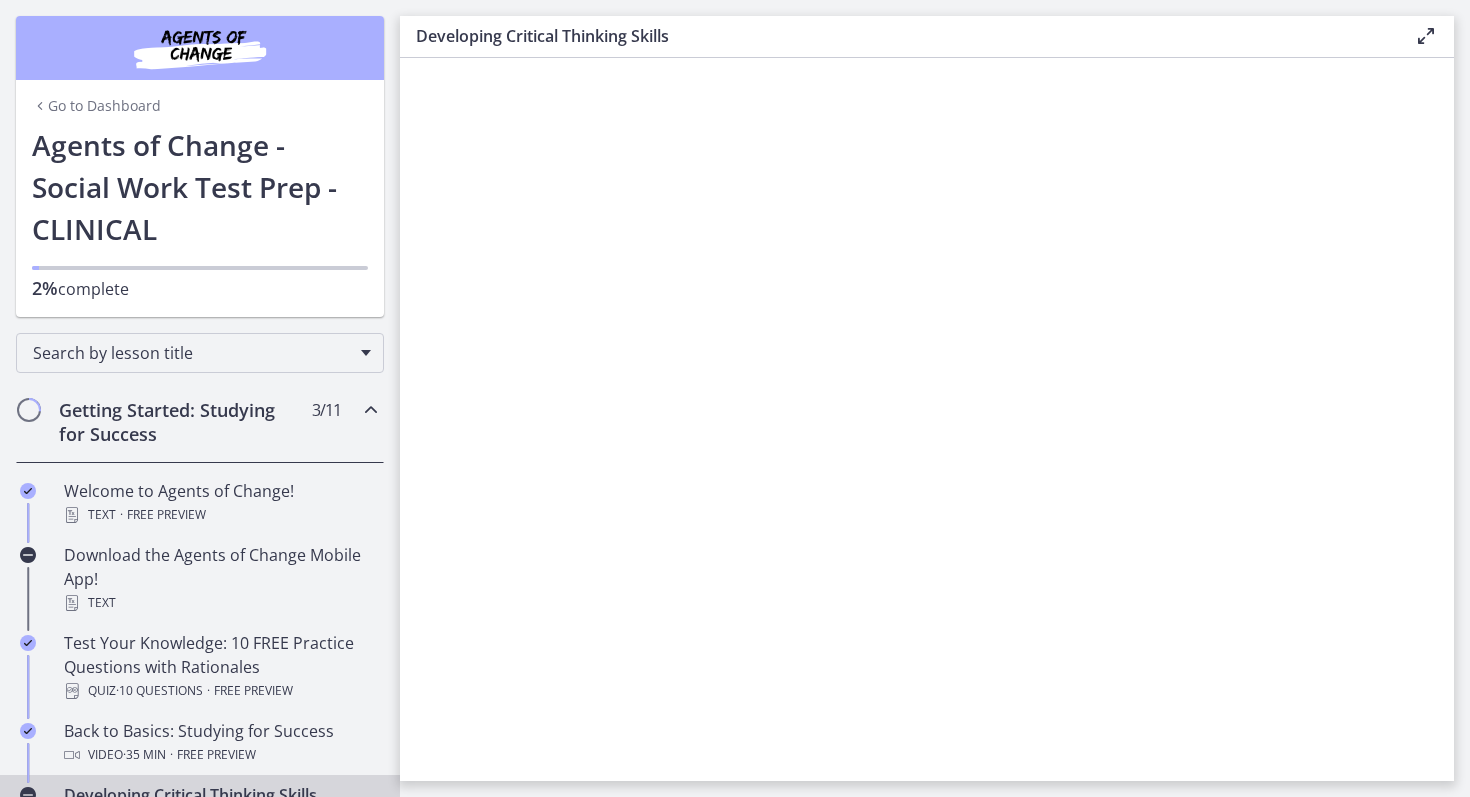 click on "Go to Dashboard" at bounding box center [96, 106] 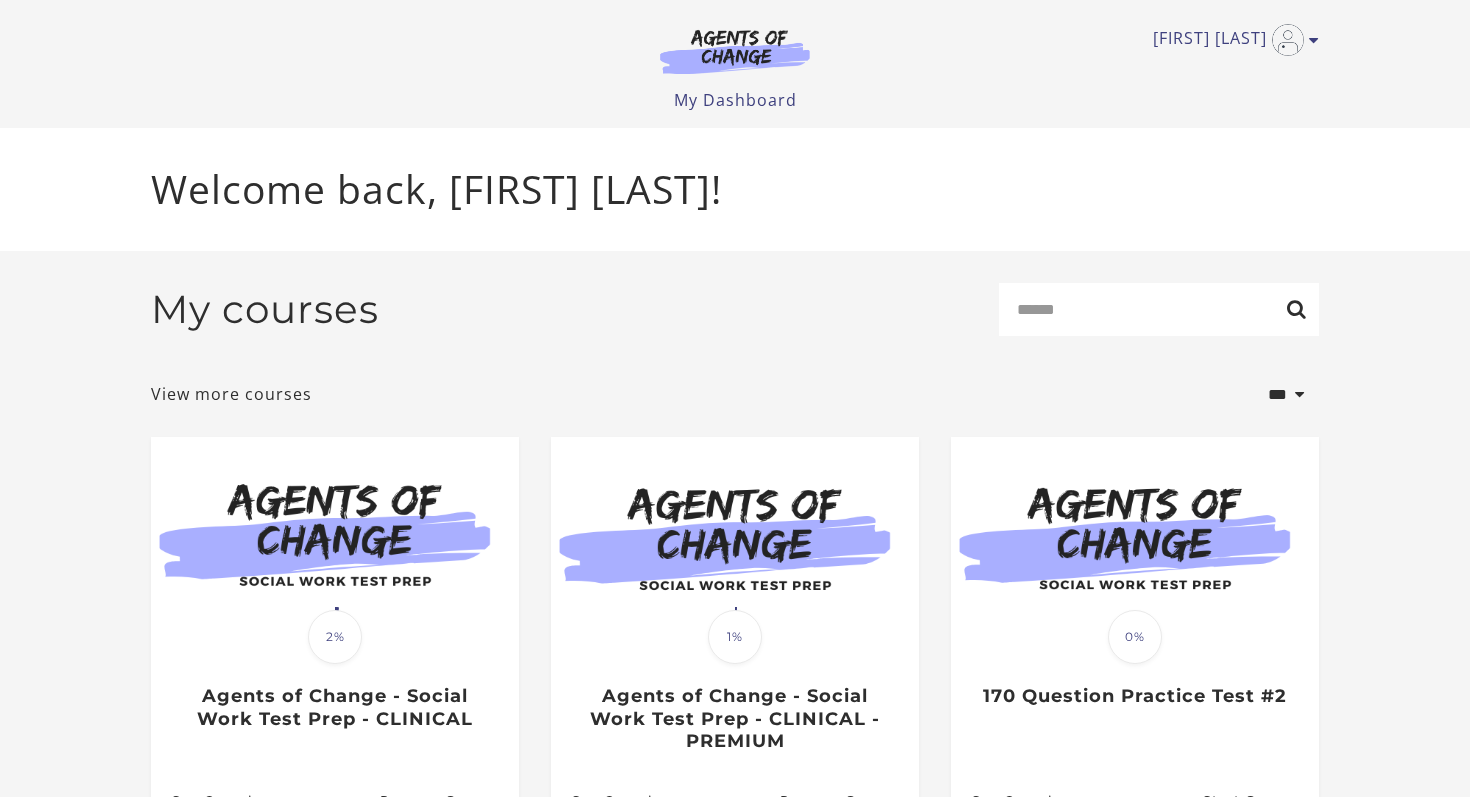 scroll, scrollTop: 0, scrollLeft: 0, axis: both 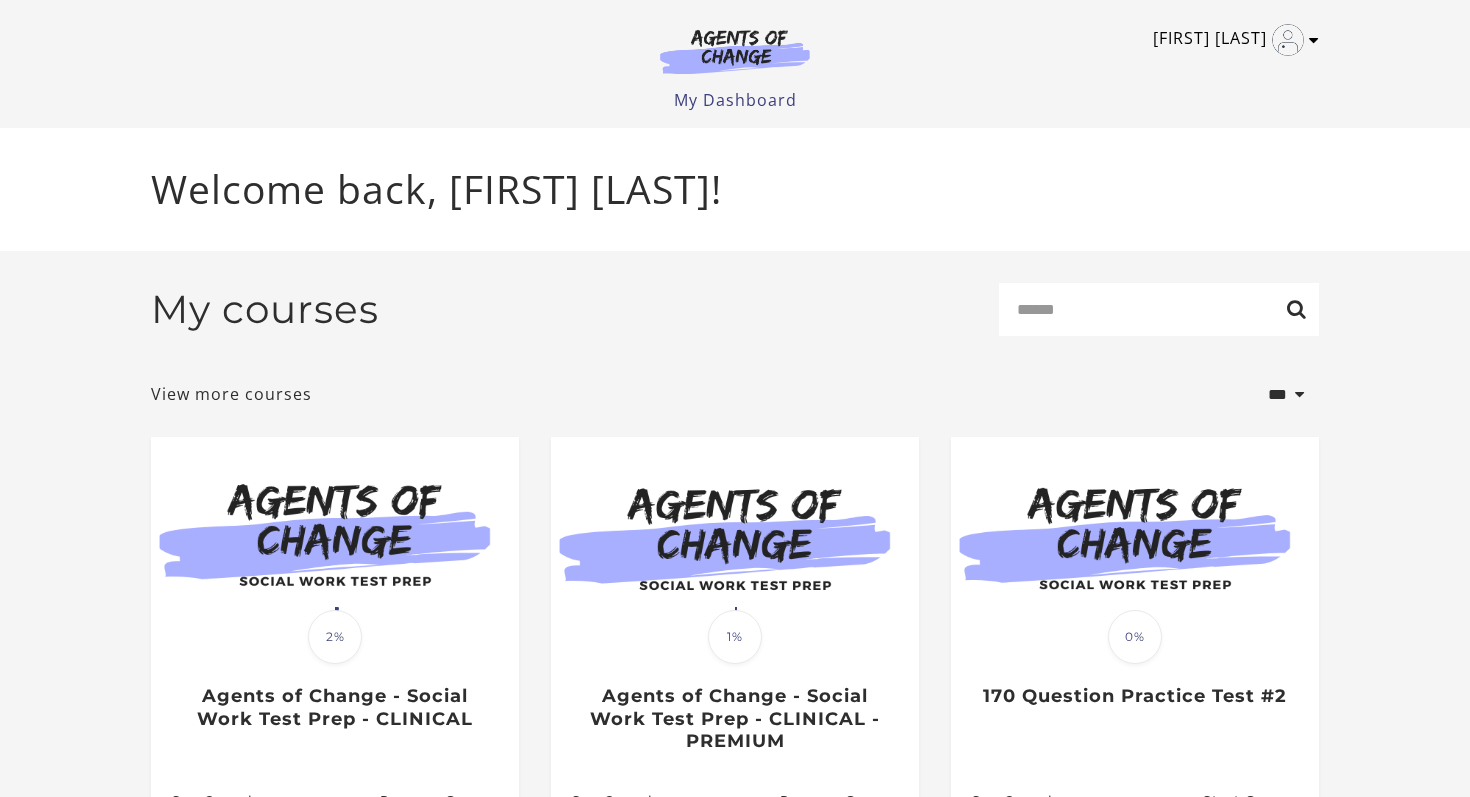 click at bounding box center (1314, 40) 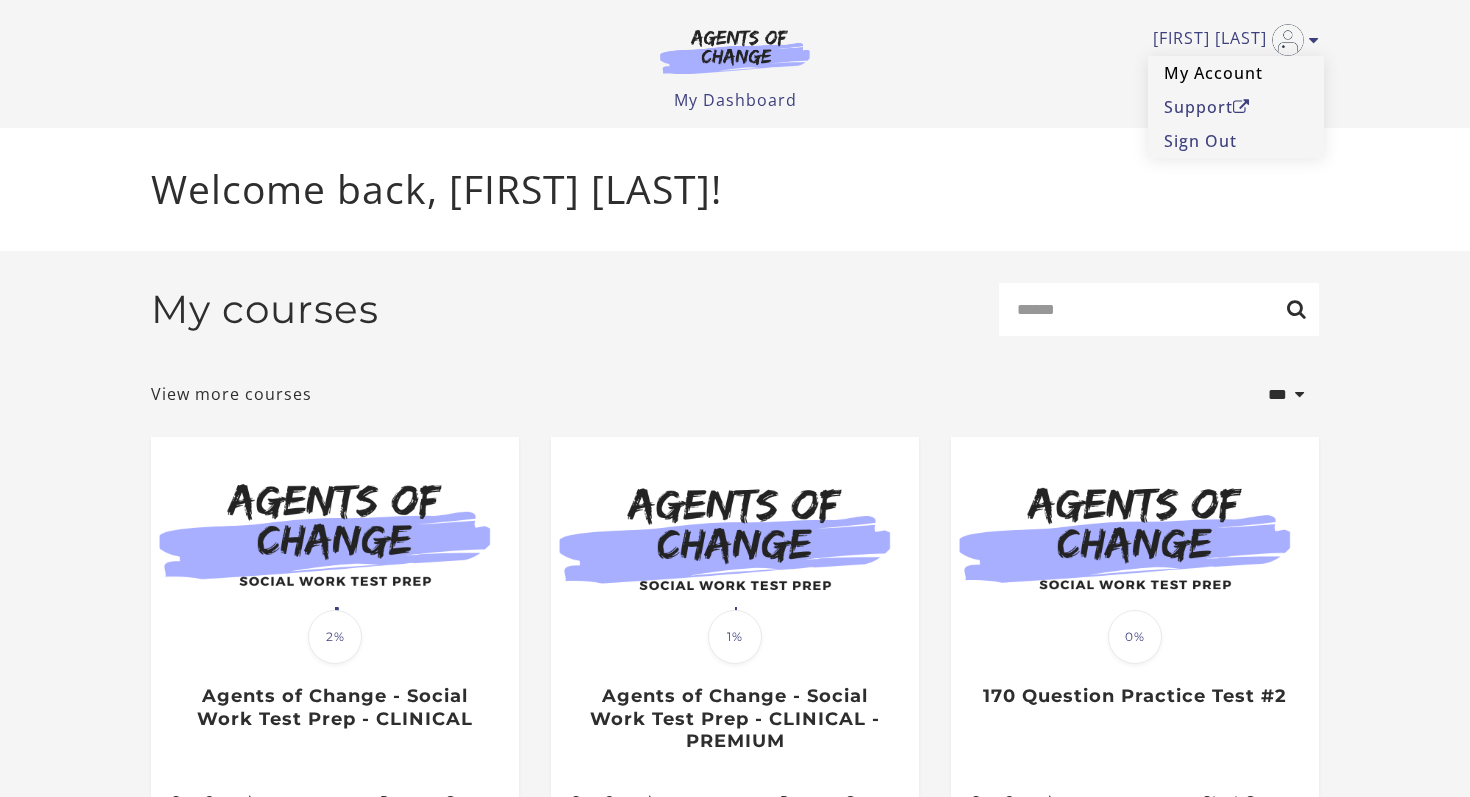 click on "My Account" at bounding box center (1236, 73) 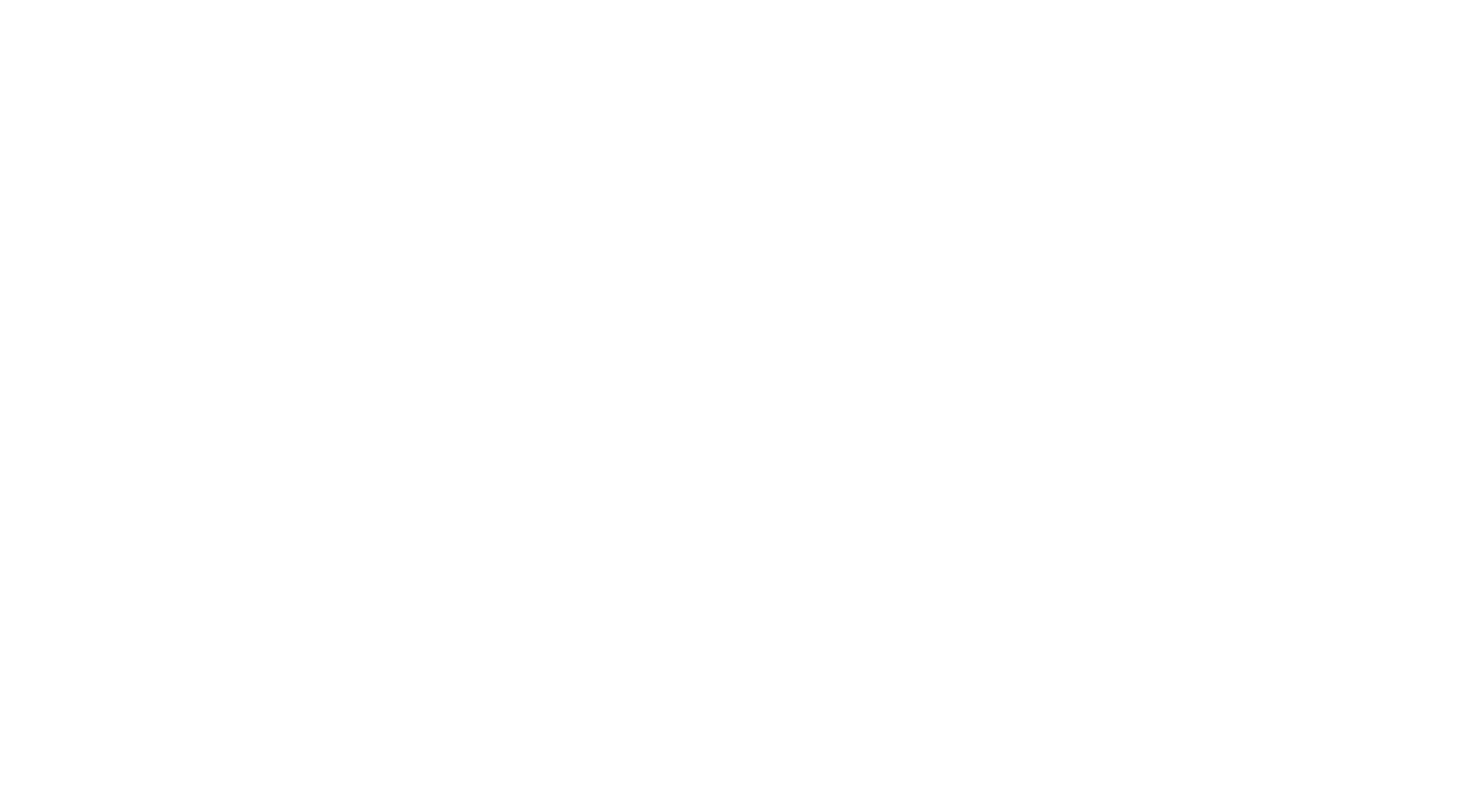 scroll, scrollTop: 0, scrollLeft: 0, axis: both 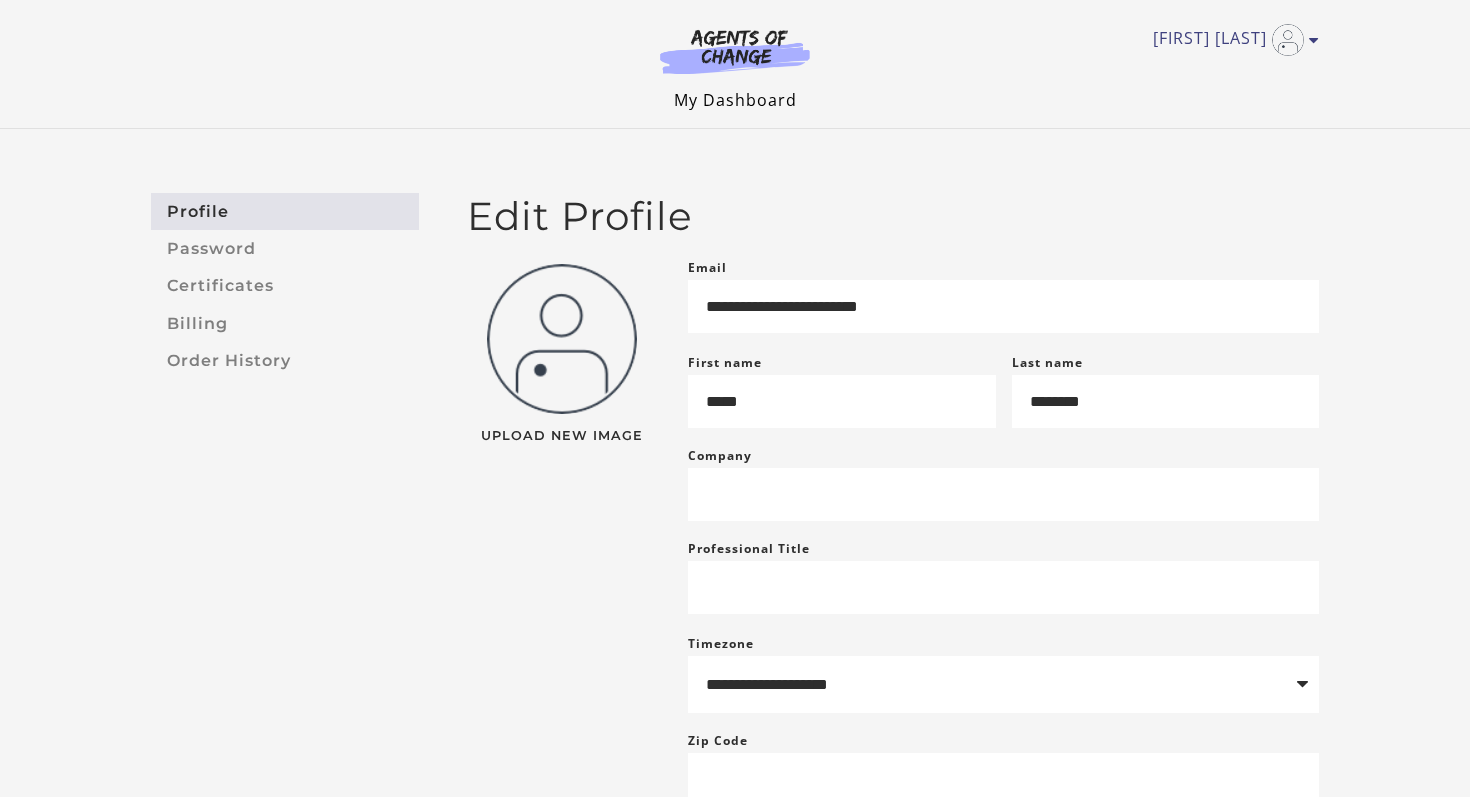 click on "My Dashboard" at bounding box center [735, 100] 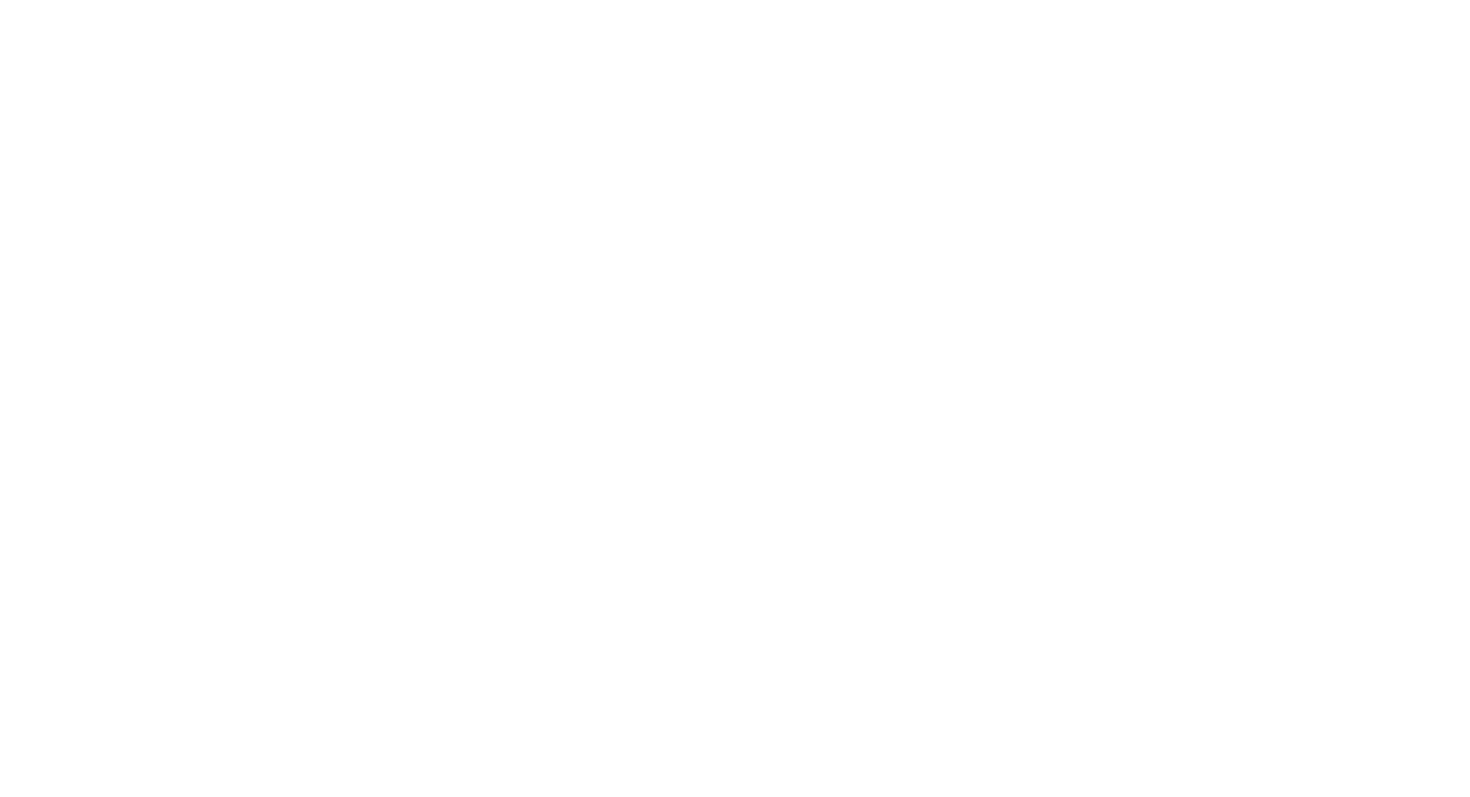 scroll, scrollTop: 0, scrollLeft: 0, axis: both 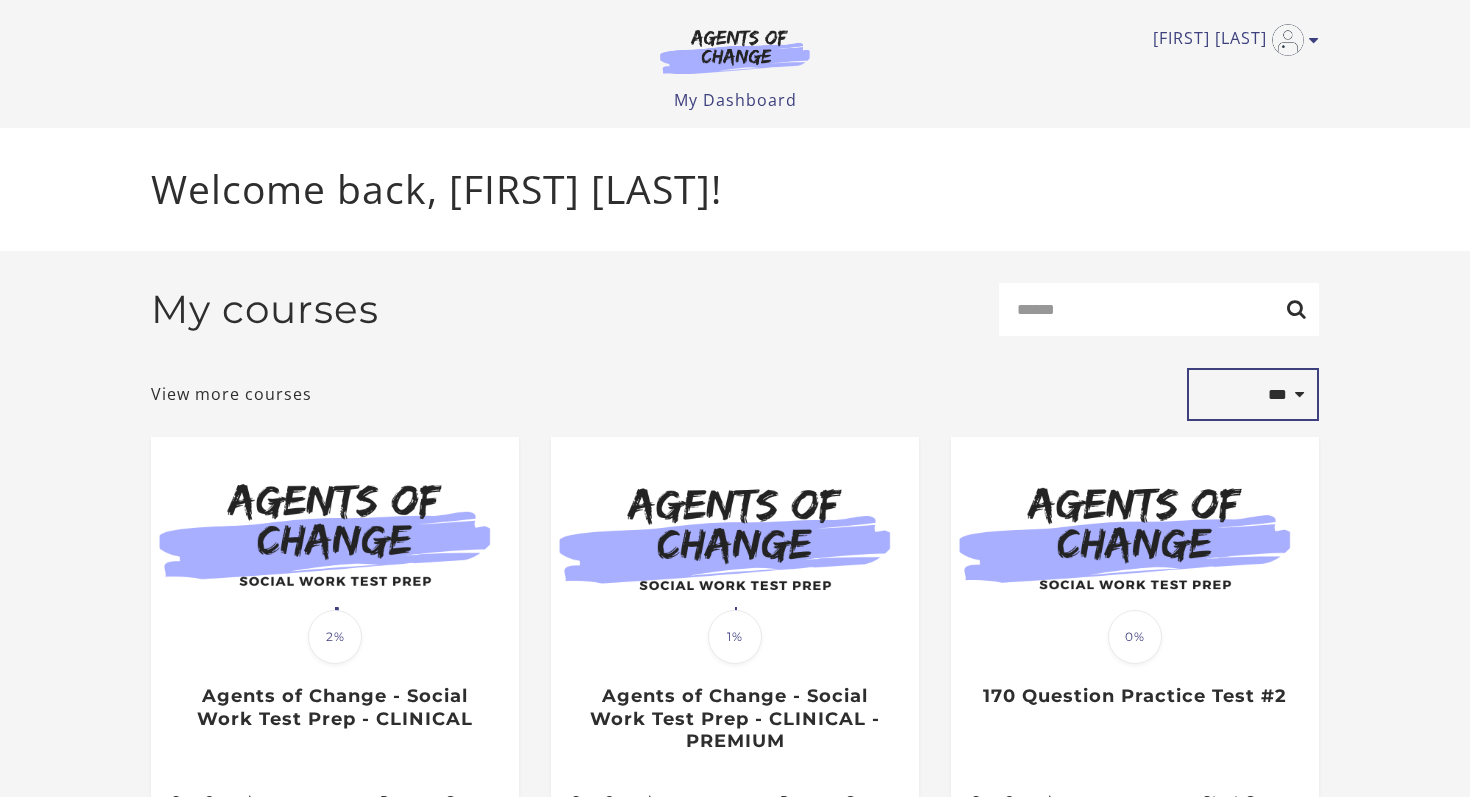 click on "**********" at bounding box center [1253, 395] 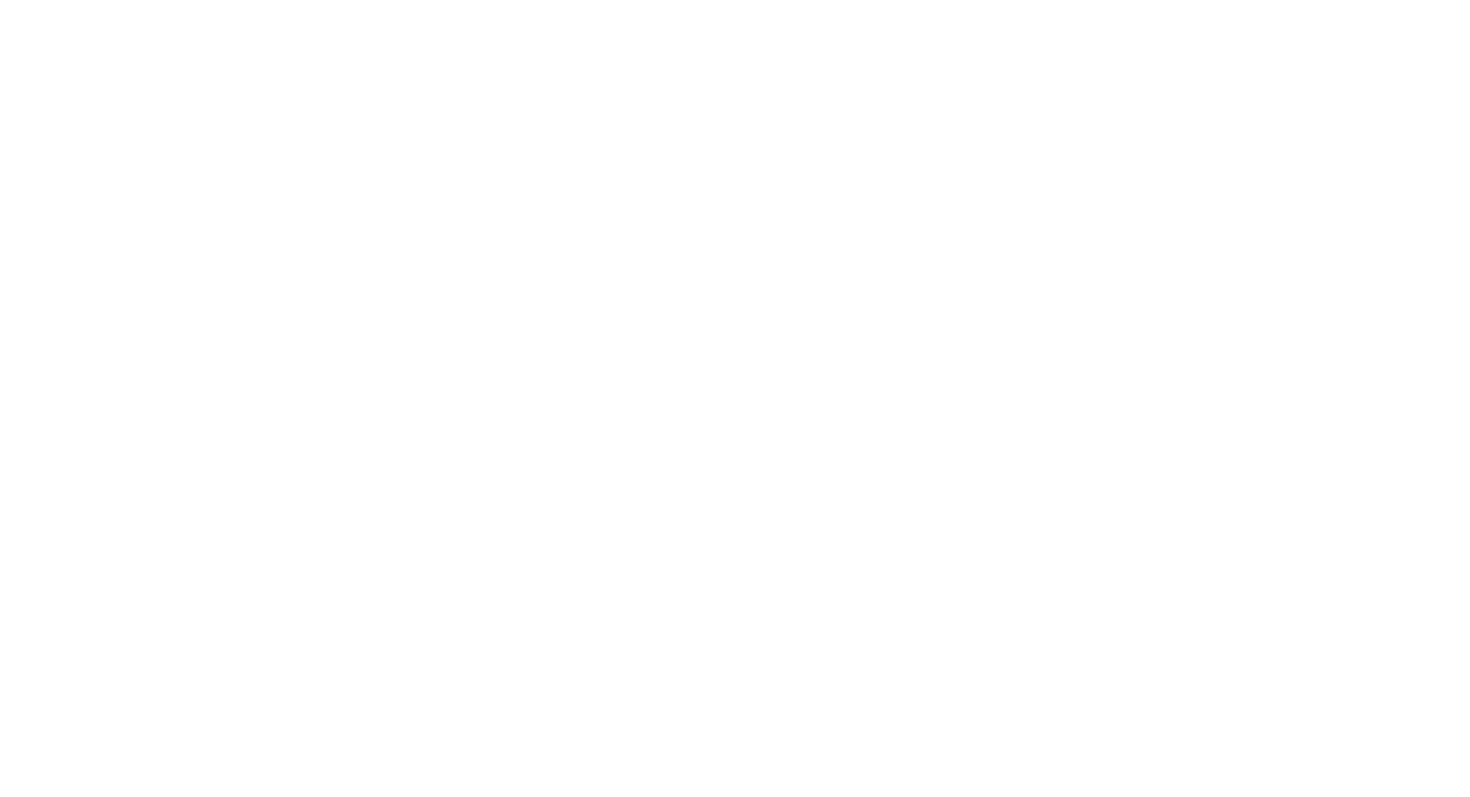 select on "**********" 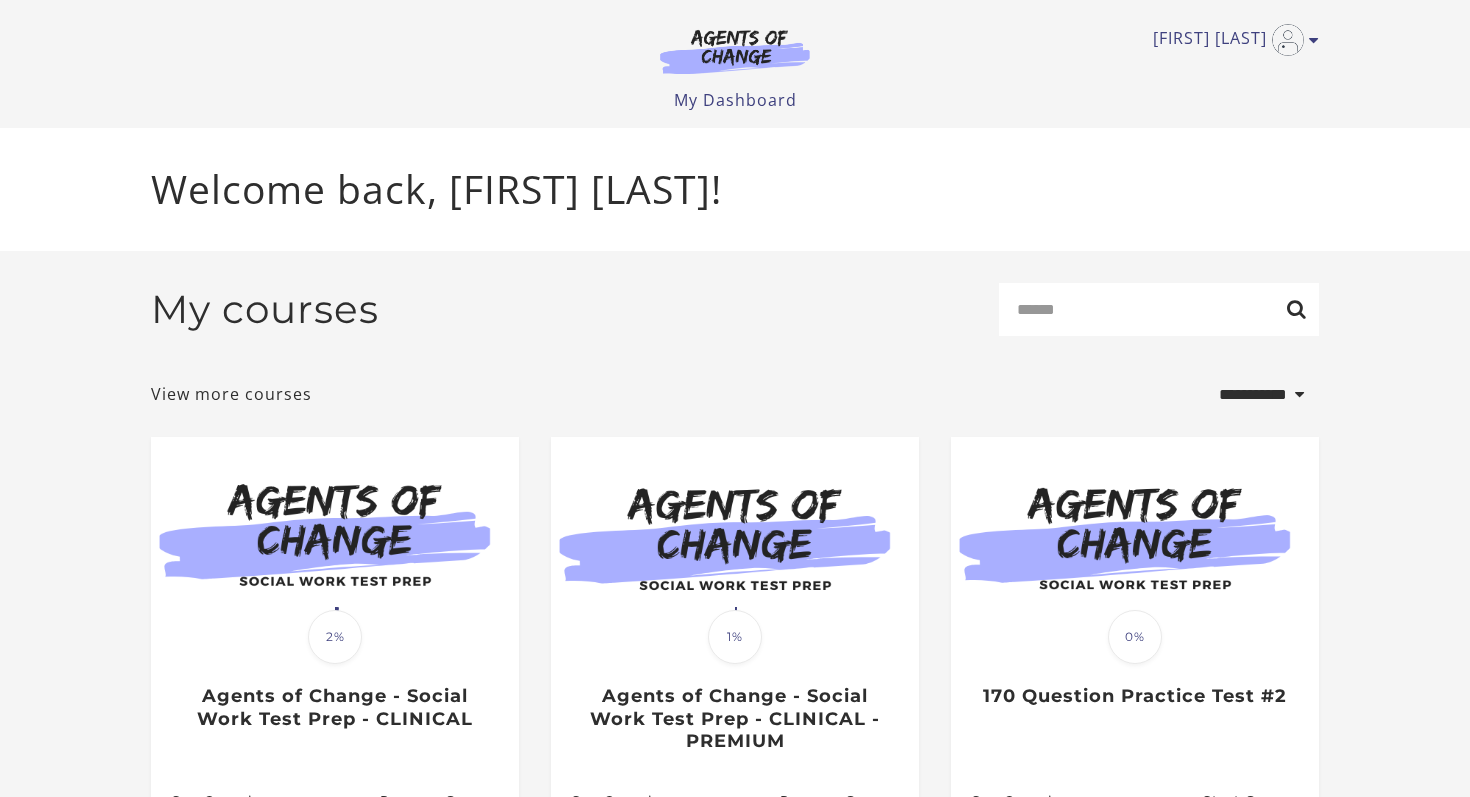scroll, scrollTop: 0, scrollLeft: 0, axis: both 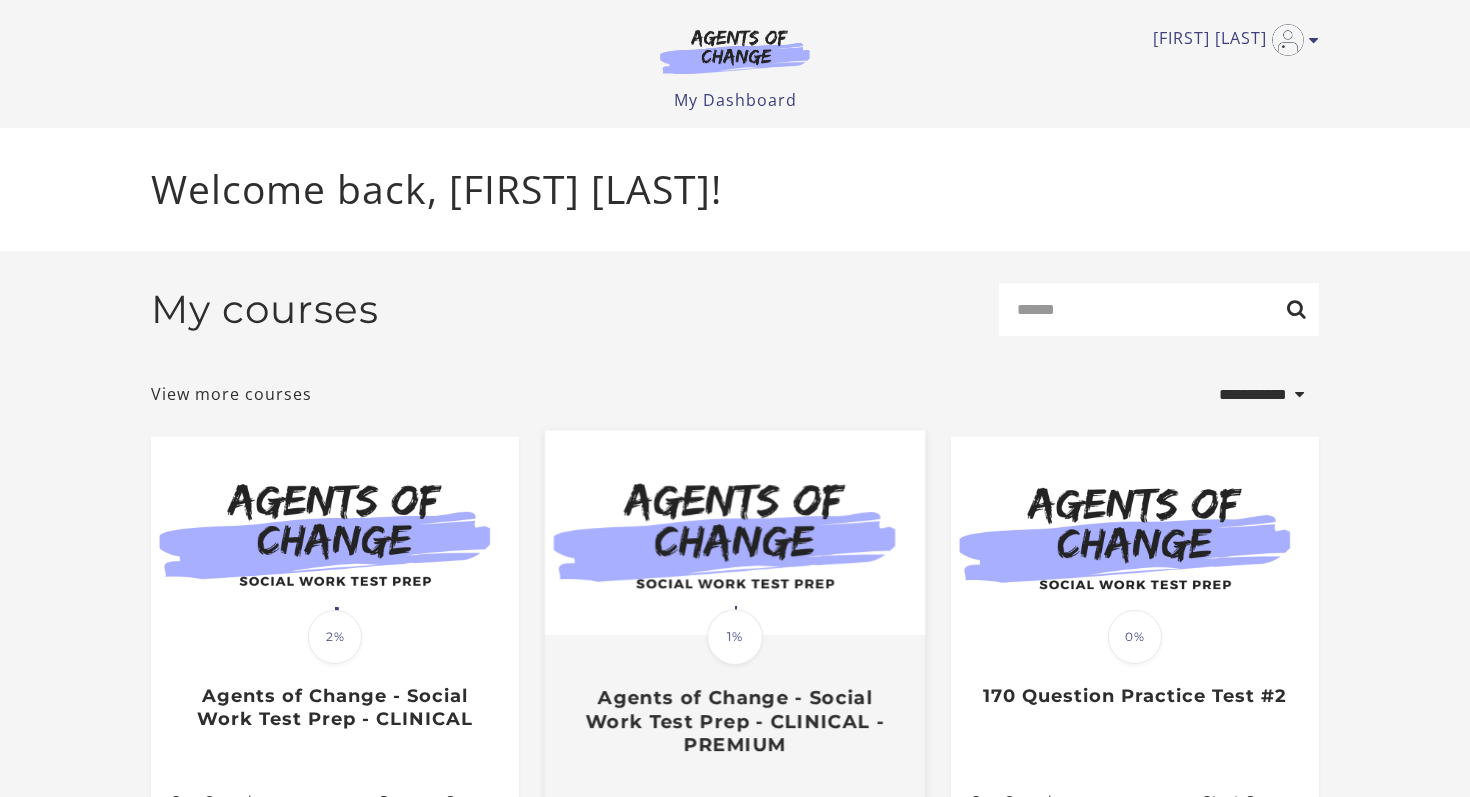 click at bounding box center [735, 533] 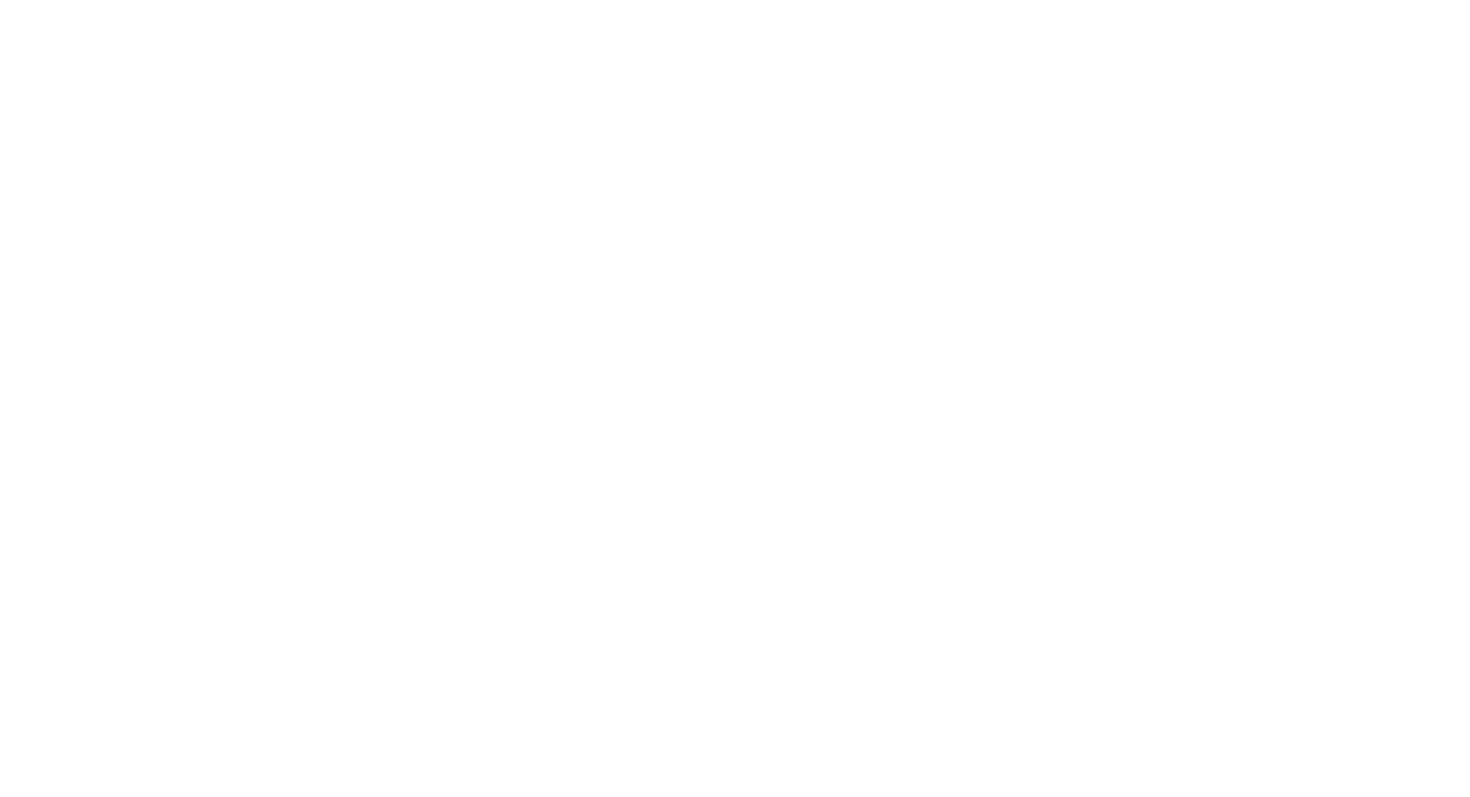 scroll, scrollTop: 0, scrollLeft: 0, axis: both 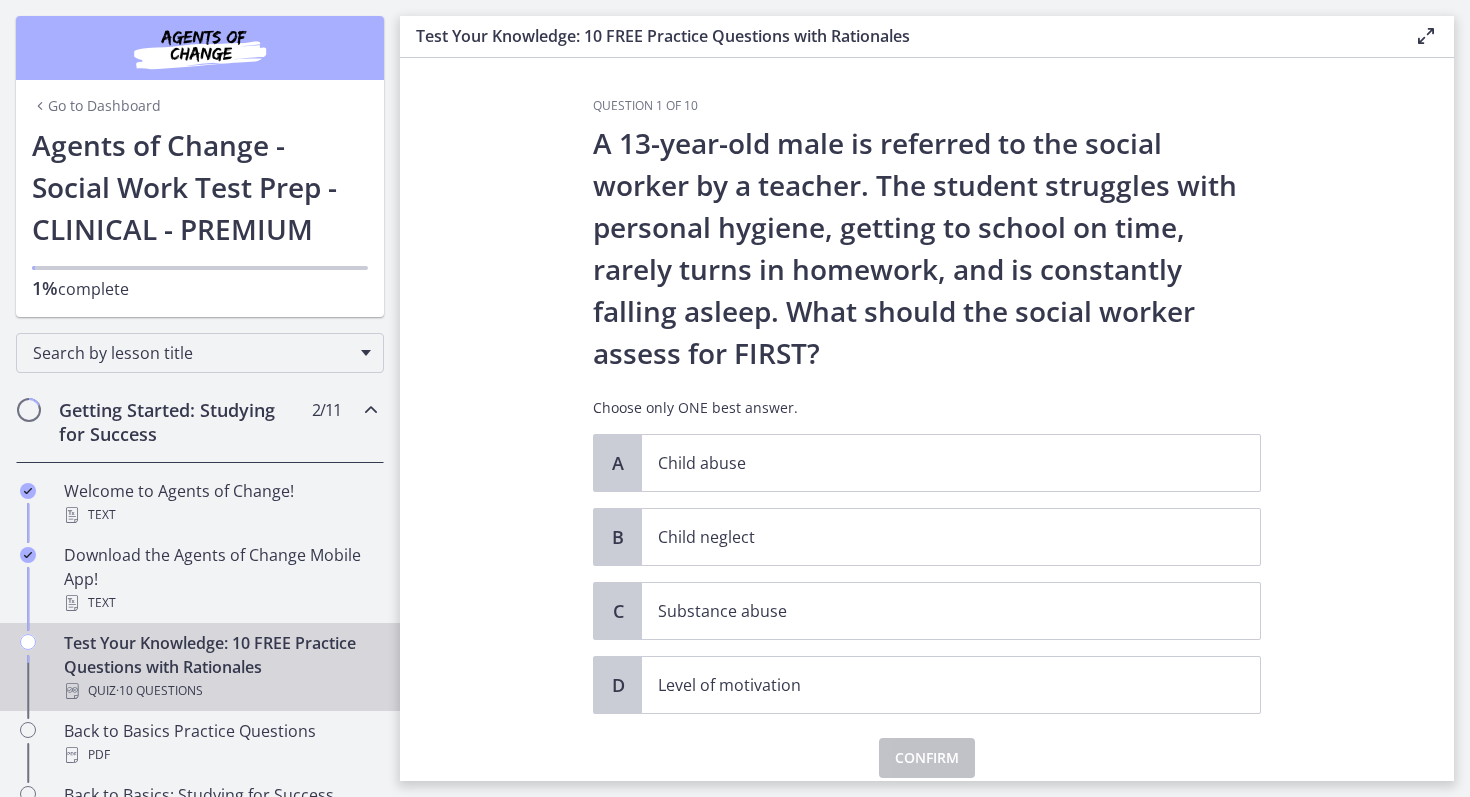 click at bounding box center (29, 410) 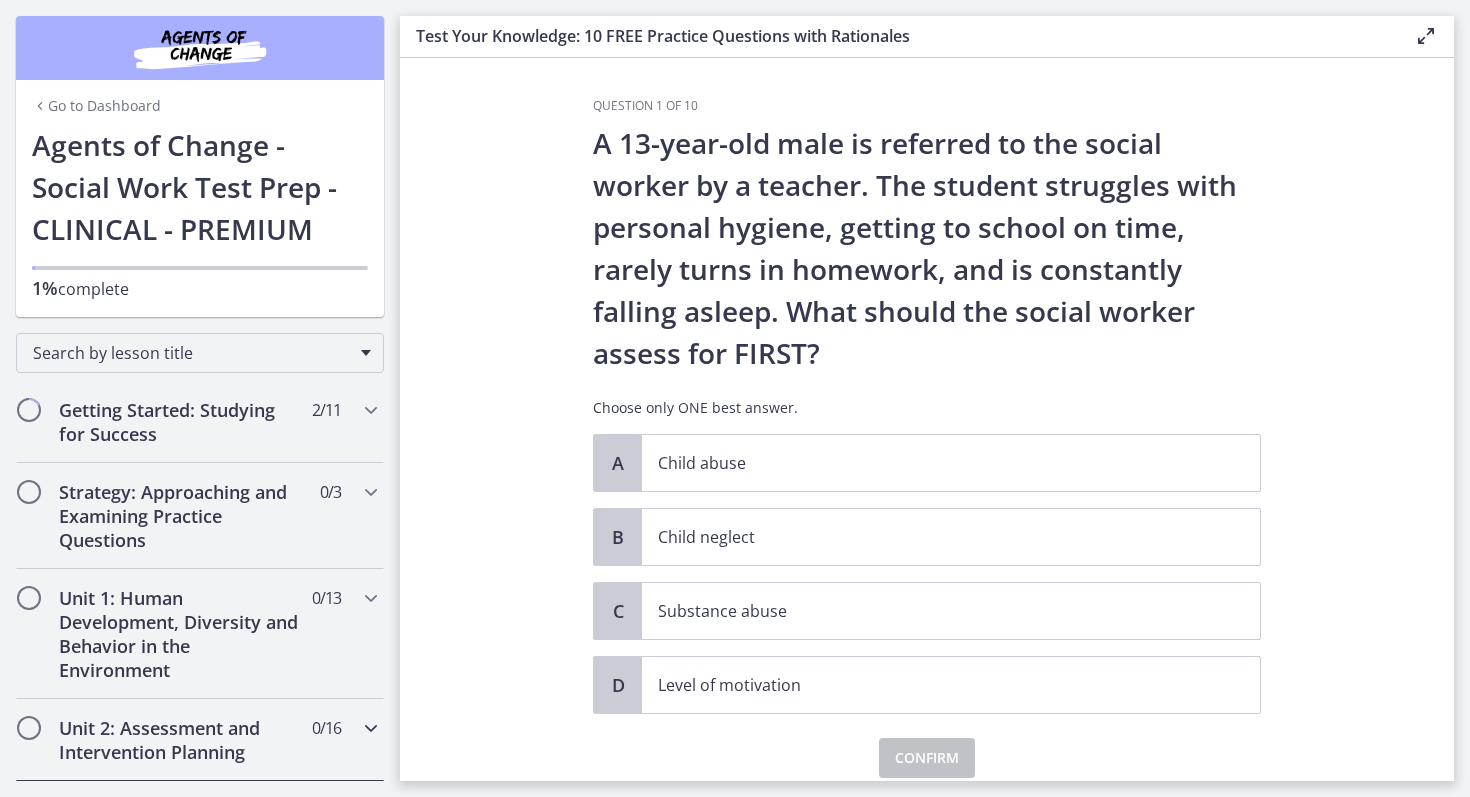 click at bounding box center (371, 728) 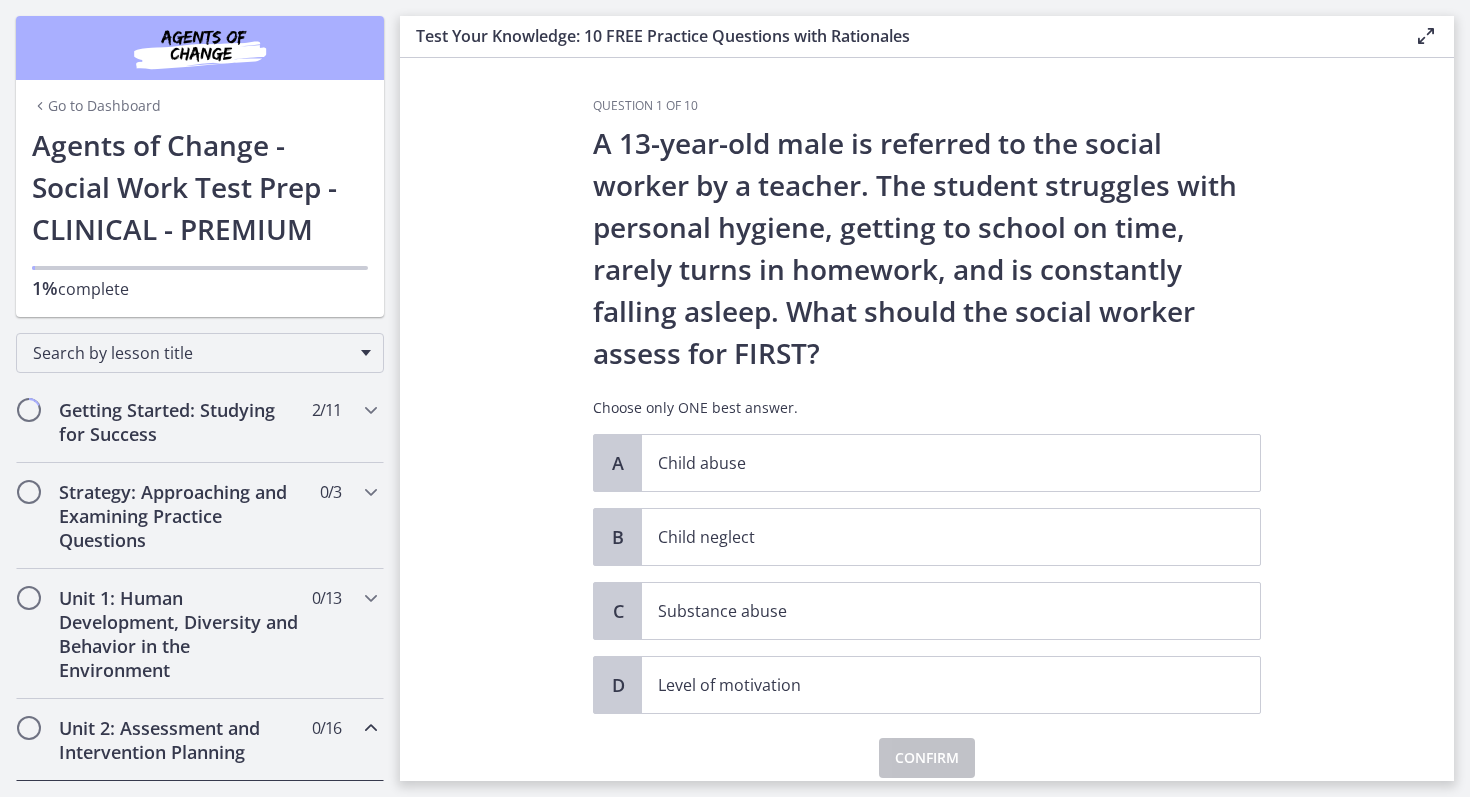 click at bounding box center (371, 728) 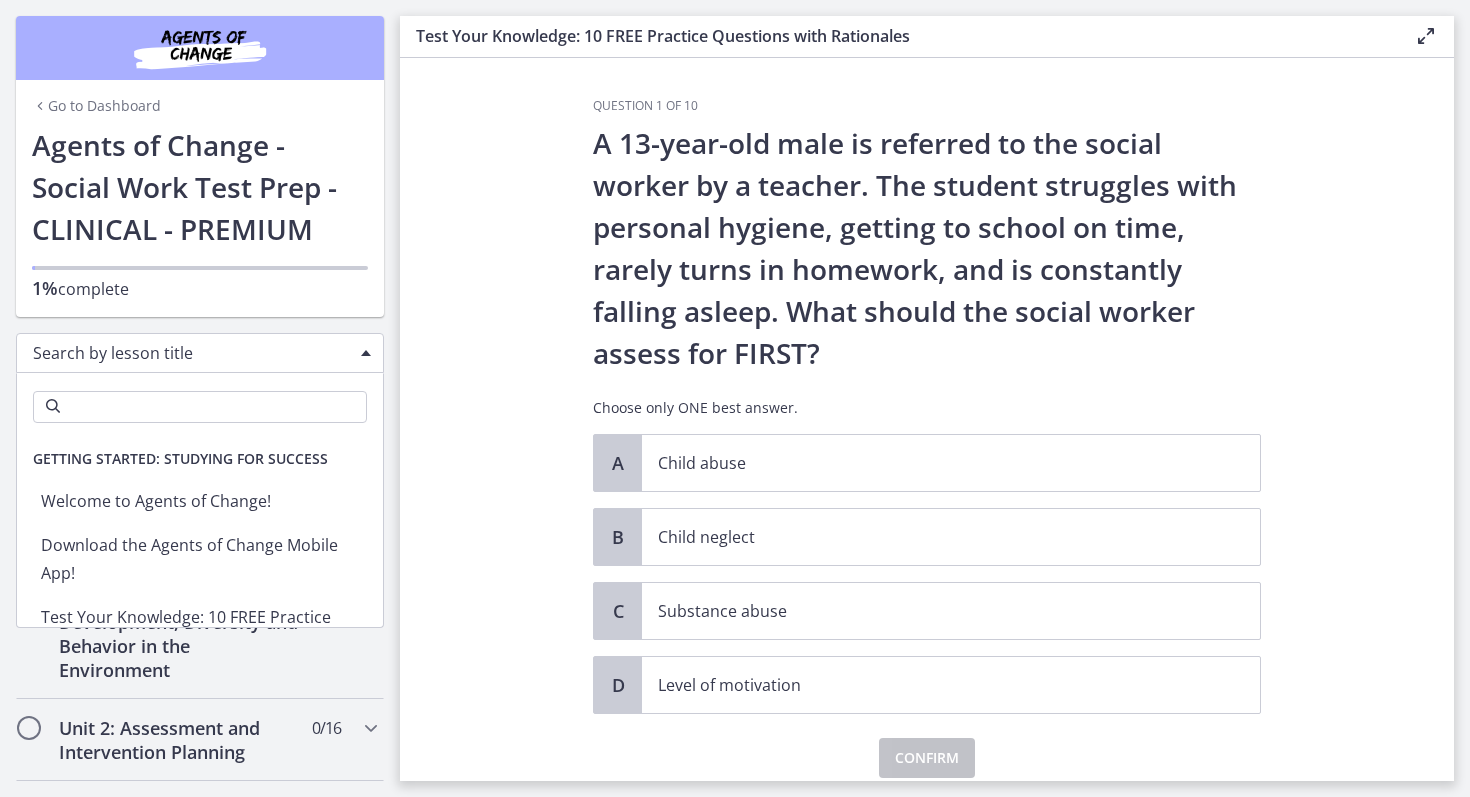 click on "Search by lesson title" at bounding box center [200, 353] 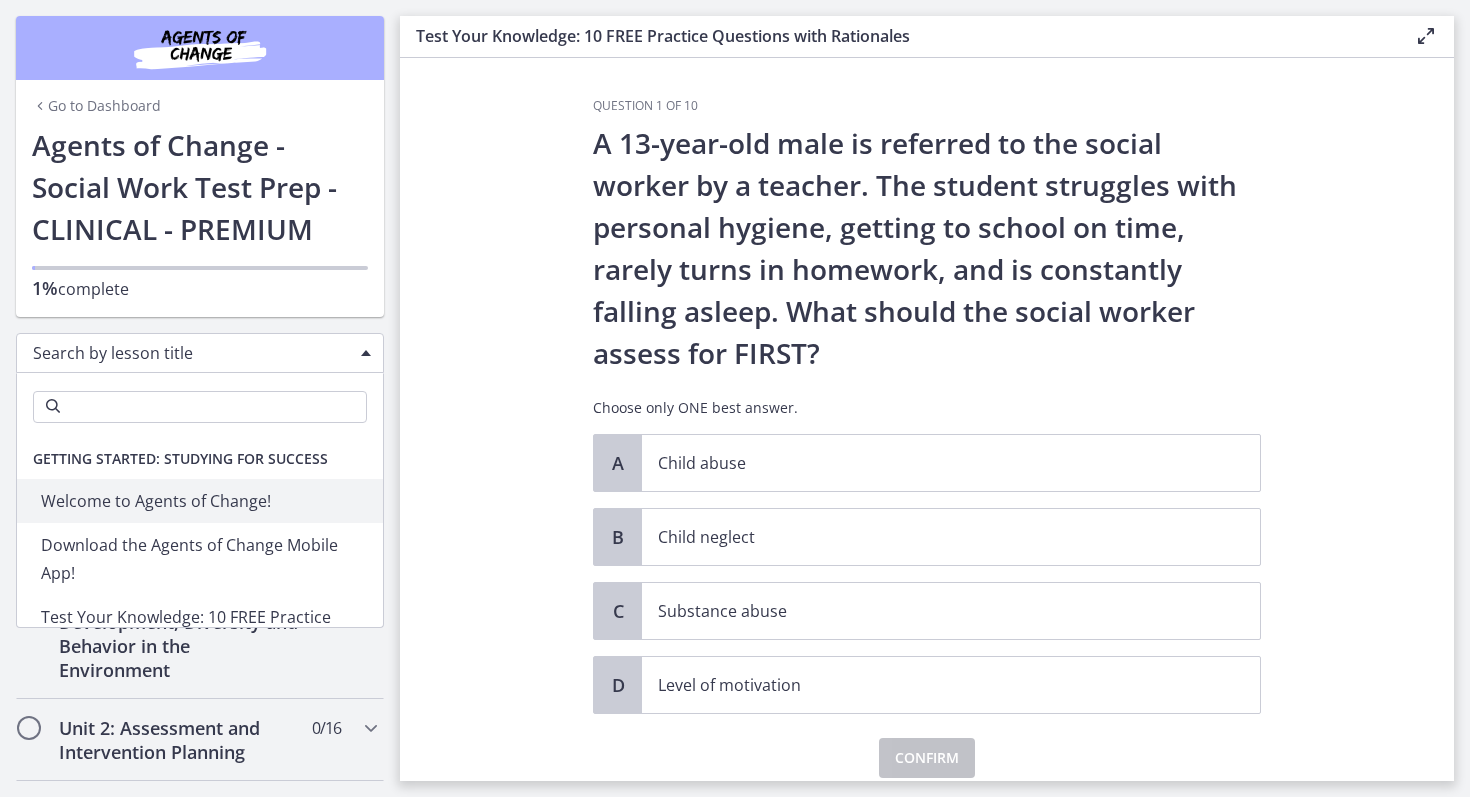 click on "Go to Dashboard" at bounding box center [96, 106] 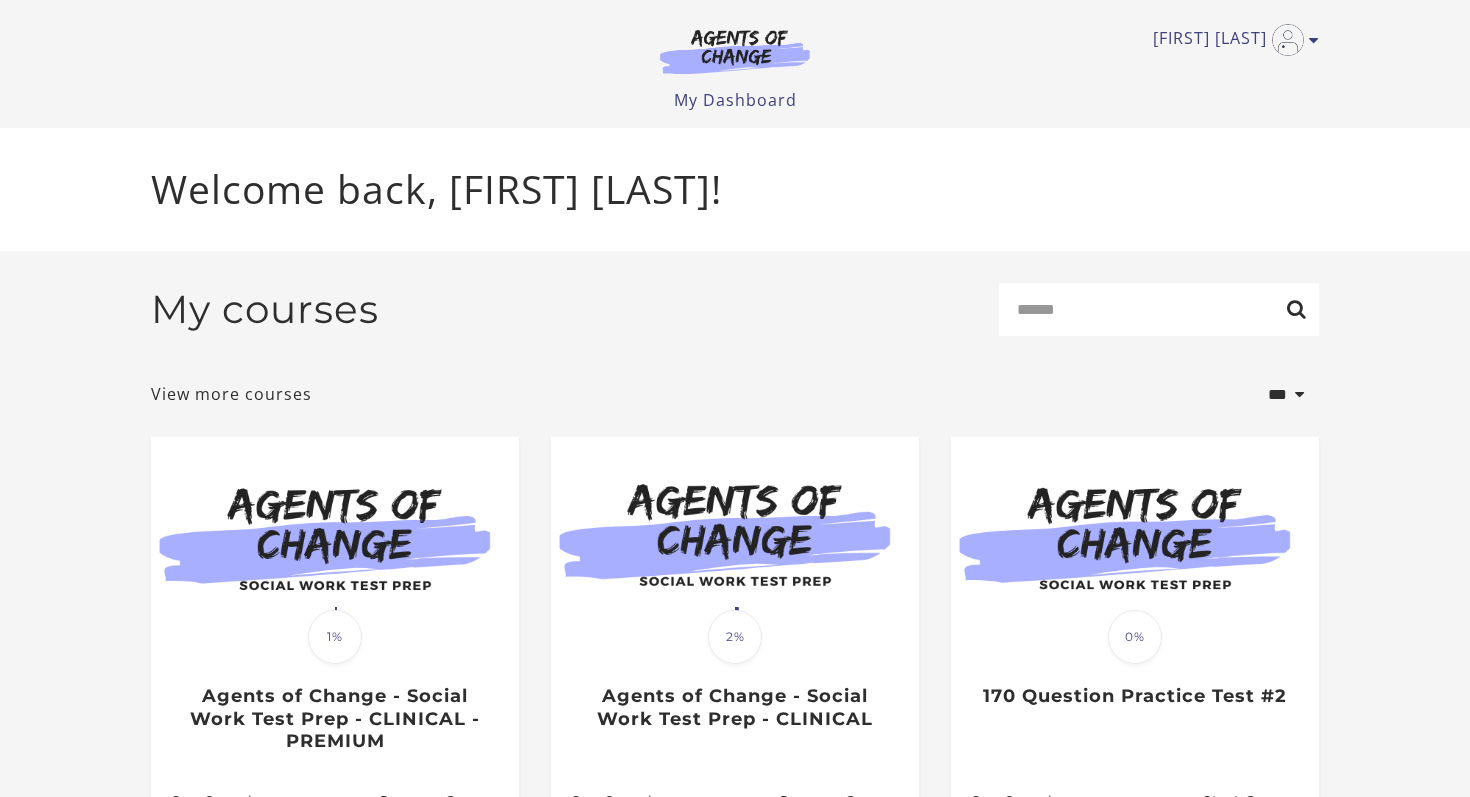 scroll, scrollTop: 0, scrollLeft: 0, axis: both 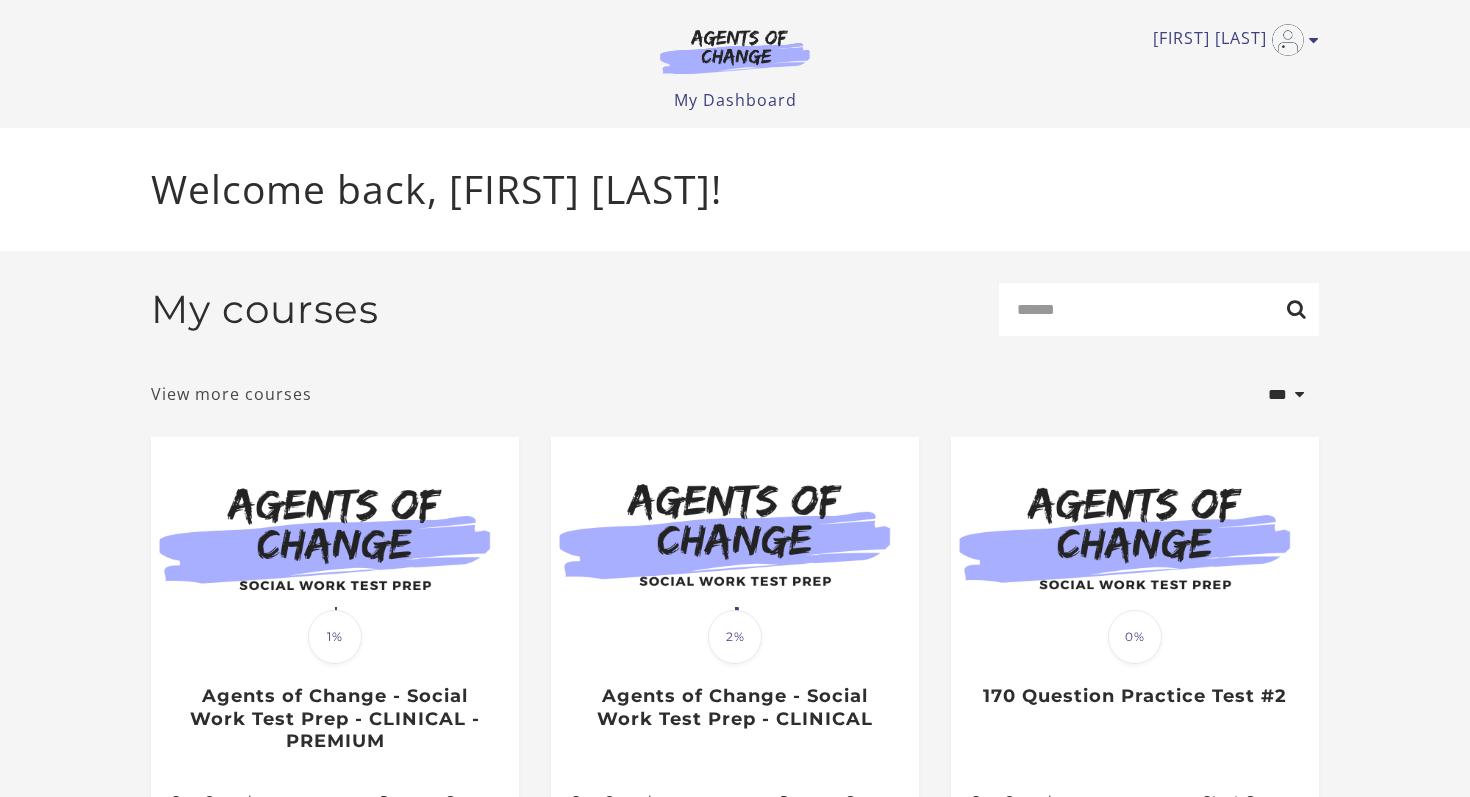 click on "View more courses" at bounding box center (231, 394) 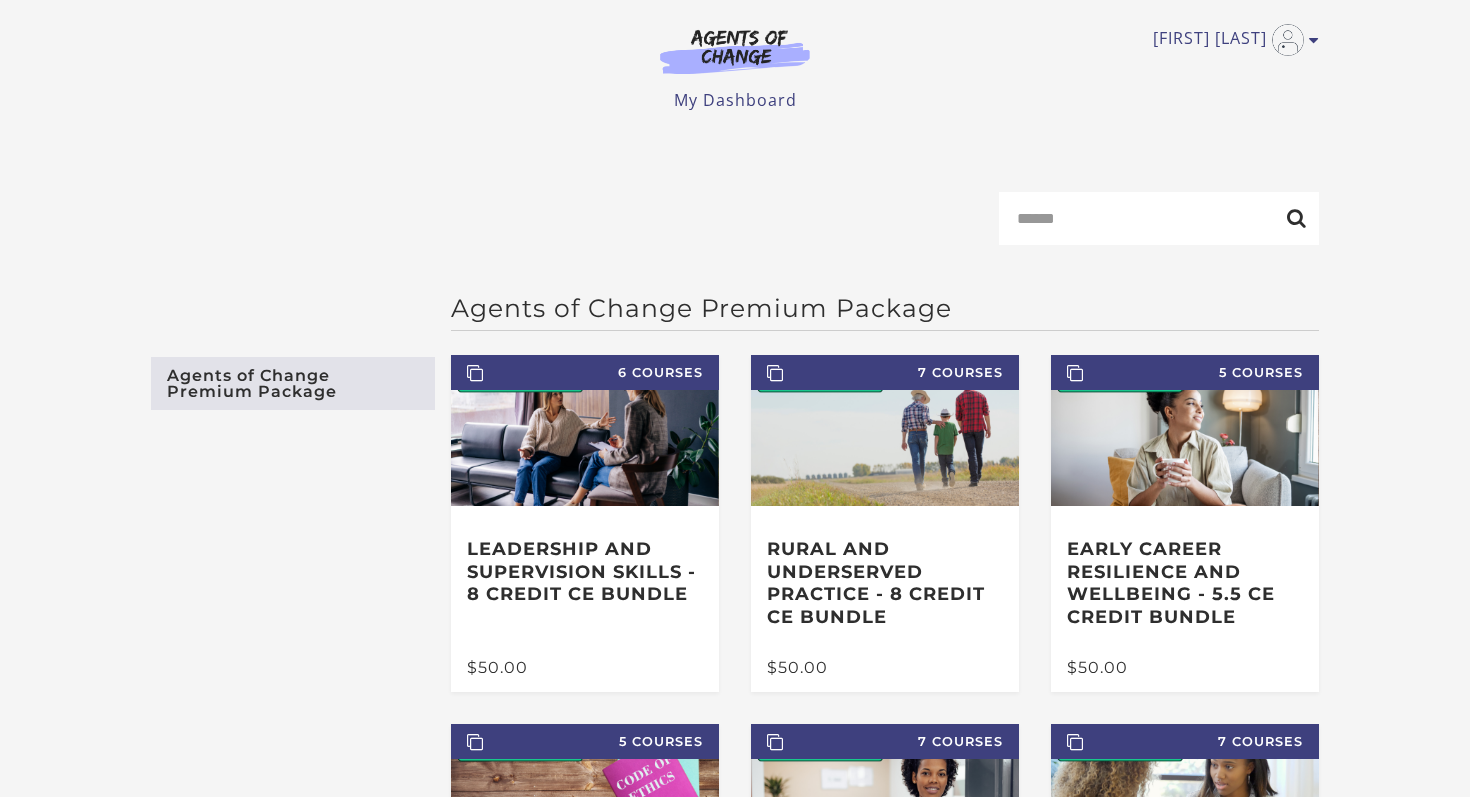 scroll, scrollTop: 0, scrollLeft: 0, axis: both 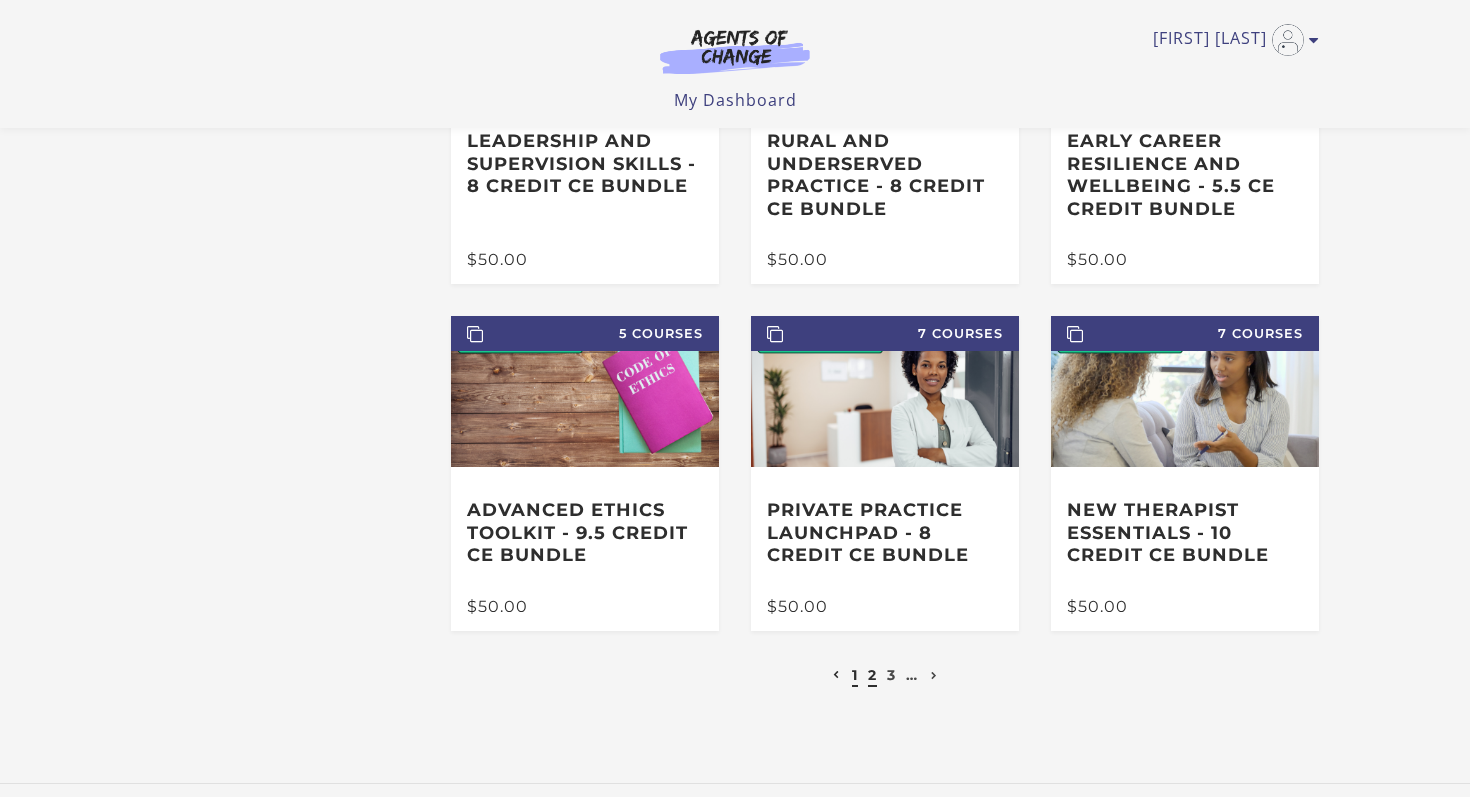 click on "2" at bounding box center [872, 675] 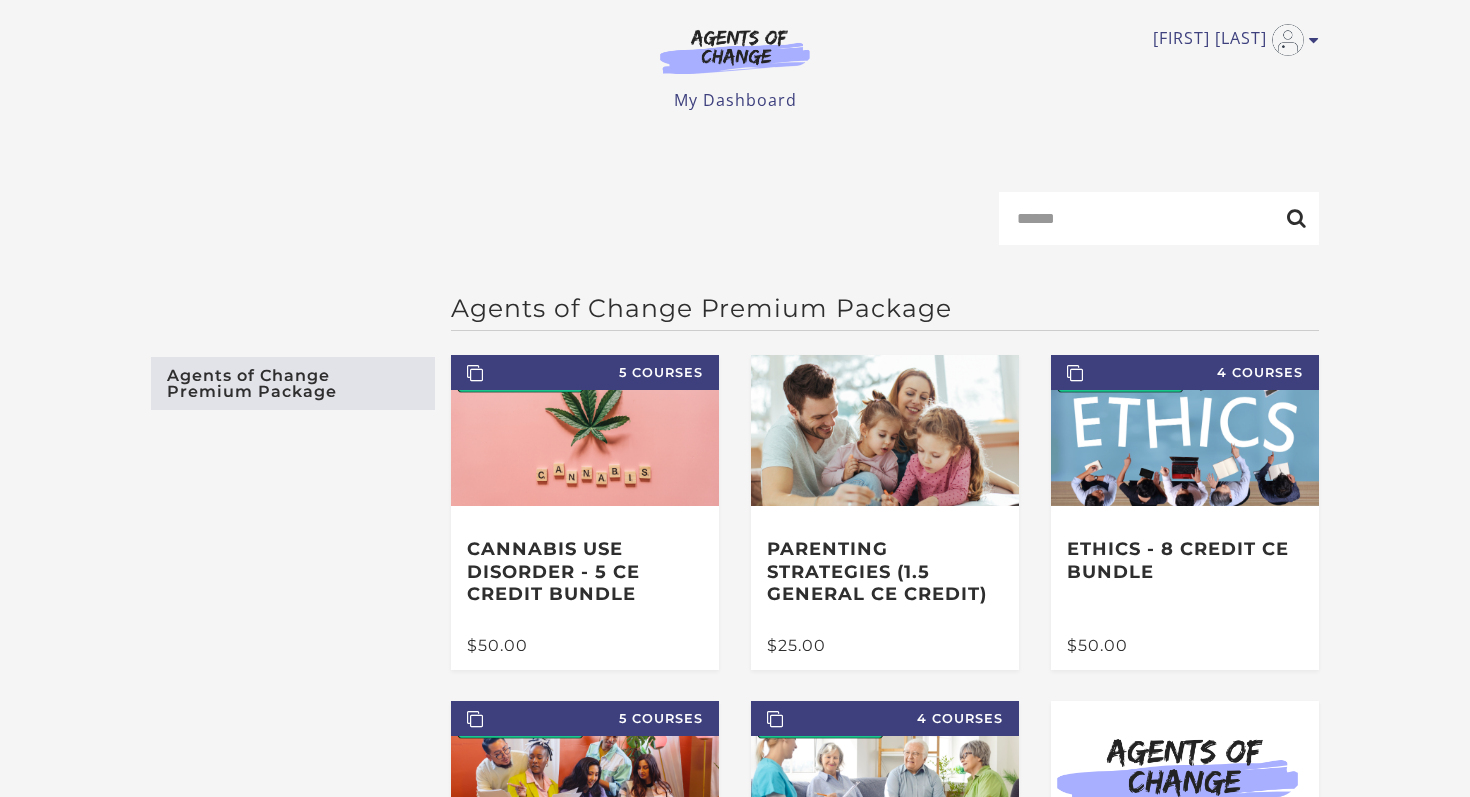 scroll, scrollTop: 0, scrollLeft: 0, axis: both 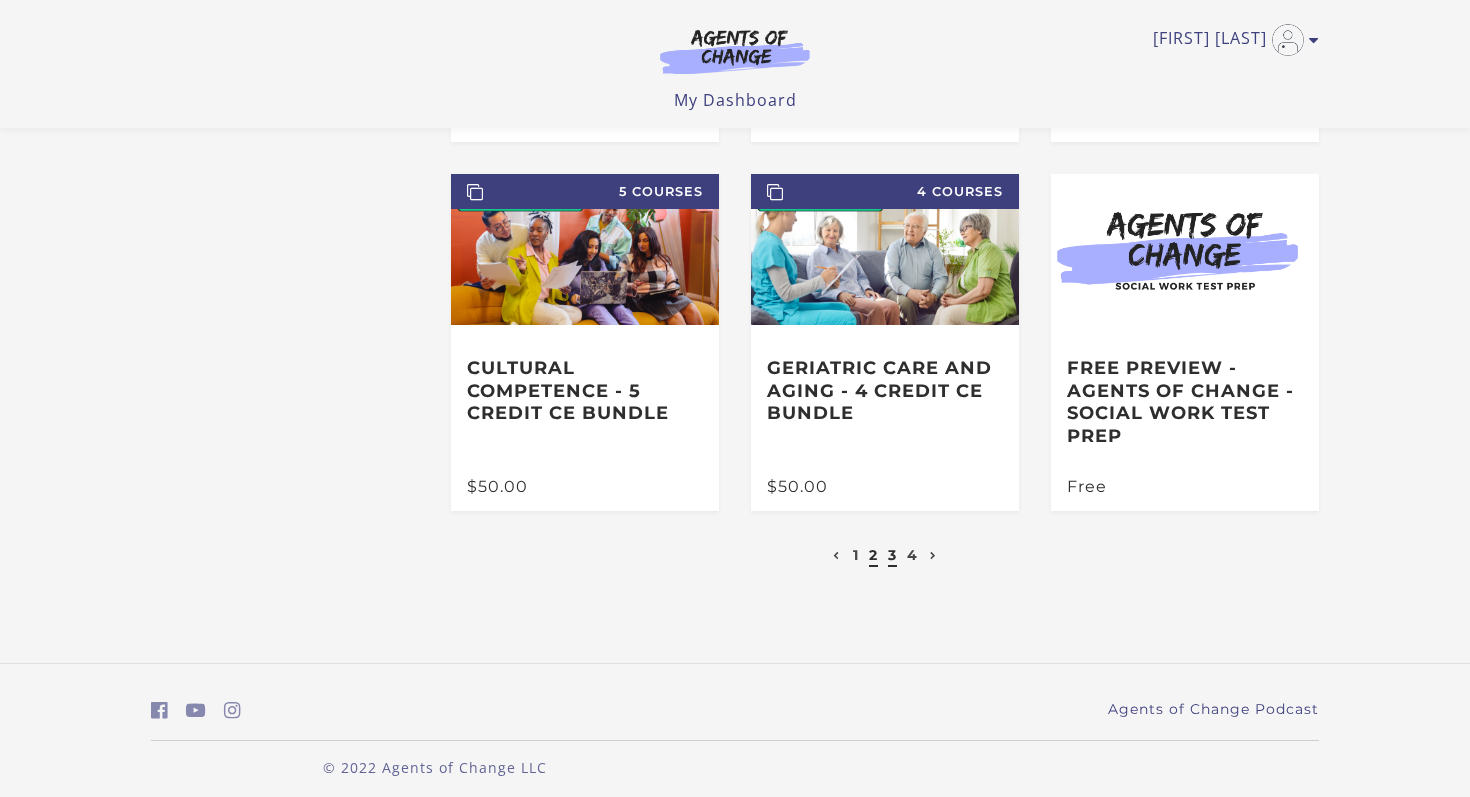 click on "3" at bounding box center (892, 555) 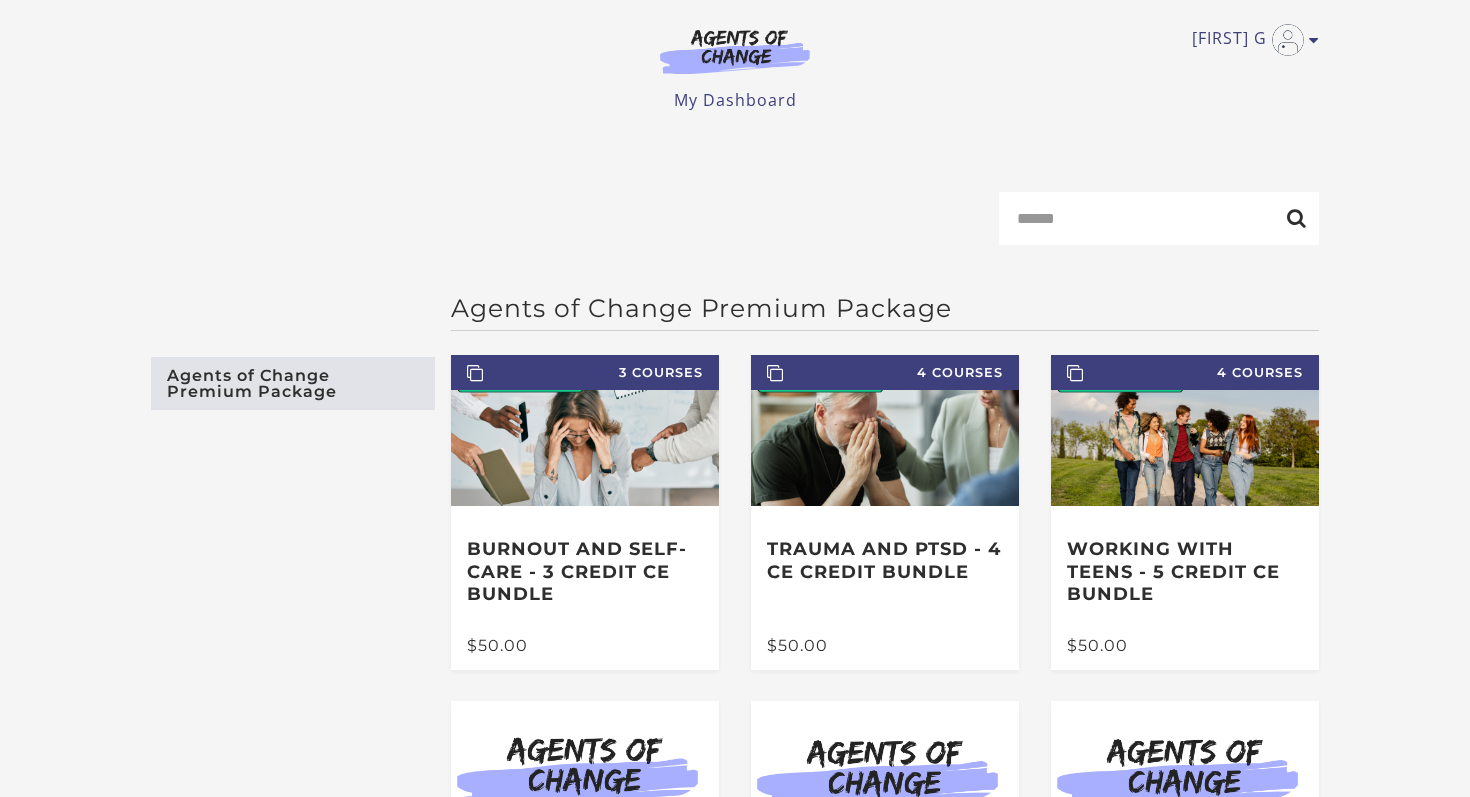 scroll, scrollTop: 0, scrollLeft: 0, axis: both 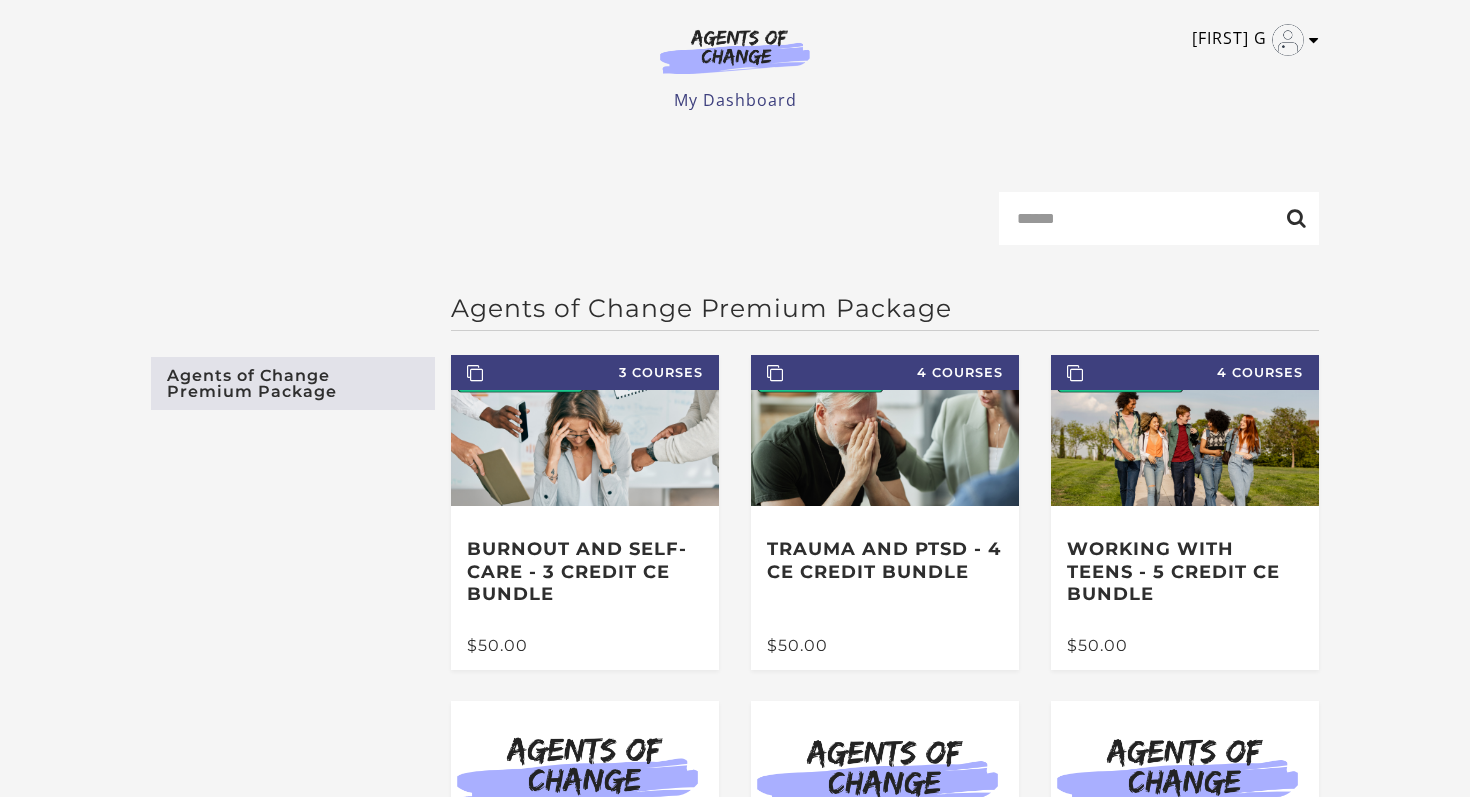 click at bounding box center (1288, 40) 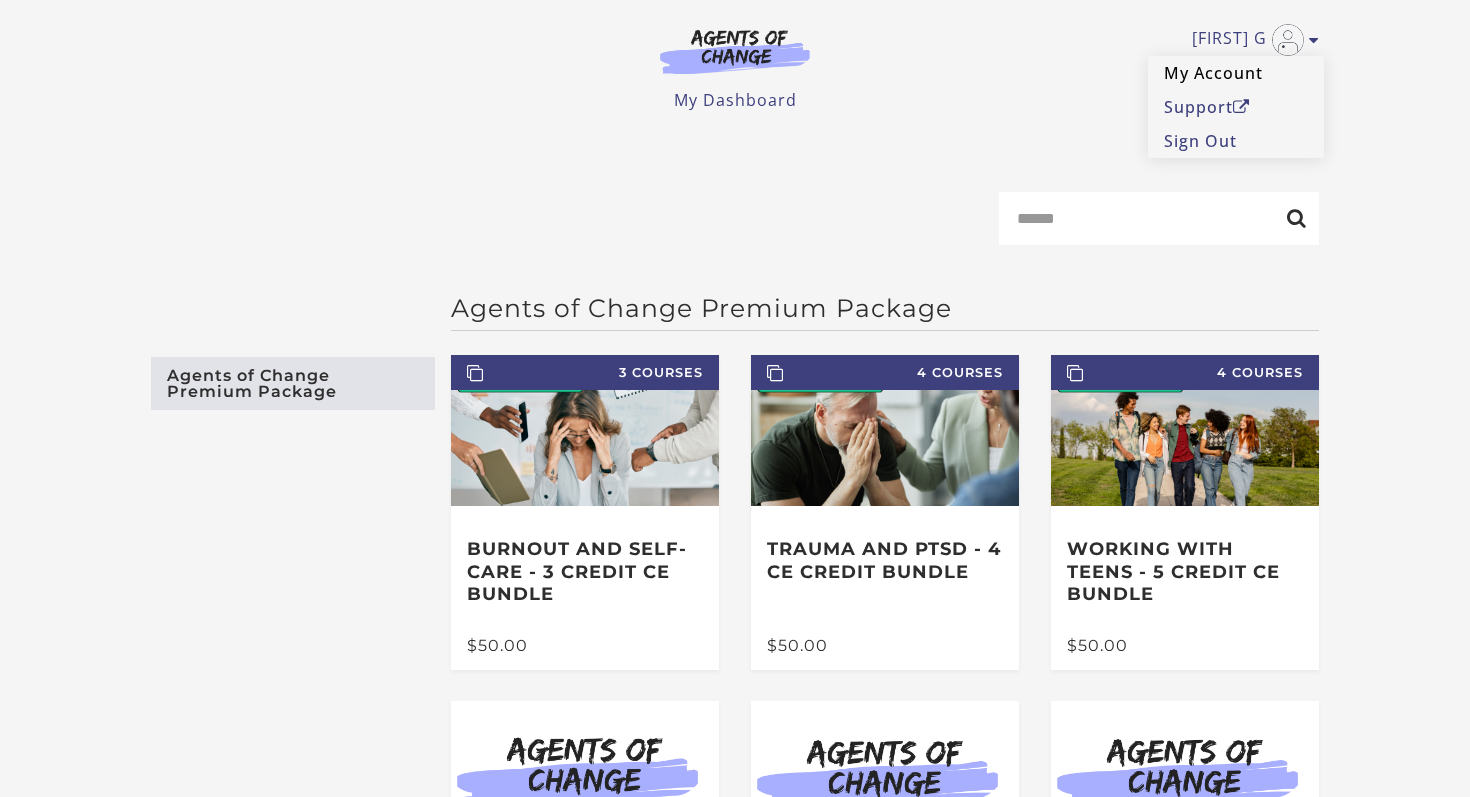 click on "My Account" at bounding box center [1236, 73] 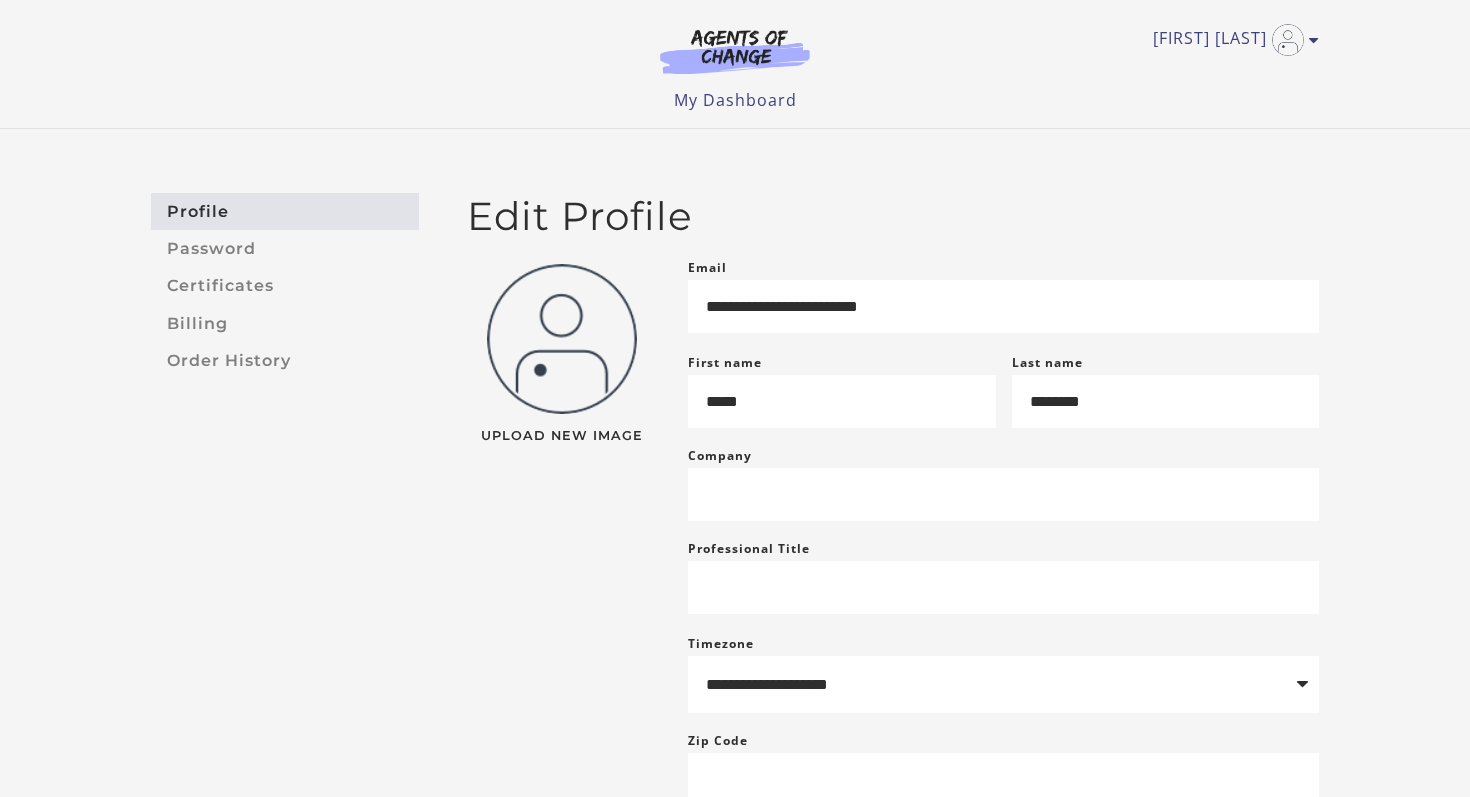 scroll, scrollTop: 0, scrollLeft: 0, axis: both 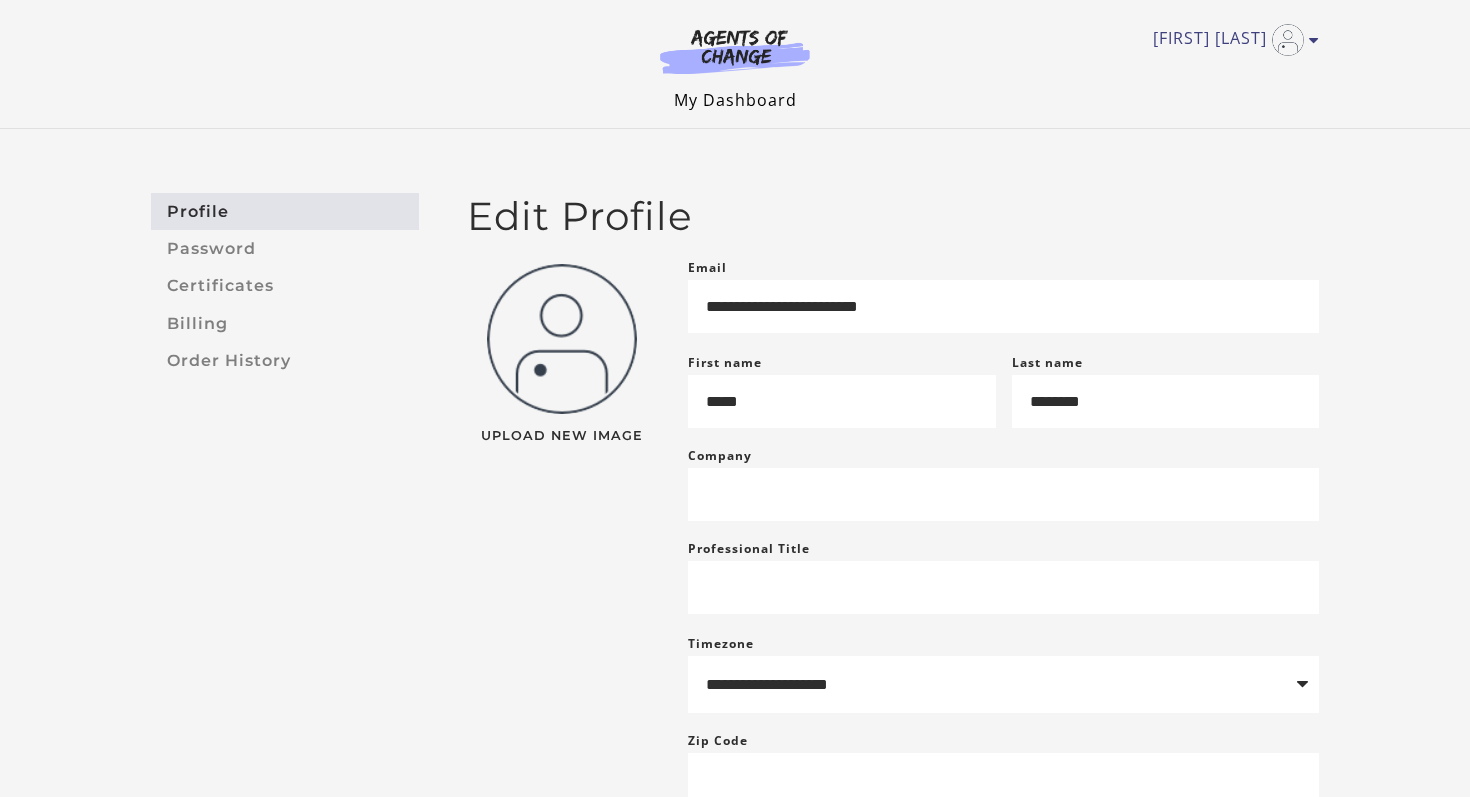click on "My Dashboard" at bounding box center [735, 100] 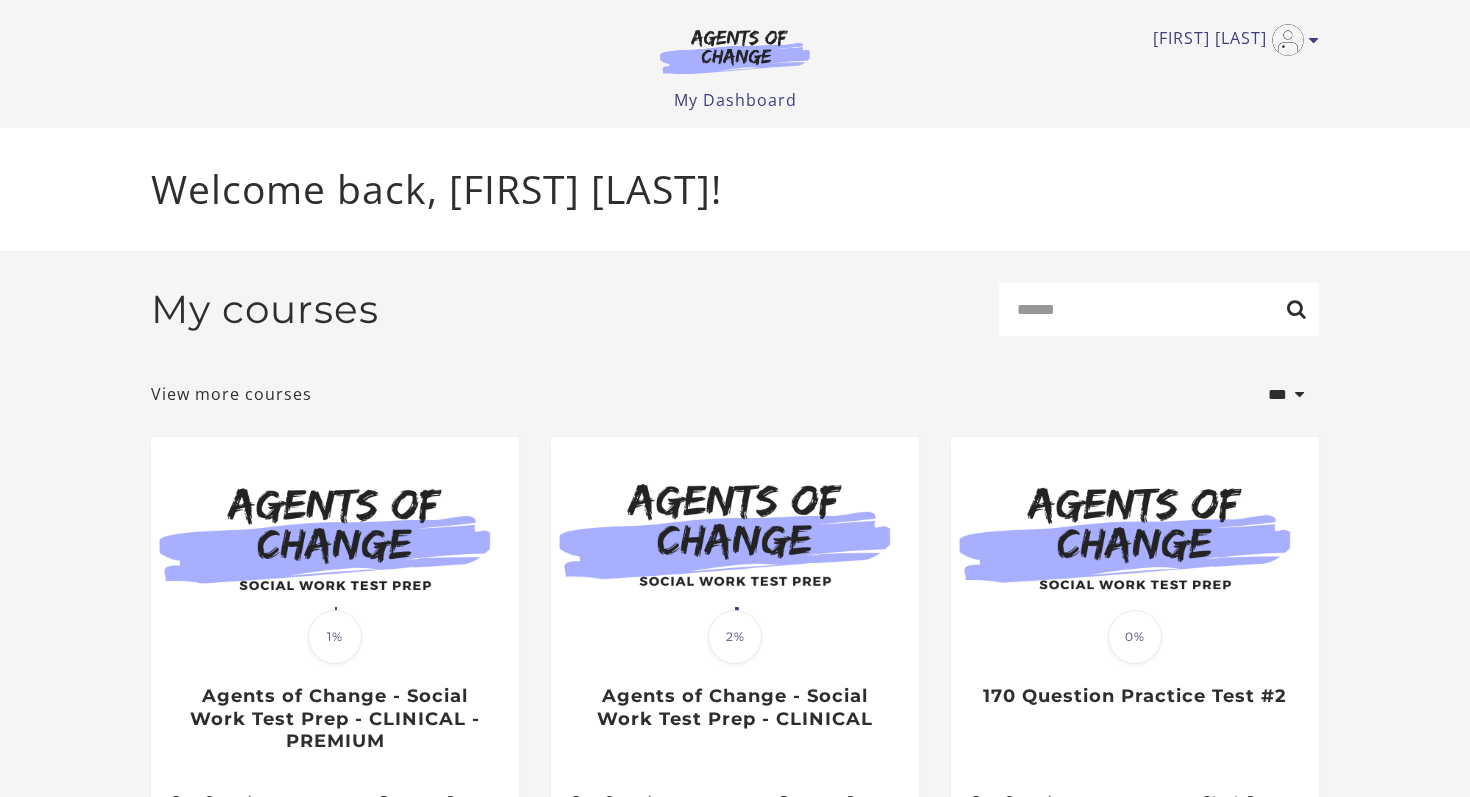 scroll, scrollTop: 0, scrollLeft: 0, axis: both 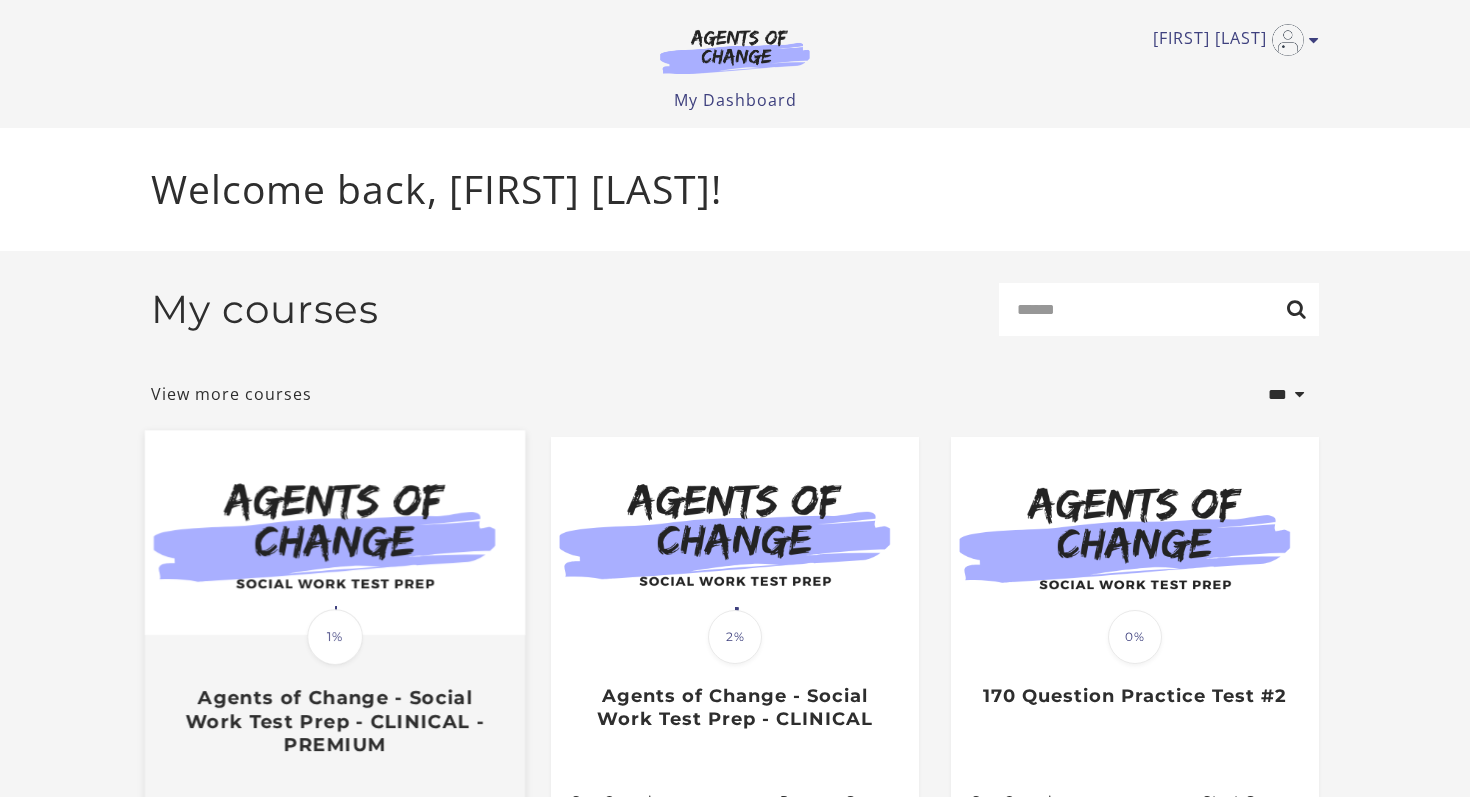click at bounding box center [335, 533] 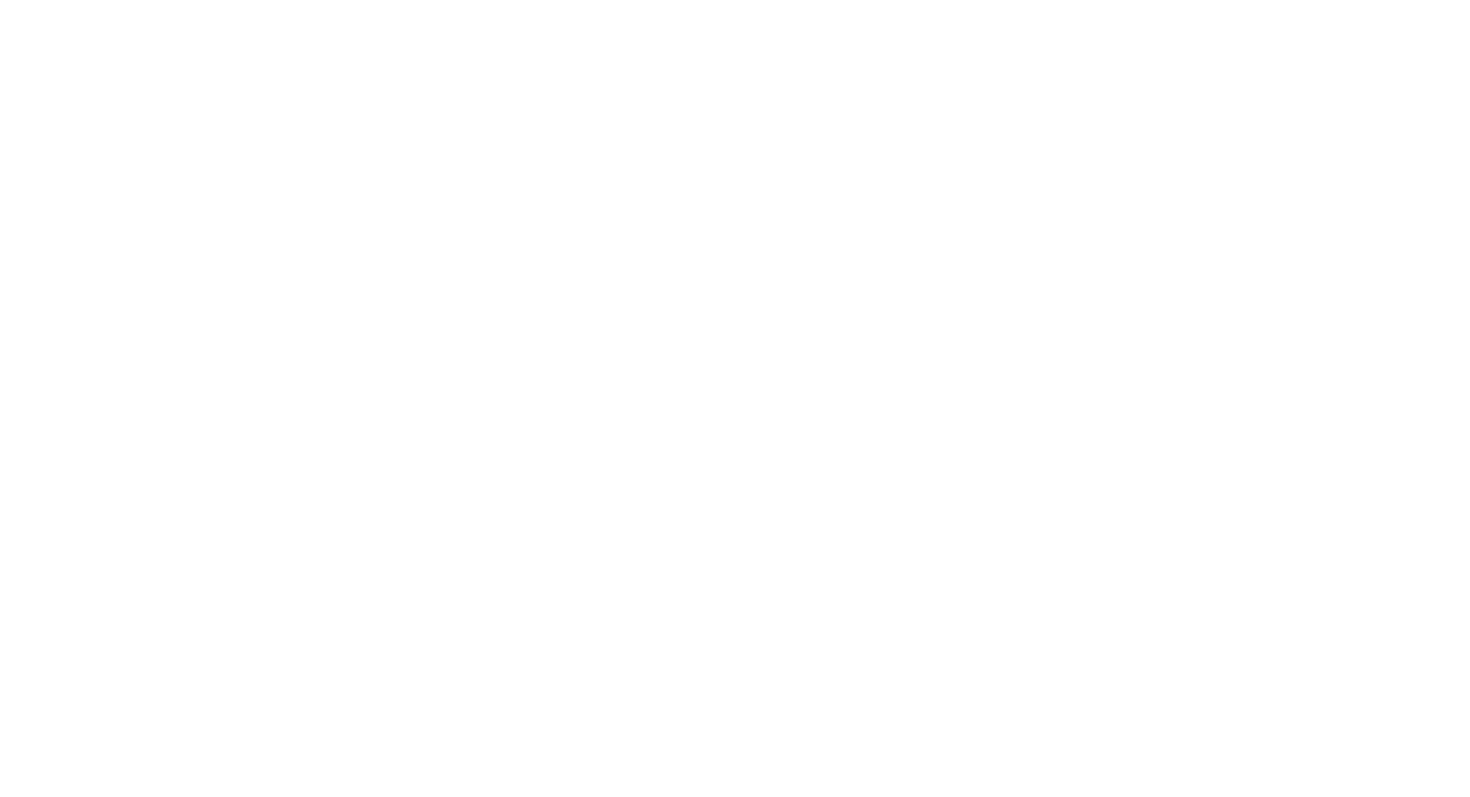 scroll, scrollTop: 0, scrollLeft: 0, axis: both 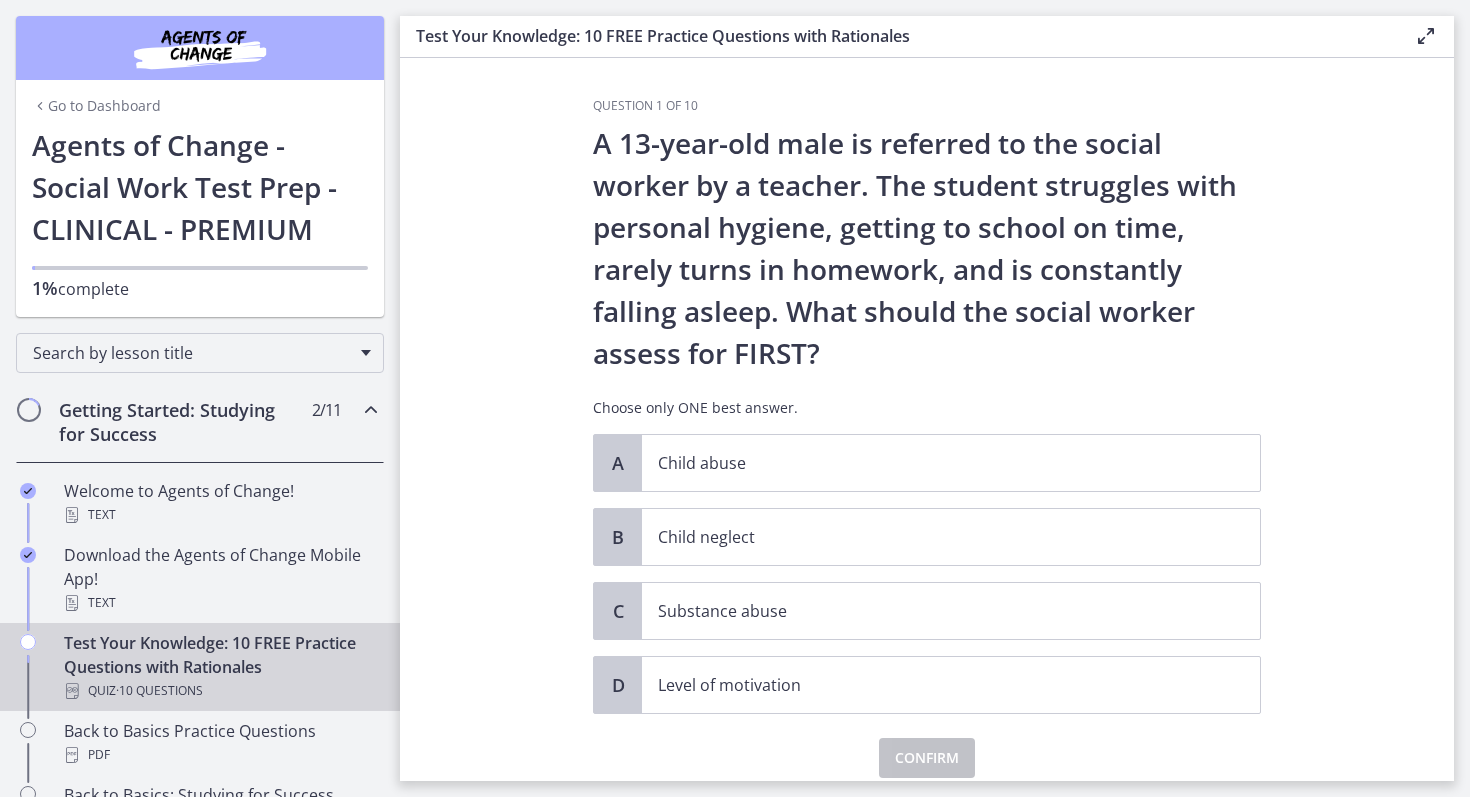 click at bounding box center (28, 642) 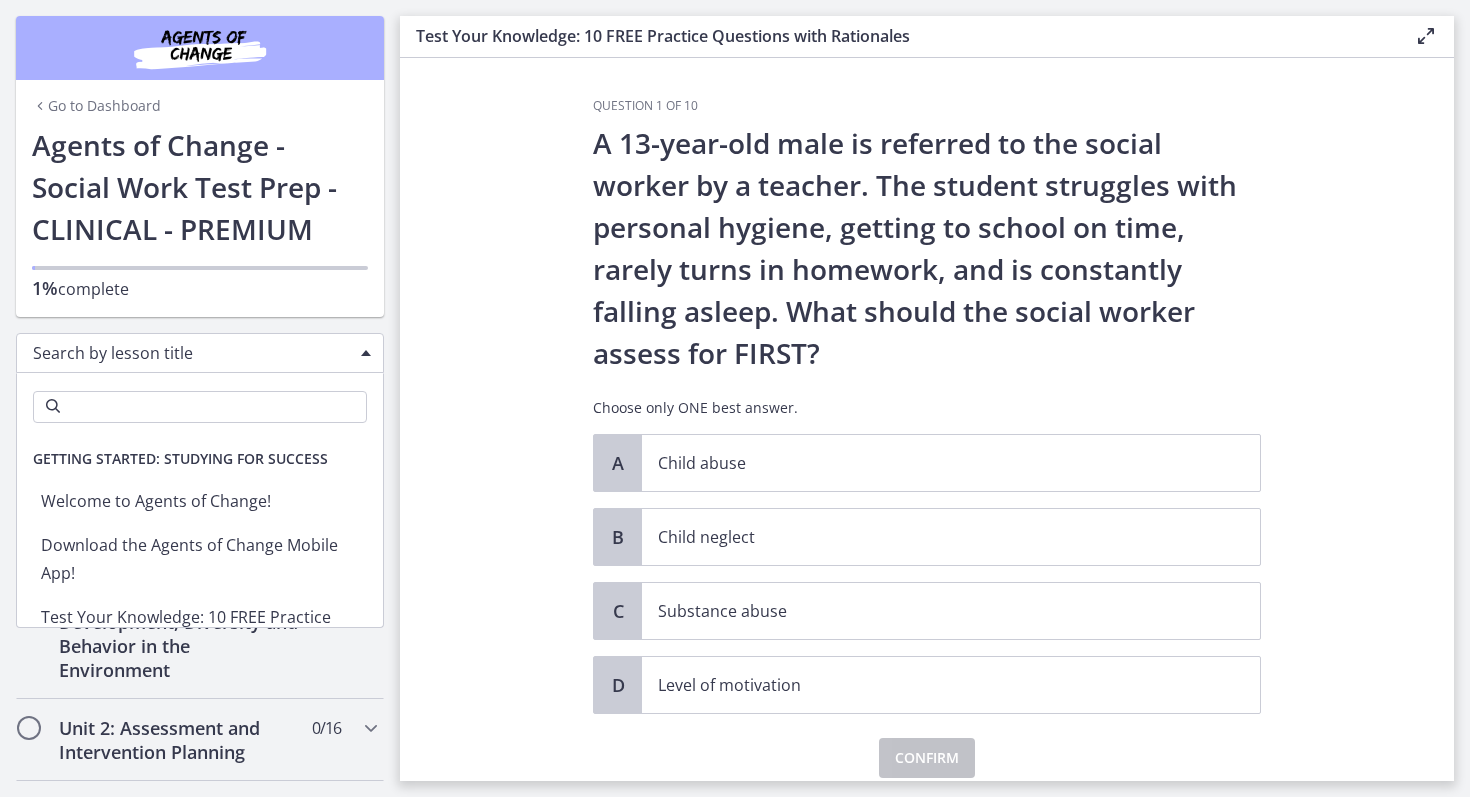 click on "Search by lesson title" at bounding box center [200, 353] 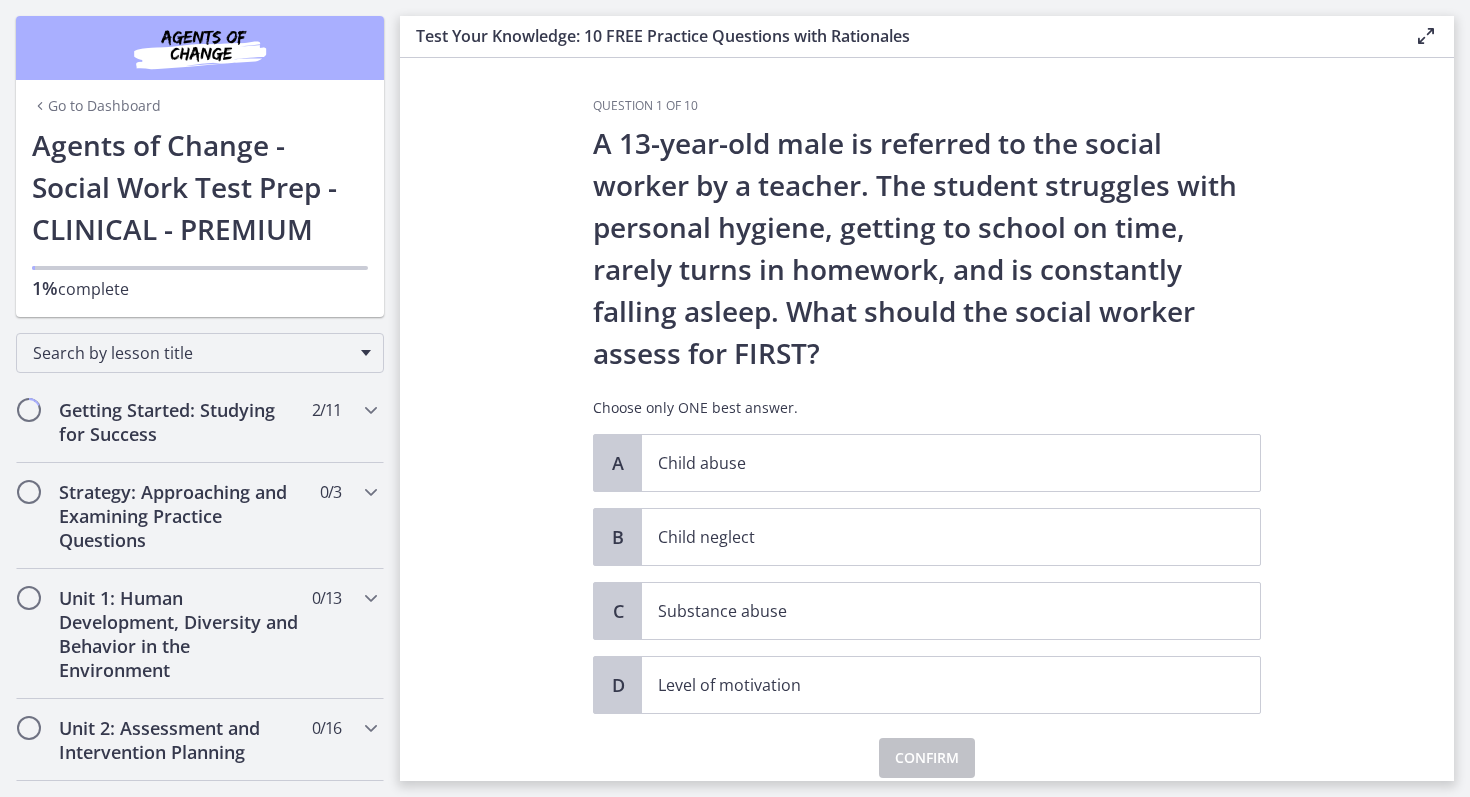 click on "1%  complete" at bounding box center [200, 275] 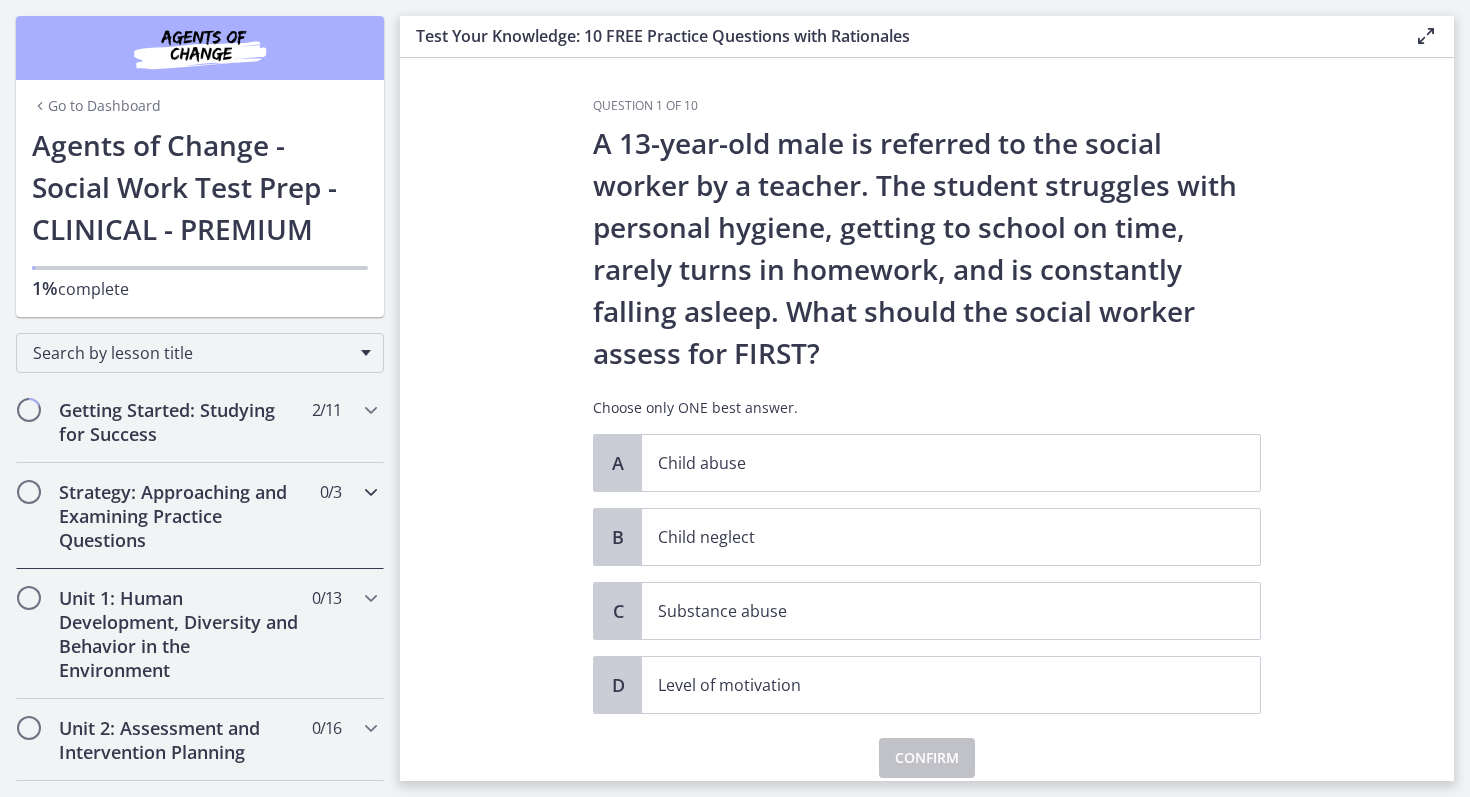 drag, startPoint x: 377, startPoint y: 504, endPoint x: 377, endPoint y: 525, distance: 21 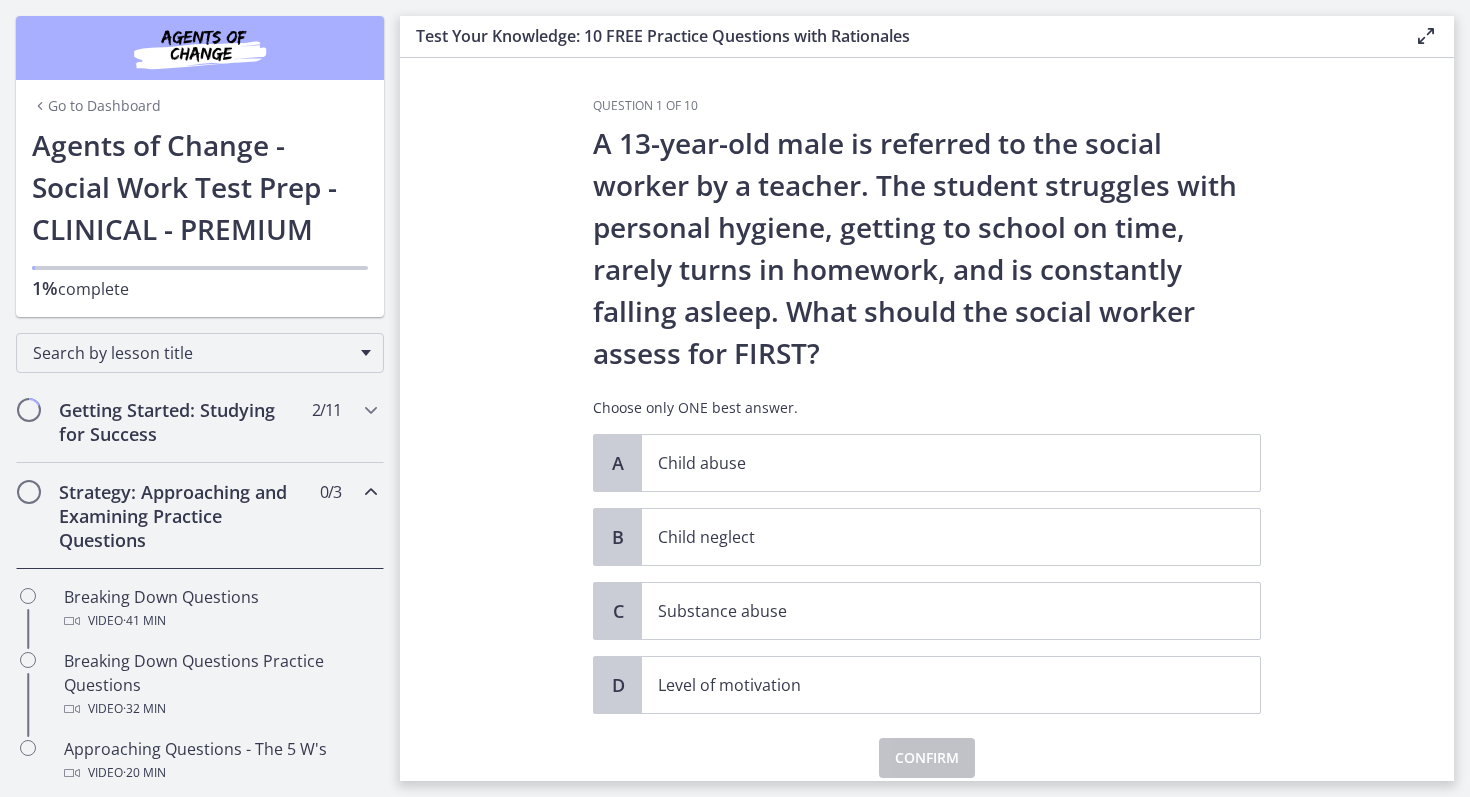 click at bounding box center (371, 492) 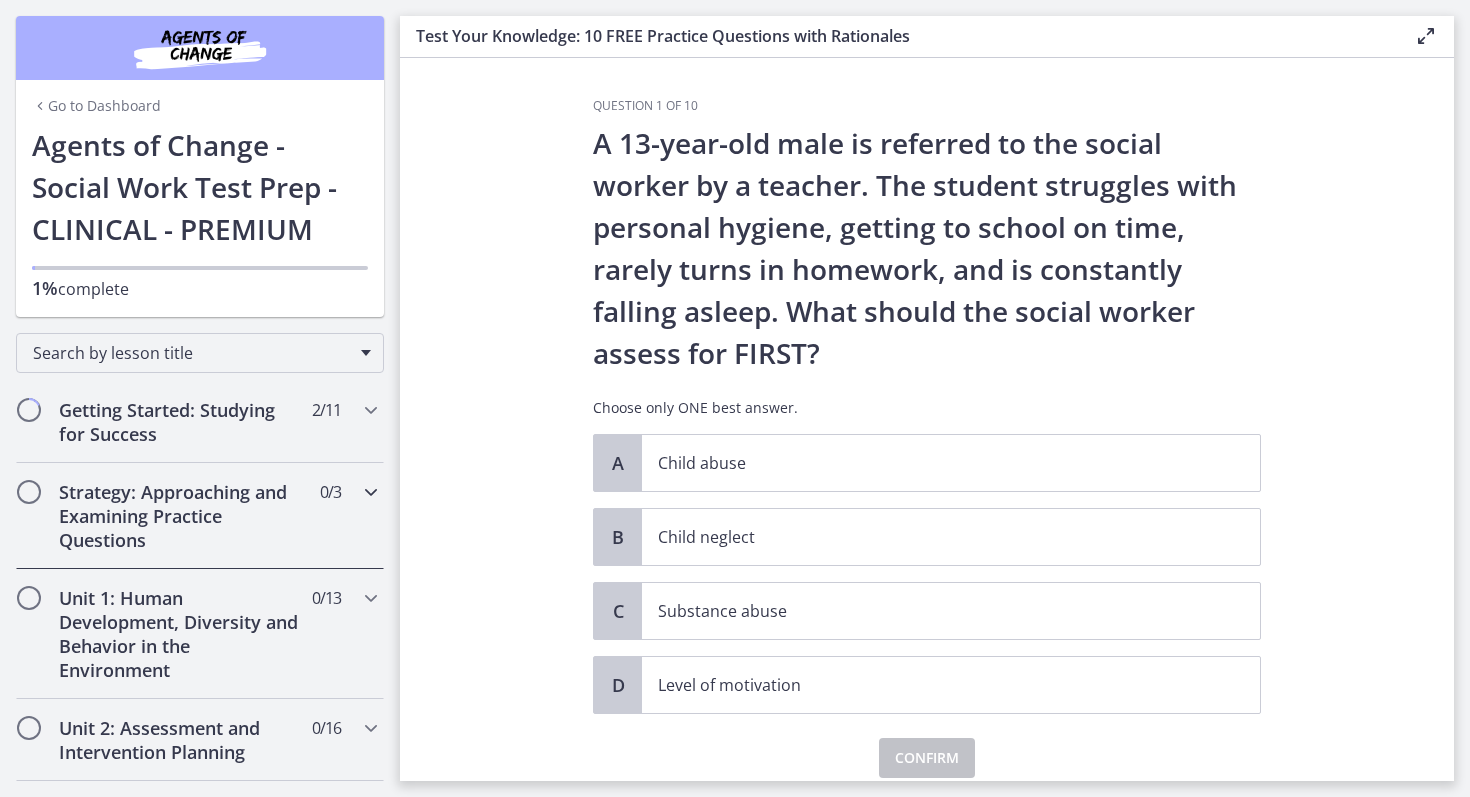 click on "Strategy: Approaching and Examining Practice Questions
0  /  3
Completed" at bounding box center [200, 516] 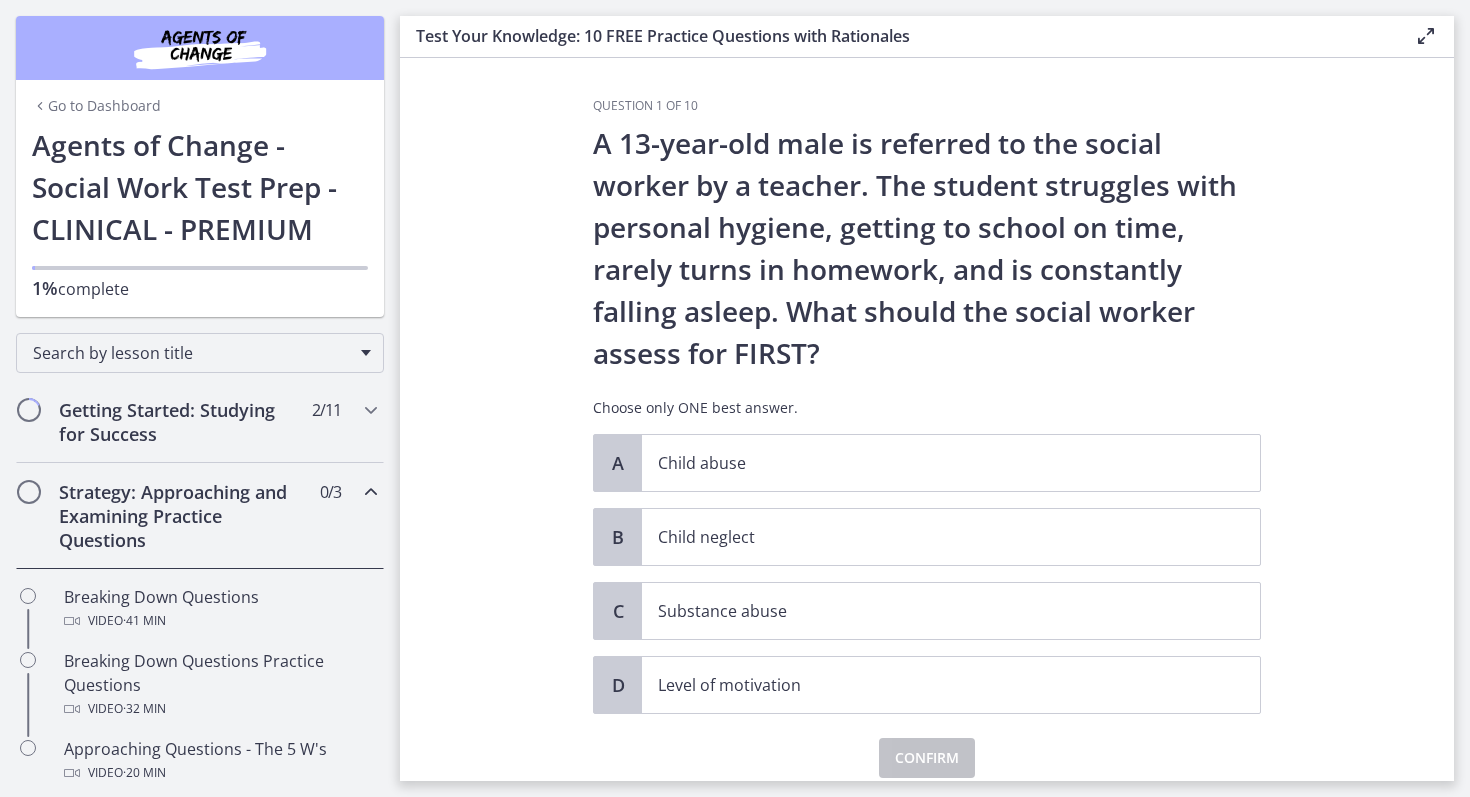 click on "Strategy: Approaching and Examining Practice Questions
0  /  3
Completed" at bounding box center [200, 516] 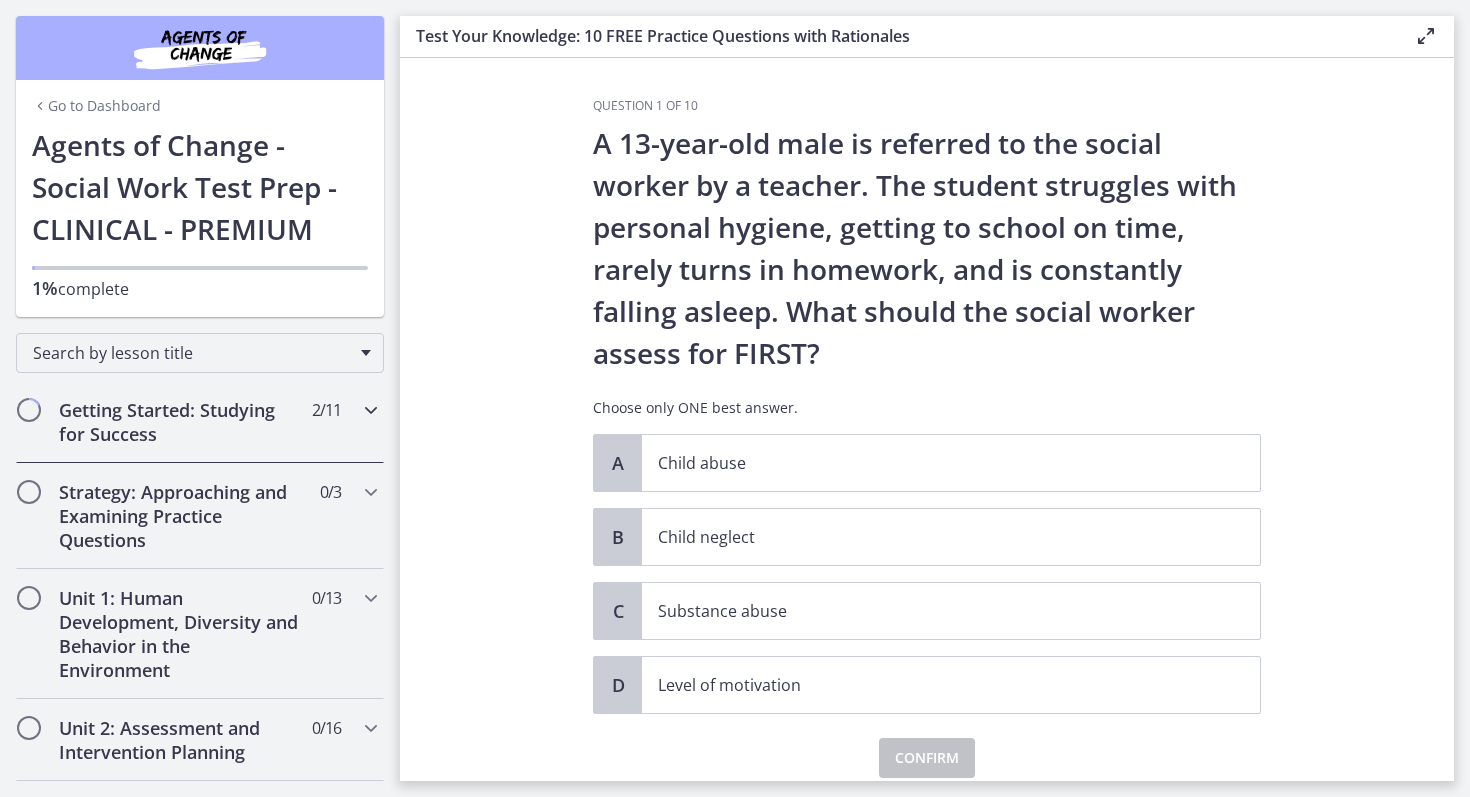 click at bounding box center (371, 410) 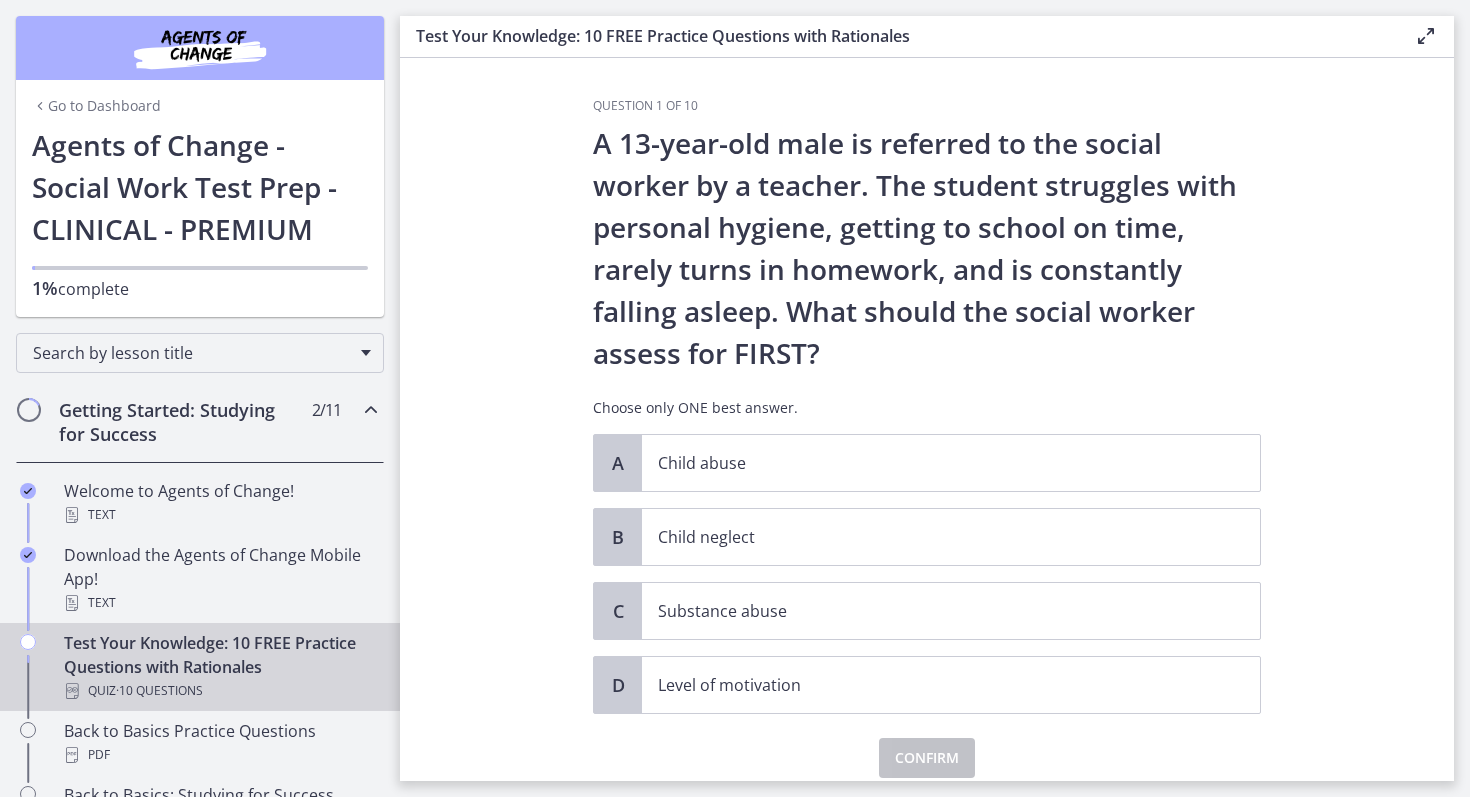 click on "Test Your Knowledge: 10 FREE Practice Questions with Rationales
Quiz
·  10 Questions" at bounding box center [220, 667] 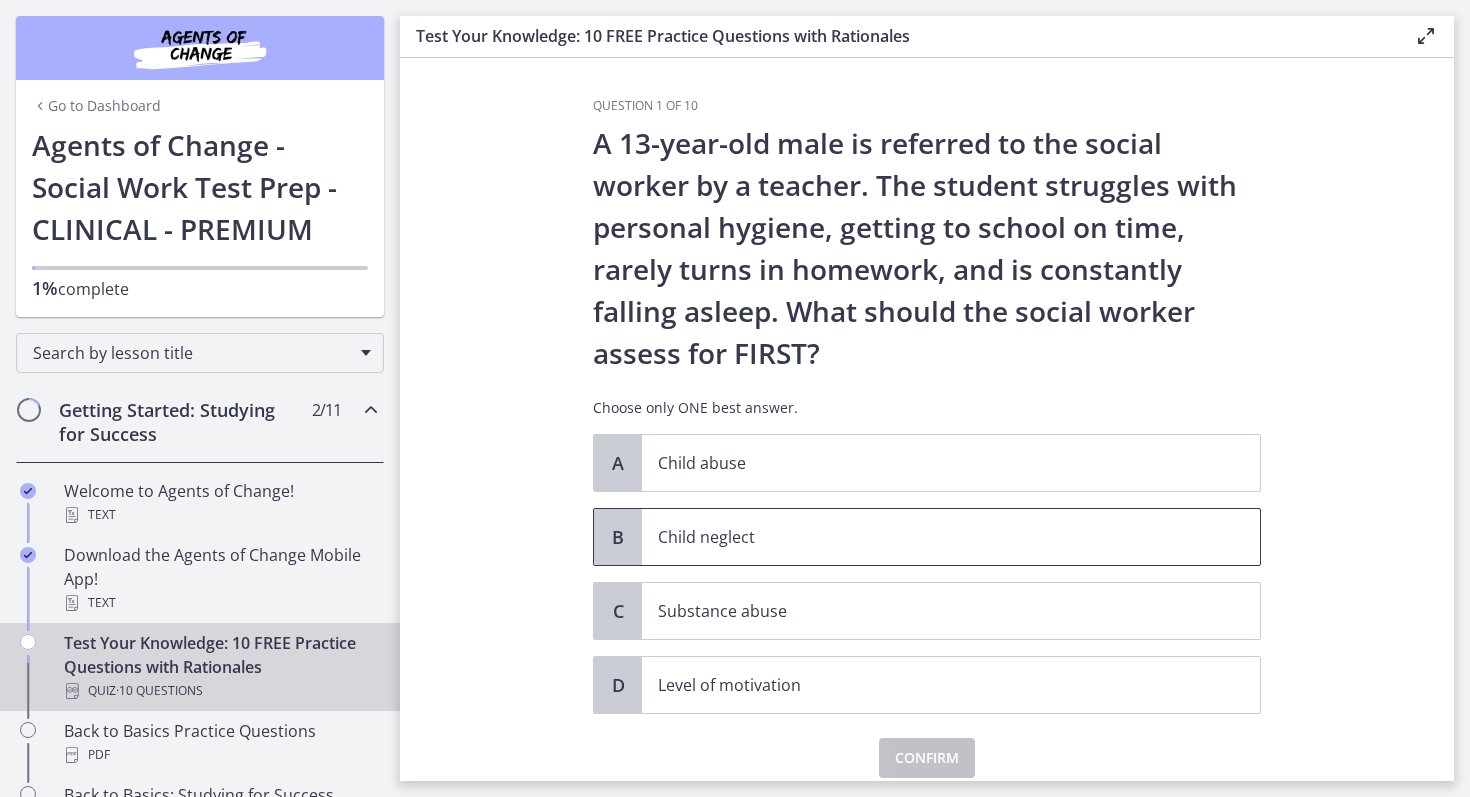 click on "Child neglect" at bounding box center (951, 537) 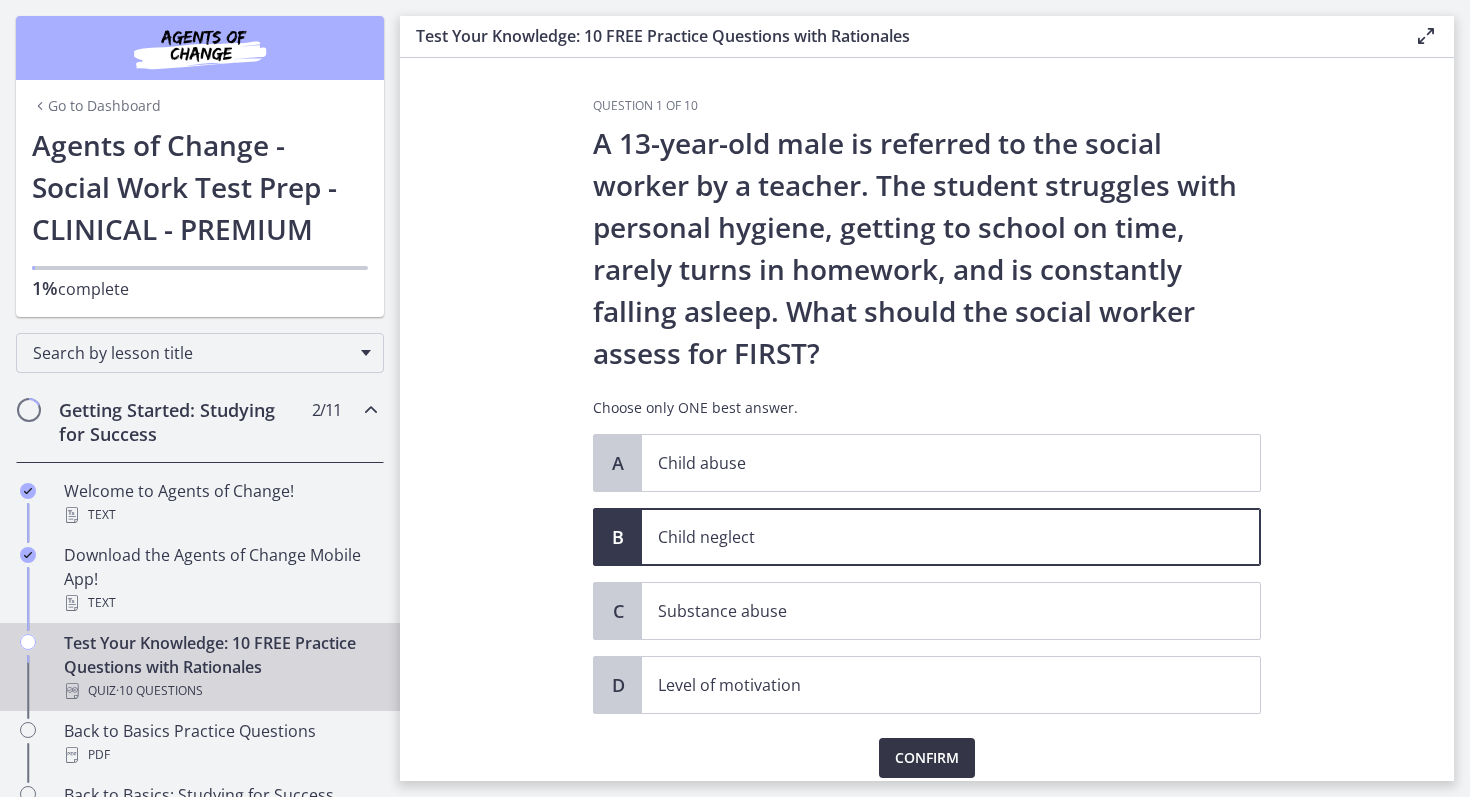 click on "Confirm" at bounding box center (927, 758) 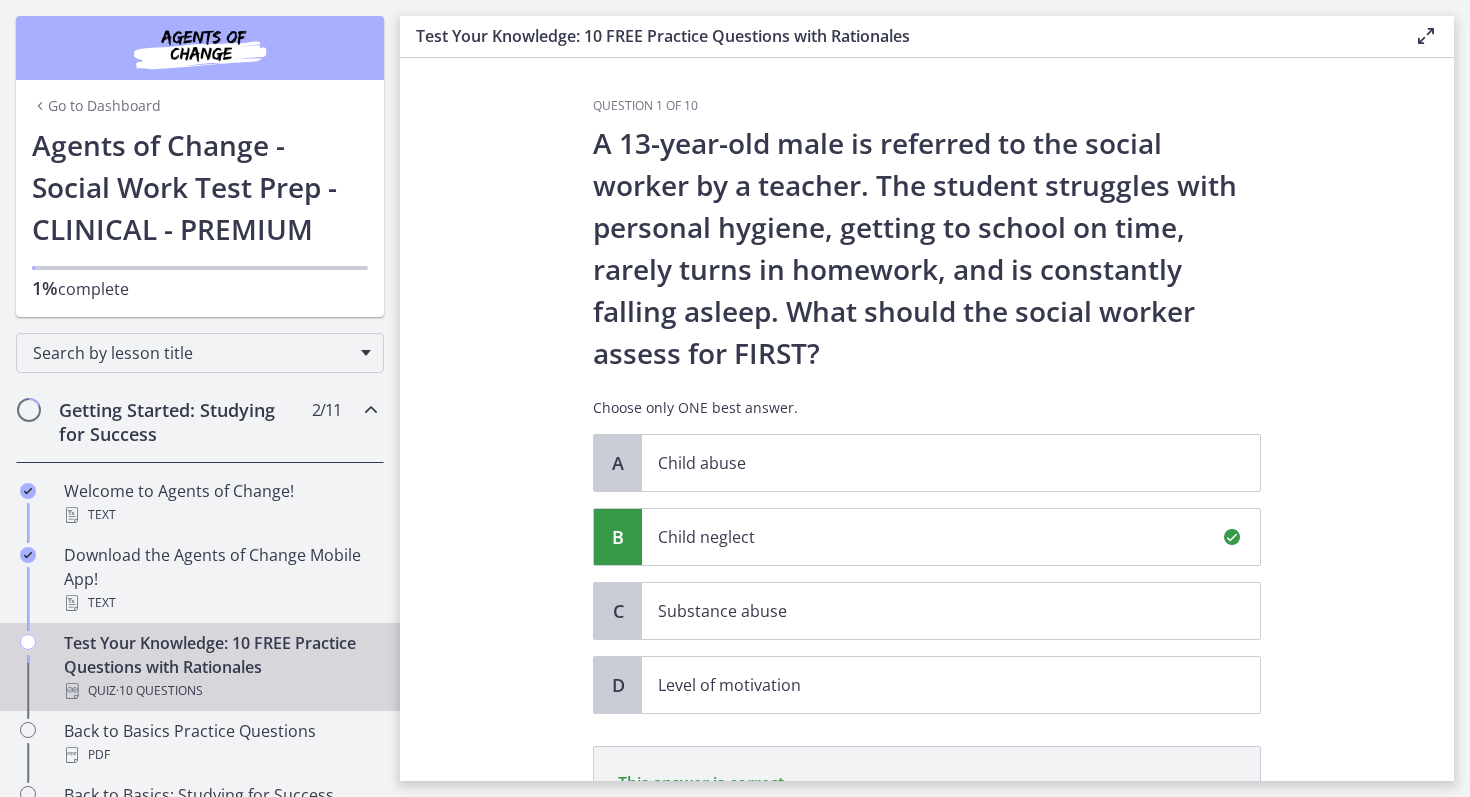 scroll, scrollTop: 311, scrollLeft: 0, axis: vertical 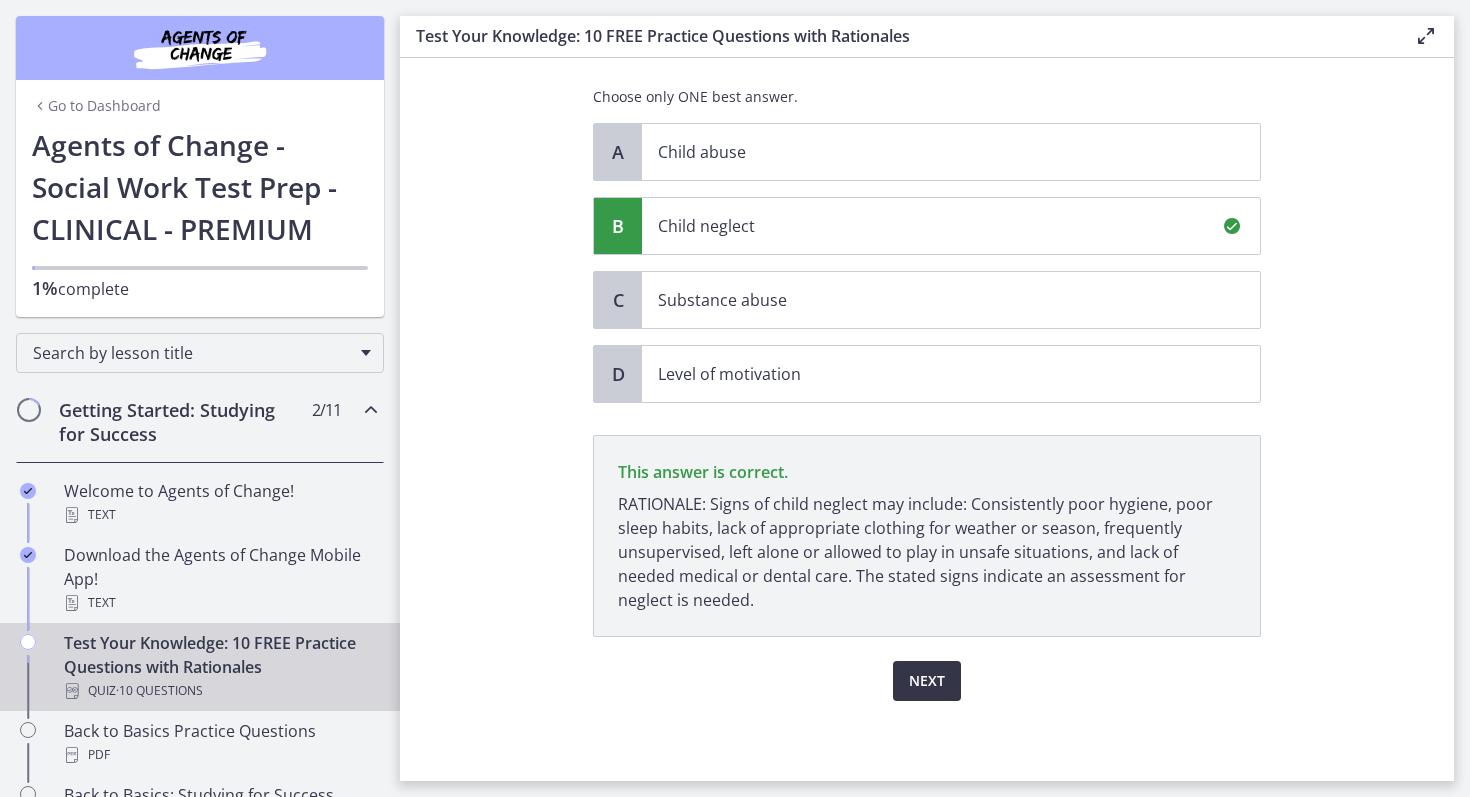click on "Next" at bounding box center [927, 681] 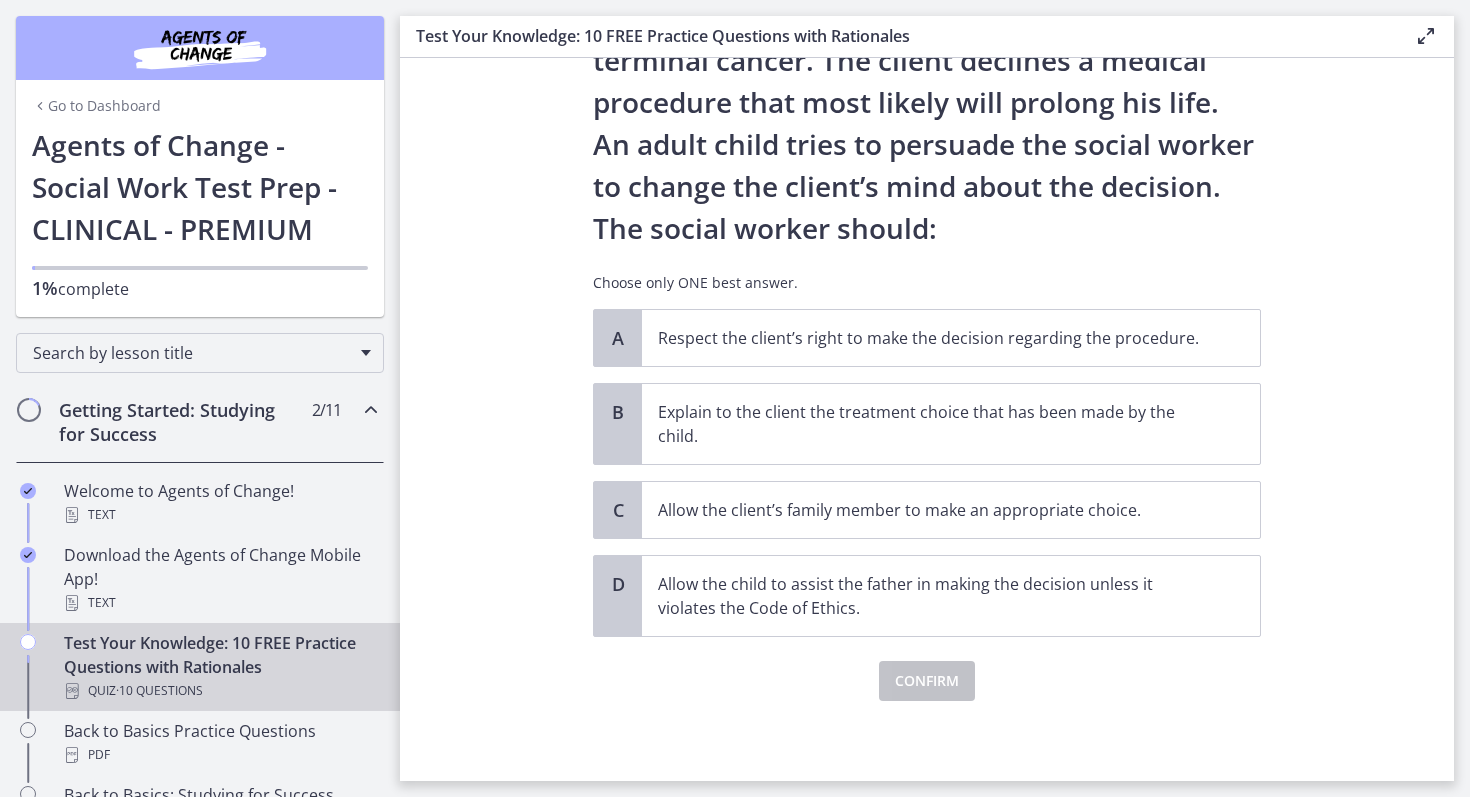 scroll, scrollTop: 0, scrollLeft: 0, axis: both 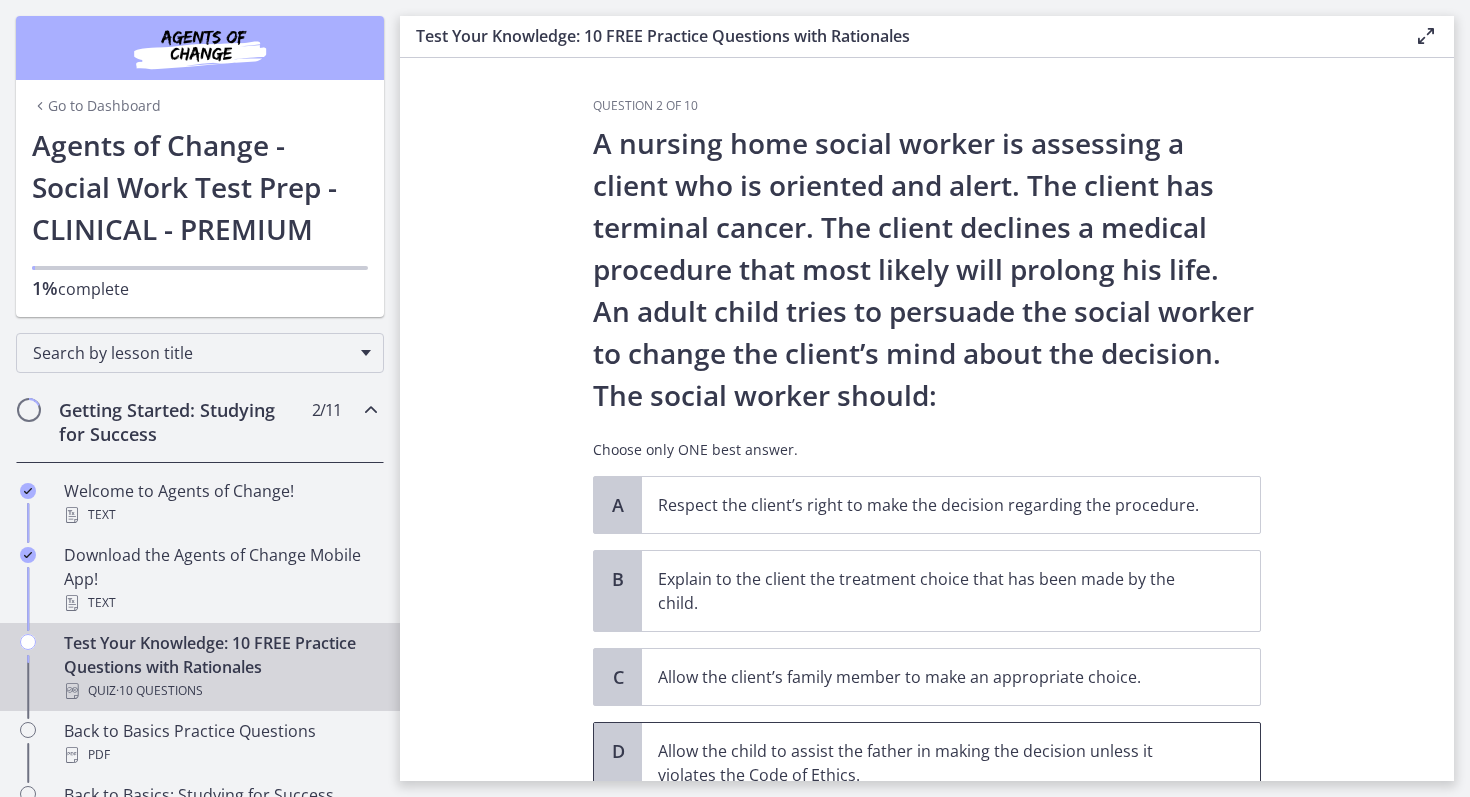 click on "Allow the child to assist the father in making the decision unless it violates the Code of Ethics." at bounding box center [931, 763] 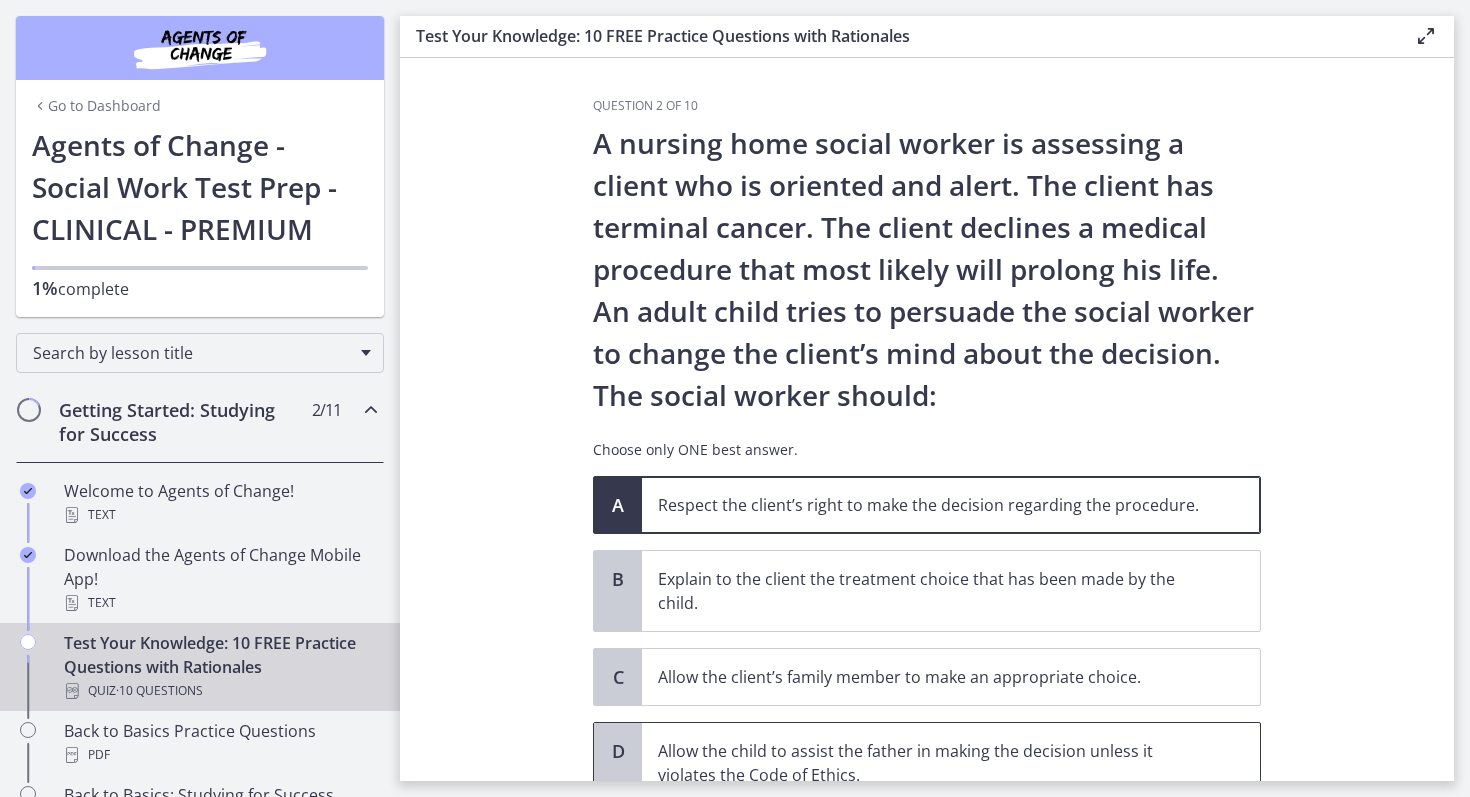 click on "Allow the child to assist the father in making the decision unless it violates the Code of Ethics." at bounding box center [931, 763] 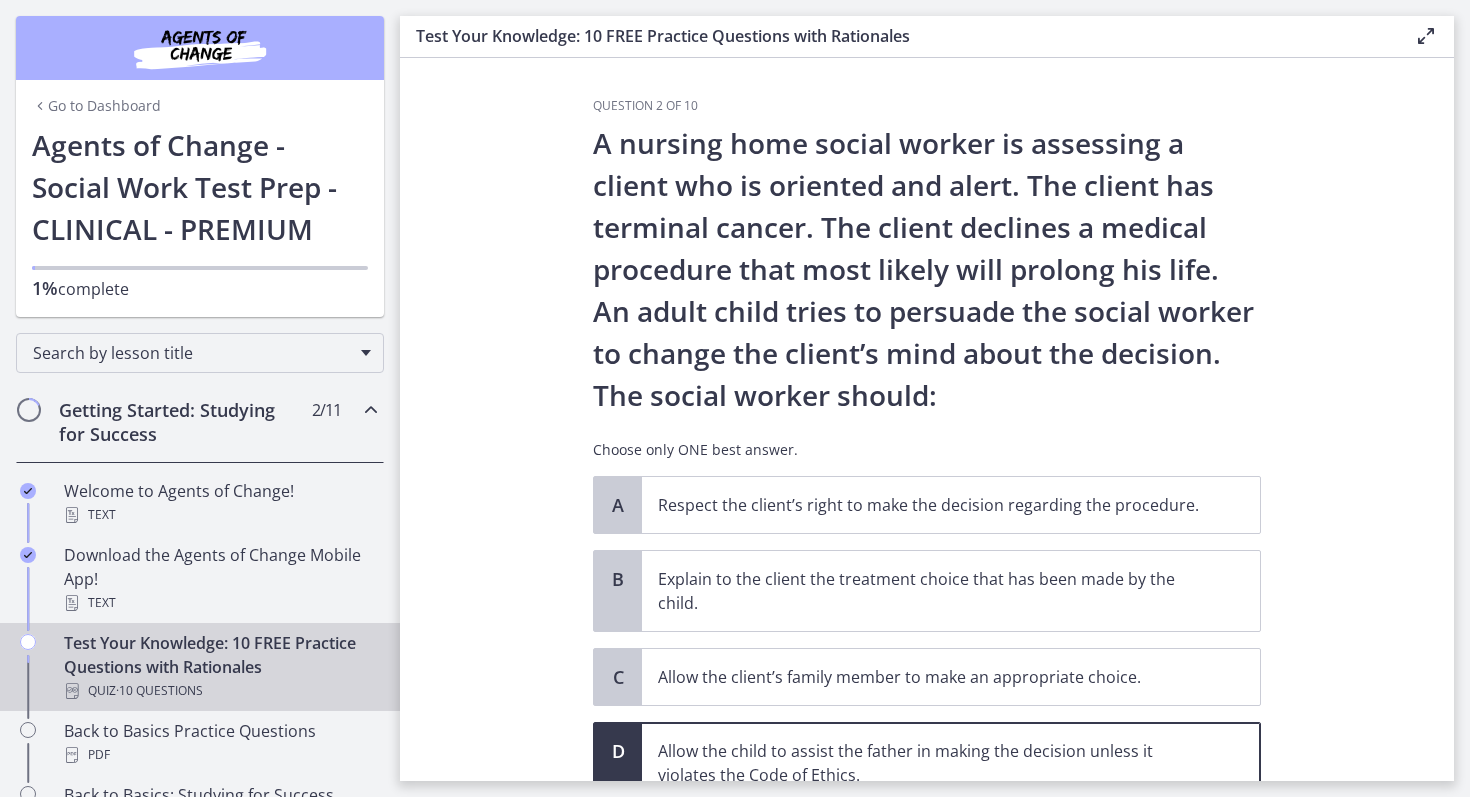 click on "Allow the child to assist the father in making the decision unless it violates the Code of Ethics." at bounding box center [931, 763] 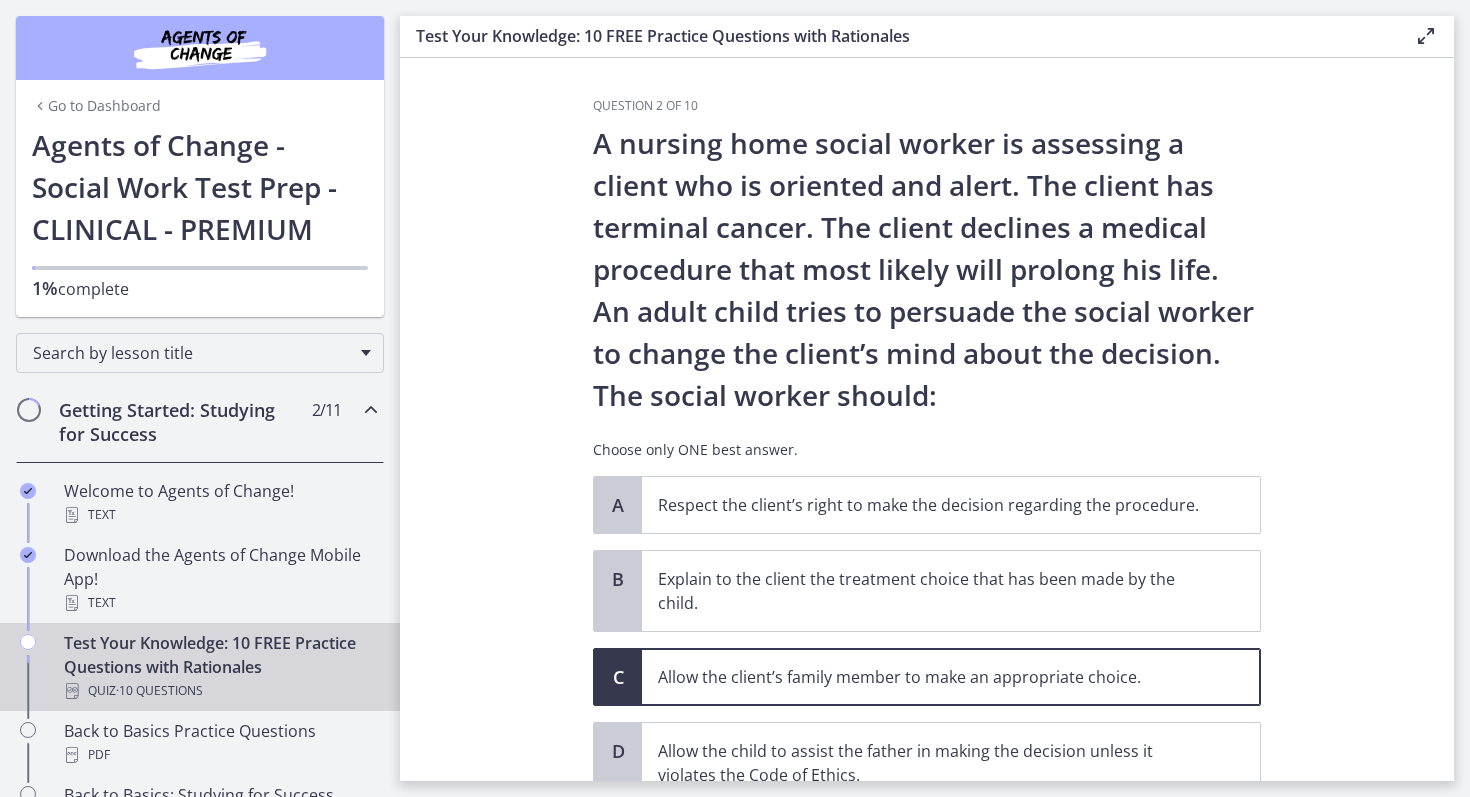 click on "Question   2   of   10
A nursing home social worker is assessing a client who is oriented and alert. The client has terminal cancer. The client declines a medical procedure that most likely will prolong his life. An adult child tries to persuade the social worker to change the client’s mind about the decision. The social worker should:
Choose only ONE best answer.
A
Respect the client’s right to make the decision regarding the procedure.
B
Explain to the client the treatment choice that has been made by the child.
C
Allow the client’s family member to make an appropriate choice.
D" at bounding box center [927, 419] 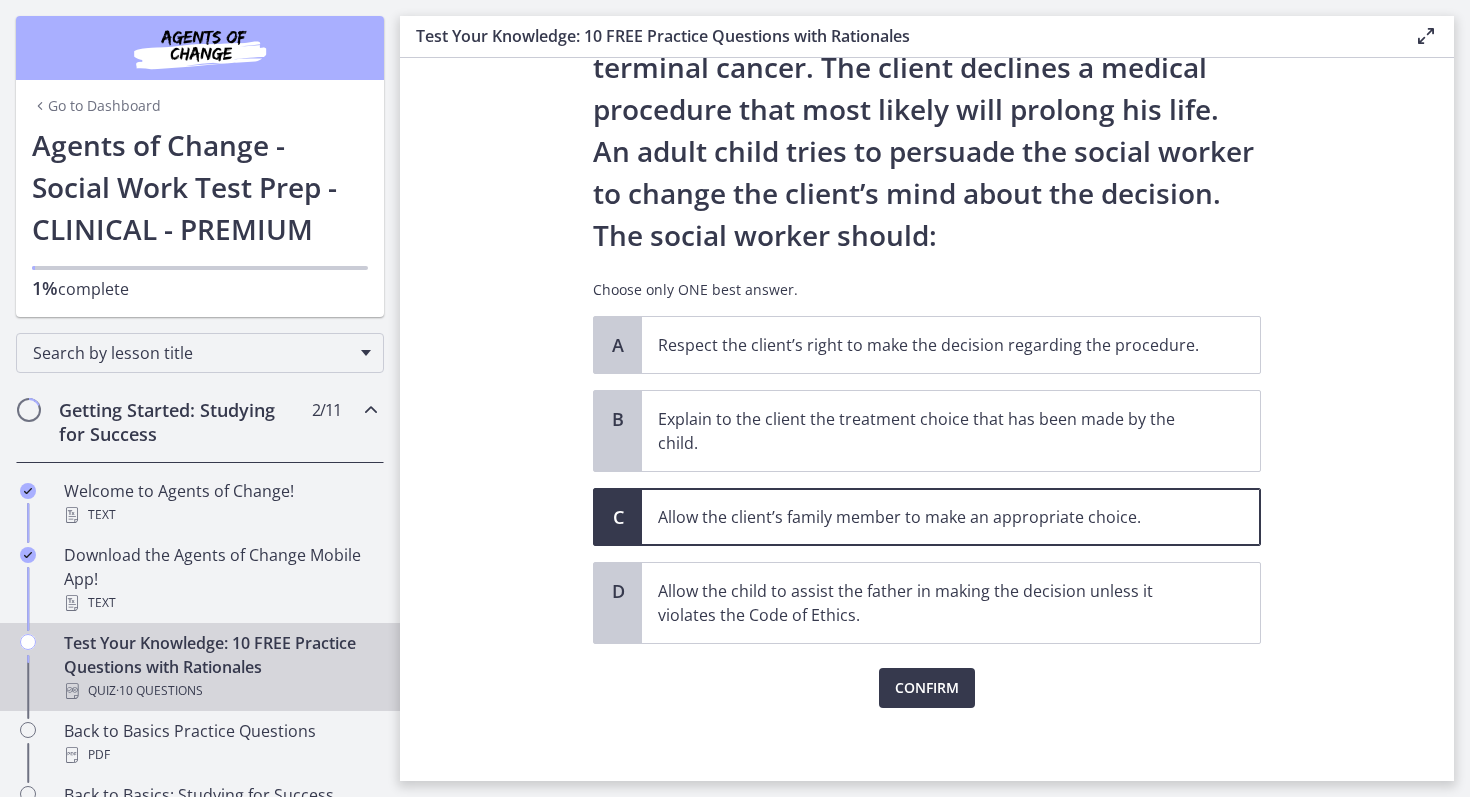 scroll, scrollTop: 167, scrollLeft: 0, axis: vertical 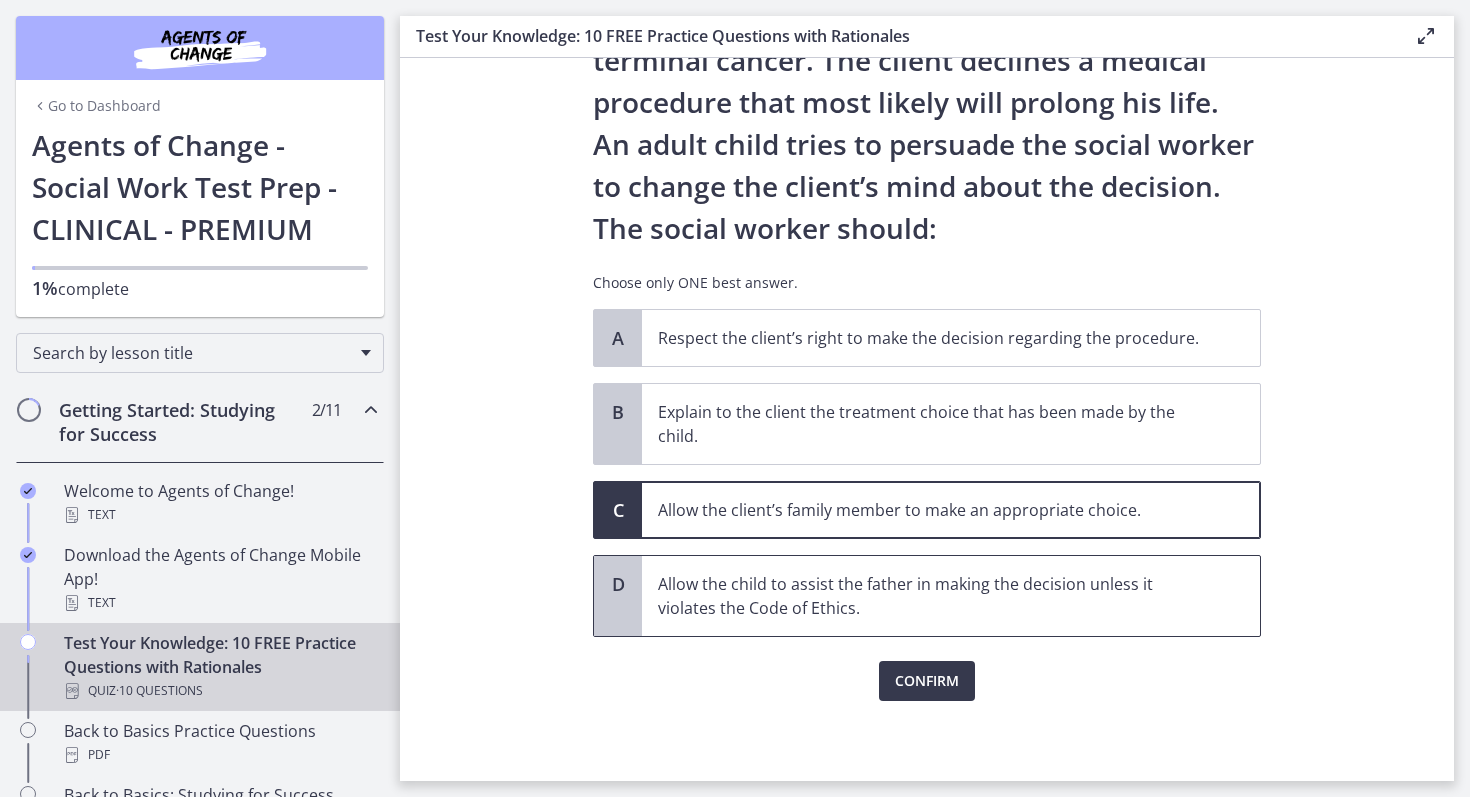 click on "Allow the child to assist the father in making the decision unless it violates the Code of Ethics." at bounding box center (931, 596) 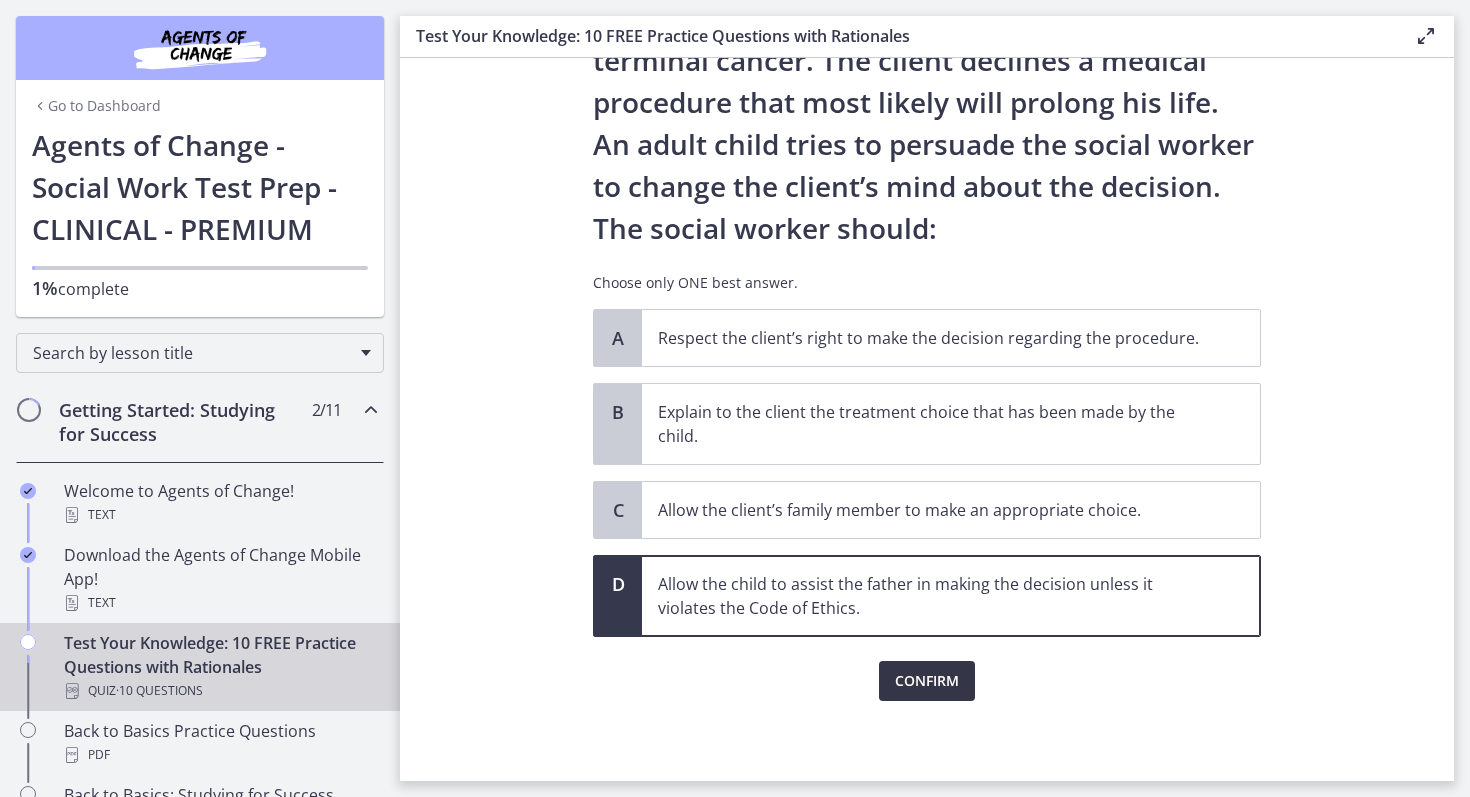 click on "Confirm" at bounding box center [927, 681] 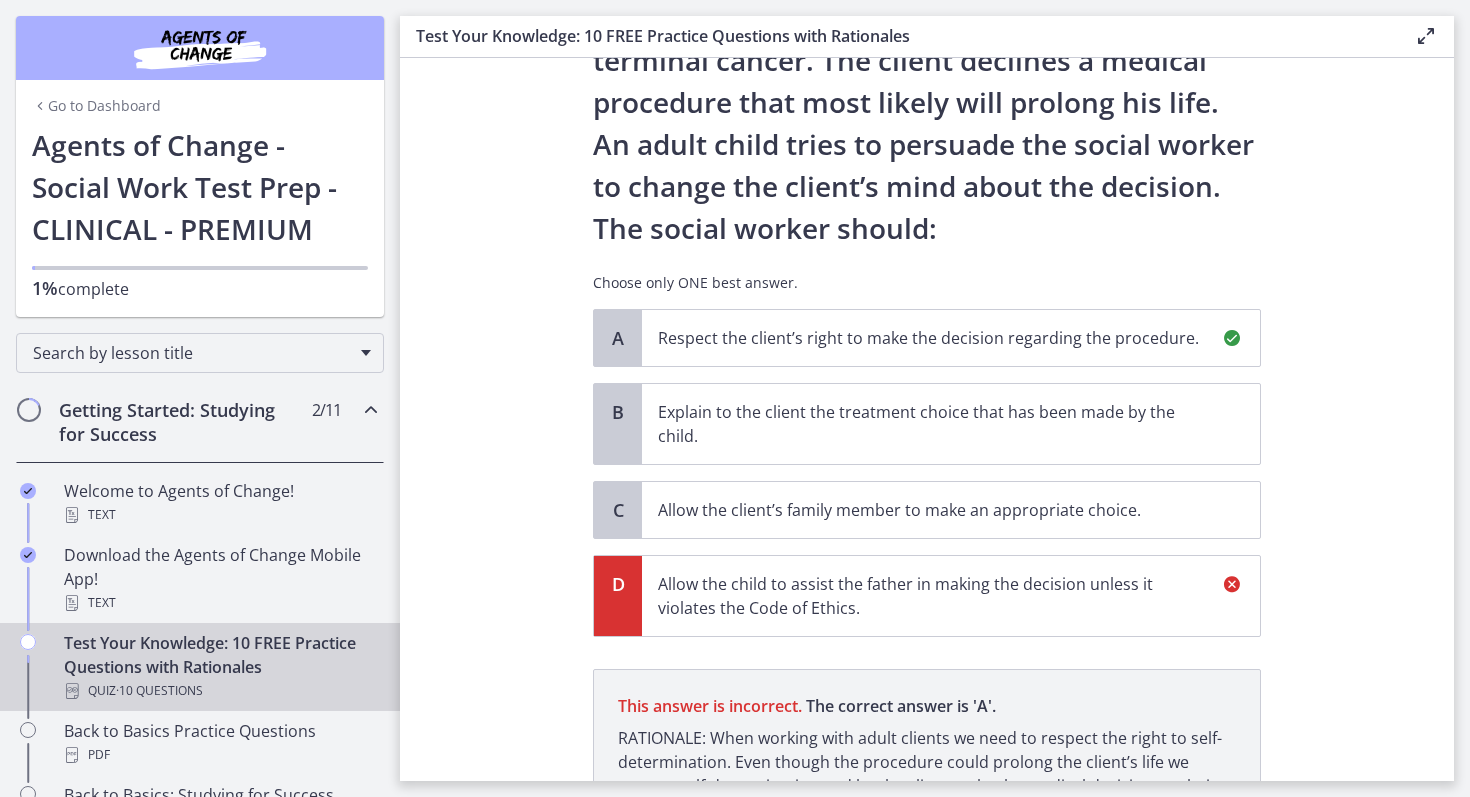 scroll, scrollTop: 377, scrollLeft: 0, axis: vertical 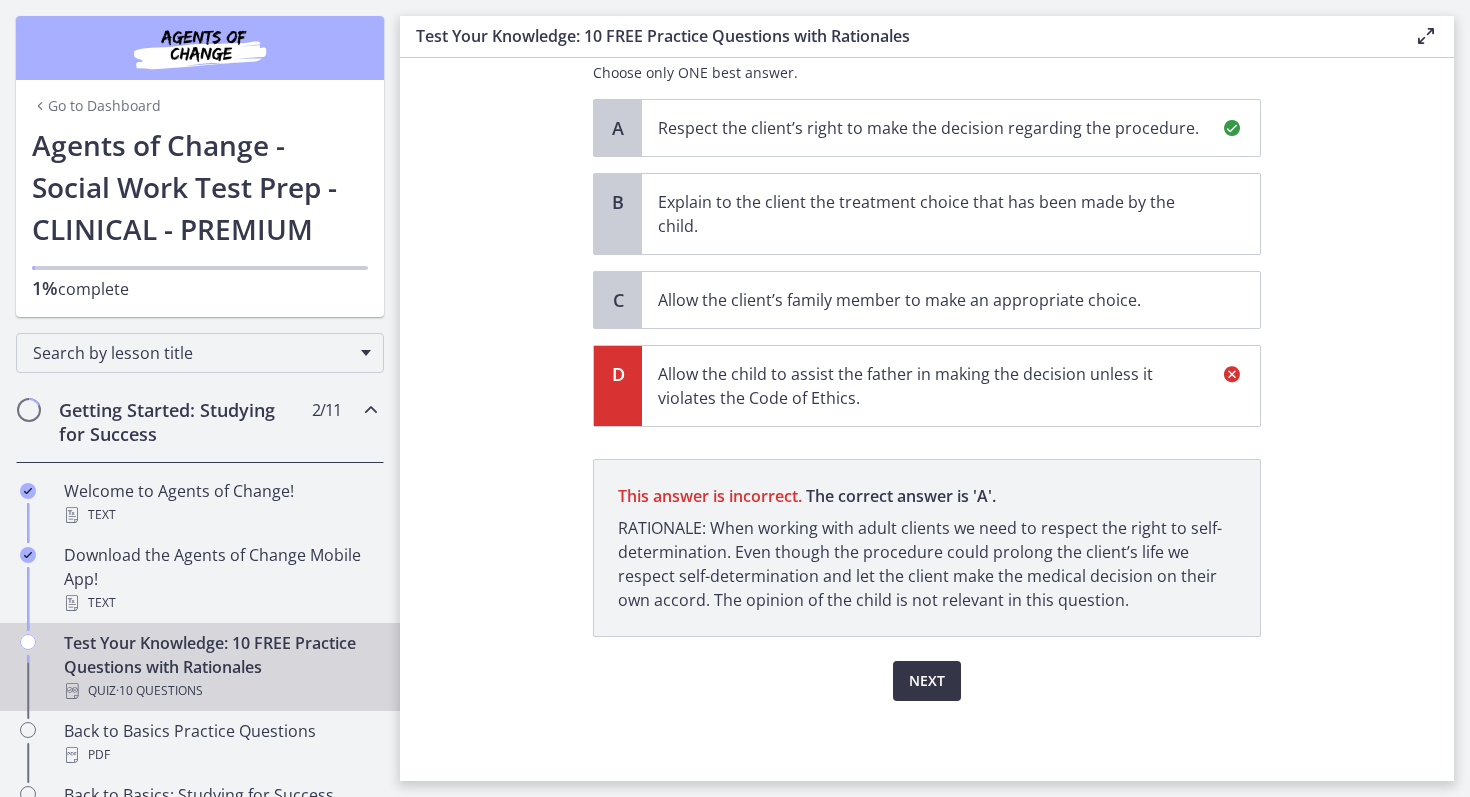 click on "Next" at bounding box center (927, 681) 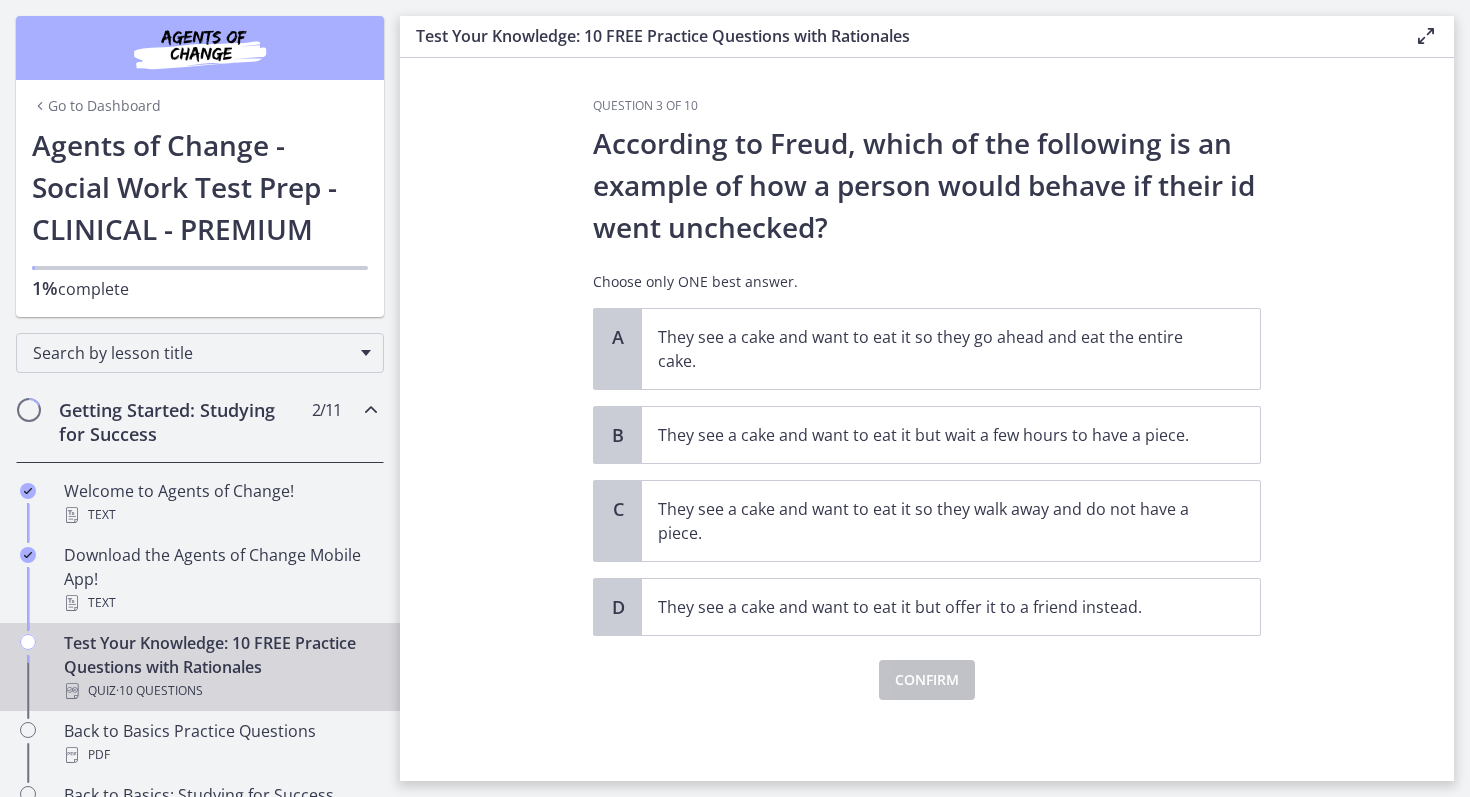 scroll, scrollTop: 0, scrollLeft: 0, axis: both 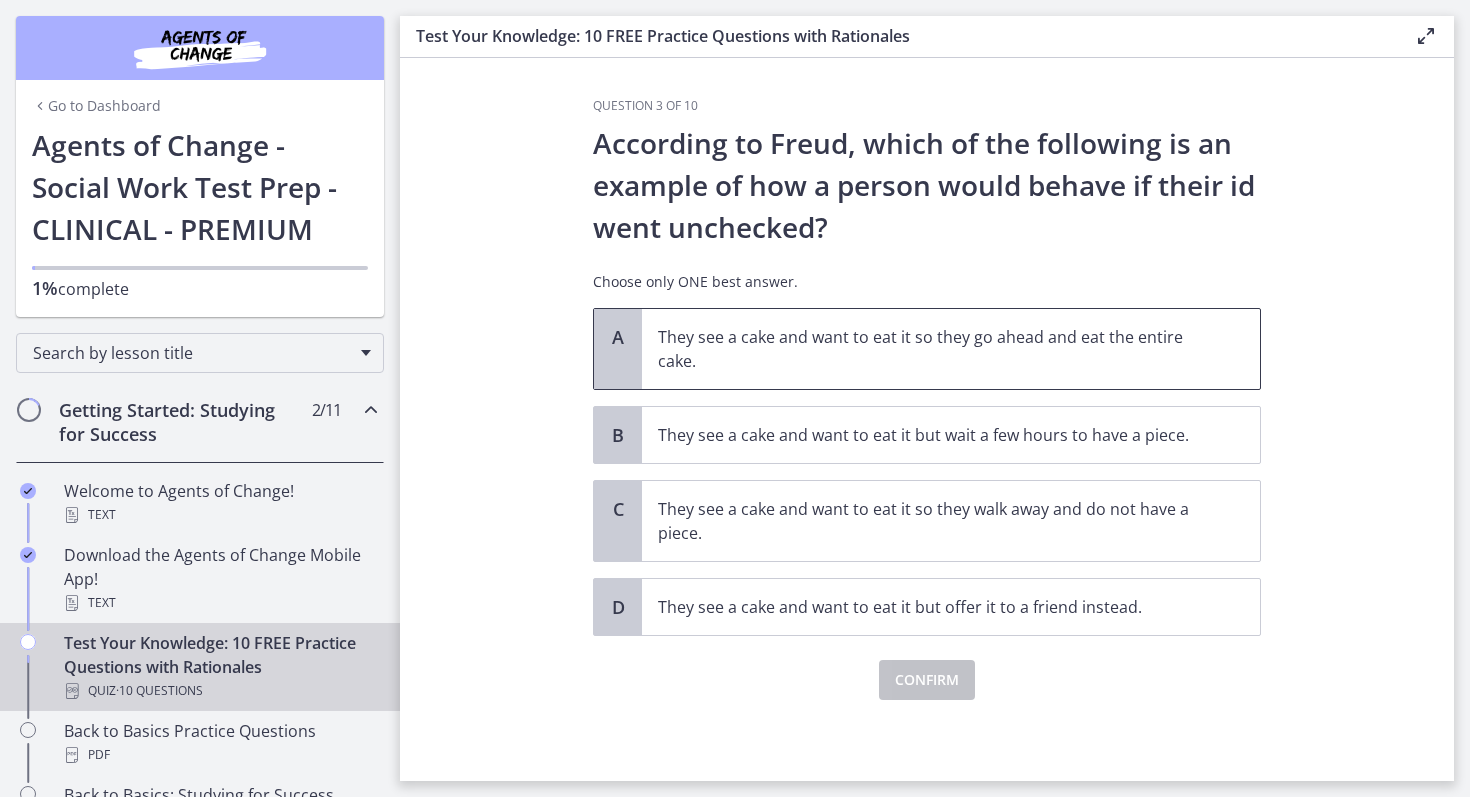 click on "They see a cake and want to eat it so they go ahead and eat the entire cake." at bounding box center (931, 349) 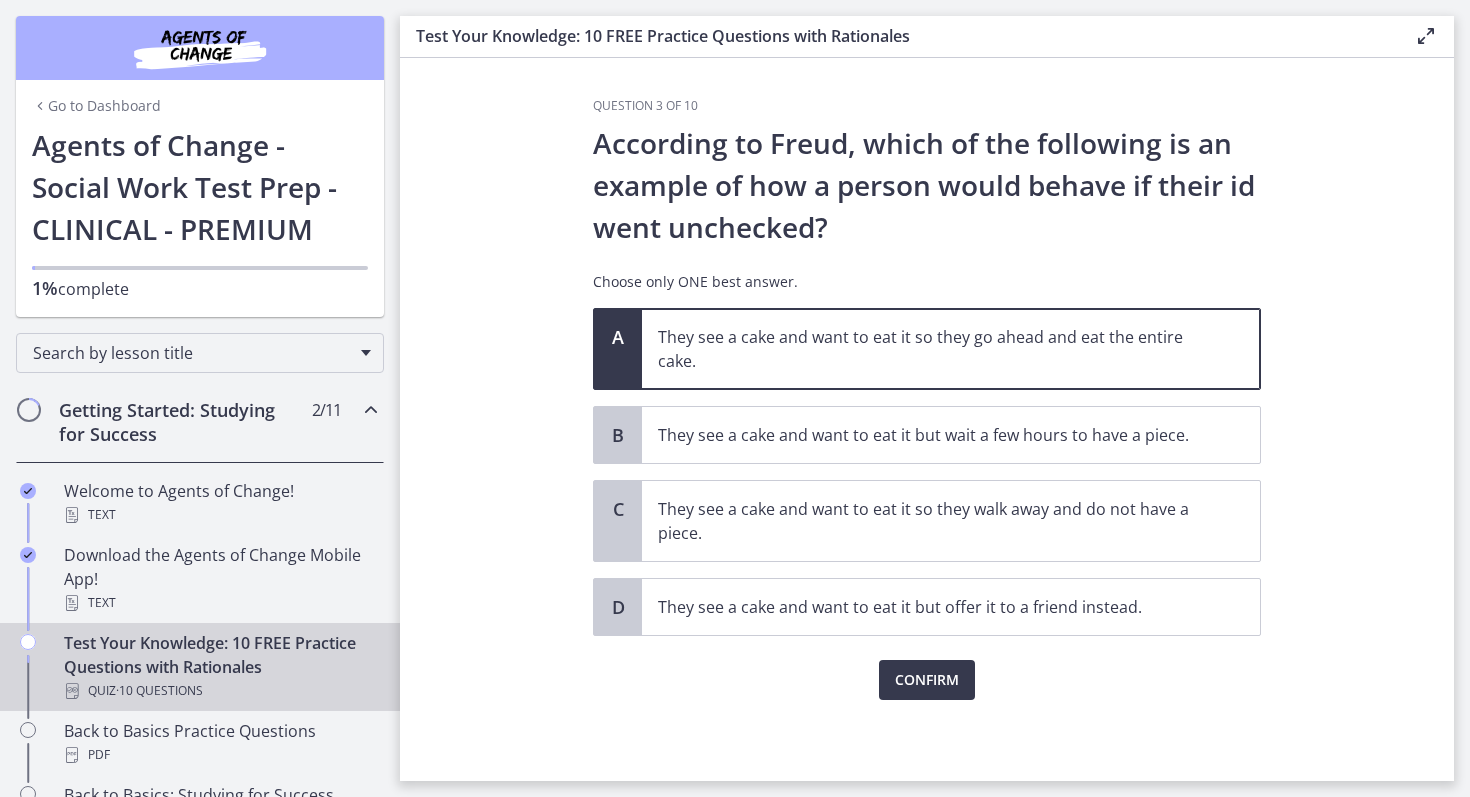 click on "Question   3   of   10
According to Freud, which of the following is an example of how a person would behave if their id went unchecked?
Choose only ONE best answer.
A
They see a cake and want to eat it so they go ahead and eat the entire cake.
B
They see a cake and want to eat it but wait a few hours to have a piece.
C
They see a cake and want to eat it so they walk away and do not have a piece.
D
They see a cake and want to eat it but offer it to a friend instead.
Confirm" 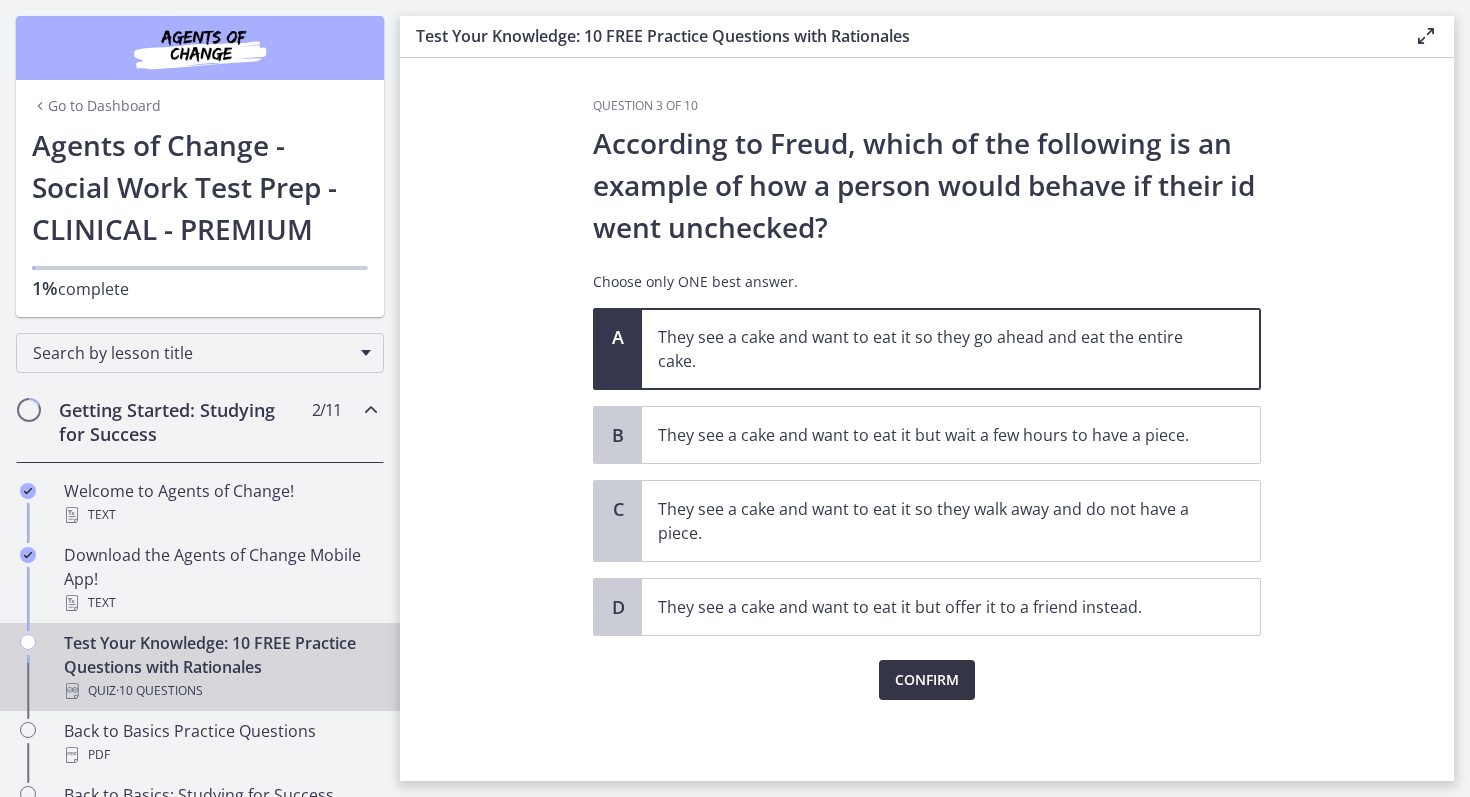 click on "Confirm" at bounding box center (927, 680) 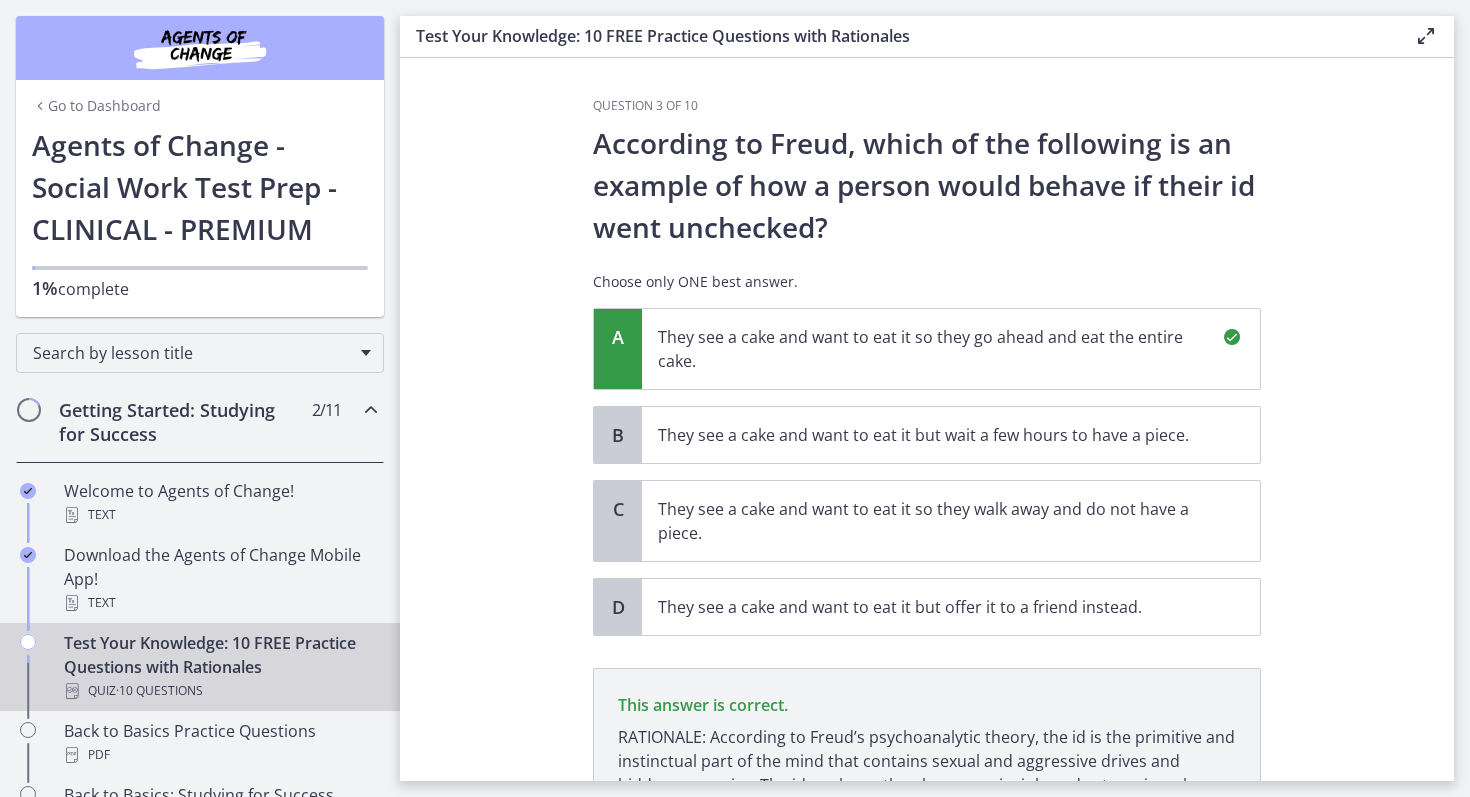 scroll, scrollTop: 209, scrollLeft: 0, axis: vertical 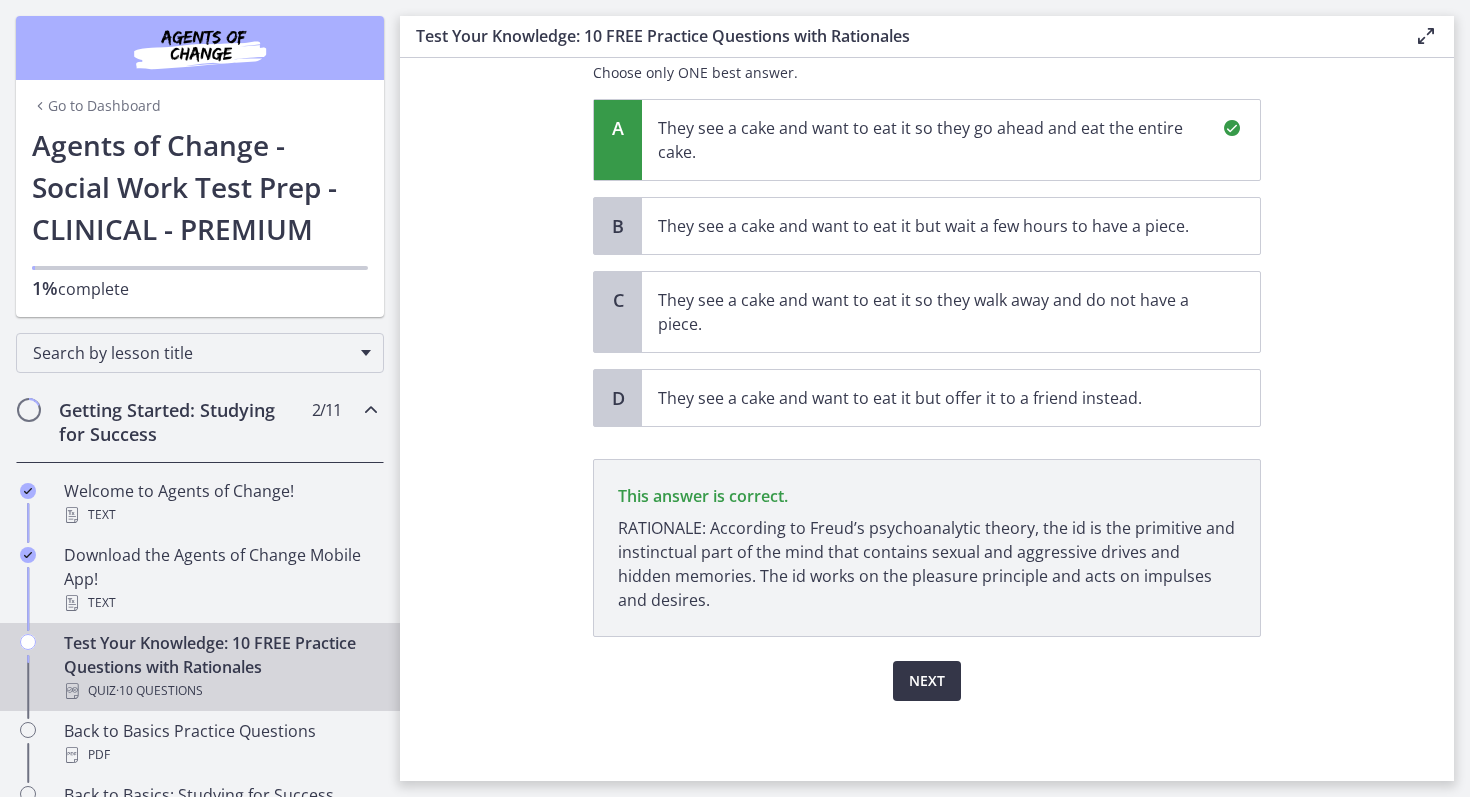 click on "Next" at bounding box center (927, 681) 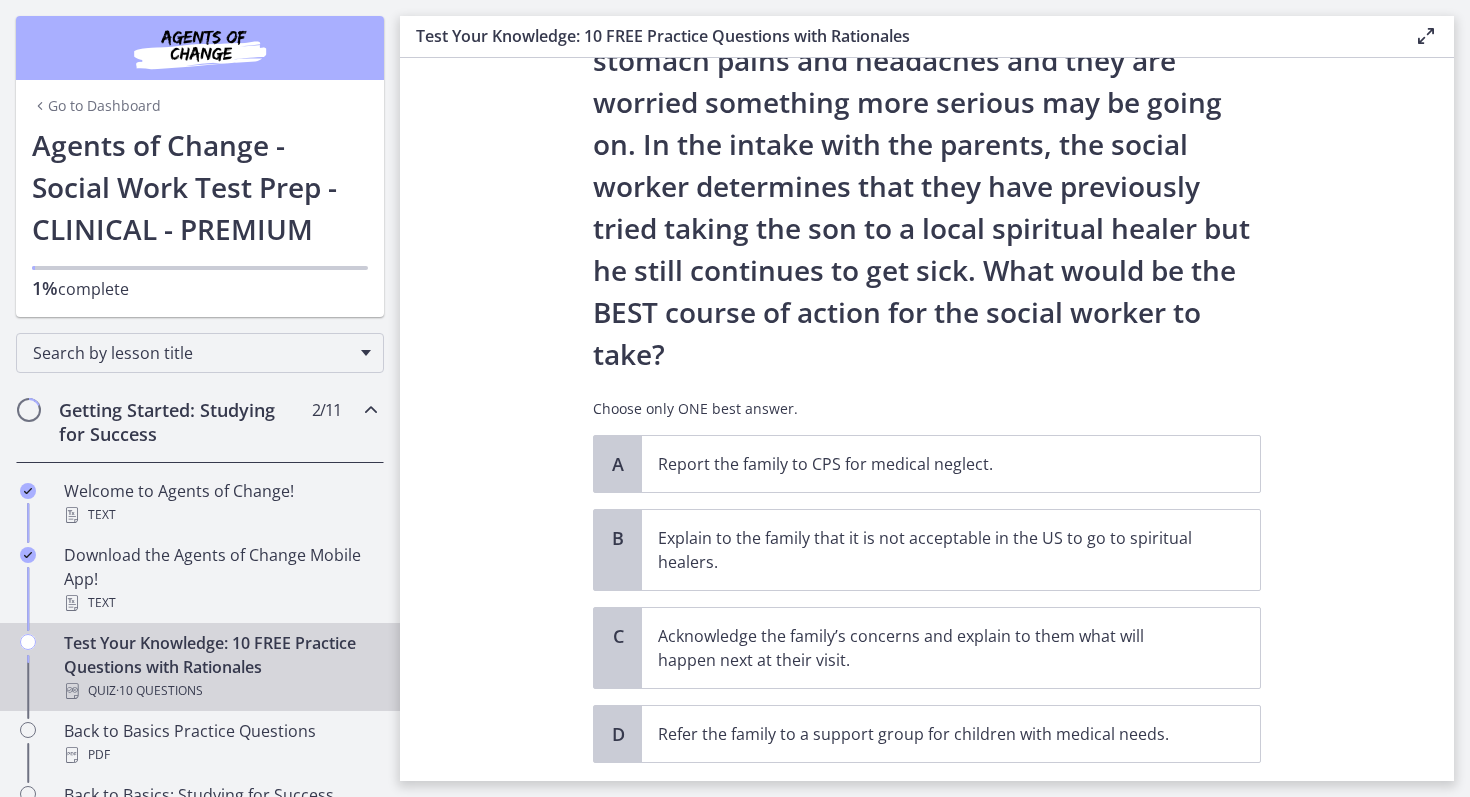 scroll, scrollTop: 0, scrollLeft: 0, axis: both 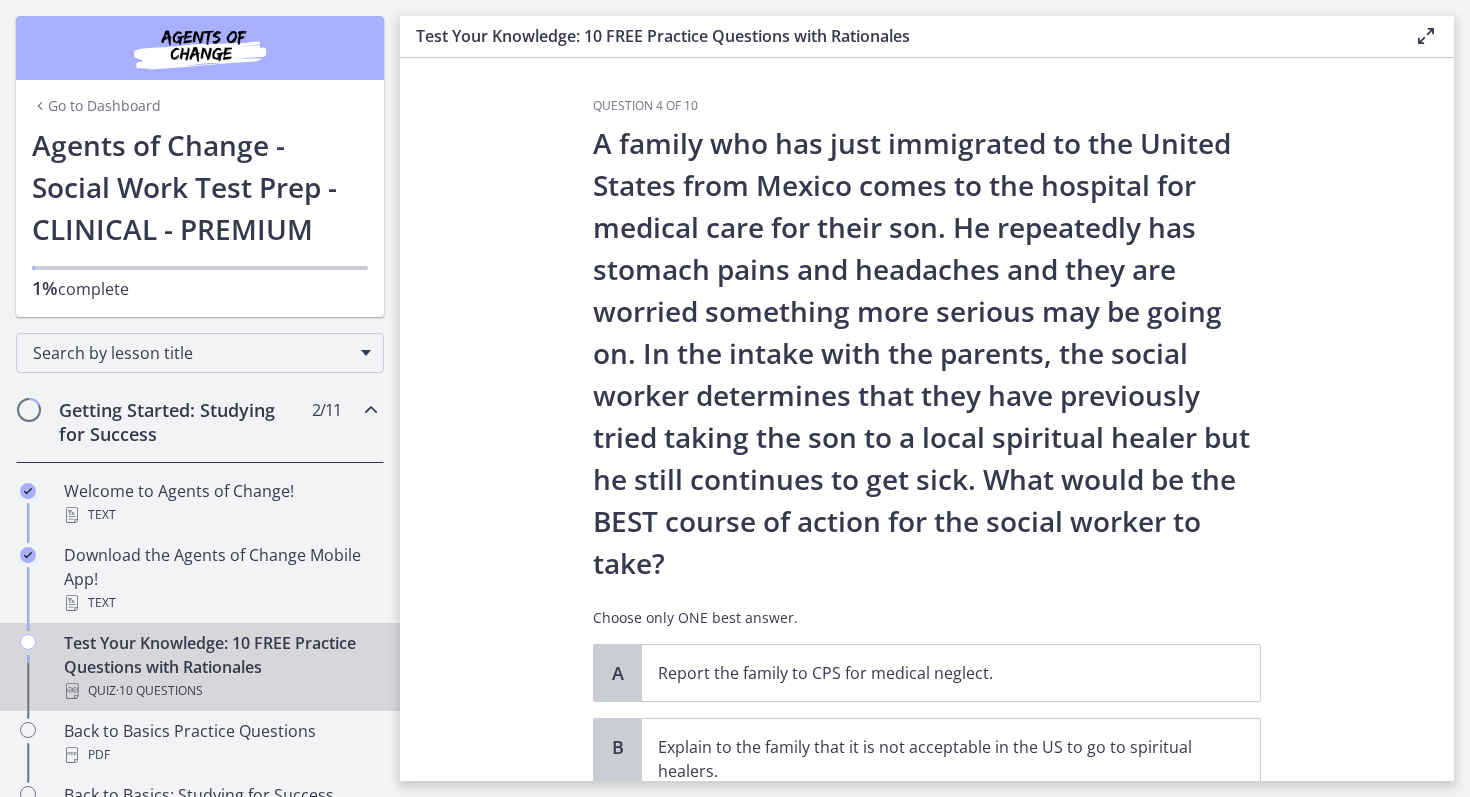 click on "Question   4   of   10
A family who has just immigrated to the United States from Mexico comes to the hospital for medical care for their son. He repeatedly has stomach pains and headaches and they are worried something more serious may be going on. In the intake with the parents, the social worker determines that they have previously tried taking the son to a local spiritual healer but he still continues to get sick. What would be the BEST course of action for the social worker to take?
Choose only ONE best answer.
A
Report the family to CPS for medical neglect.
B
Explain to the family that it is not acceptable in the US to go to spiritual healers.
C
D" at bounding box center [927, 419] 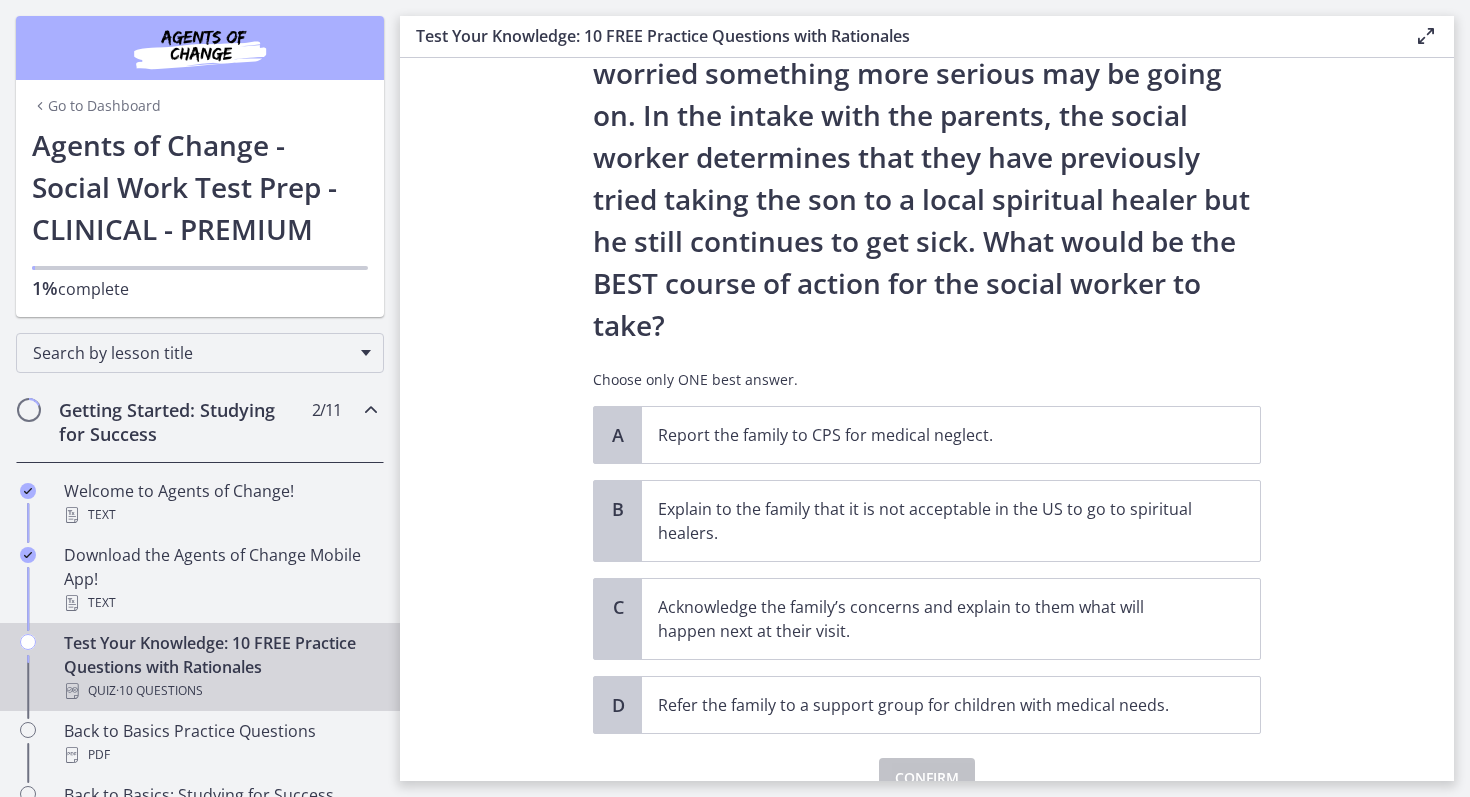 scroll, scrollTop: 240, scrollLeft: 0, axis: vertical 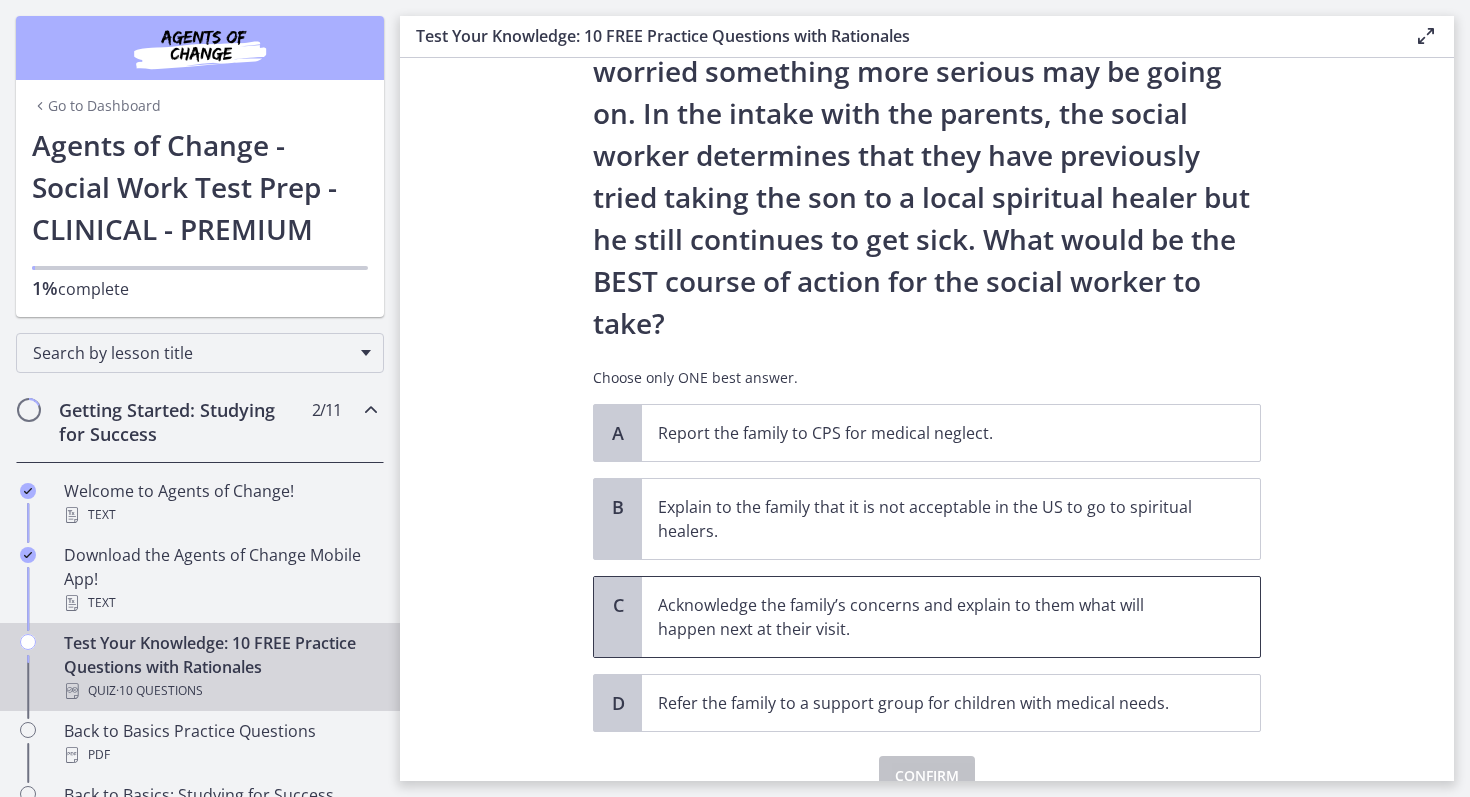 click on "Acknowledge the family’s concerns and explain to them what will happen next at their visit." at bounding box center (931, 617) 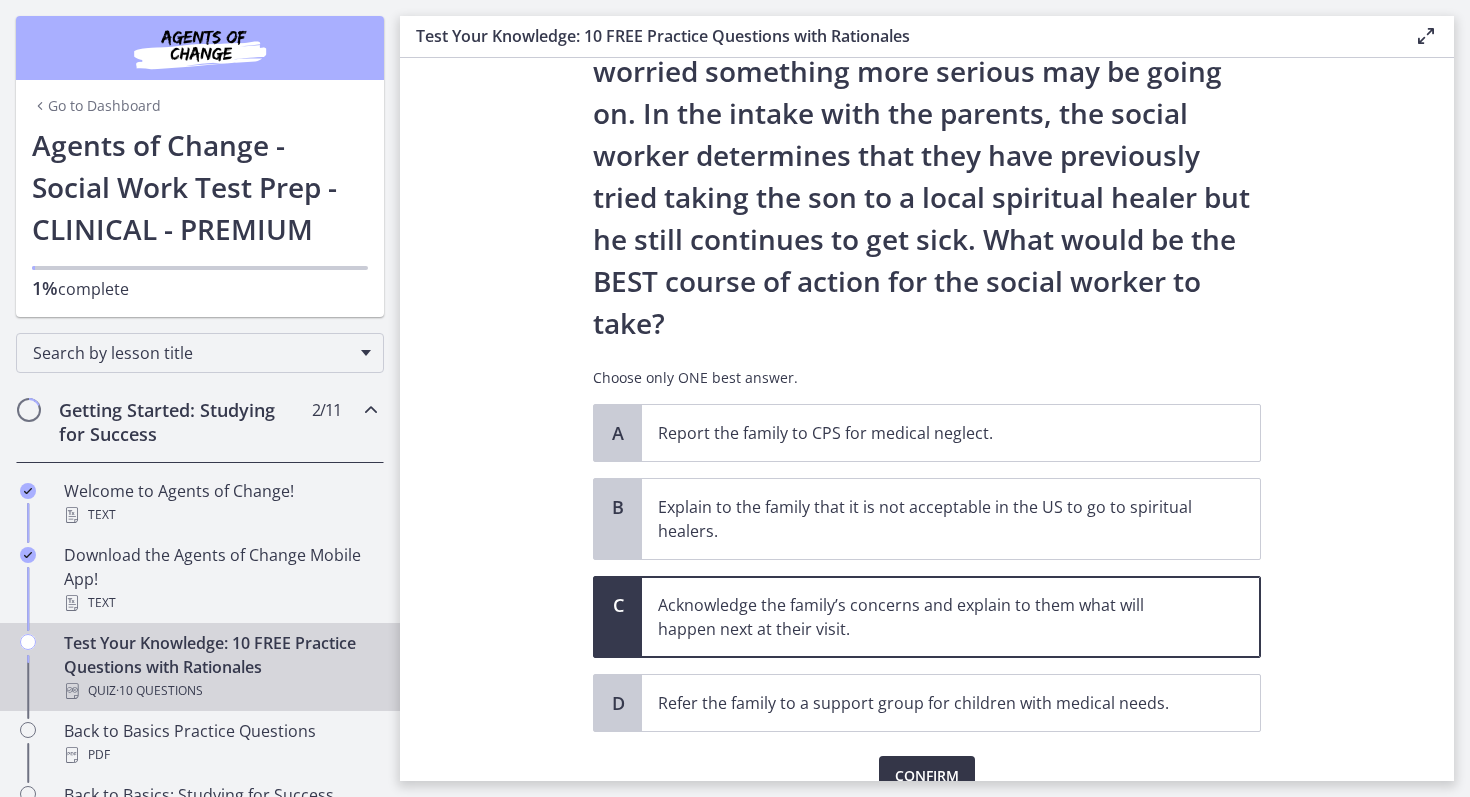 click on "Confirm" at bounding box center [927, 776] 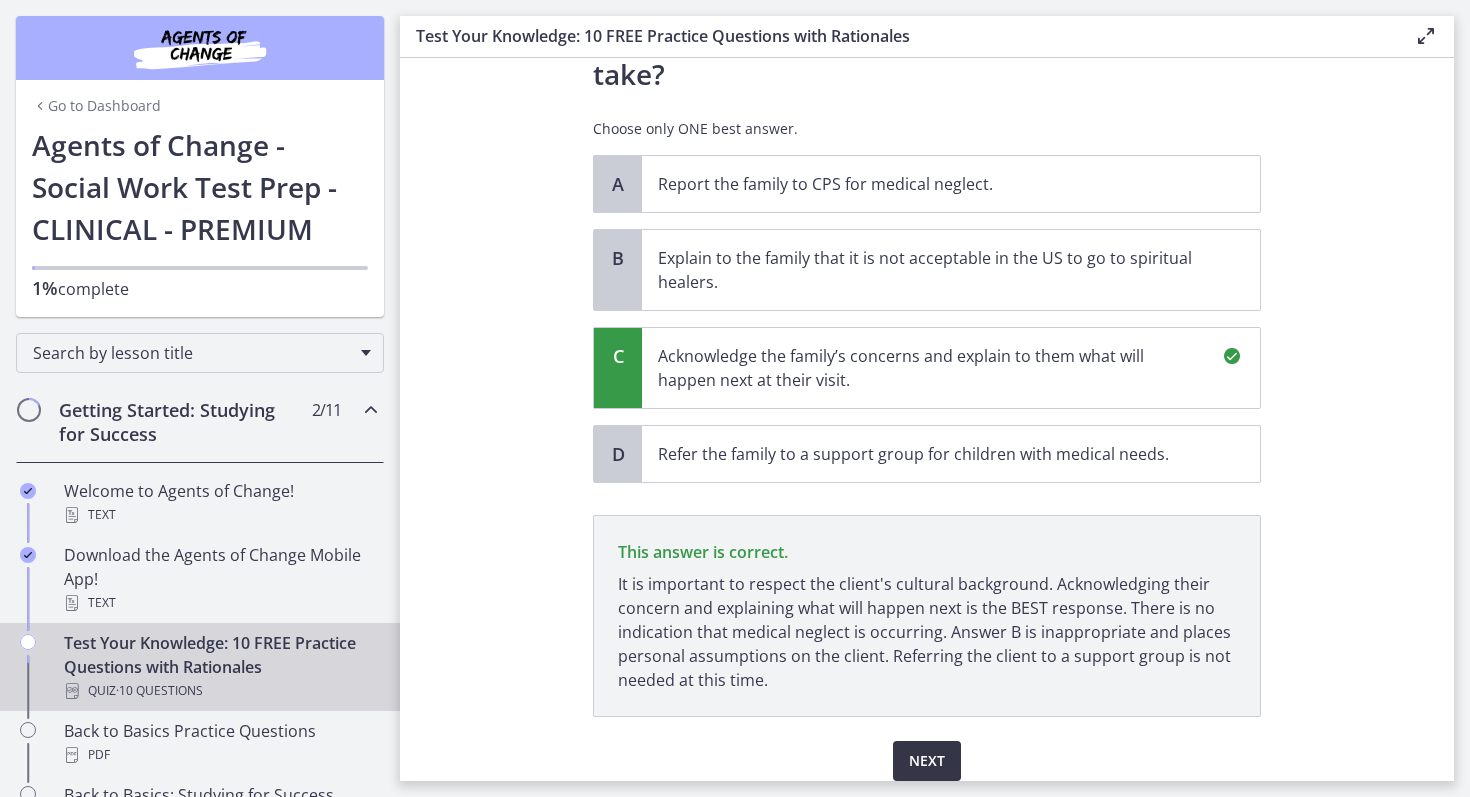 scroll, scrollTop: 569, scrollLeft: 0, axis: vertical 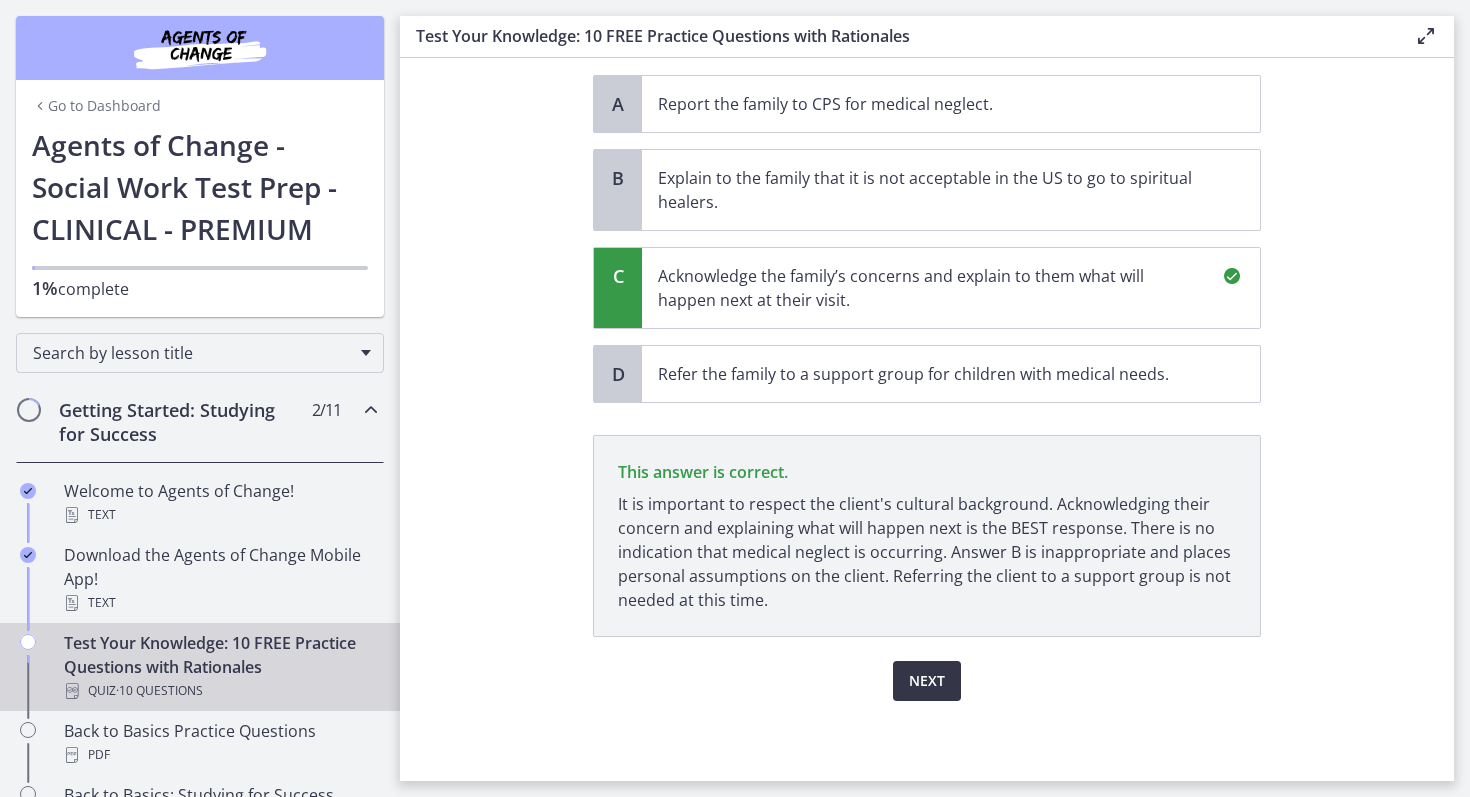 click on "Next" at bounding box center [927, 681] 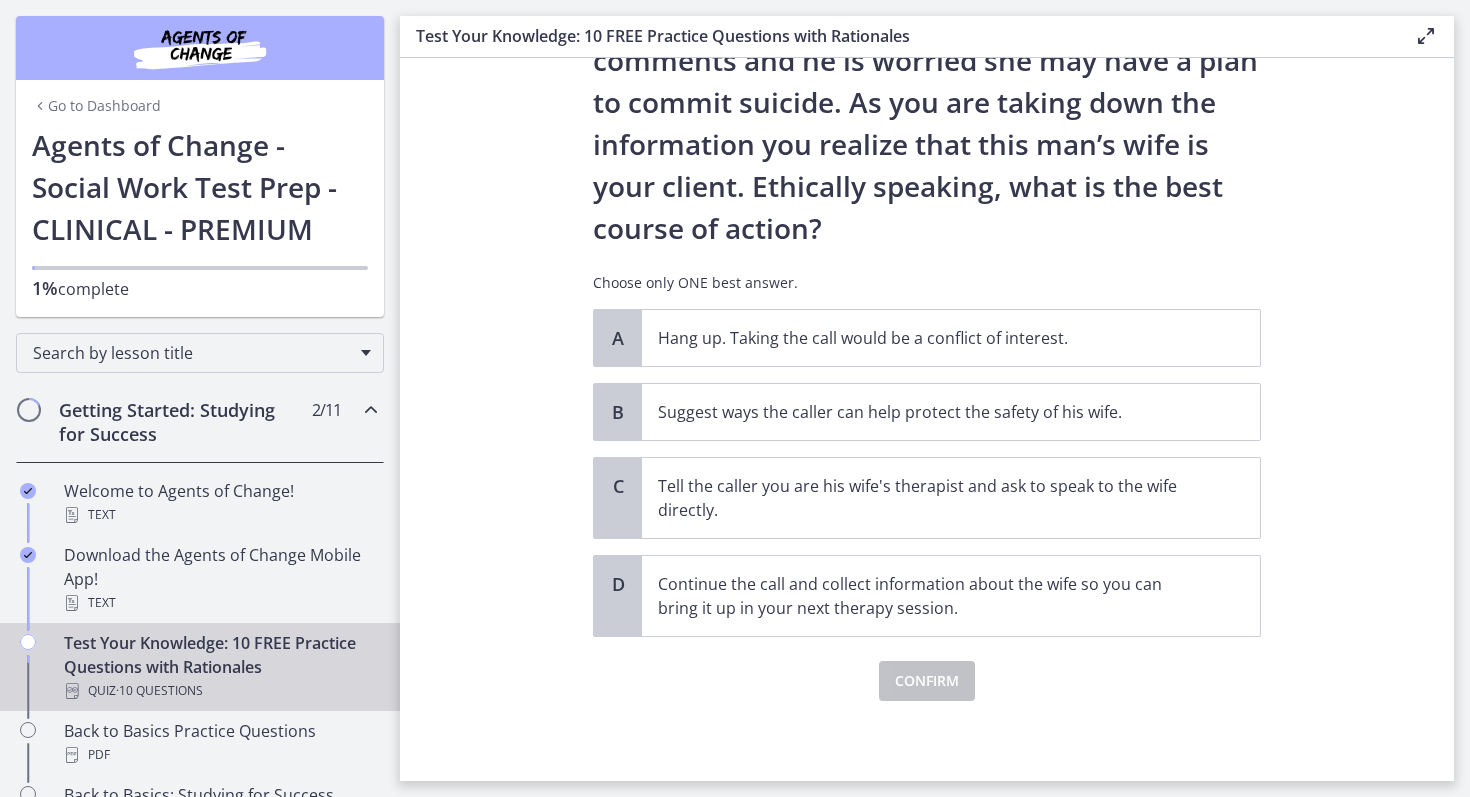 scroll, scrollTop: 0, scrollLeft: 0, axis: both 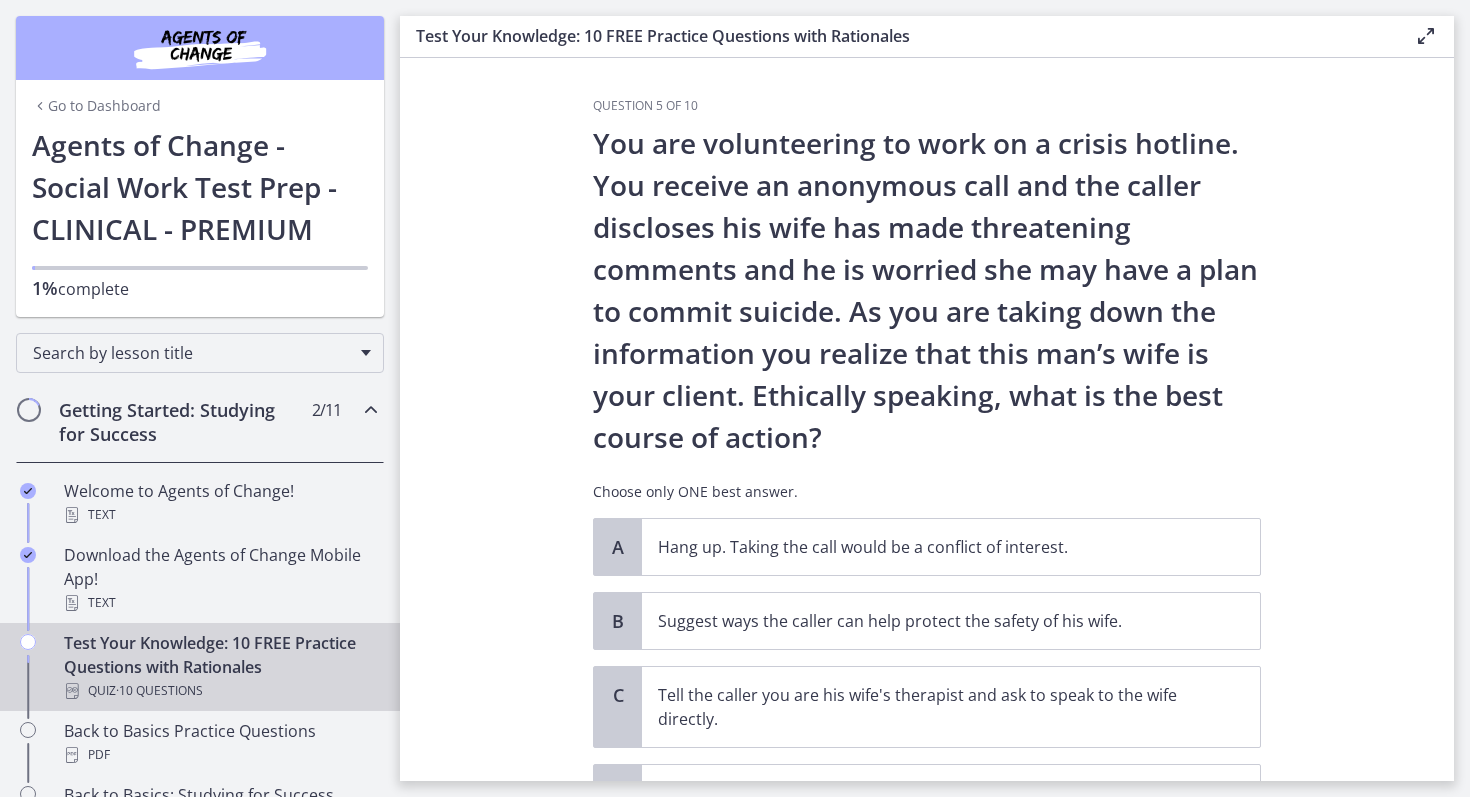 click on "Question   5   of   10
You are volunteering to work on a crisis hotline. You receive an anonymous call and the caller discloses his wife has made threatening comments and he is worried she may have a plan to commit suicide. As you are taking down the information you realize that this man’s wife is your client. Ethically speaking, what is the best course of action?
Choose only ONE best answer.
A
Hang up. Taking the call would be a conflict of interest.
B
Suggest ways the caller can help protect the safety of his wife.
C
Tell the caller you are his wife's therapist and ask to speak to the wife directly.
D" at bounding box center [927, 419] 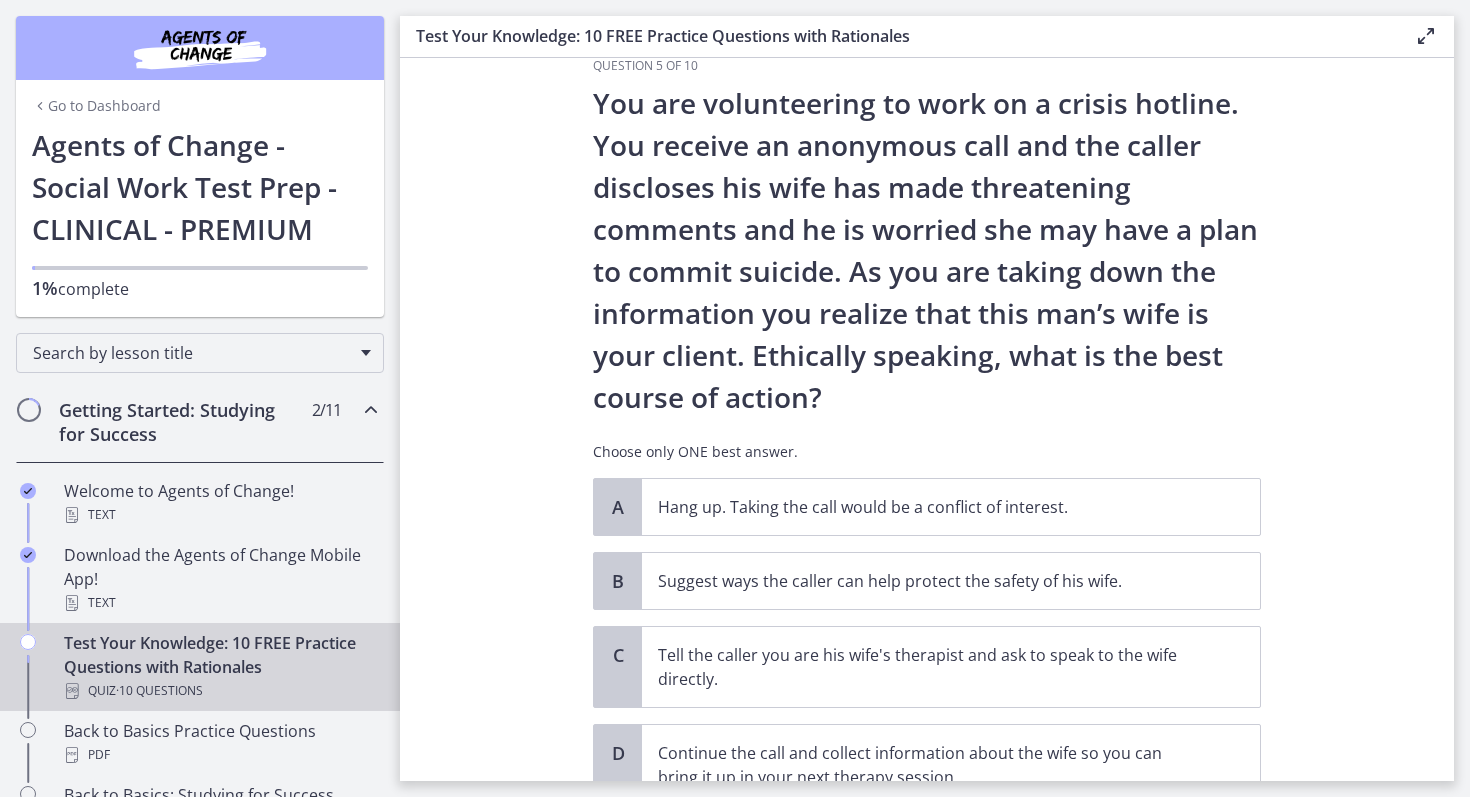 scroll, scrollTop: 80, scrollLeft: 0, axis: vertical 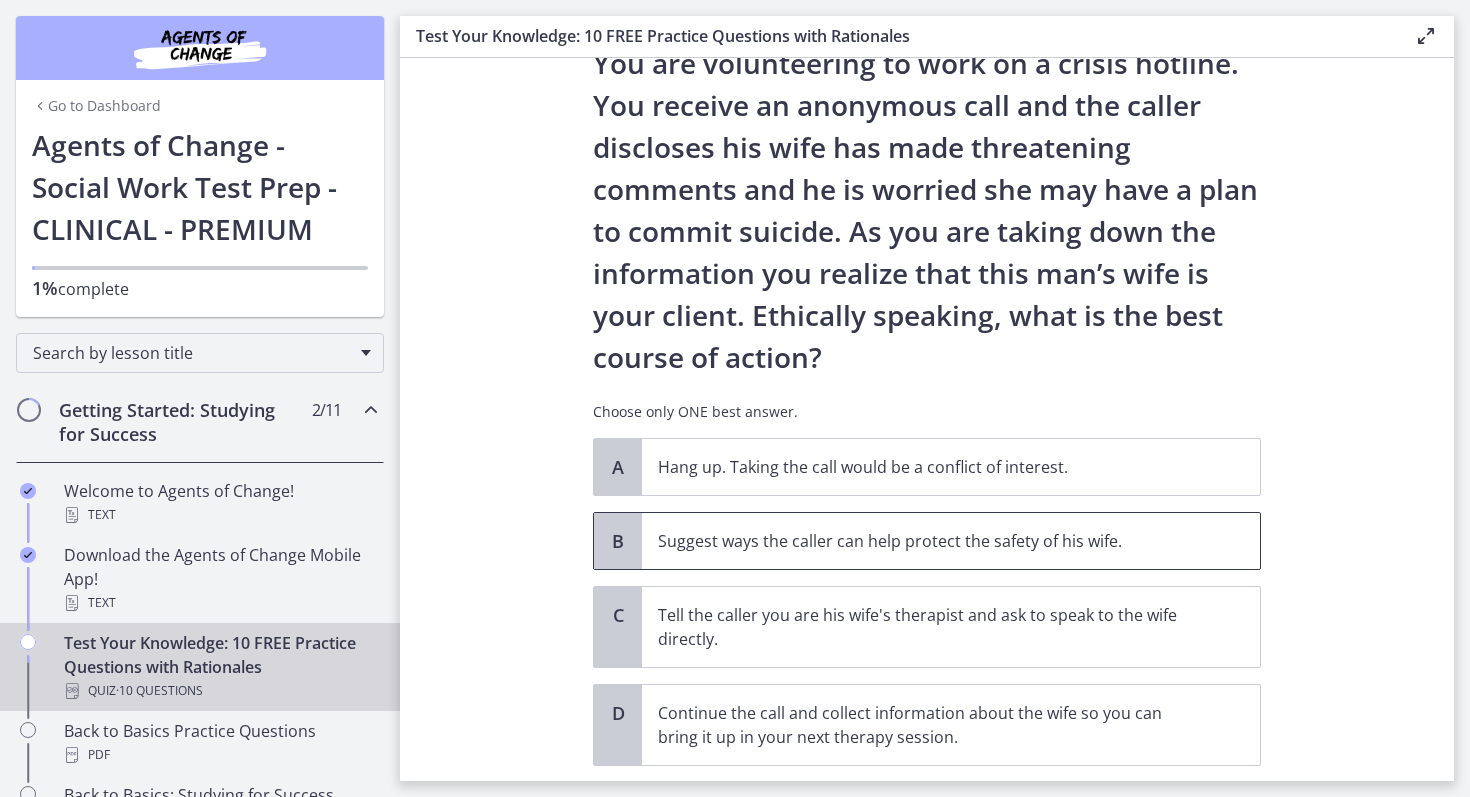 click on "Suggest ways the caller can help protect the safety of his wife." at bounding box center (931, 541) 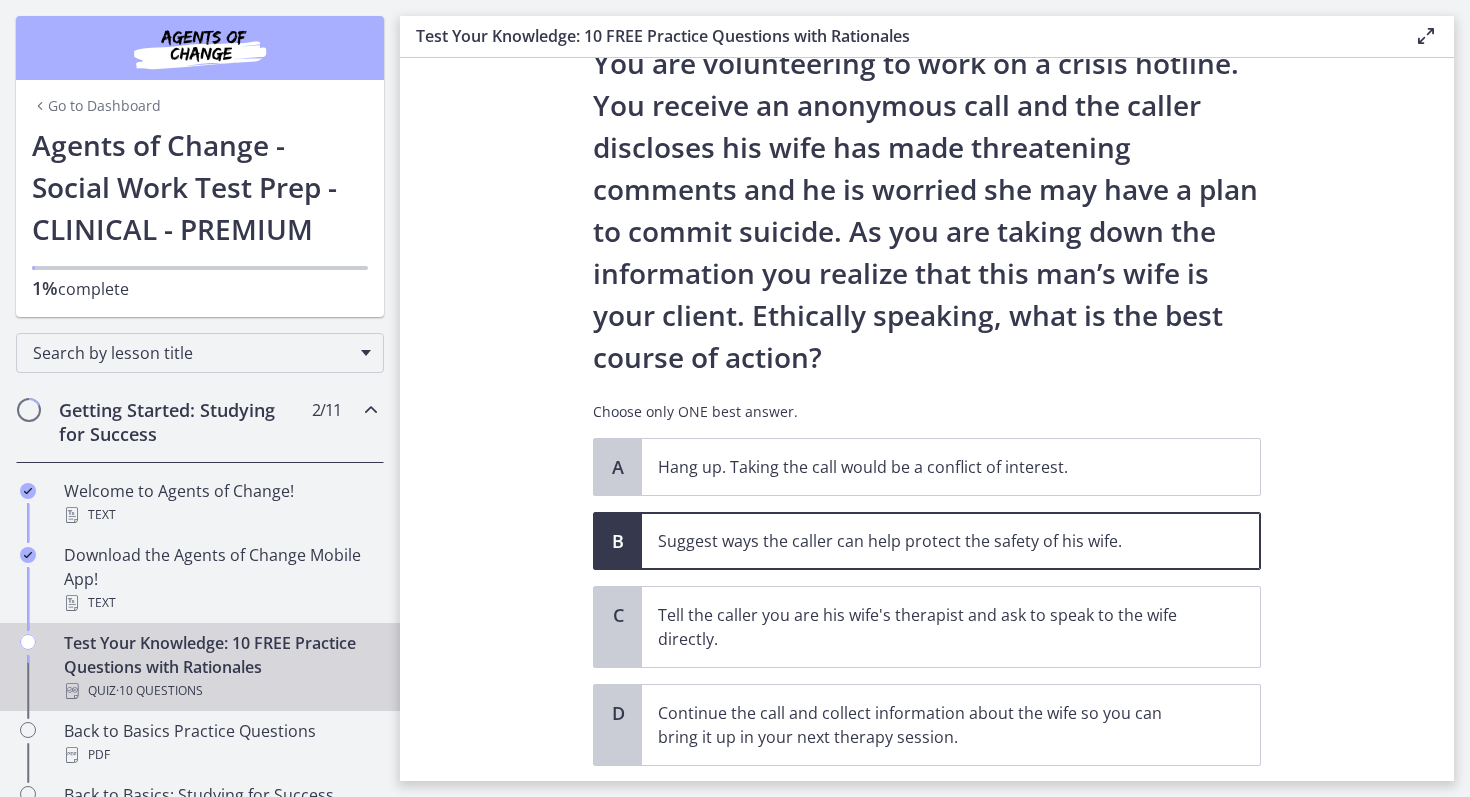 click on "Suggest ways the caller can help protect the safety of his wife." at bounding box center [931, 541] 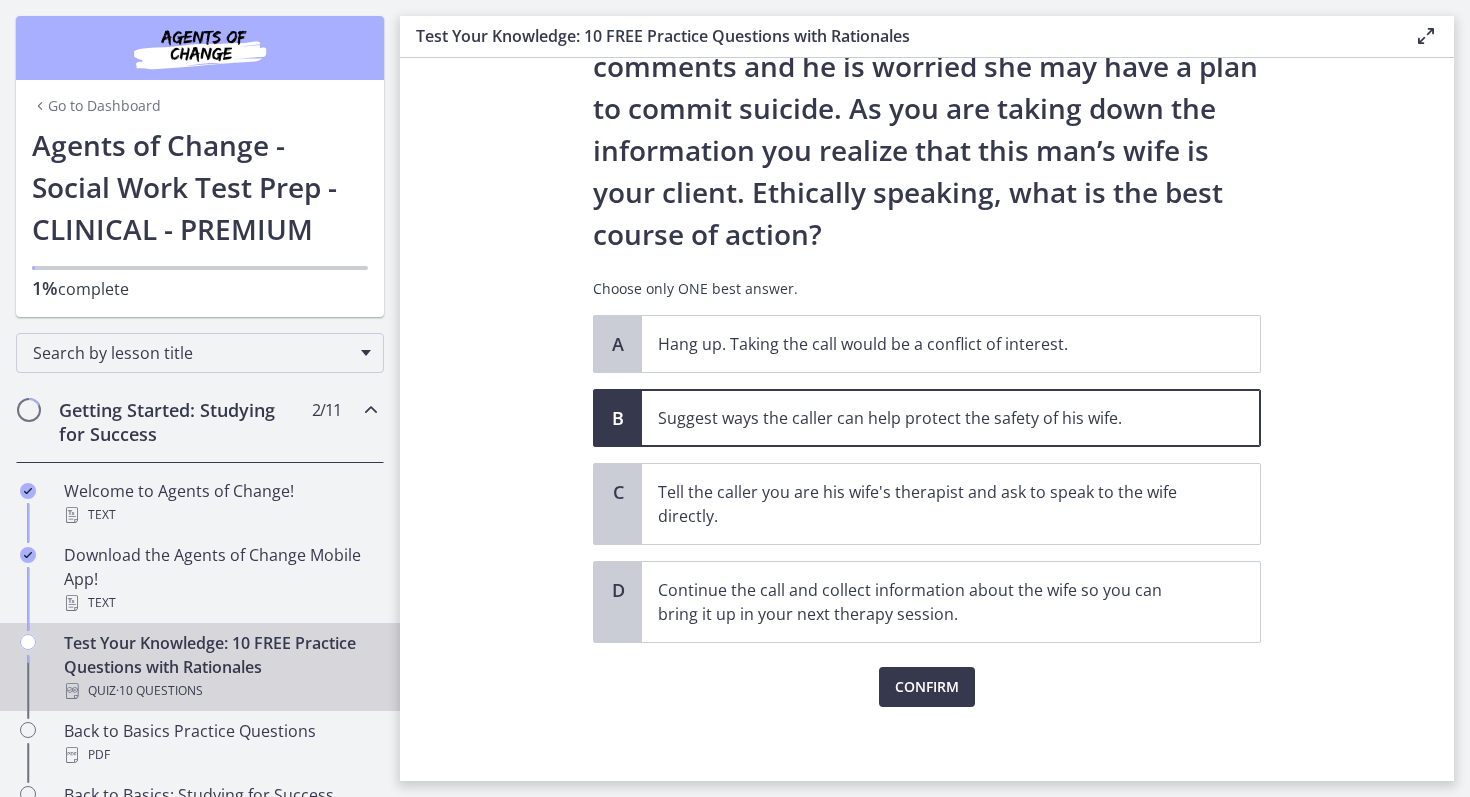 scroll, scrollTop: 209, scrollLeft: 0, axis: vertical 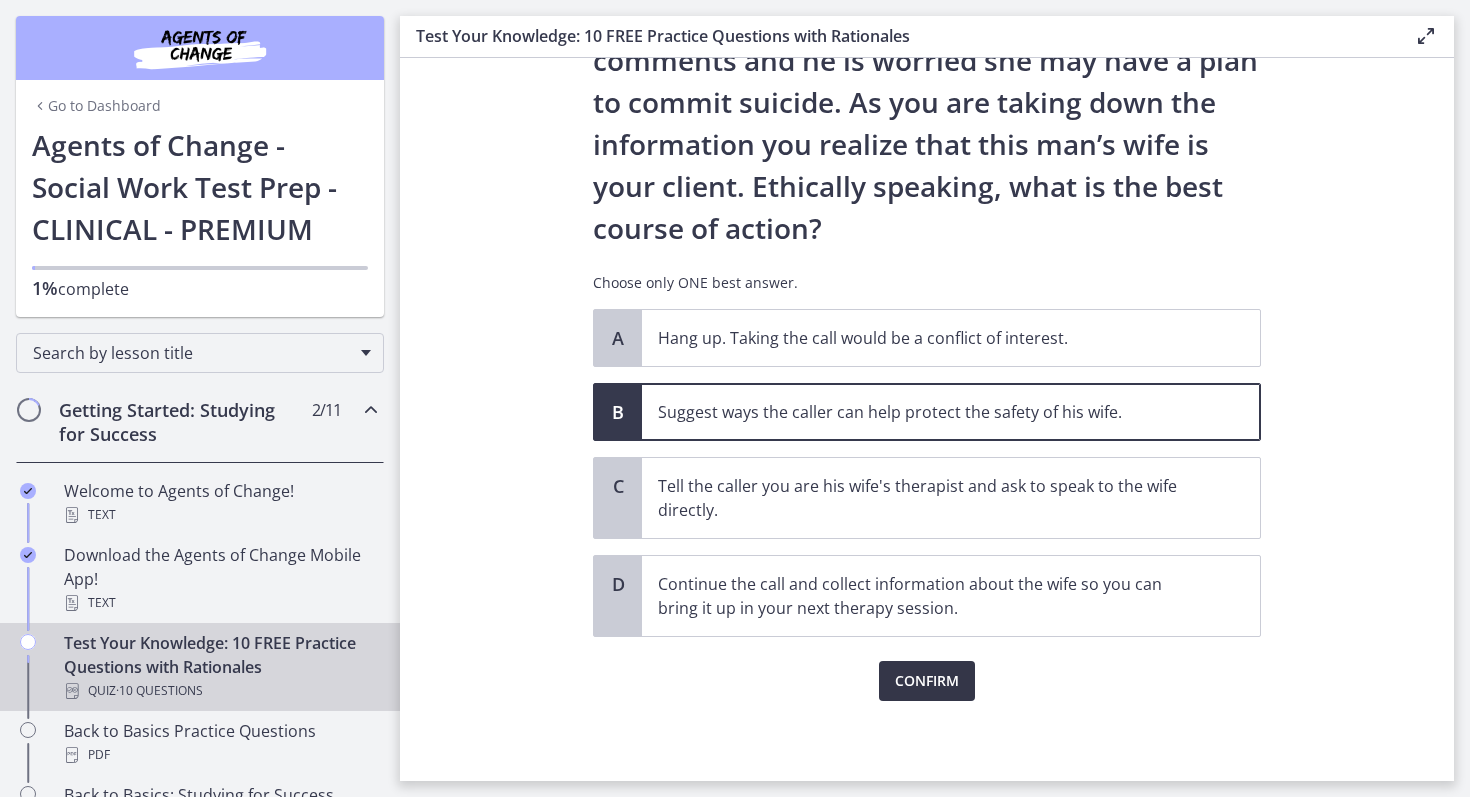click on "Confirm" at bounding box center (927, 681) 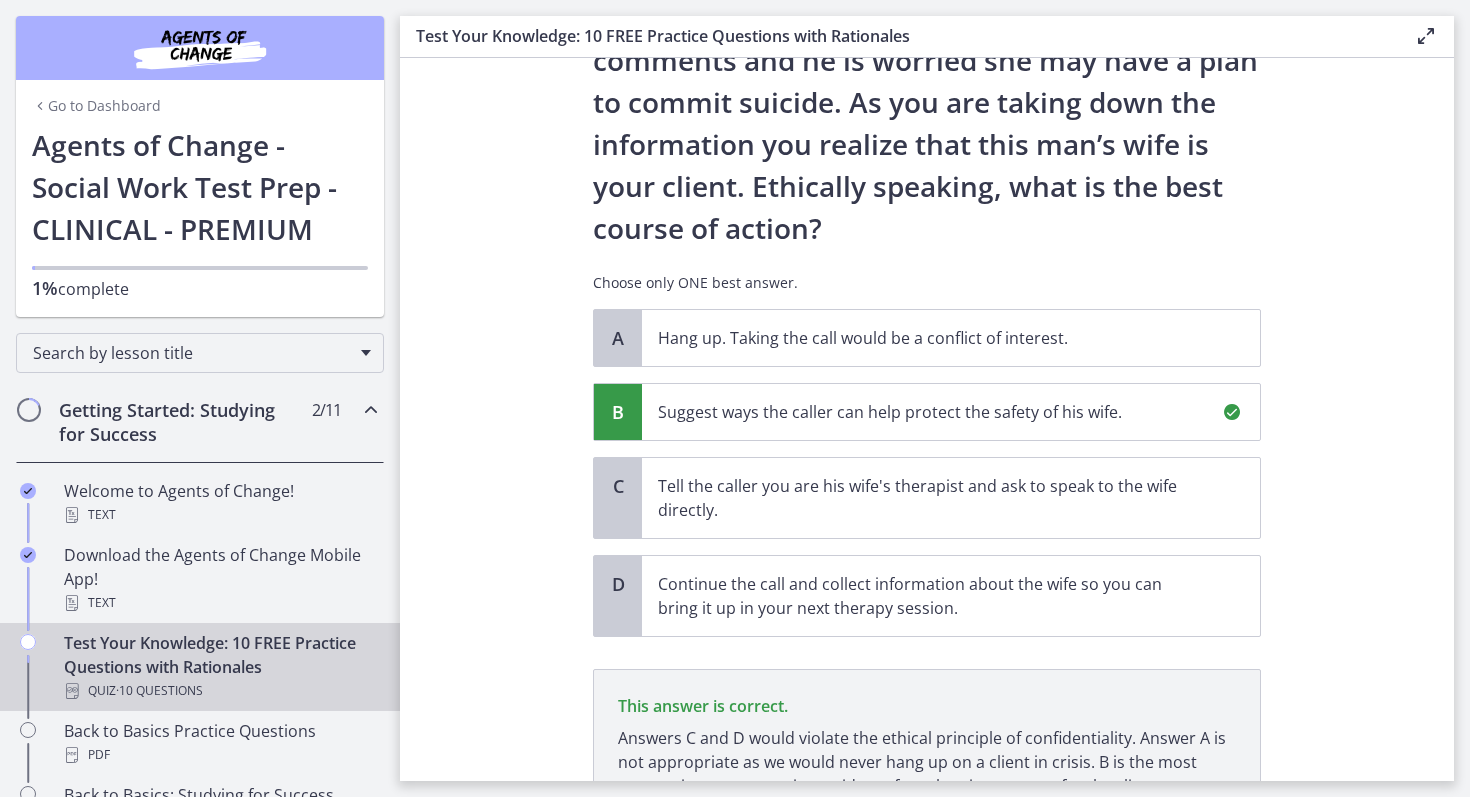 scroll, scrollTop: 395, scrollLeft: 0, axis: vertical 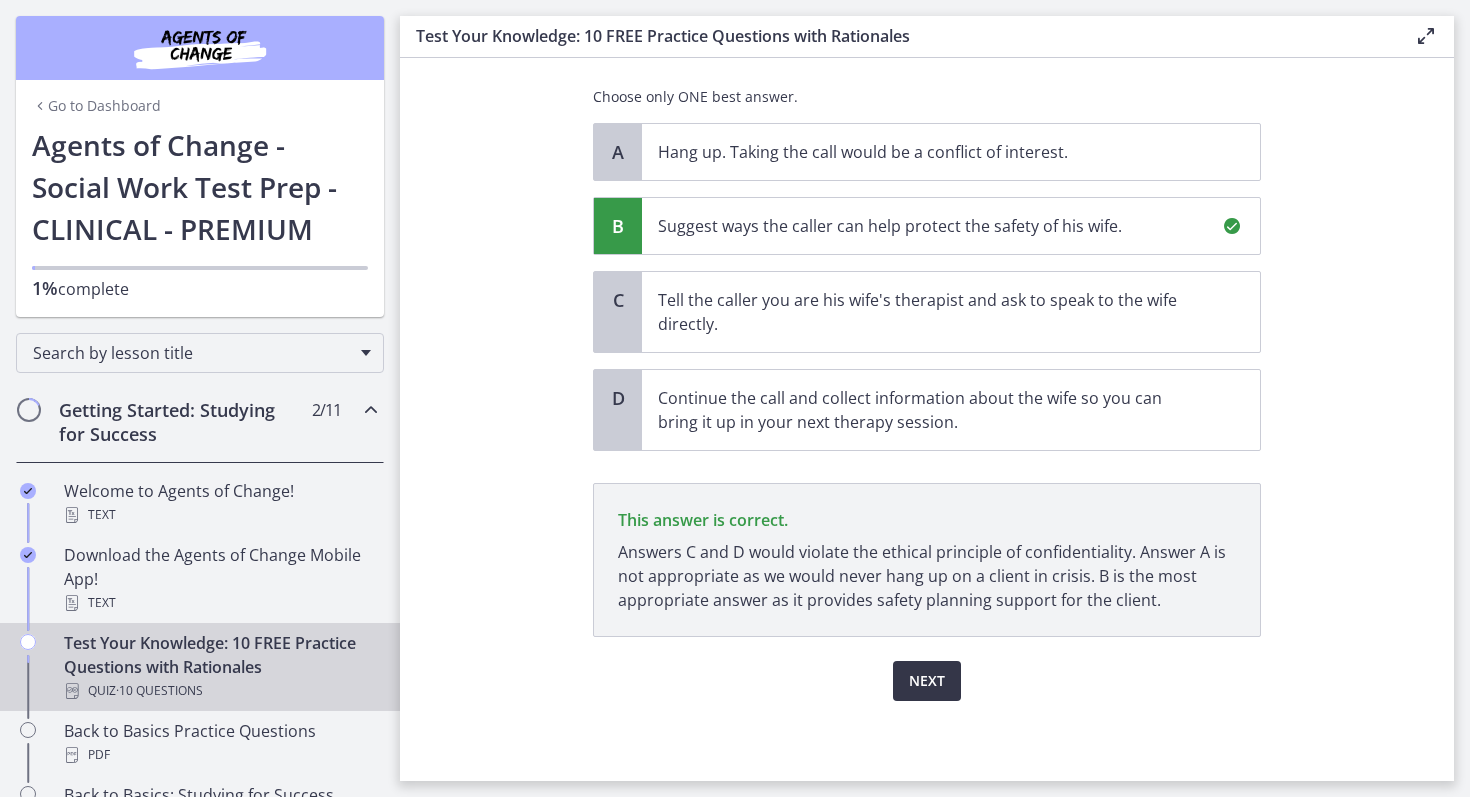 click on "Next" at bounding box center [927, 681] 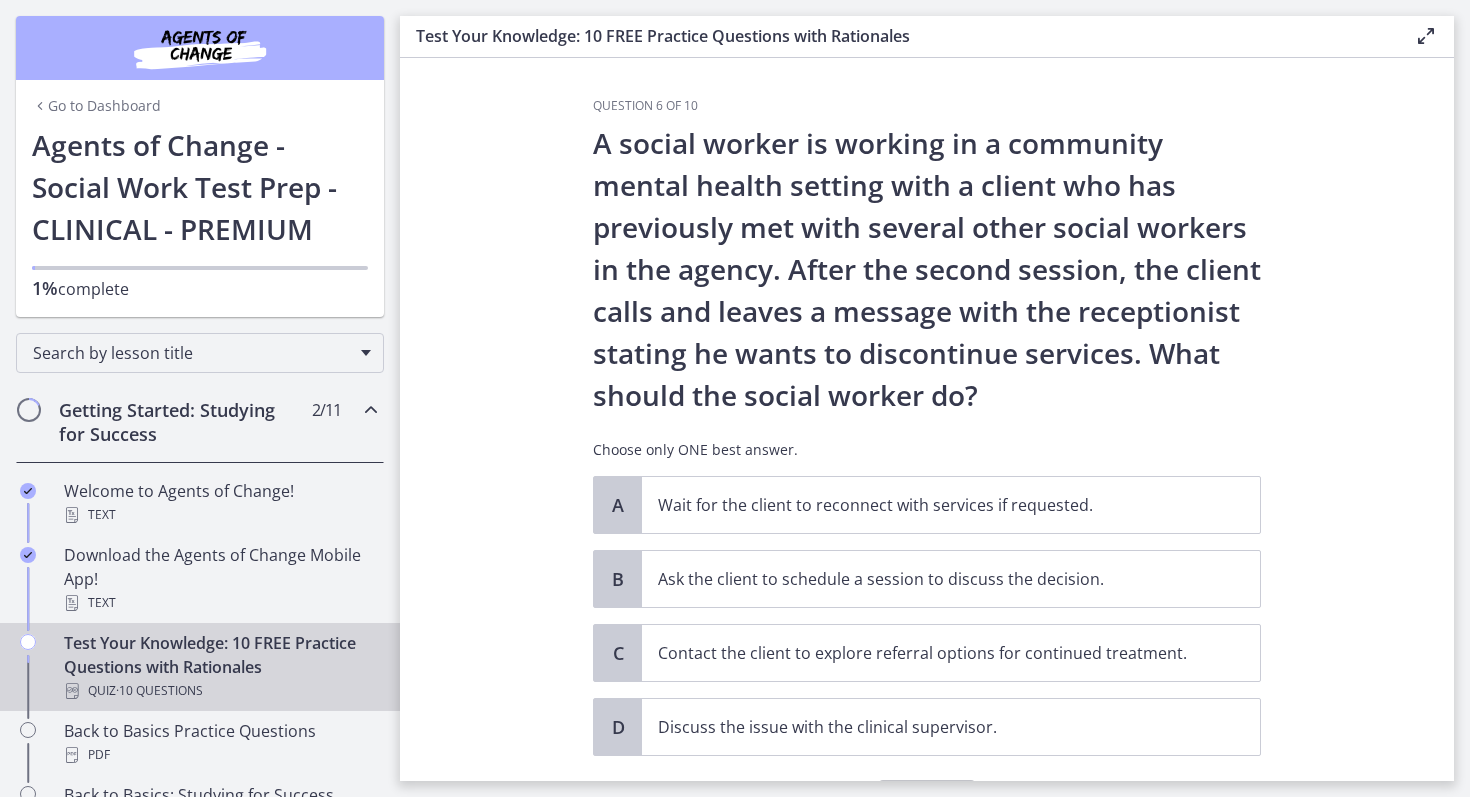 click on "Question   6   of   10
A social worker is working in a community mental health setting with a client who has previously met with several other social workers in the agency. After the second session, the client calls and leaves a message with the receptionist stating he wants to discontinue services. What should the social worker do?
Choose only ONE best answer.
A
Wait for the client to reconnect with services if requested.
B
Ask the client to schedule a session to discuss the decision.
C
Contact the client to explore referral options for continued treatment.
D
Discuss the issue with the clinical supervisor." at bounding box center (927, 419) 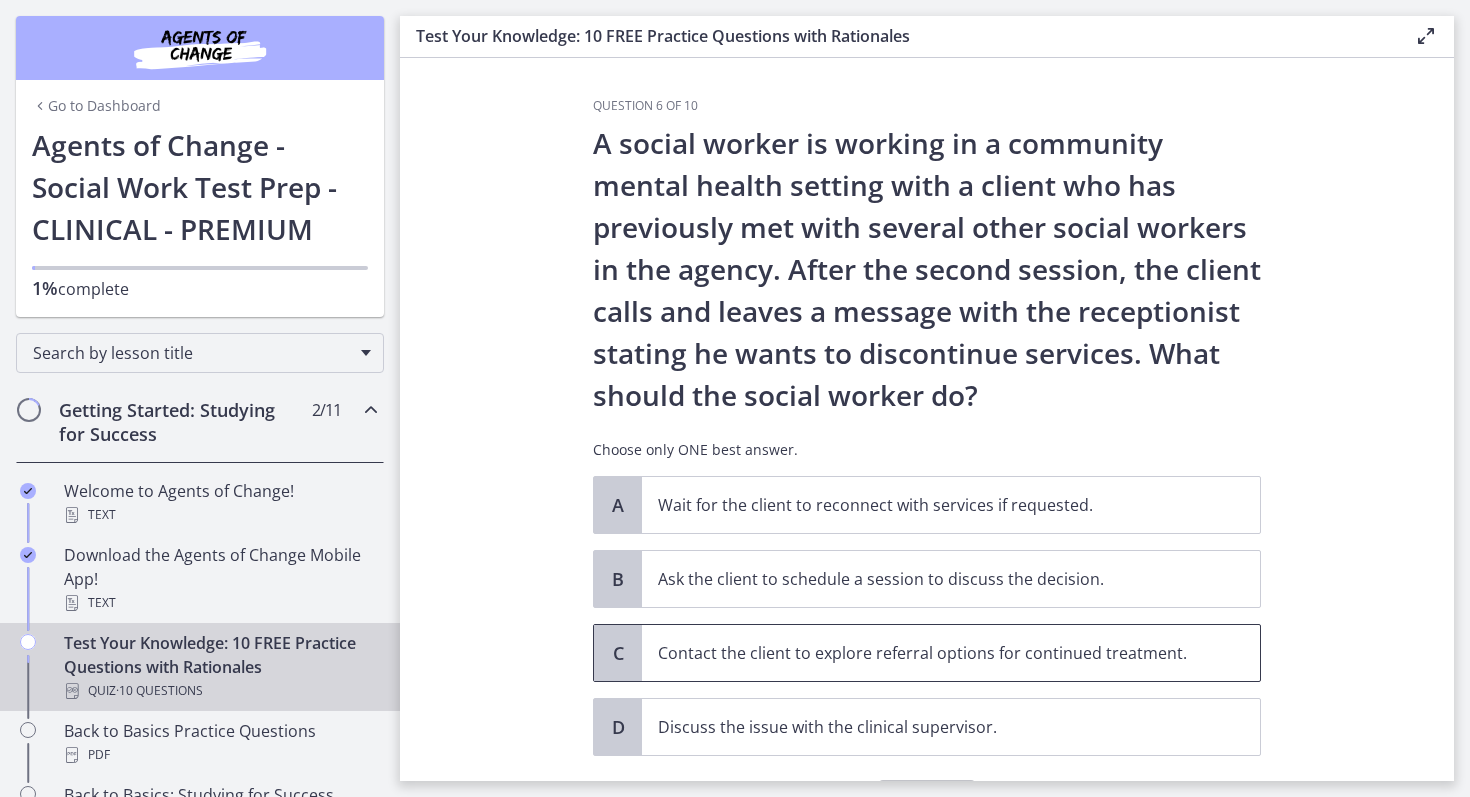 click on "Contact the client to explore referral options for continued treatment." at bounding box center [931, 653] 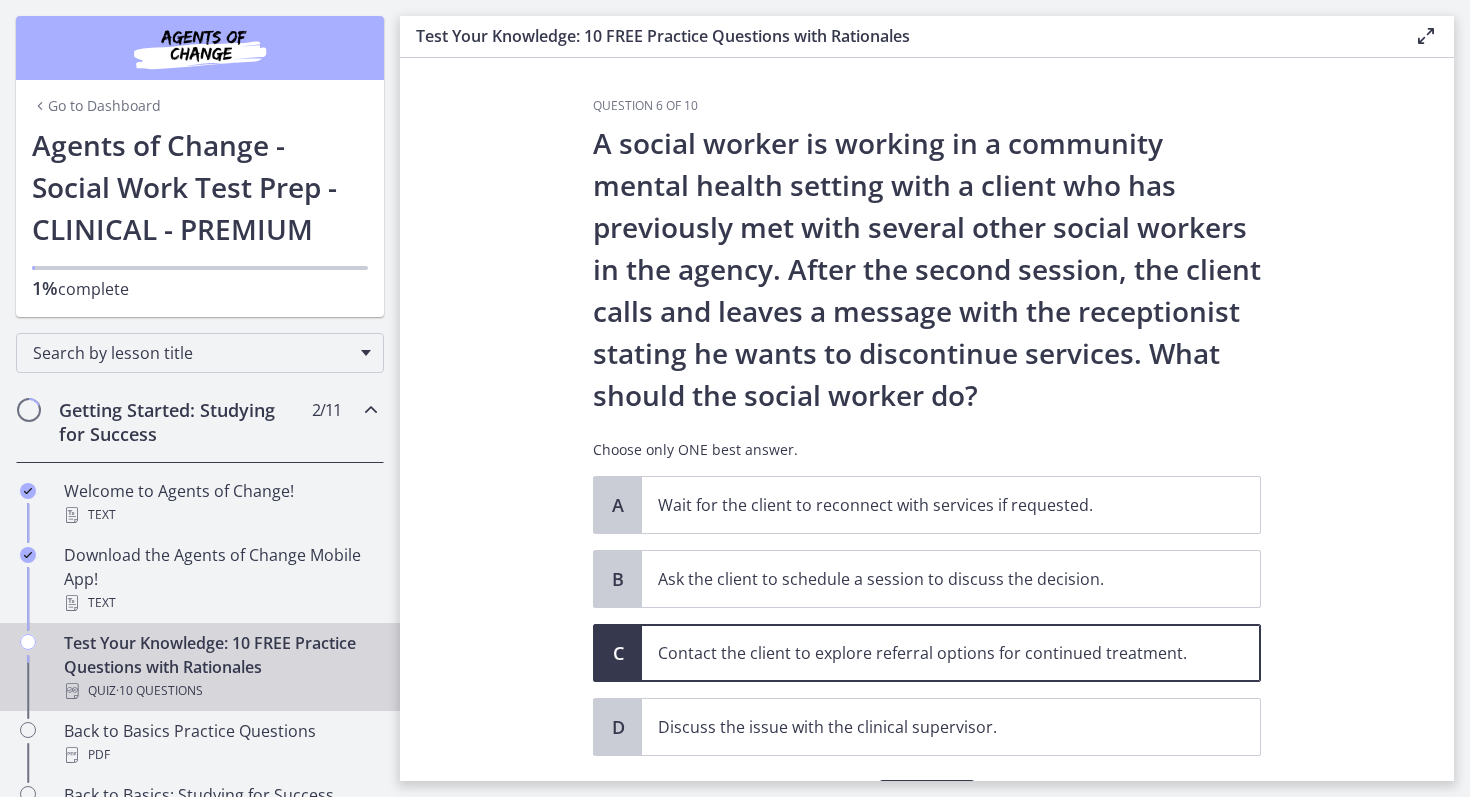 click on "Question   6   of   10
A social worker is working in a community mental health setting with a client who has previously met with several other social workers in the agency. After the second session, the client calls and leaves a message with the receptionist stating he wants to discontinue services. What should the social worker do?
Choose only ONE best answer.
A
Wait for the client to reconnect with services if requested.
B
Ask the client to schedule a session to discuss the decision.
C
Contact the client to explore referral options for continued treatment.
D
Discuss the issue with the clinical supervisor." at bounding box center (927, 419) 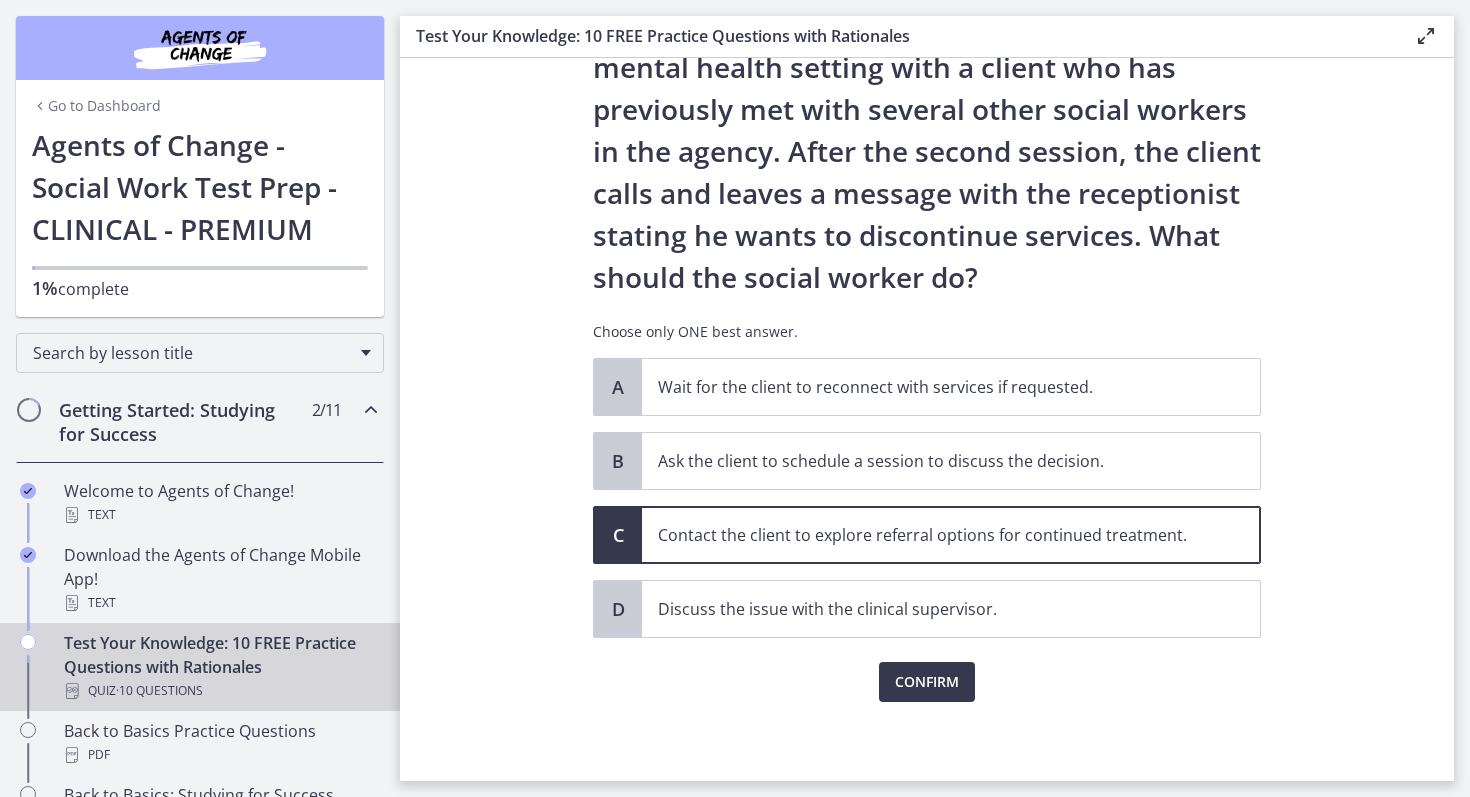 scroll, scrollTop: 119, scrollLeft: 0, axis: vertical 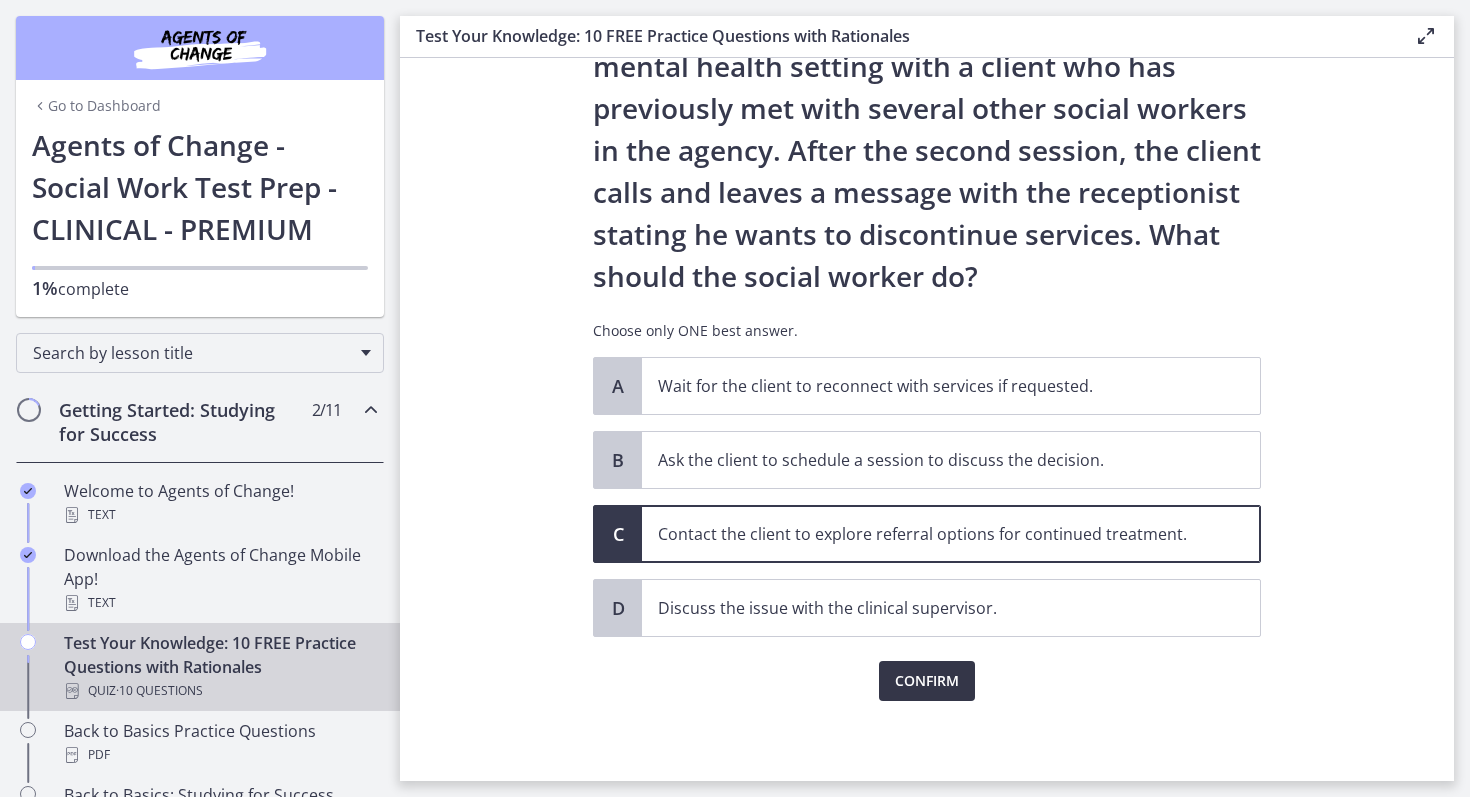 click on "Confirm" at bounding box center (927, 681) 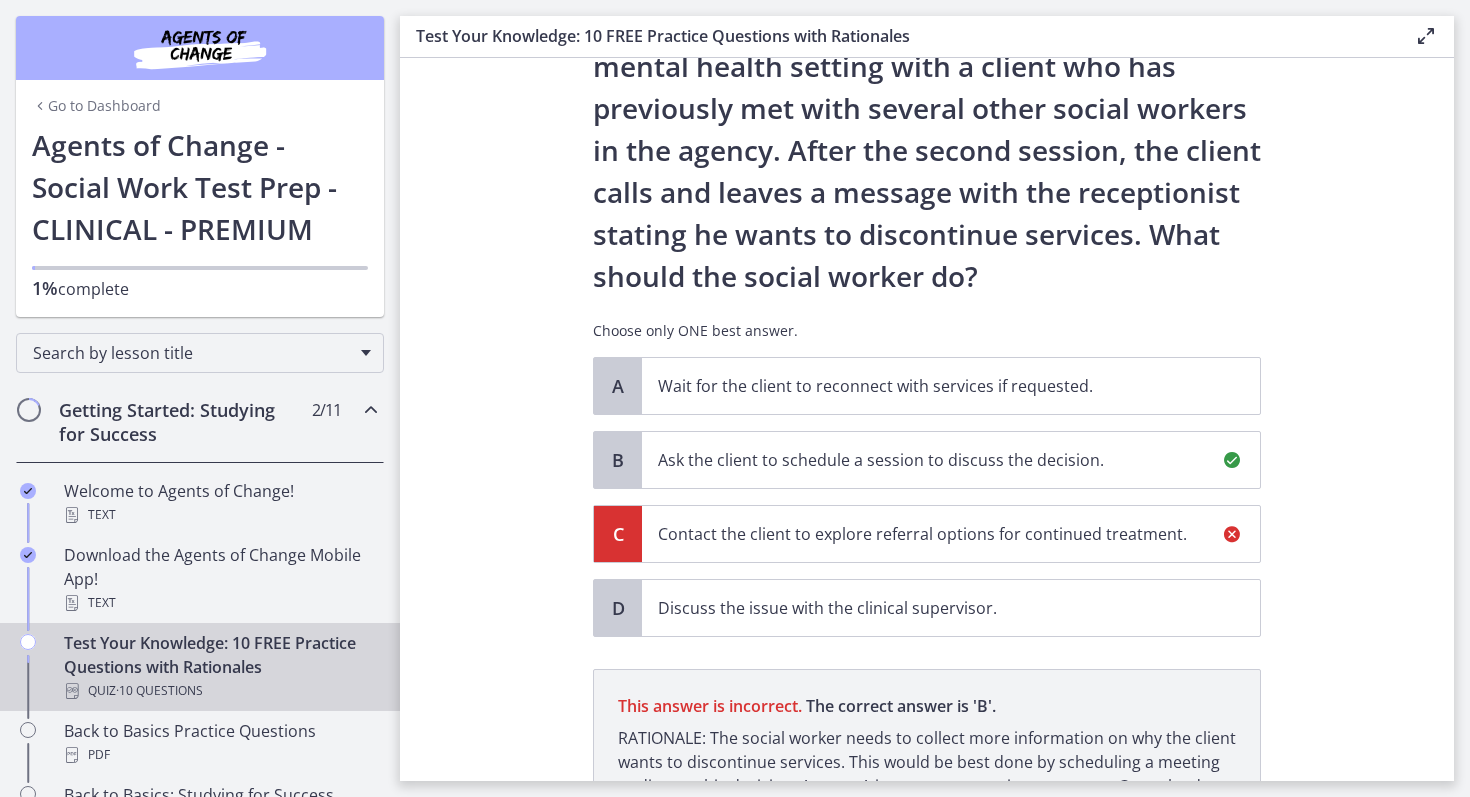 scroll, scrollTop: 353, scrollLeft: 0, axis: vertical 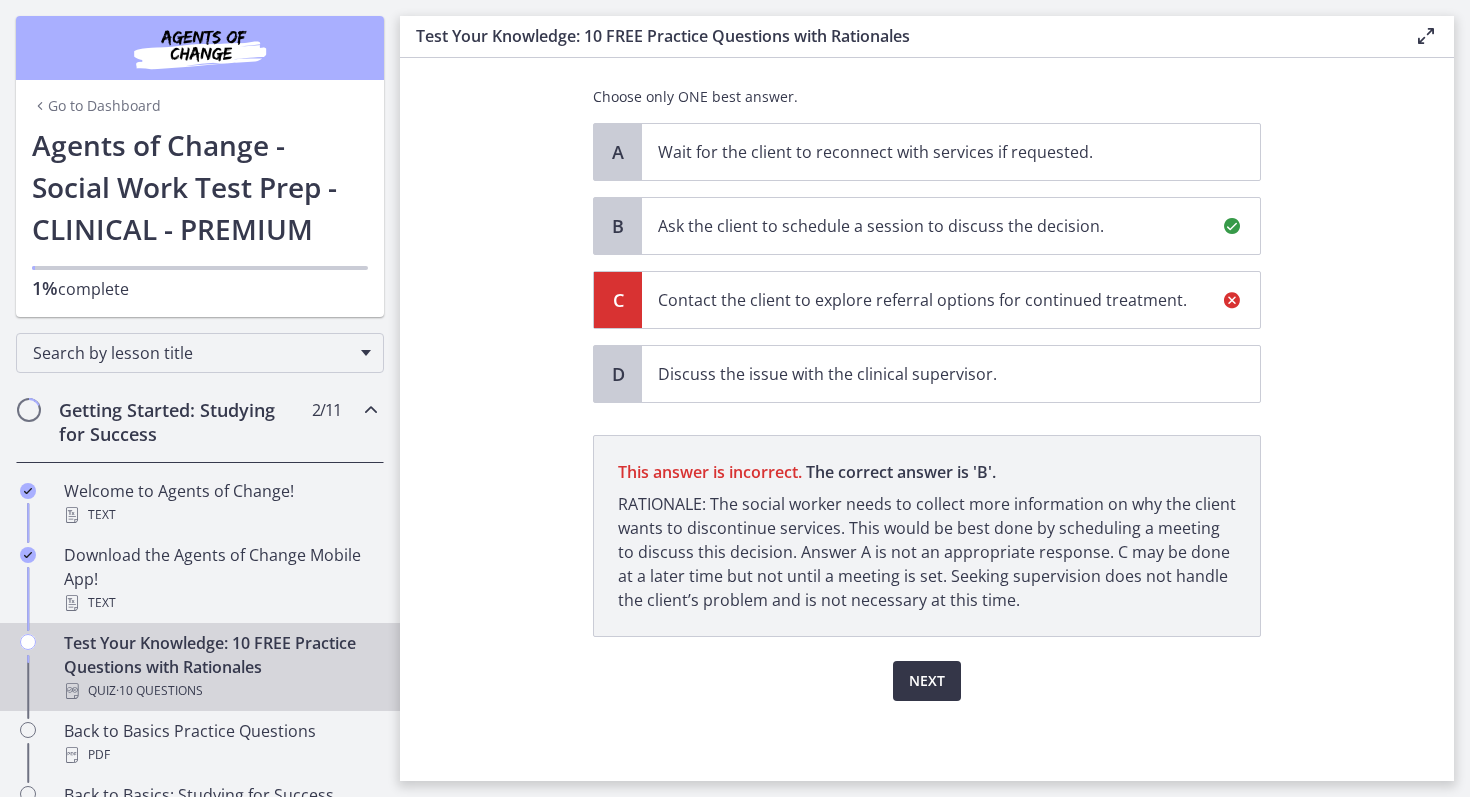 click on "Next" at bounding box center [927, 681] 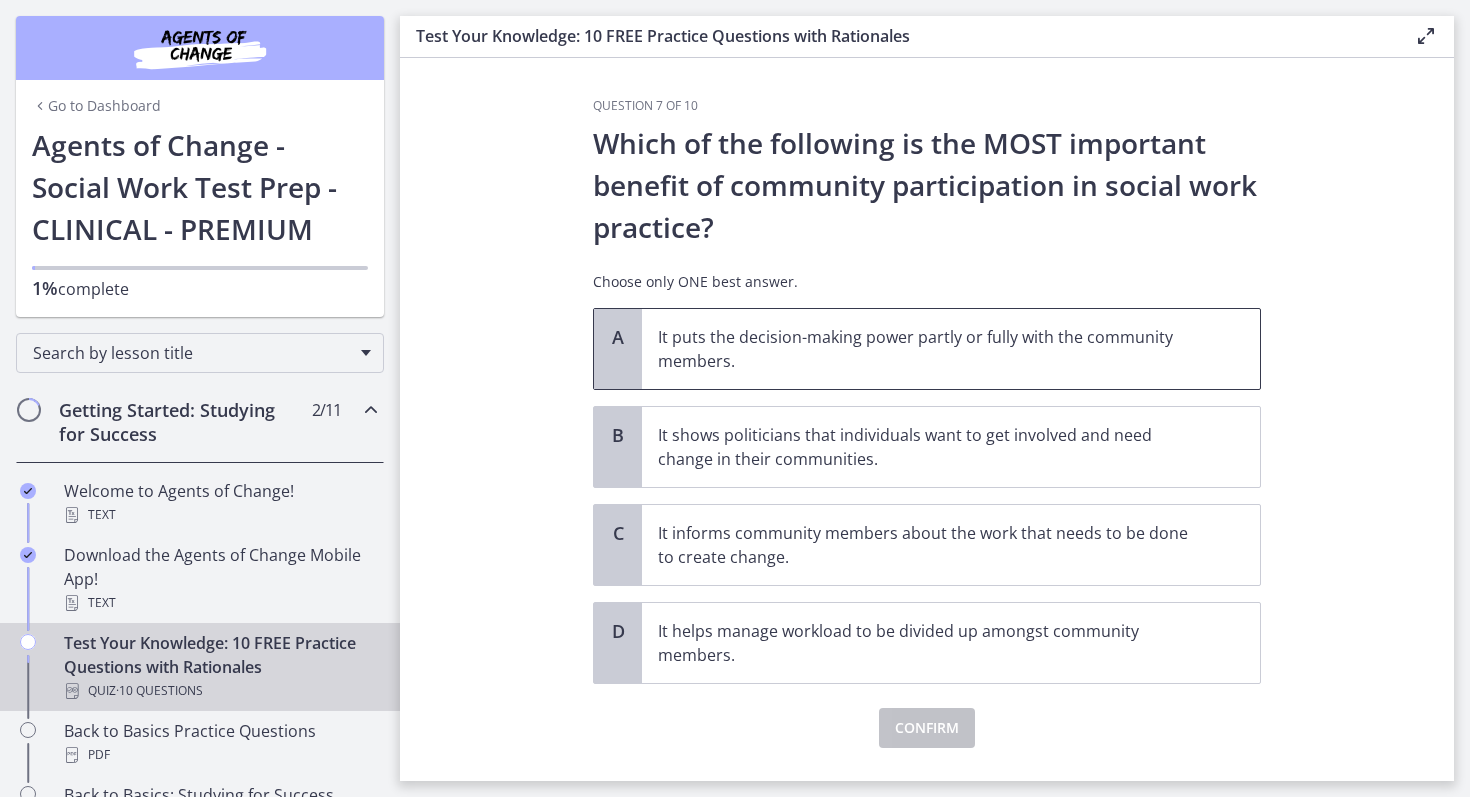 click on "It puts the decision-making power partly or fully with the community members." at bounding box center [931, 349] 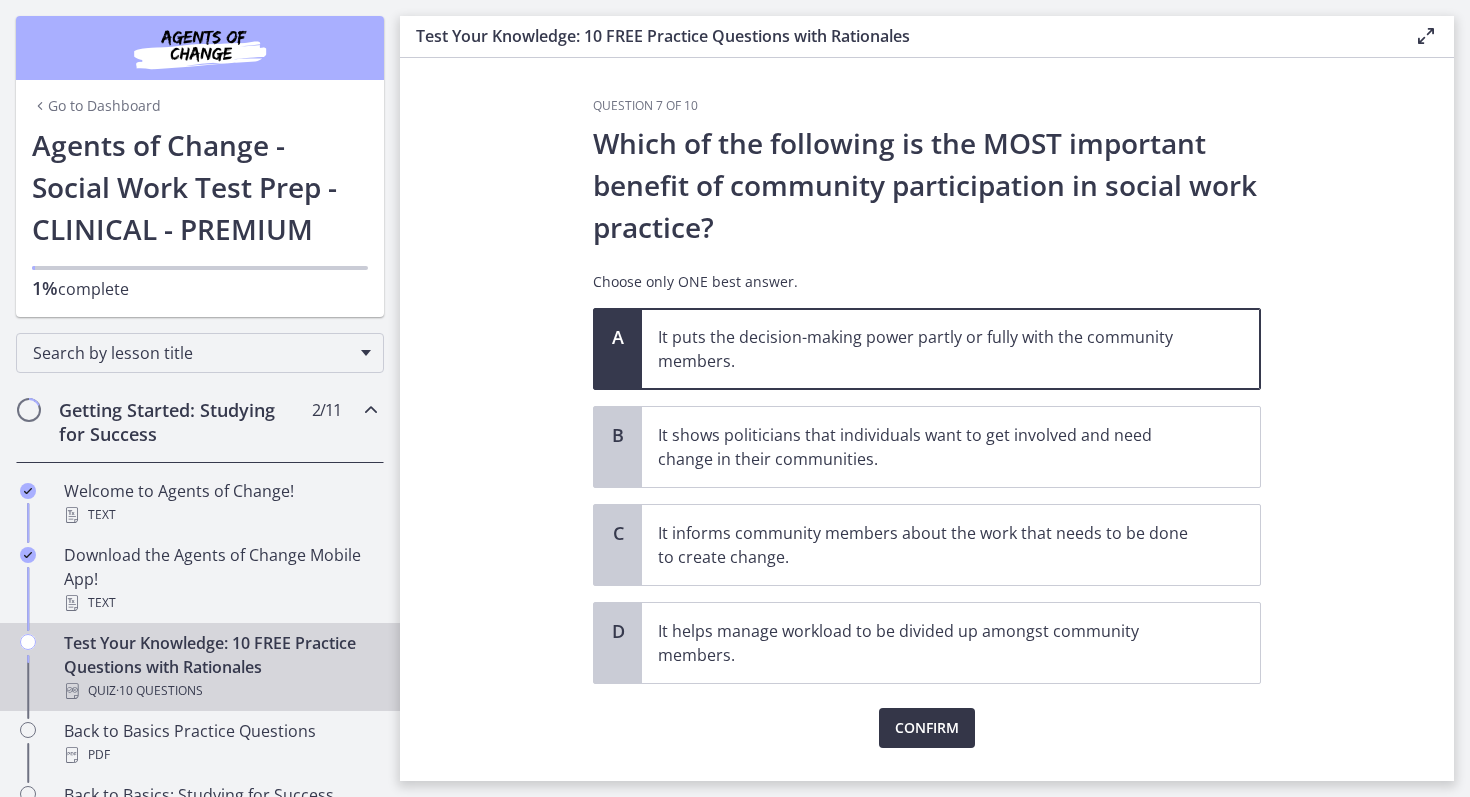 click on "Confirm" at bounding box center [927, 728] 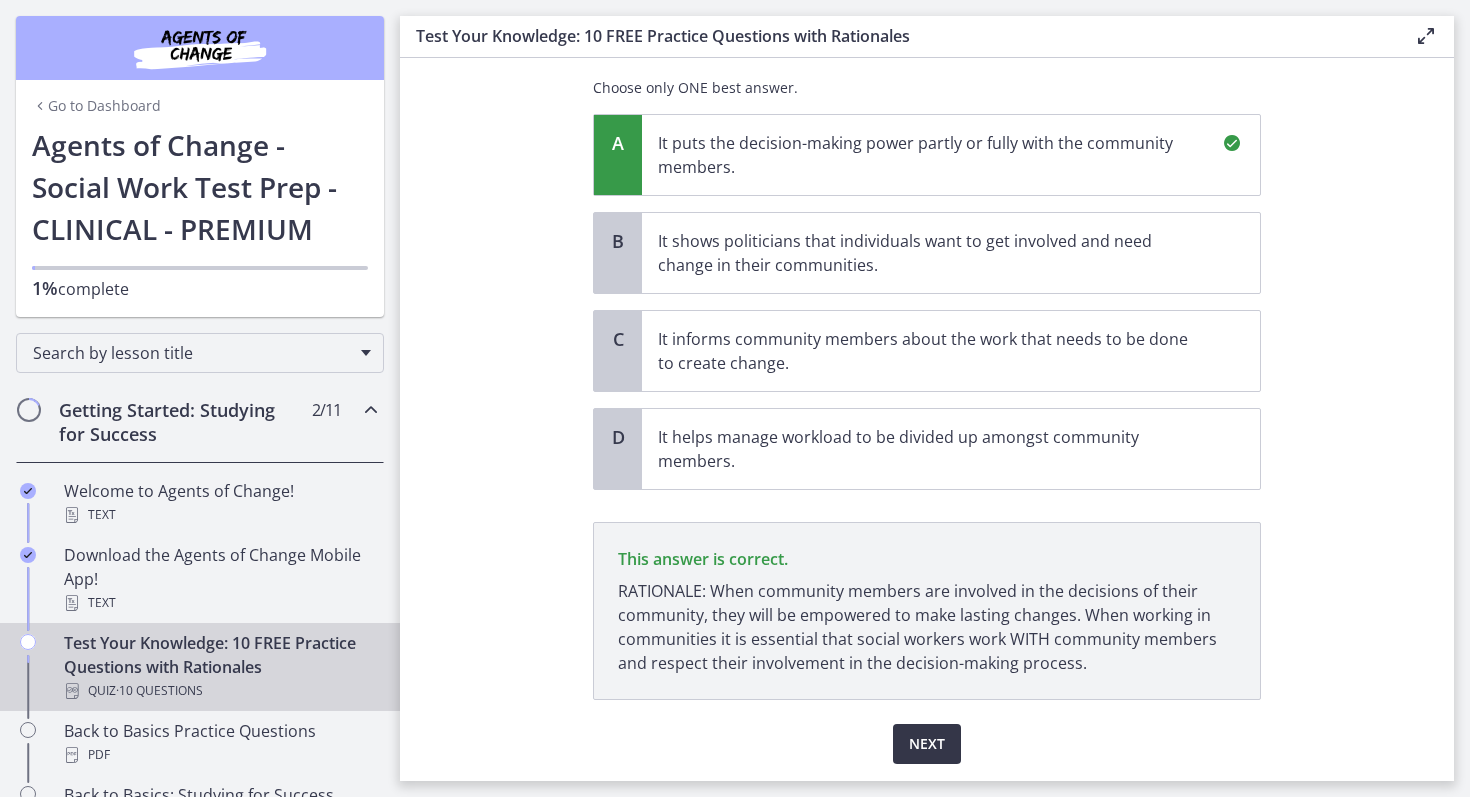 scroll, scrollTop: 257, scrollLeft: 0, axis: vertical 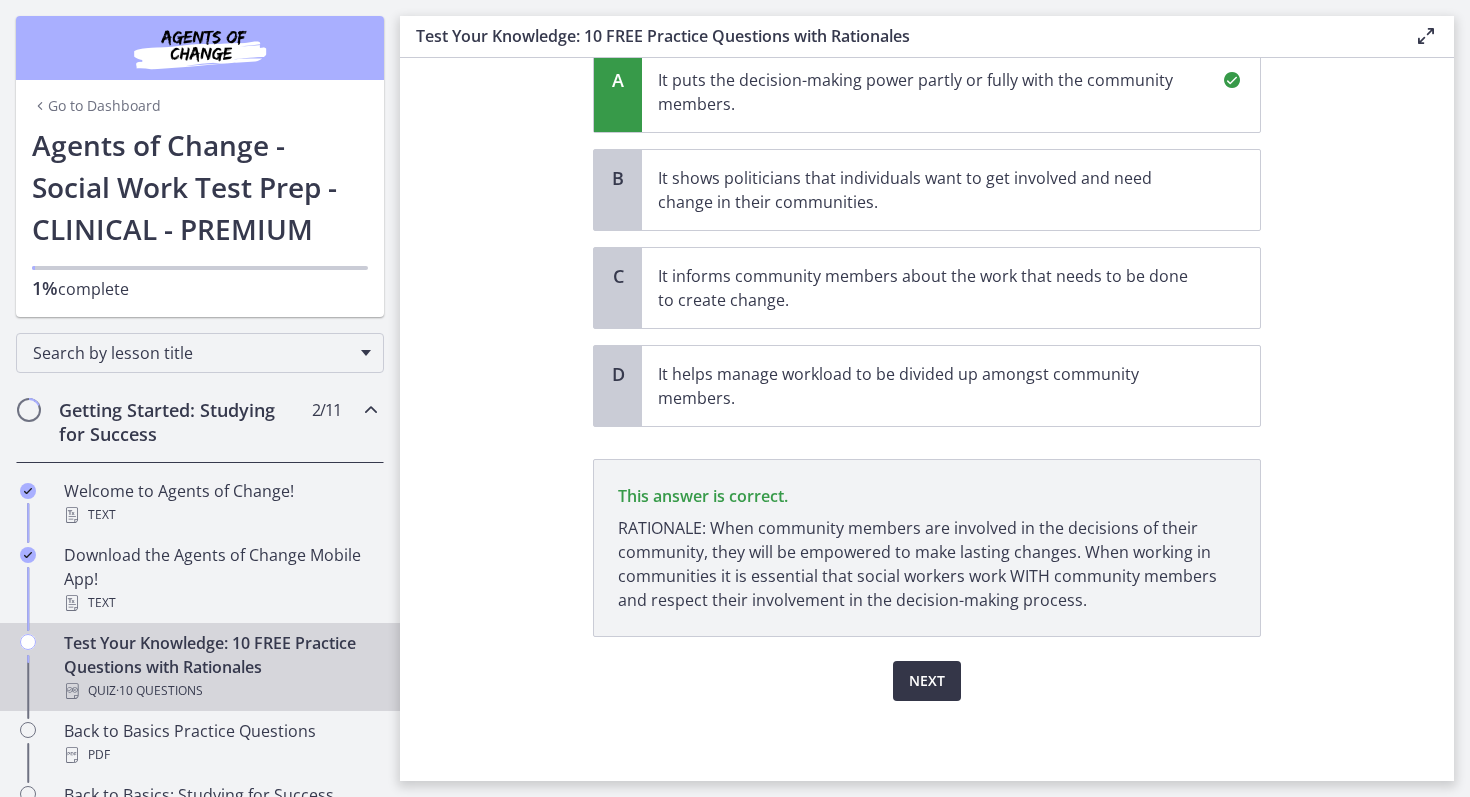 click on "Next" at bounding box center [927, 681] 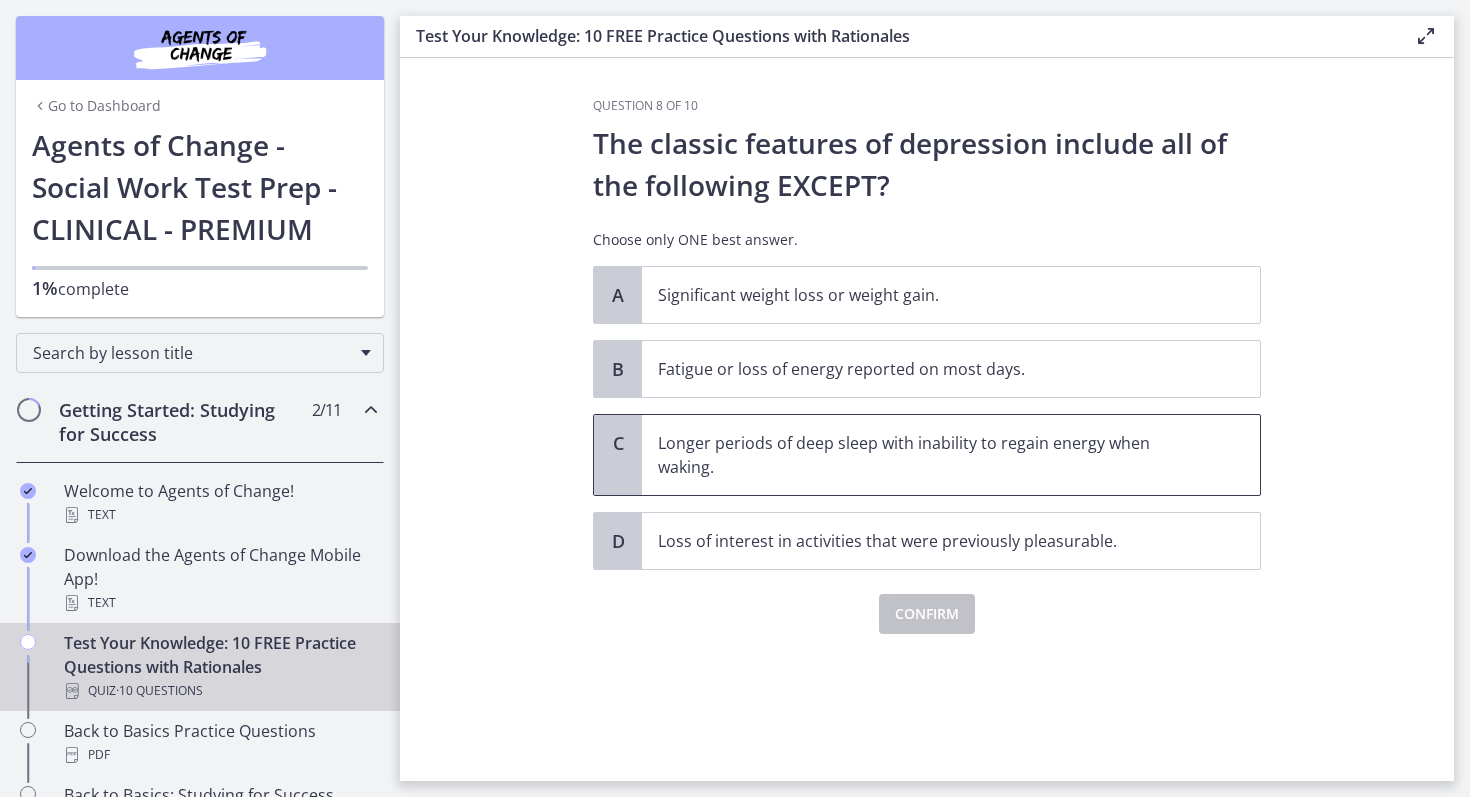 click on "Longer periods of deep sleep with inability to regain energy when waking." at bounding box center [931, 455] 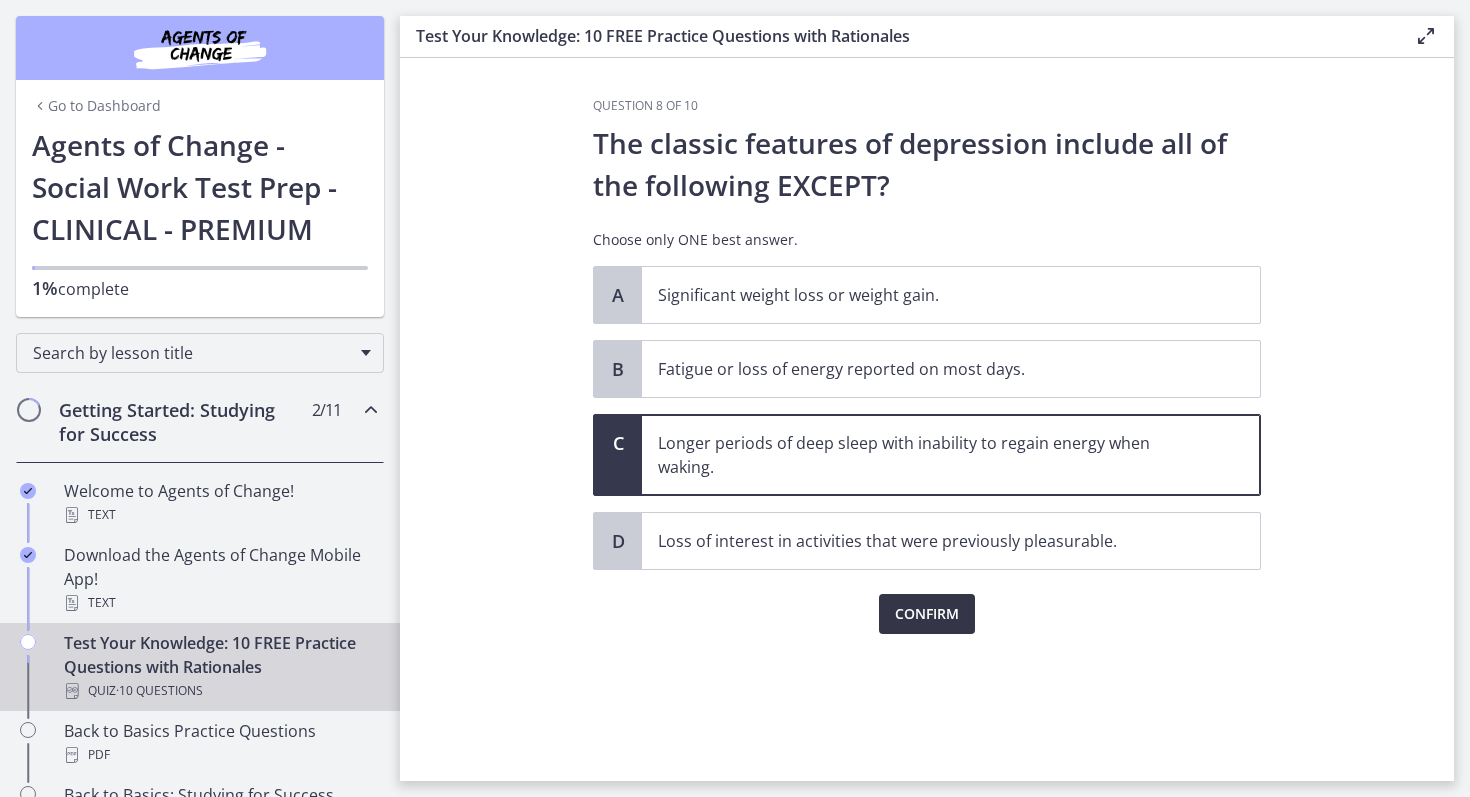 click on "Confirm" at bounding box center (927, 614) 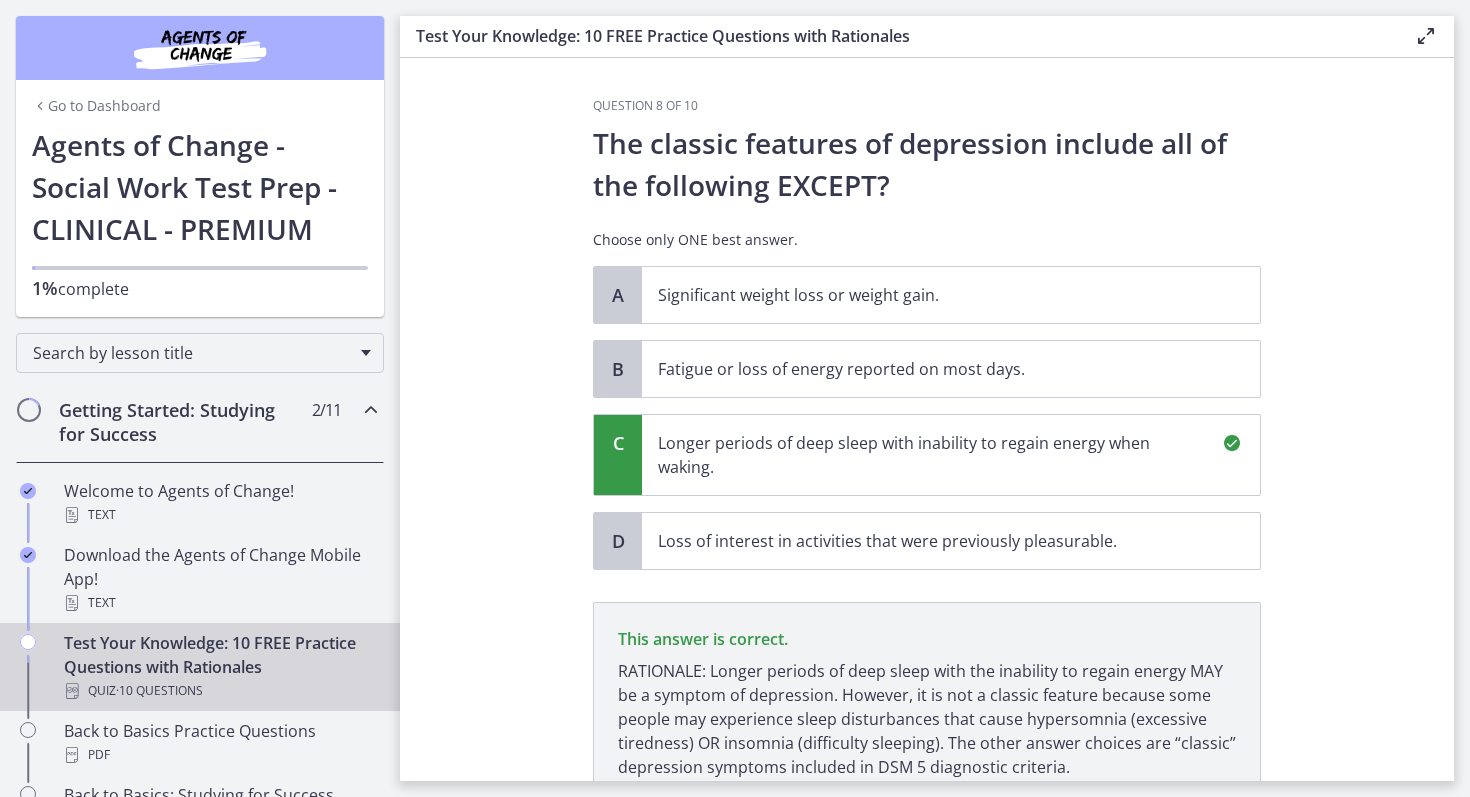 scroll, scrollTop: 167, scrollLeft: 0, axis: vertical 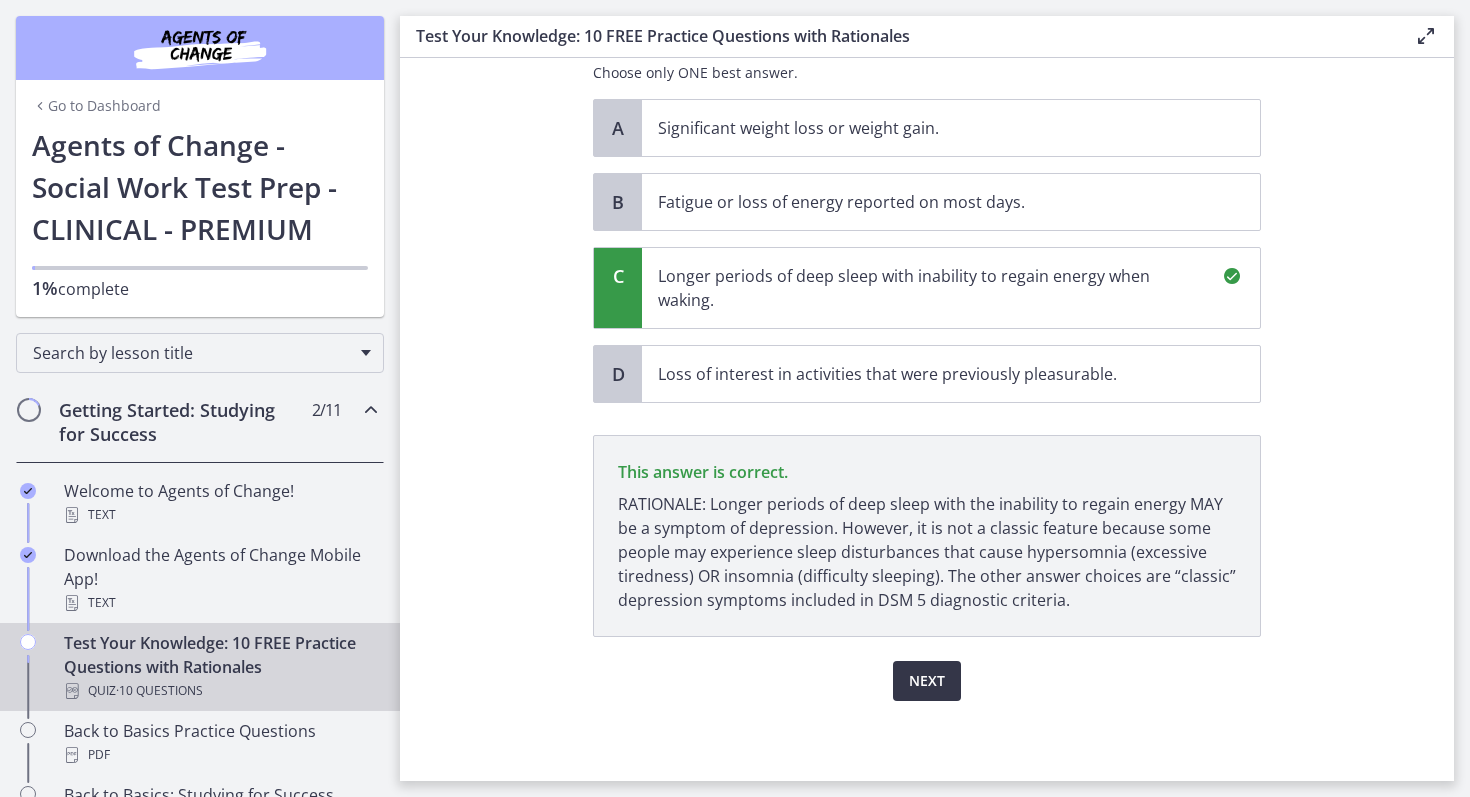 click on "Next" at bounding box center [927, 681] 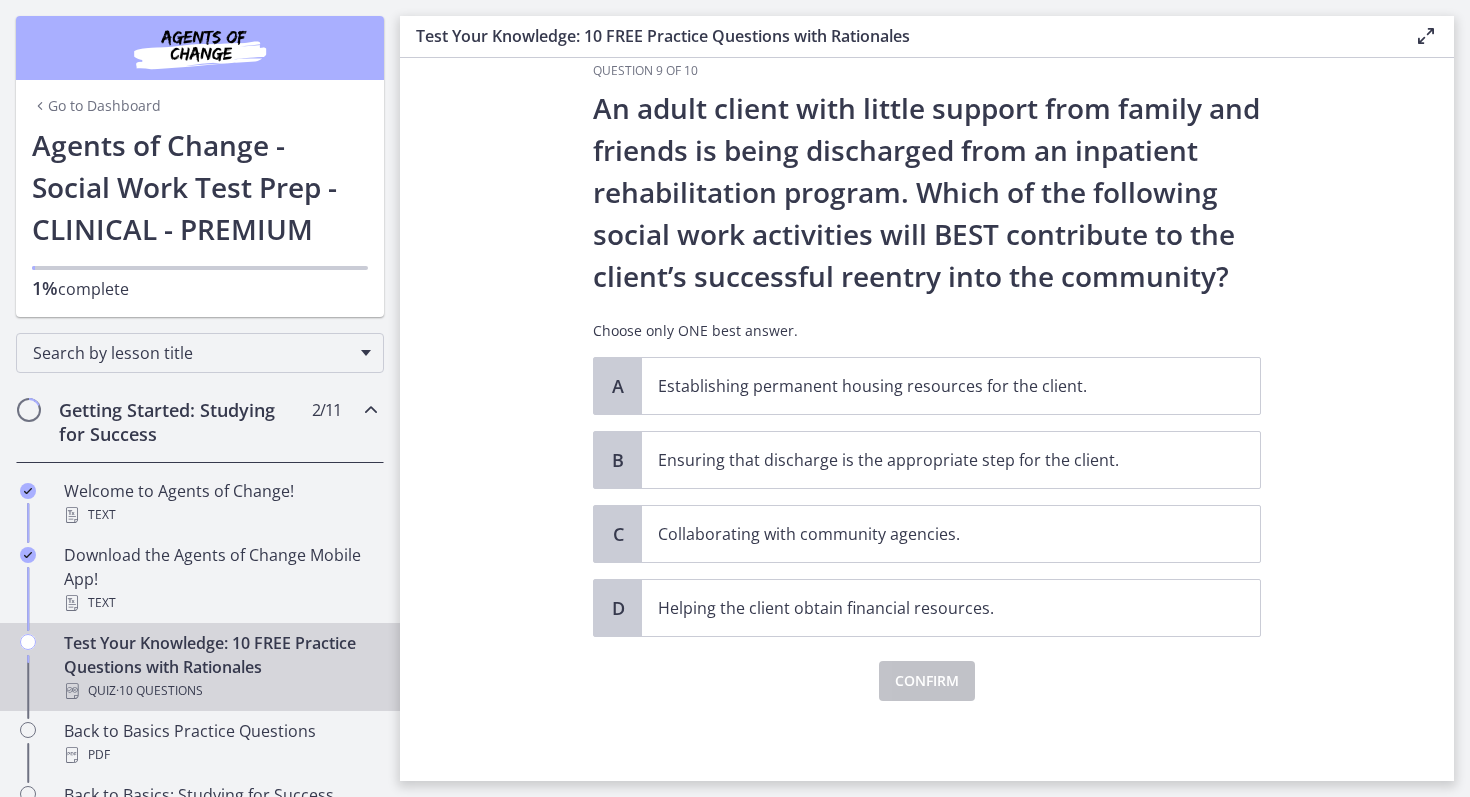 scroll, scrollTop: 0, scrollLeft: 0, axis: both 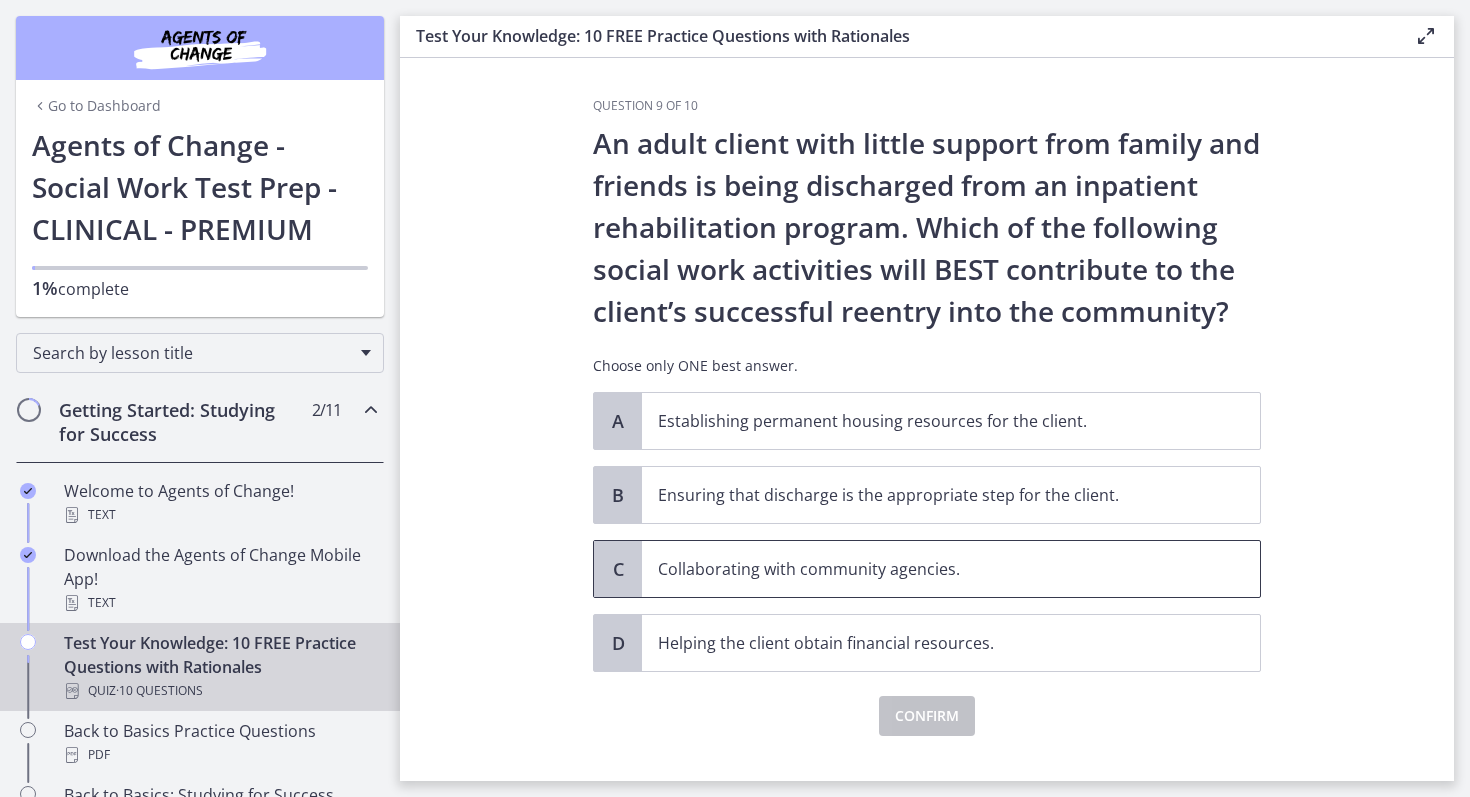 click on "Collaborating with community agencies." at bounding box center (951, 569) 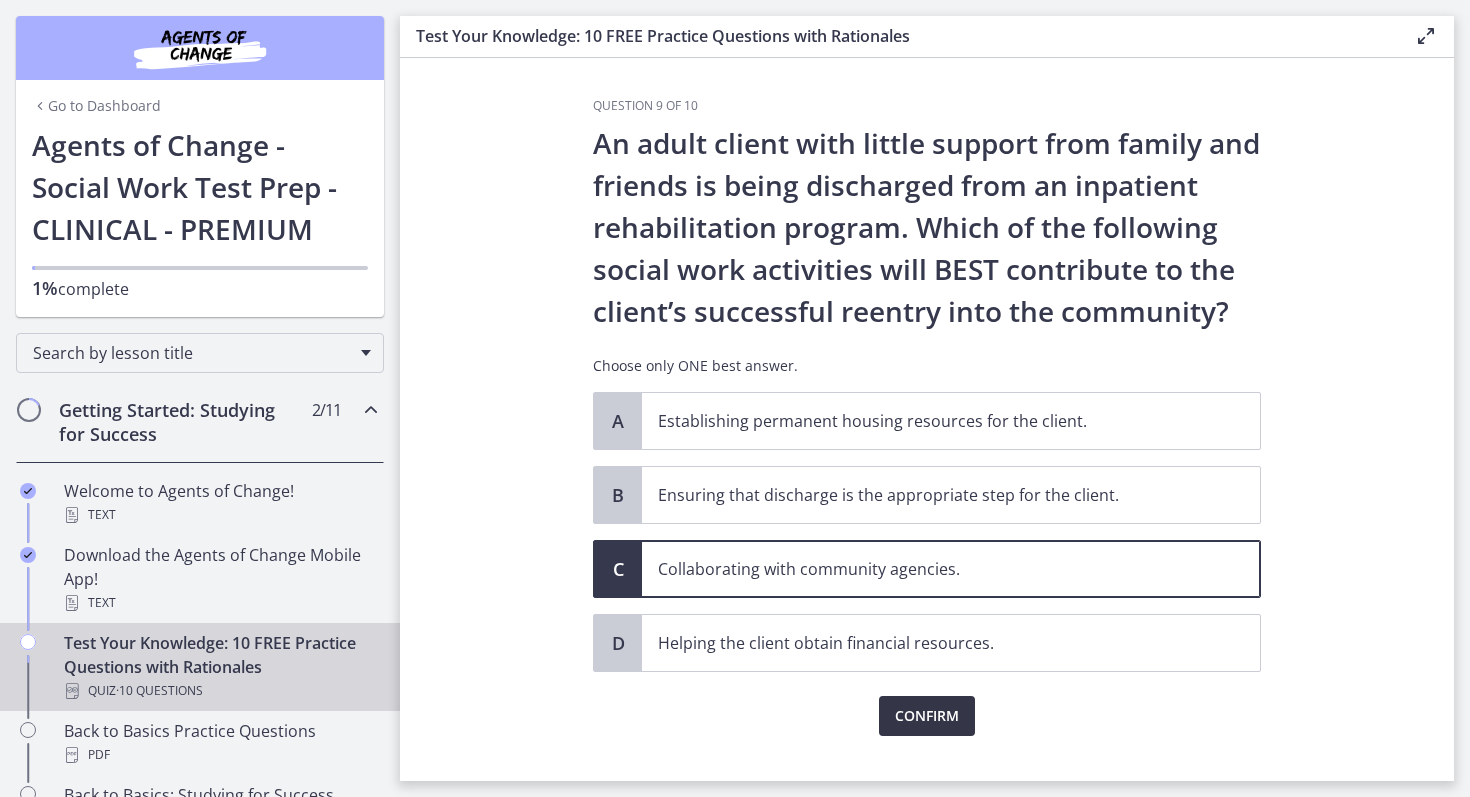 click on "Confirm" at bounding box center (927, 716) 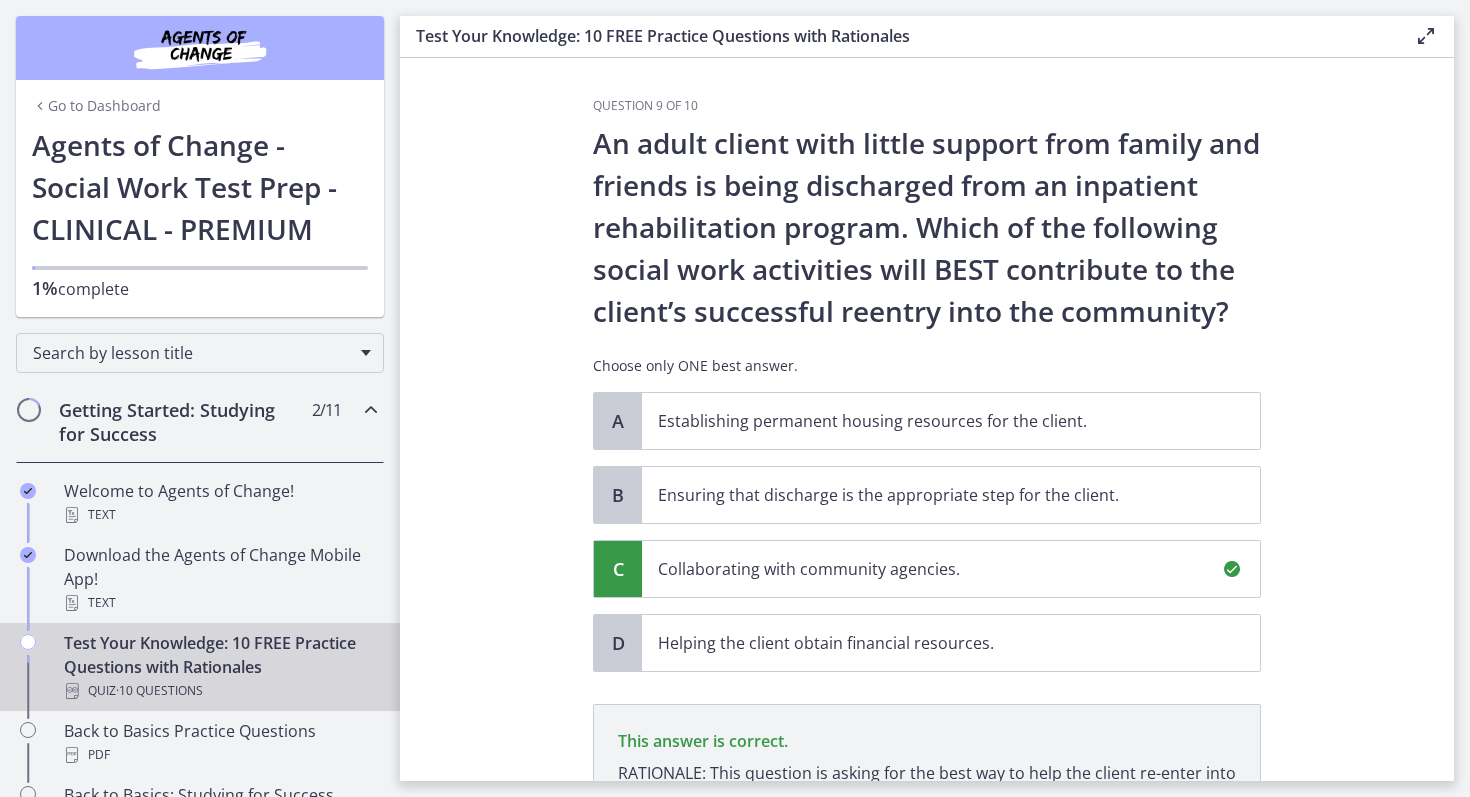 scroll, scrollTop: 269, scrollLeft: 0, axis: vertical 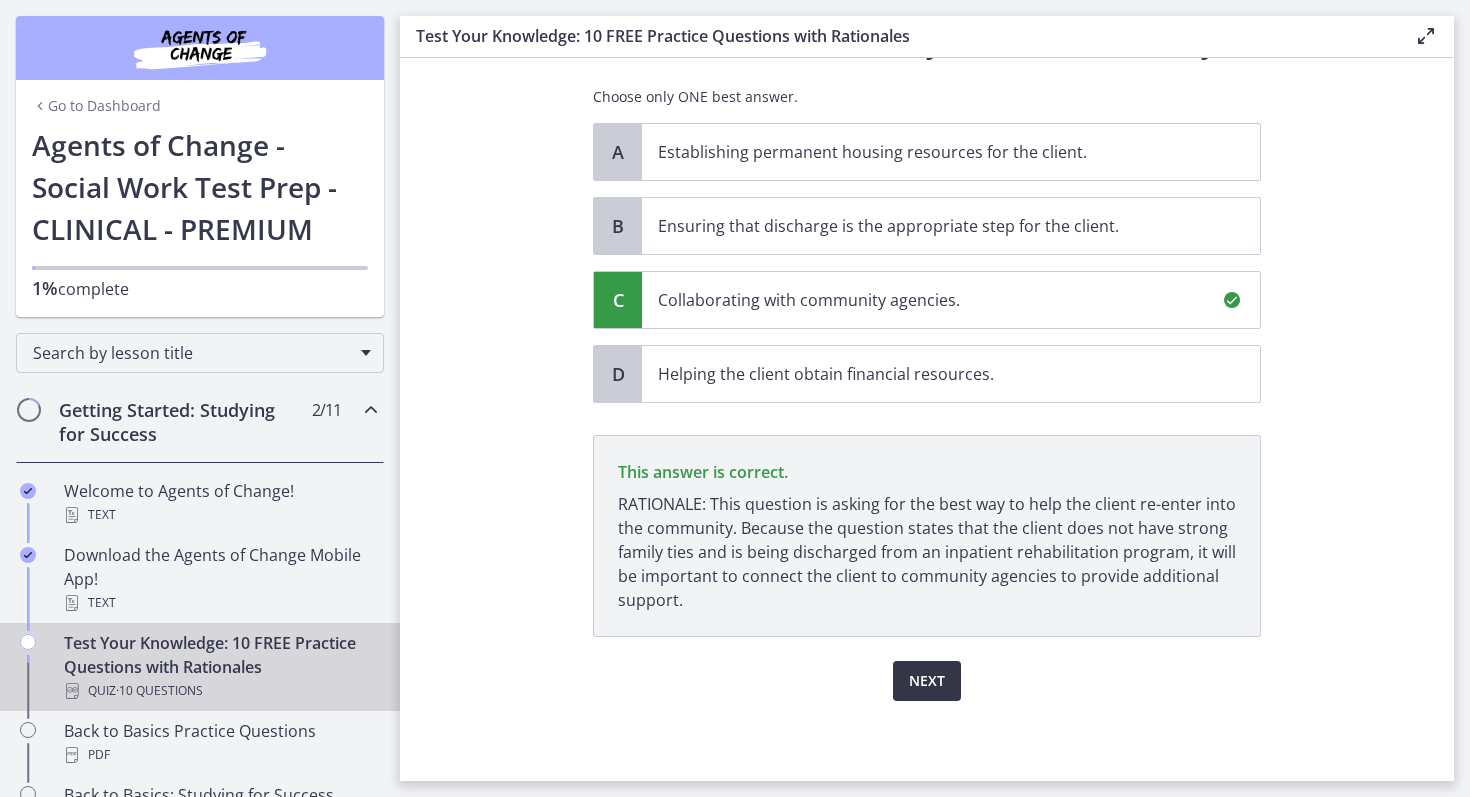 click on "Next" at bounding box center [927, 681] 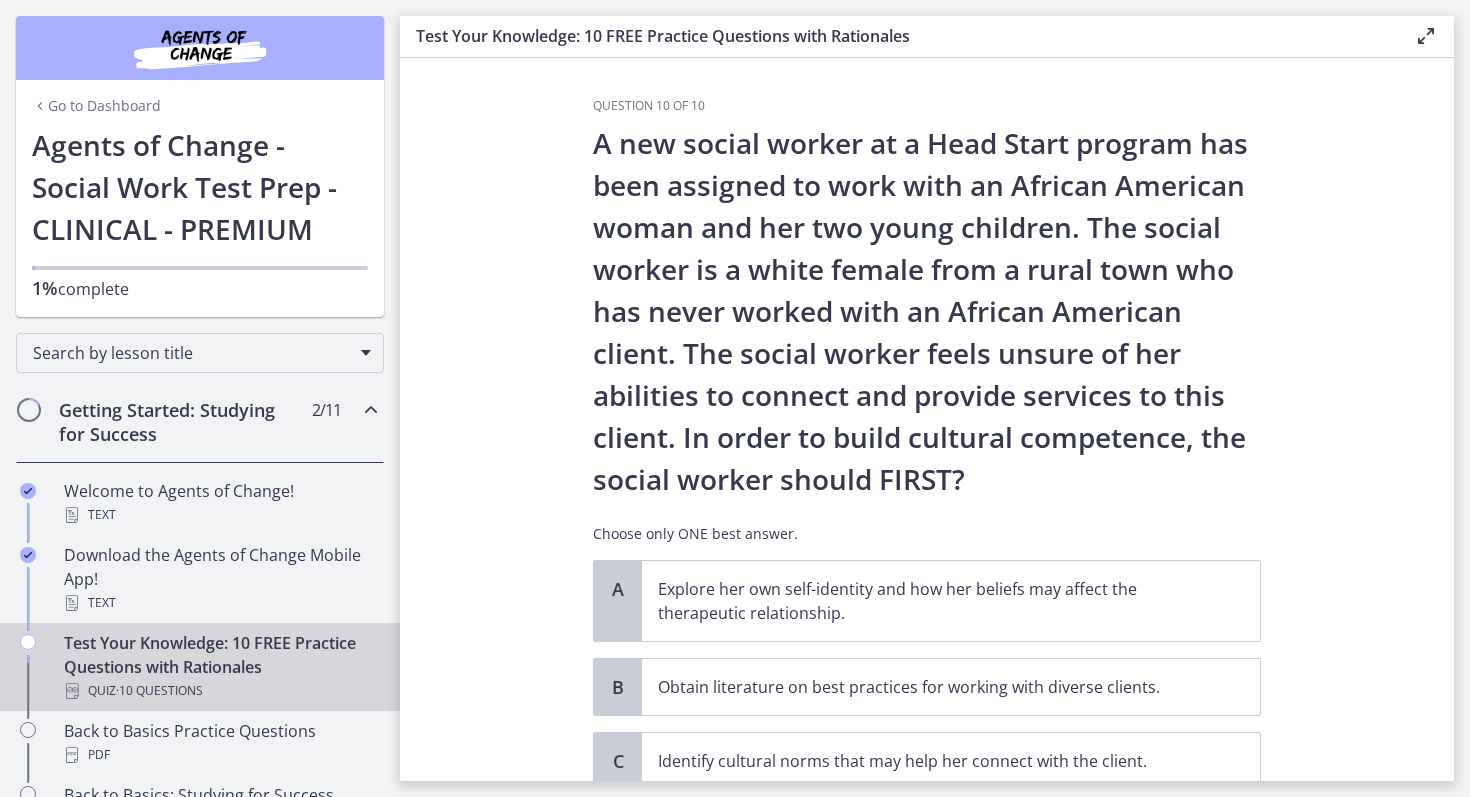 click on "Question   10   of   10
A new social worker at a Head Start program has been assigned to work with an African American woman and her two young children. The social worker is a white female from a rural town who has never worked with an African American client. The social worker feels unsure of her abilities to connect and provide services to this client. In order to build cultural competence, the social worker should FIRST?
Choose only ONE best answer.
A
Explore her own self-identity and how her beliefs may affect the therapeutic relationship.
B
Obtain literature on best practices for working with diverse clients.
C
Identify cultural norms that may help her connect with the client." at bounding box center (927, 419) 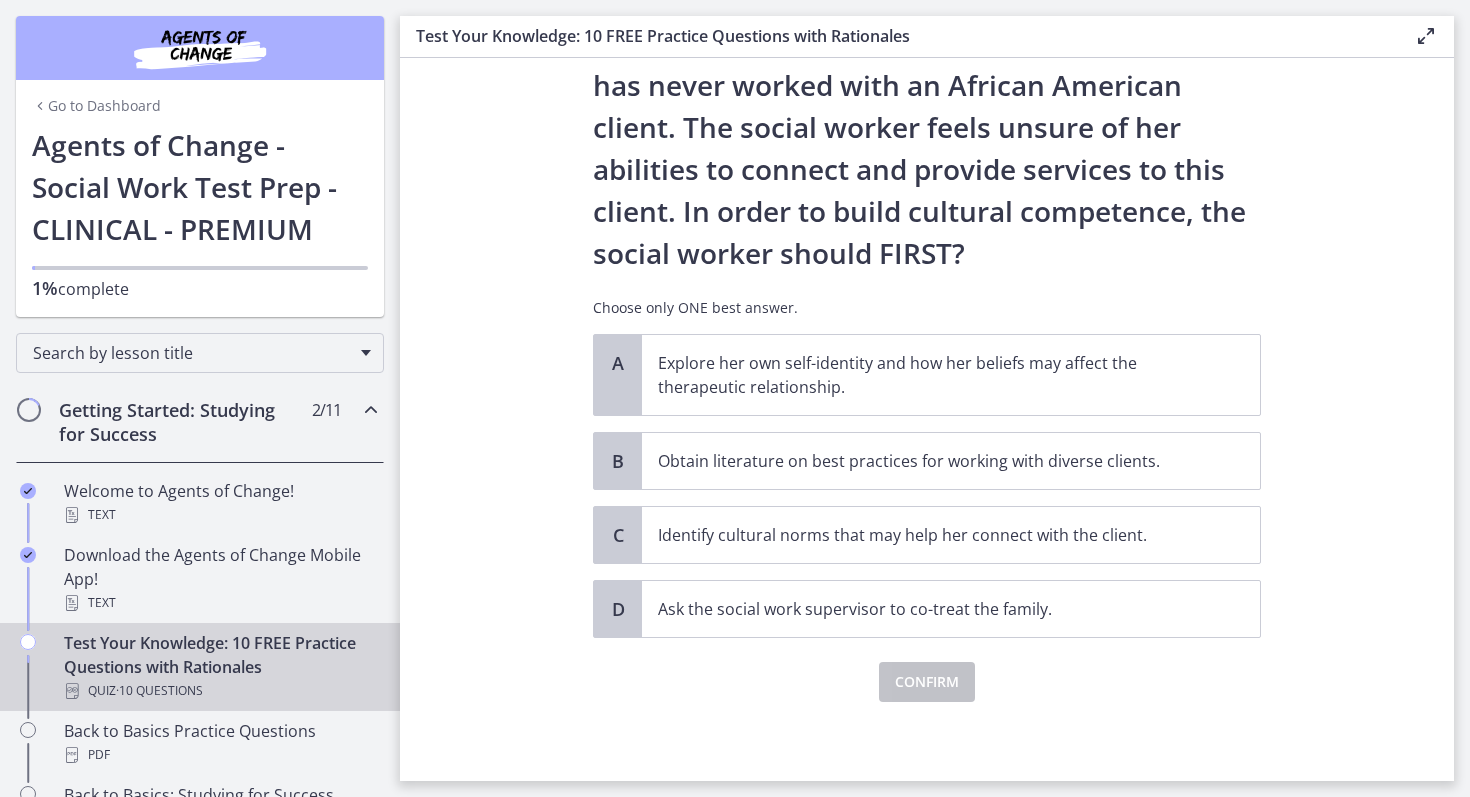 scroll, scrollTop: 227, scrollLeft: 0, axis: vertical 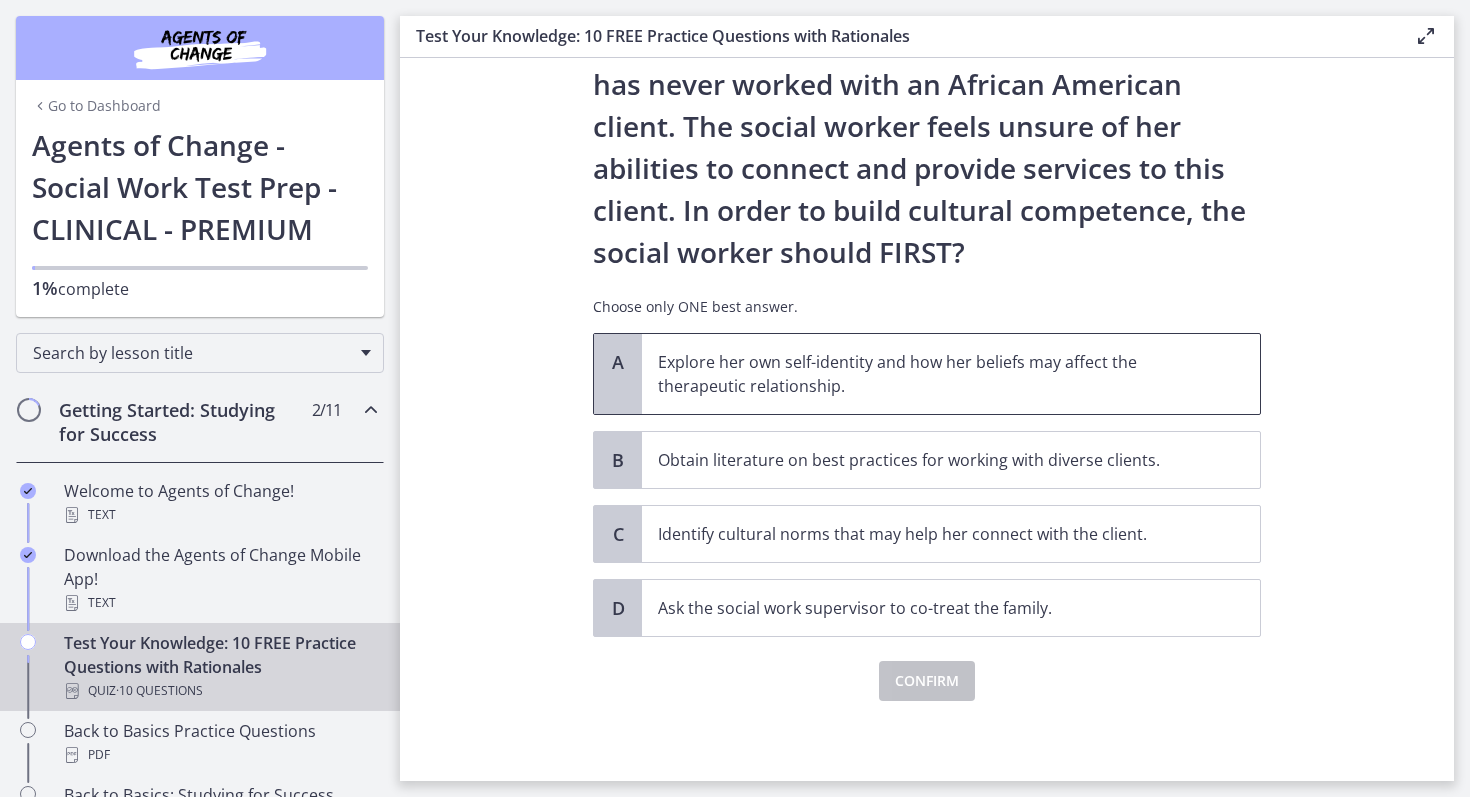 click on "Explore her own self-identity and how her beliefs may affect the therapeutic relationship." at bounding box center (931, 374) 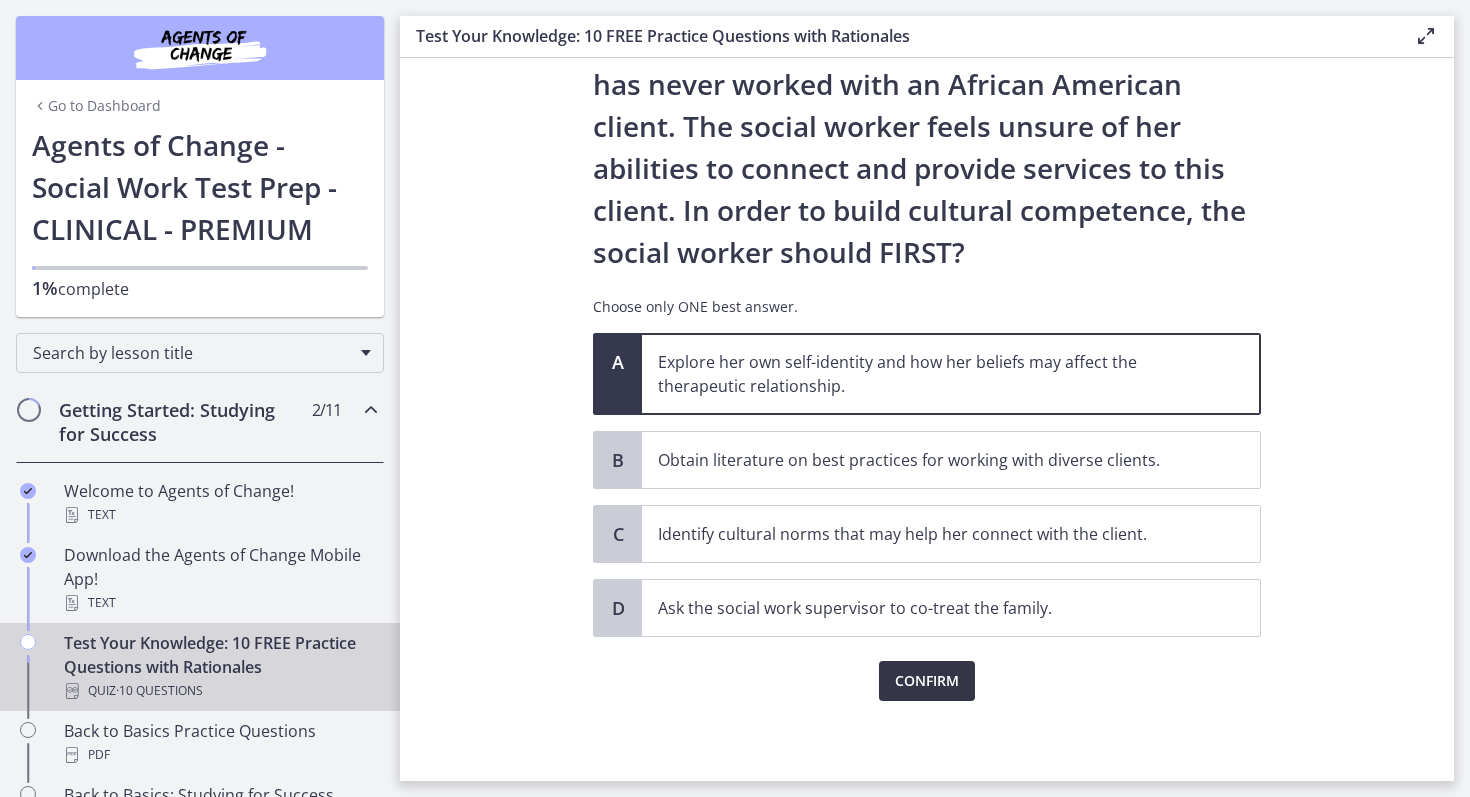 click on "Confirm" at bounding box center [927, 681] 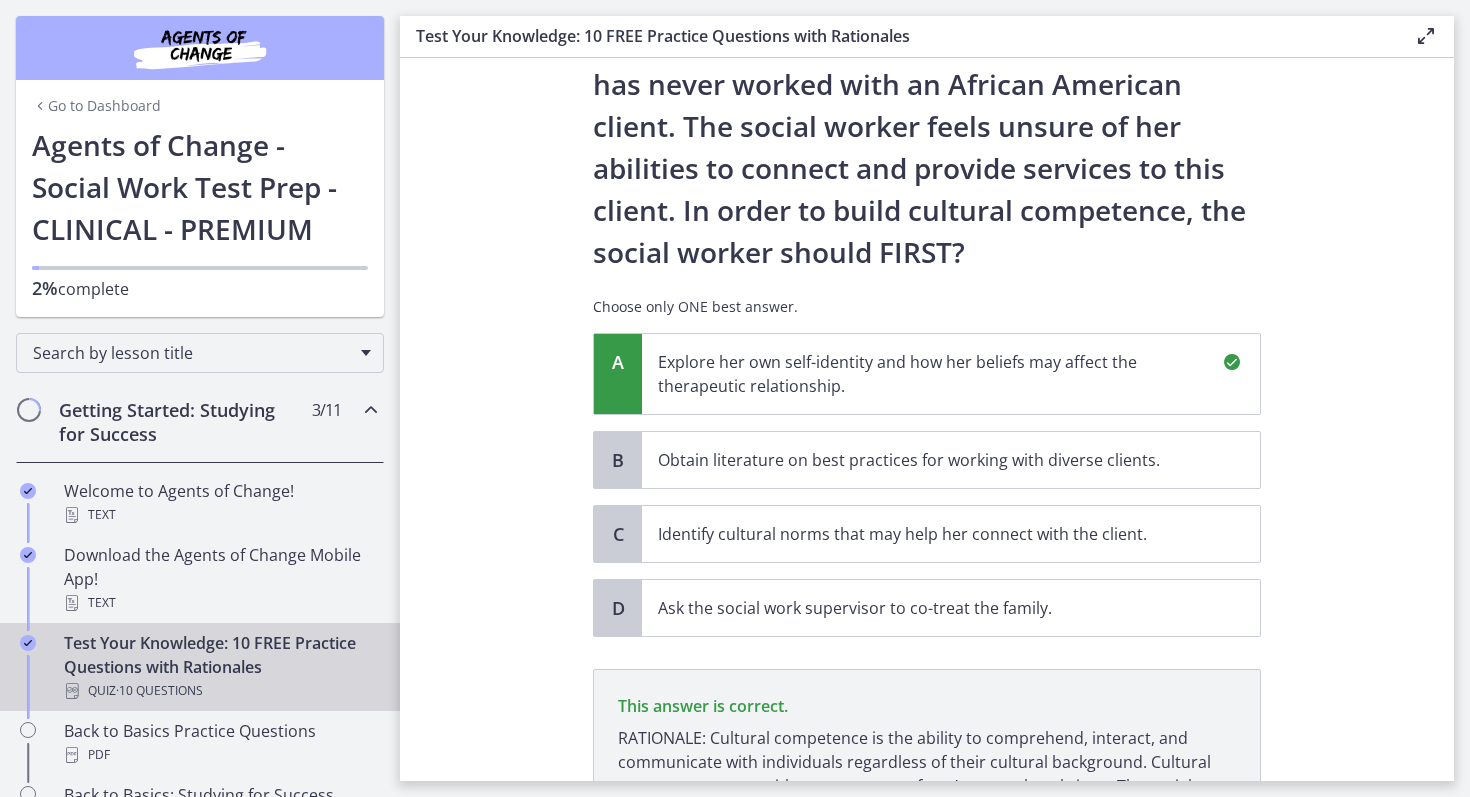 scroll, scrollTop: 461, scrollLeft: 0, axis: vertical 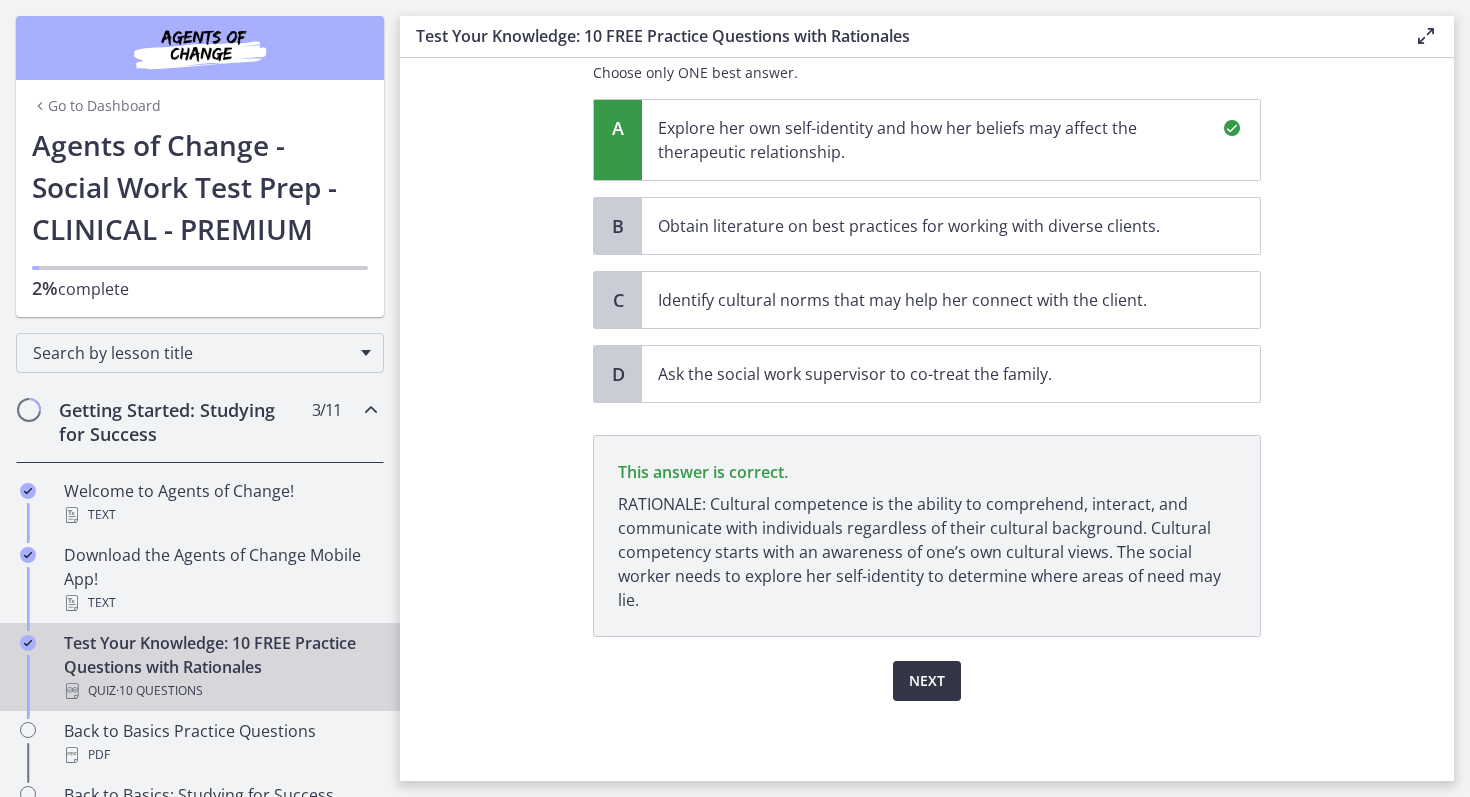click on "Next" at bounding box center [927, 681] 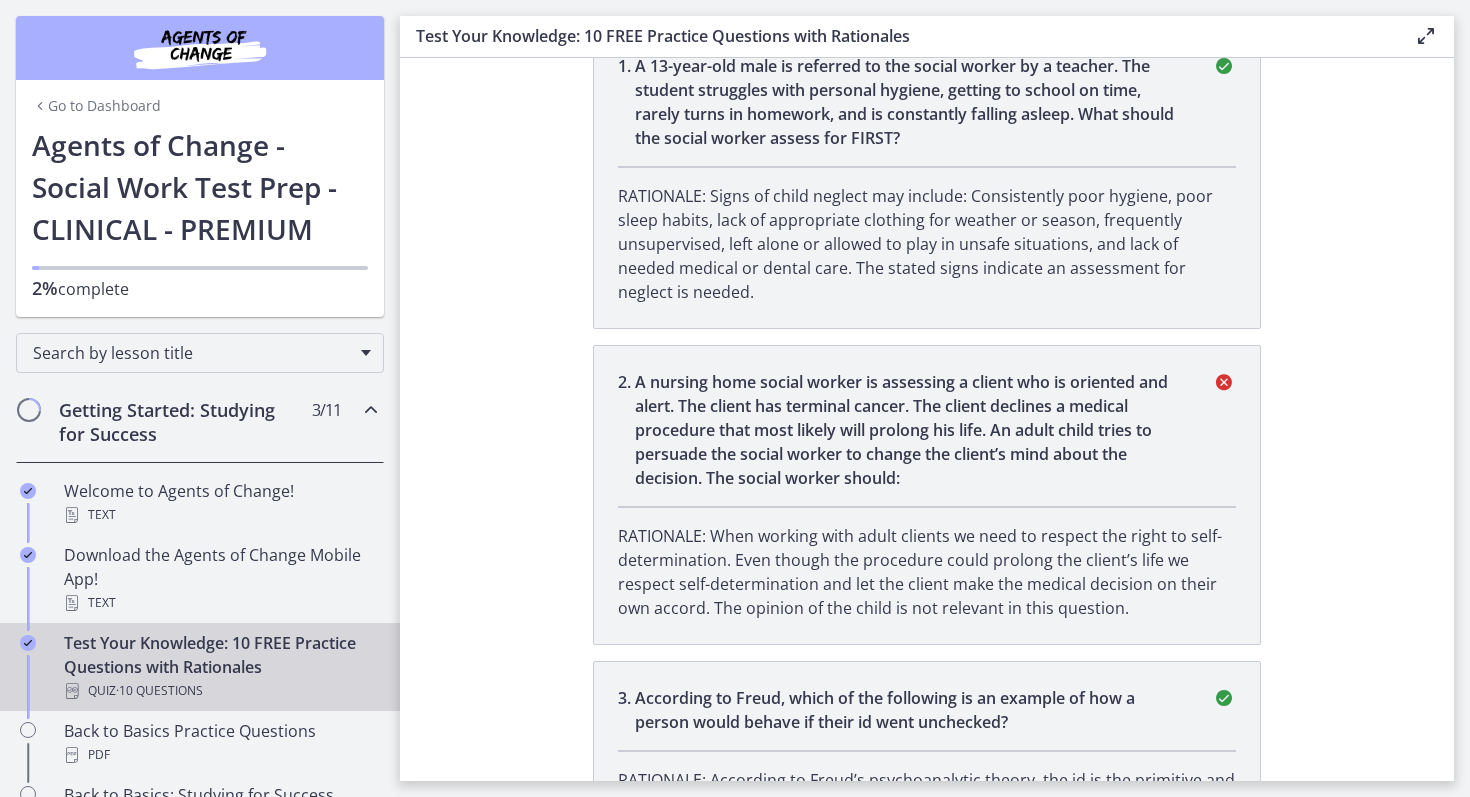 scroll, scrollTop: 0, scrollLeft: 0, axis: both 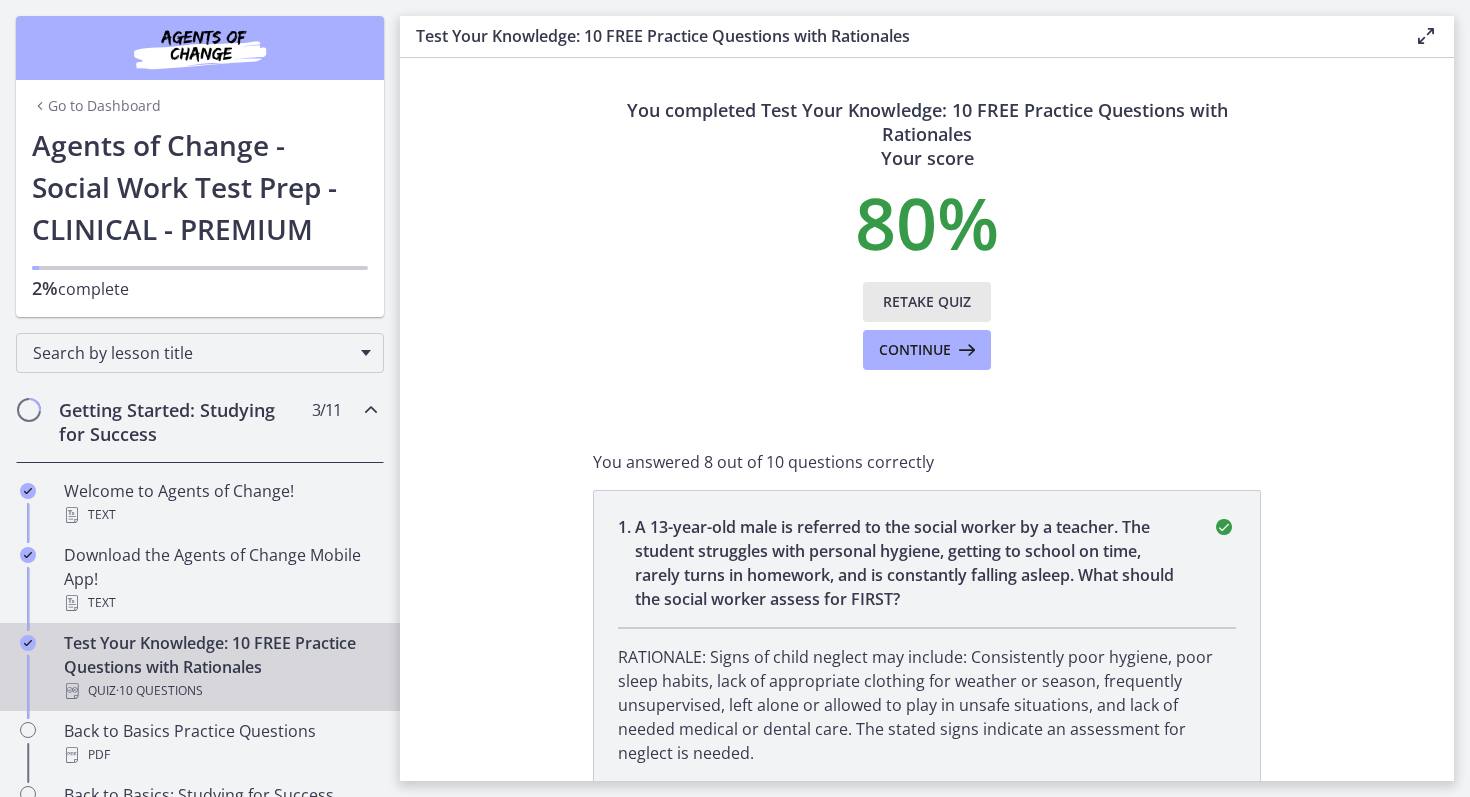 click on "Retake Quiz" at bounding box center (927, 302) 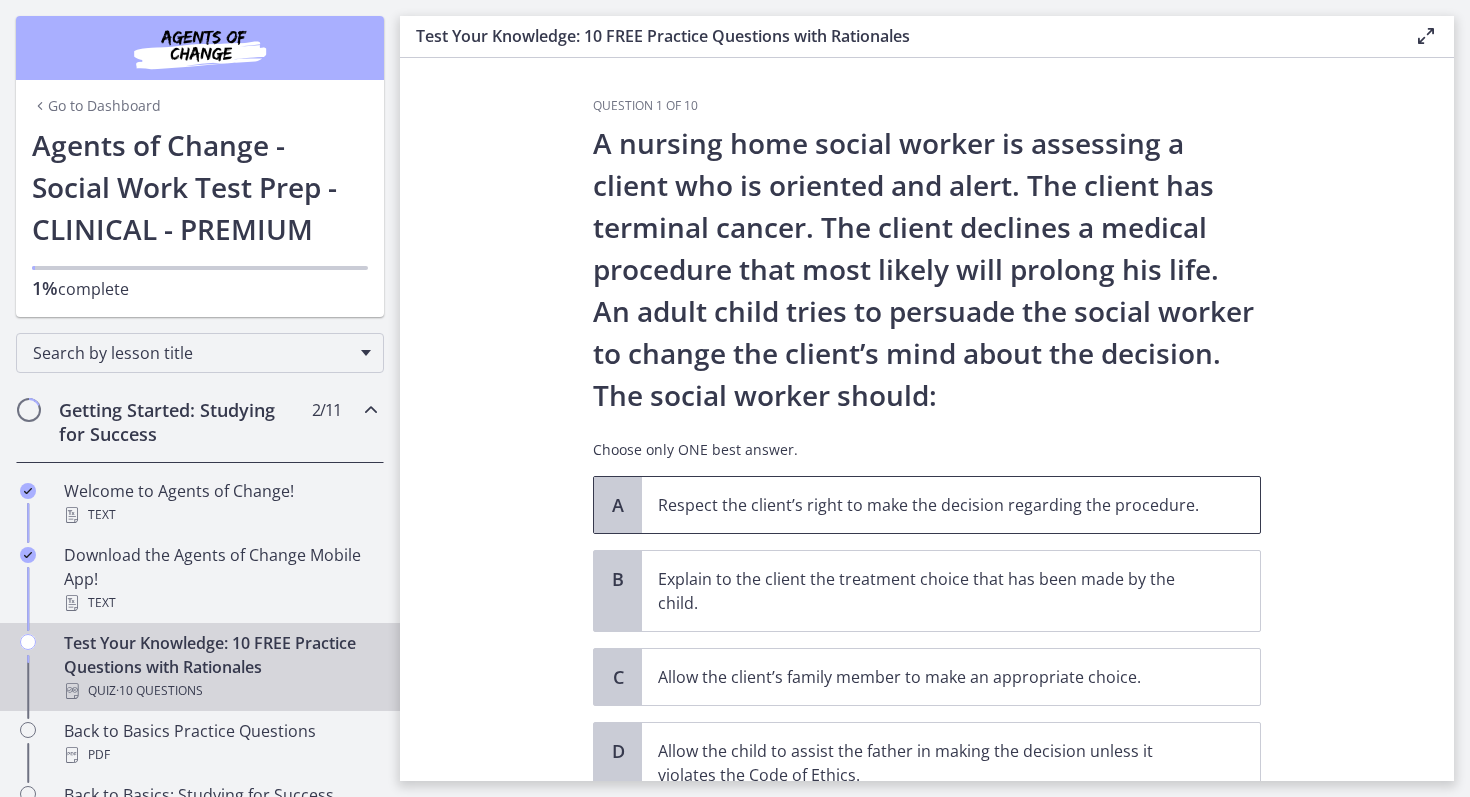 click on "Respect the client’s right to make the decision regarding the procedure." at bounding box center (931, 505) 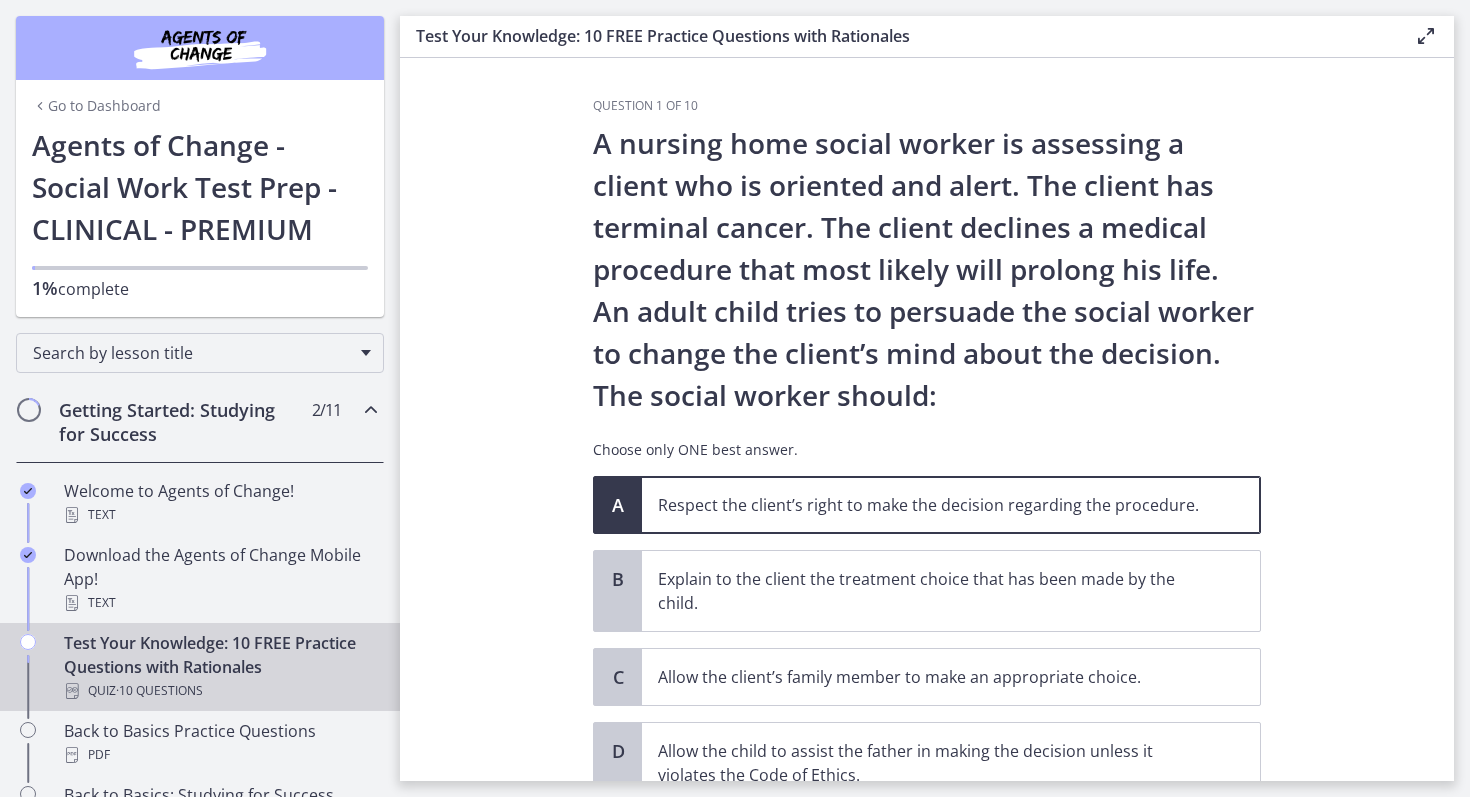 click on "Question   1   of   10
A nursing home social worker is assessing a client who is oriented and alert. The client has terminal cancer. The client declines a medical procedure that most likely will prolong his life. An adult child tries to persuade the social worker to change the client’s mind about the decision. The social worker should:
Choose only ONE best answer.
A
Respect the client’s right to make the decision regarding the procedure.
B
Explain to the client the treatment choice that has been made by the child.
C
Allow the client’s family member to make an appropriate choice.
D" at bounding box center [927, 419] 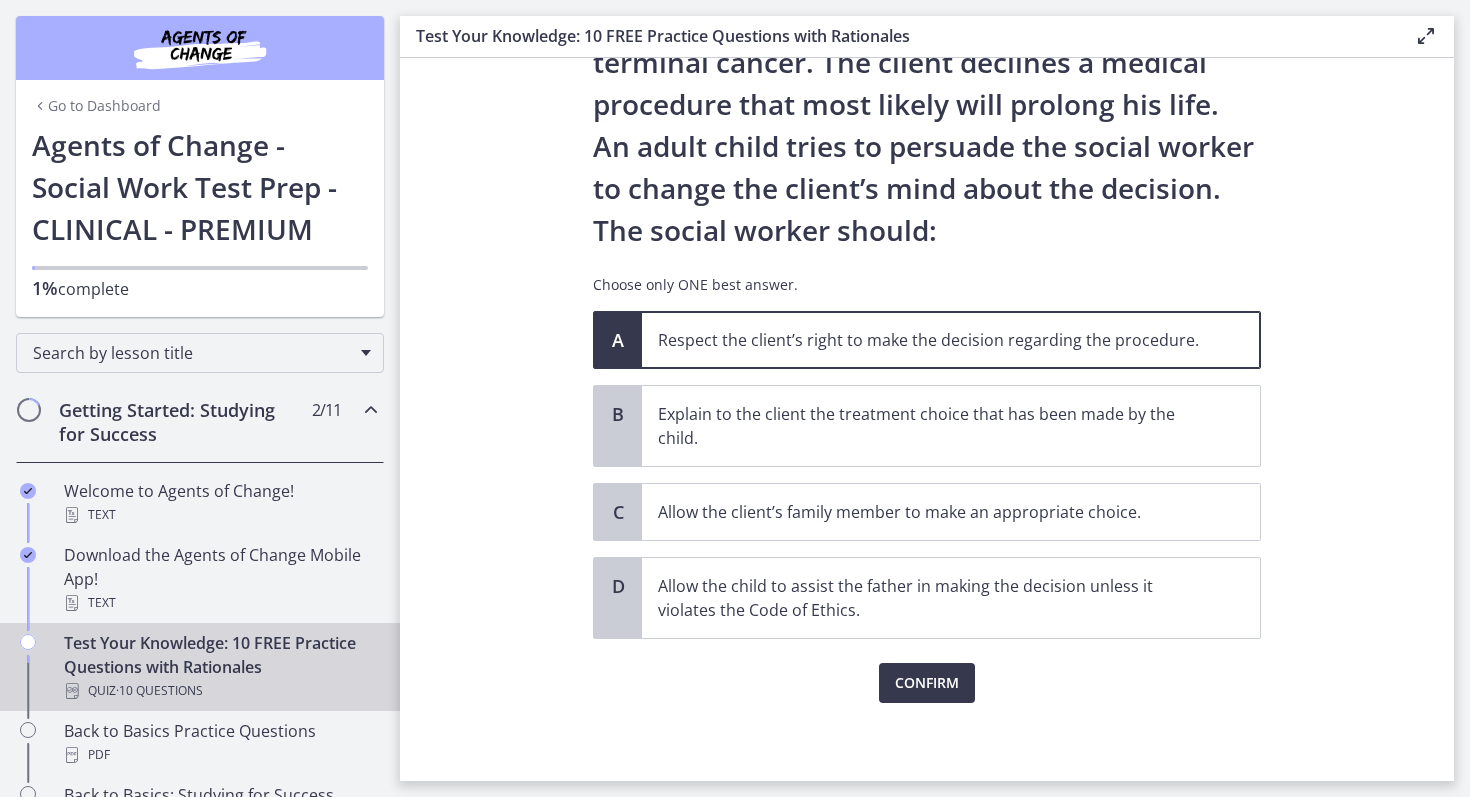 scroll, scrollTop: 167, scrollLeft: 0, axis: vertical 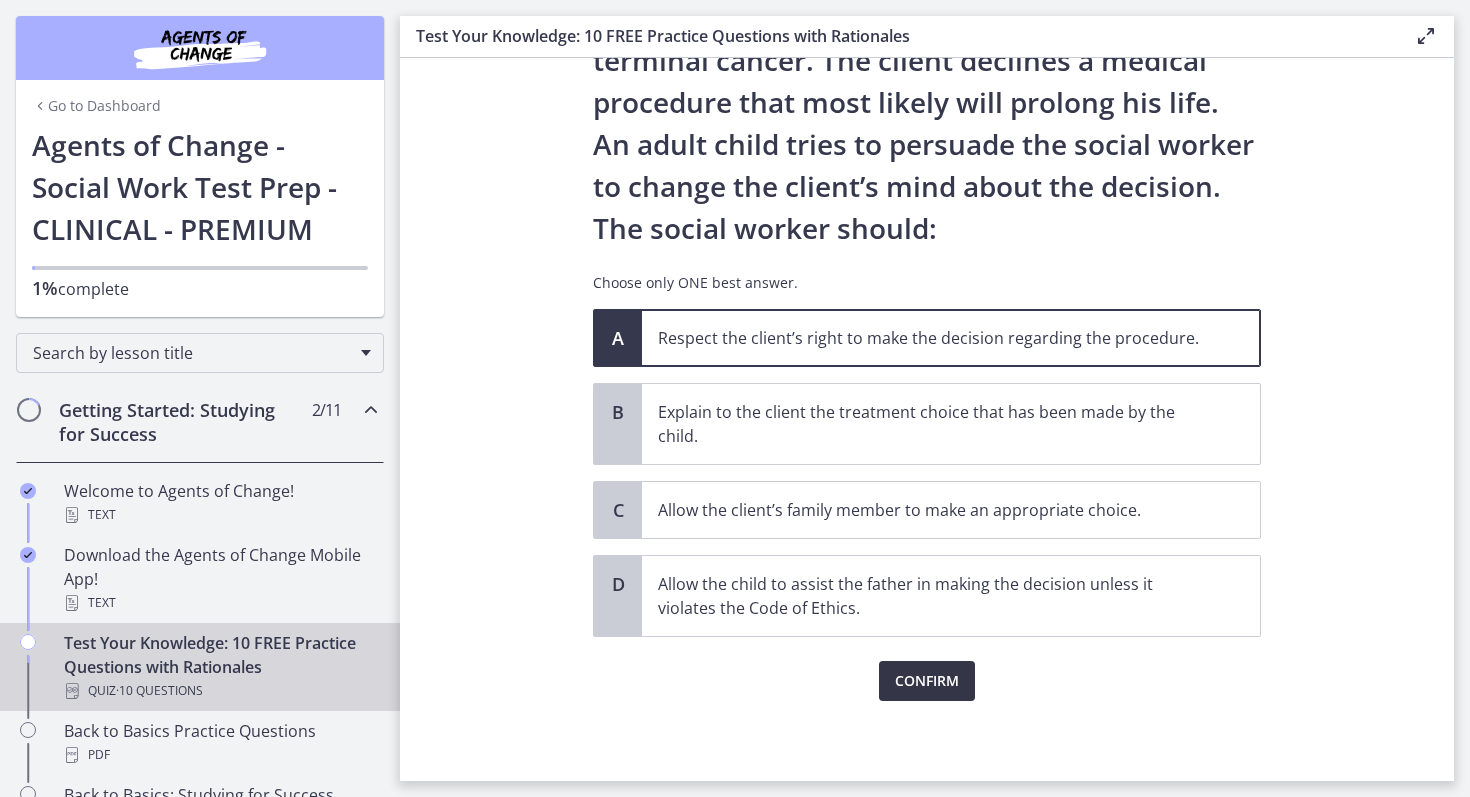 click on "Confirm" at bounding box center [927, 681] 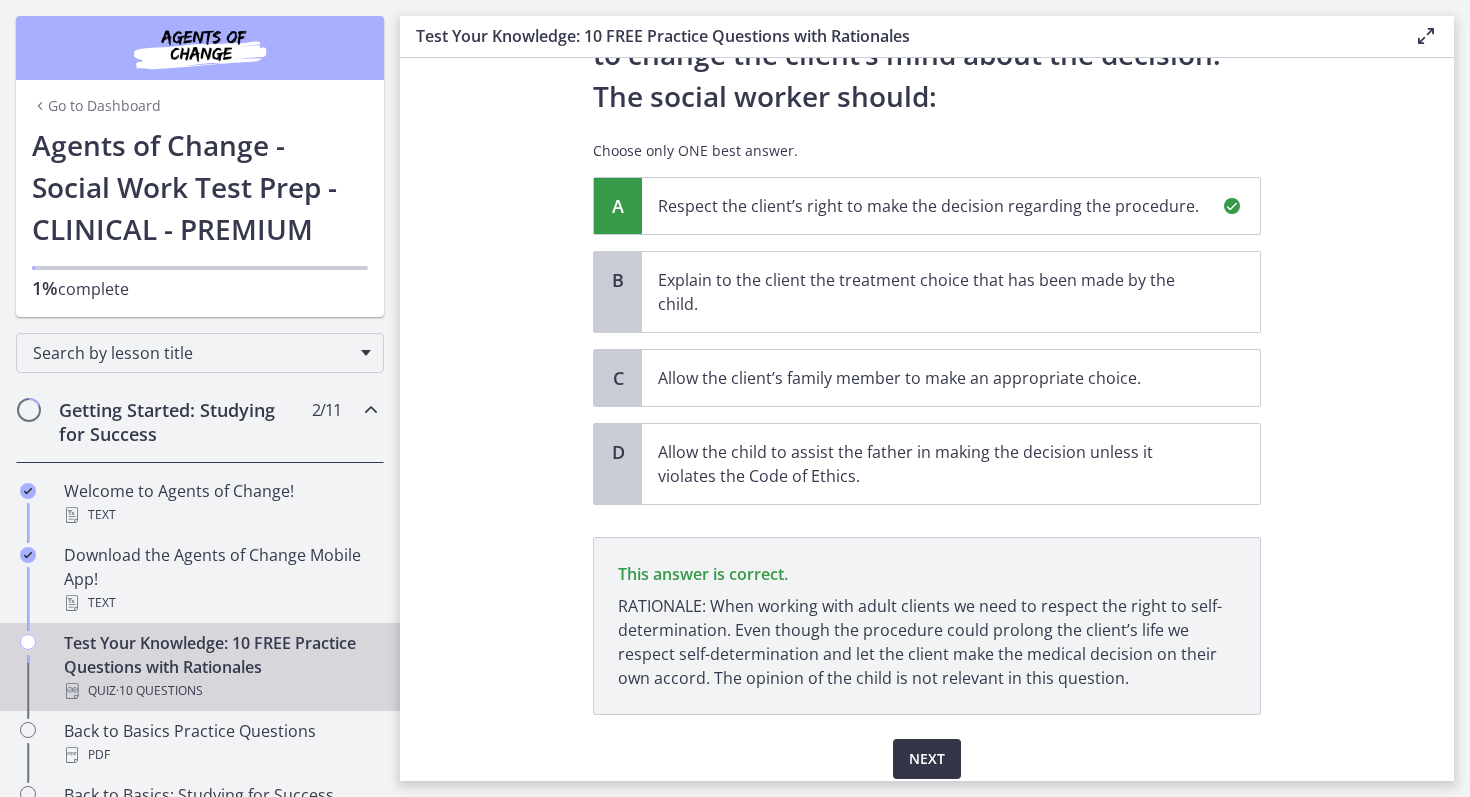 scroll, scrollTop: 377, scrollLeft: 0, axis: vertical 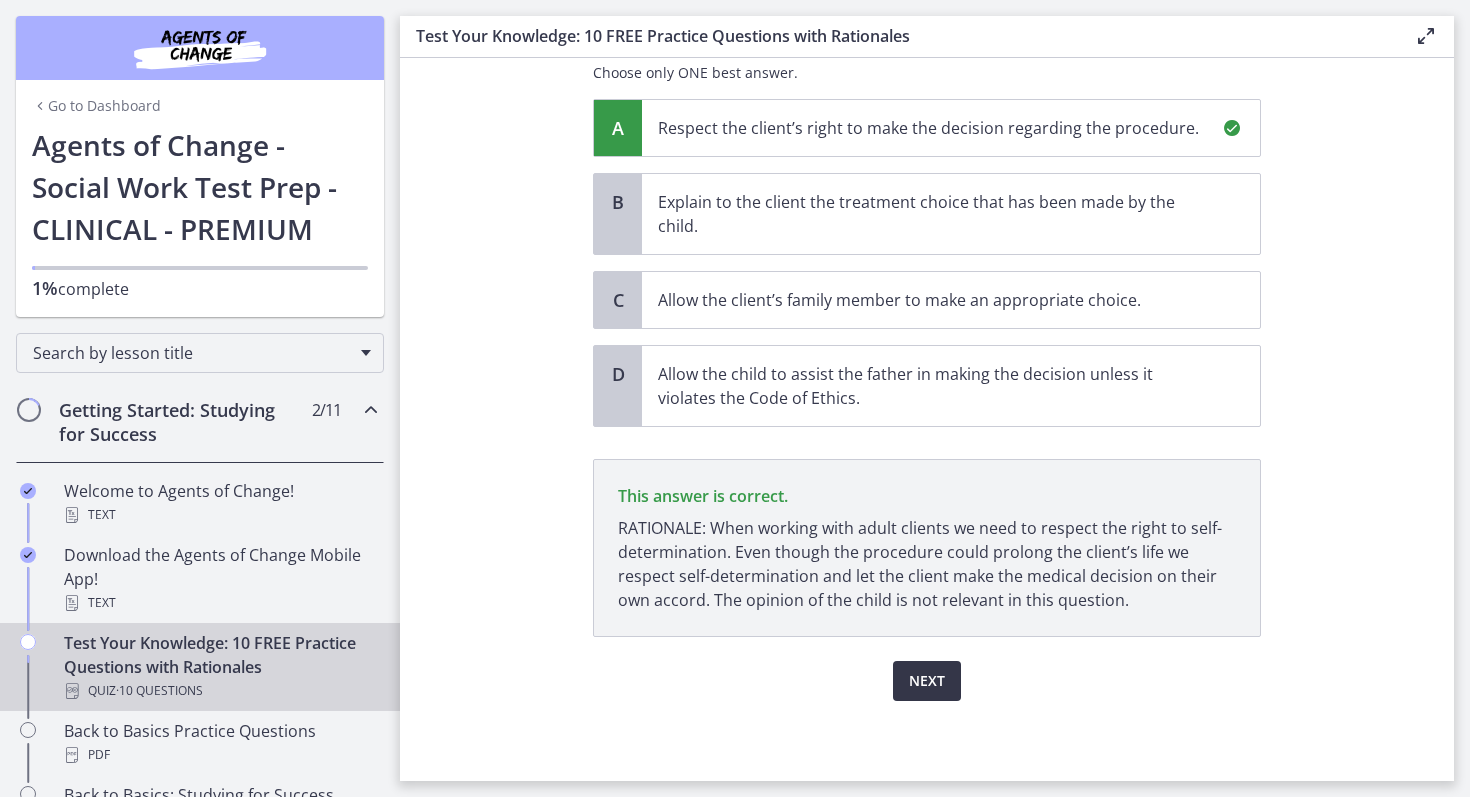 click on "Next" at bounding box center [927, 681] 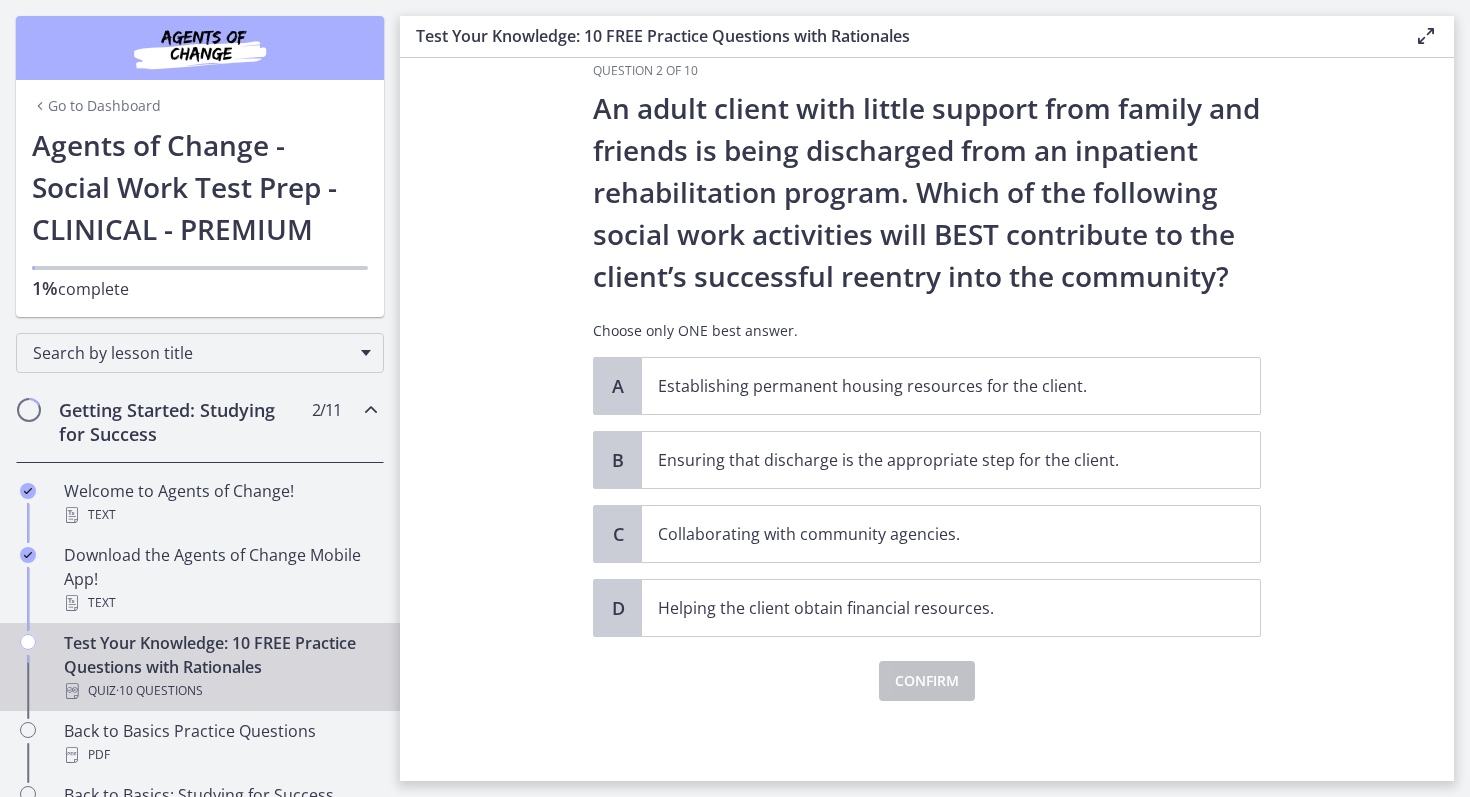 scroll, scrollTop: 0, scrollLeft: 0, axis: both 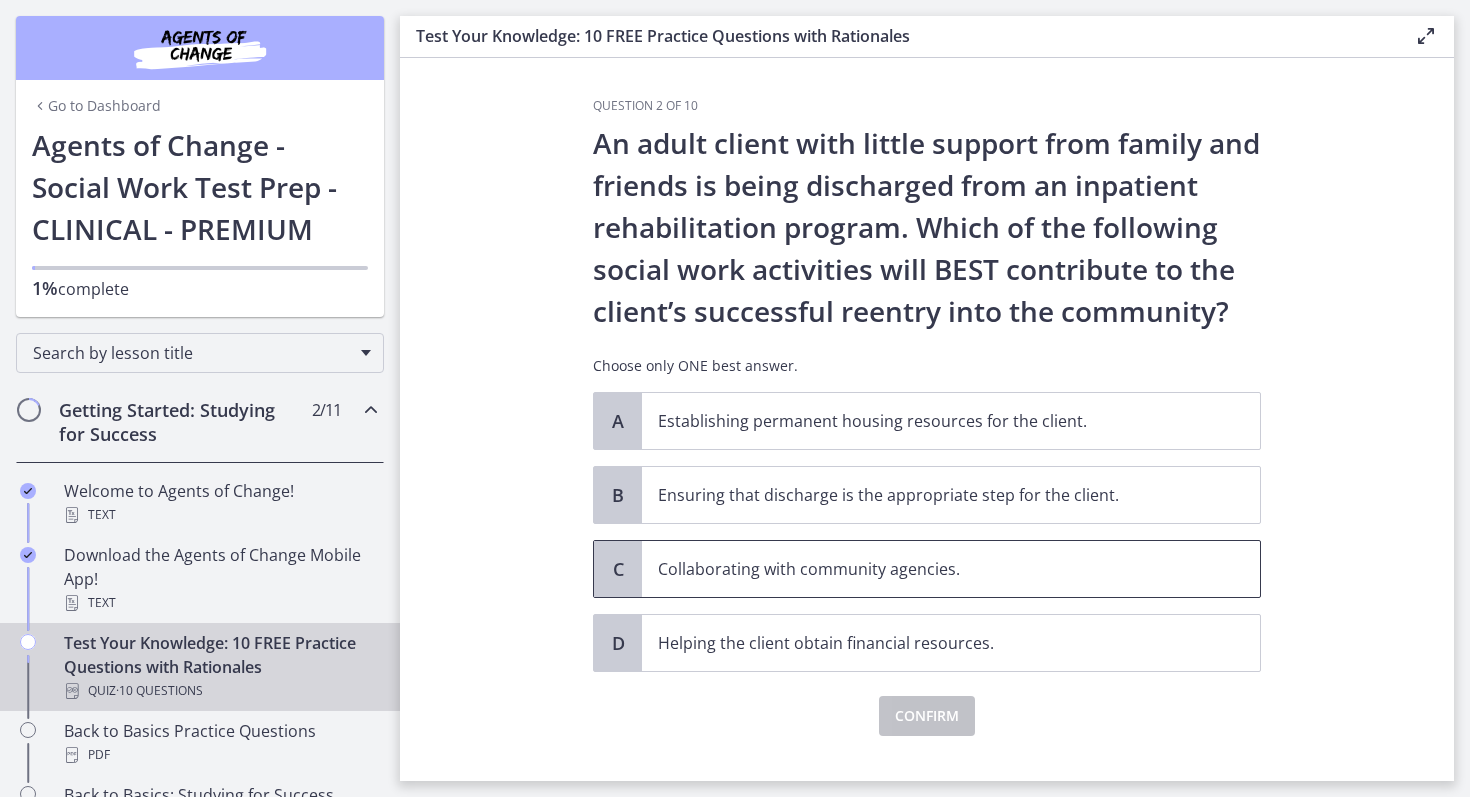 click on "Collaborating with community agencies." at bounding box center (951, 569) 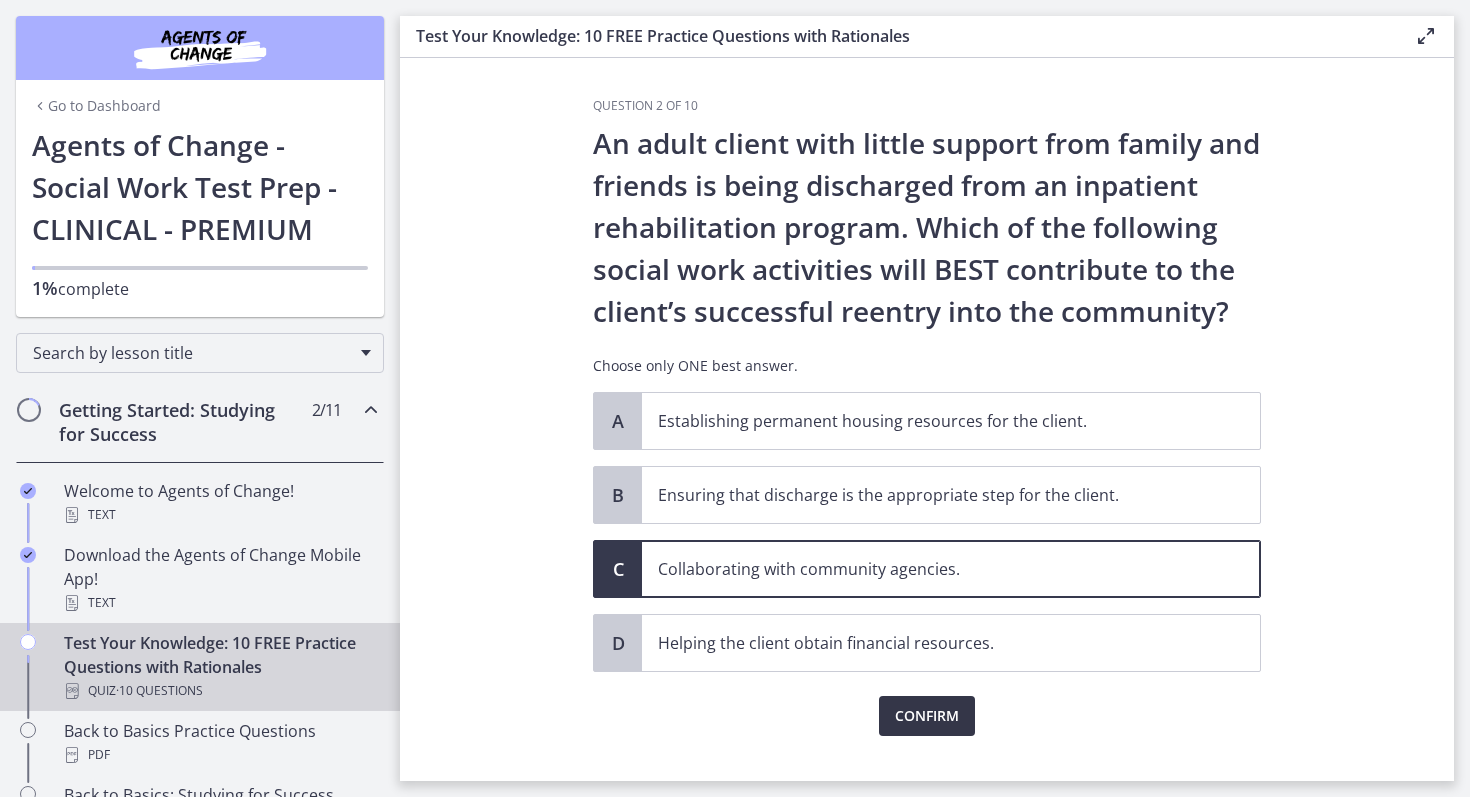 click on "Confirm" at bounding box center [927, 716] 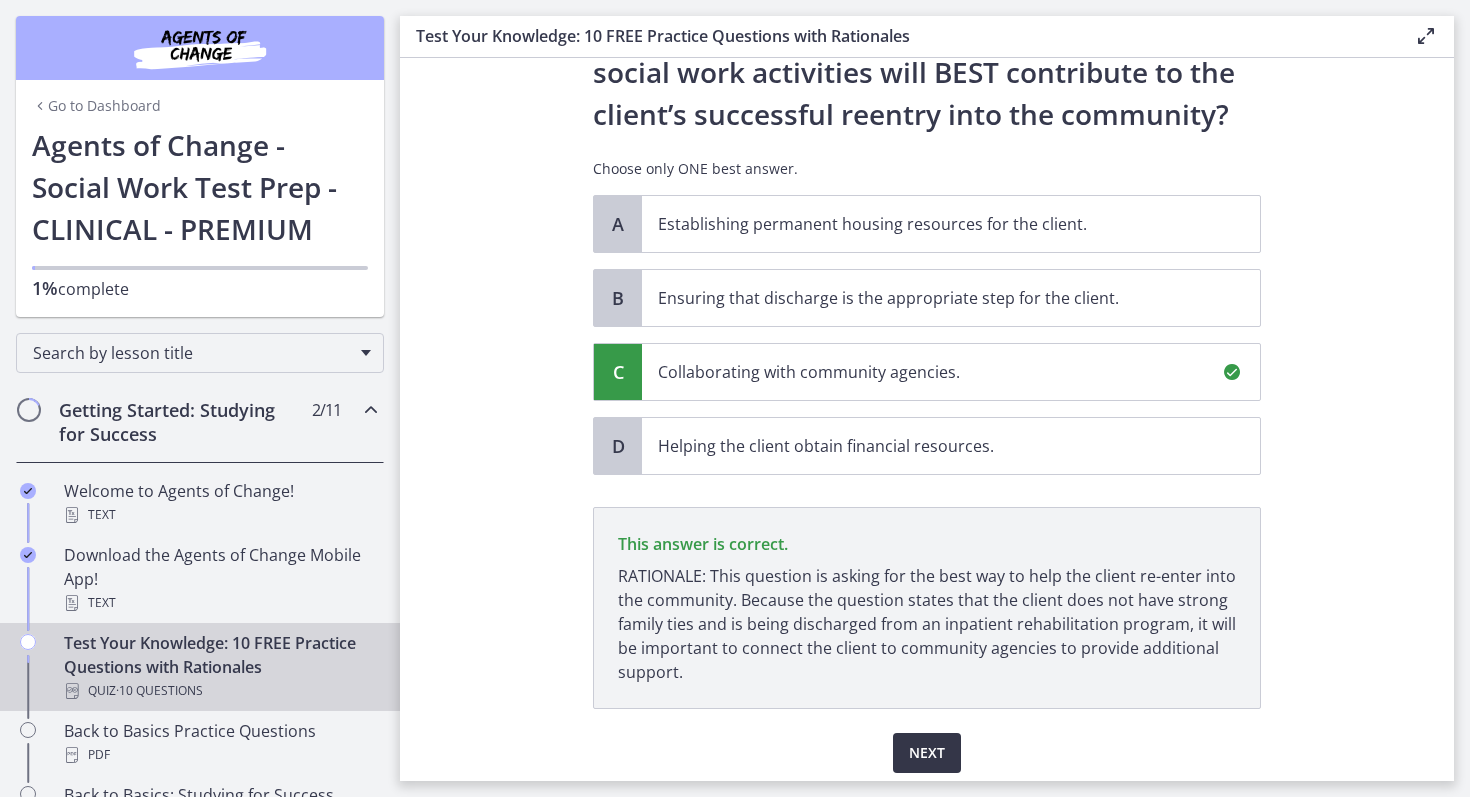scroll, scrollTop: 269, scrollLeft: 0, axis: vertical 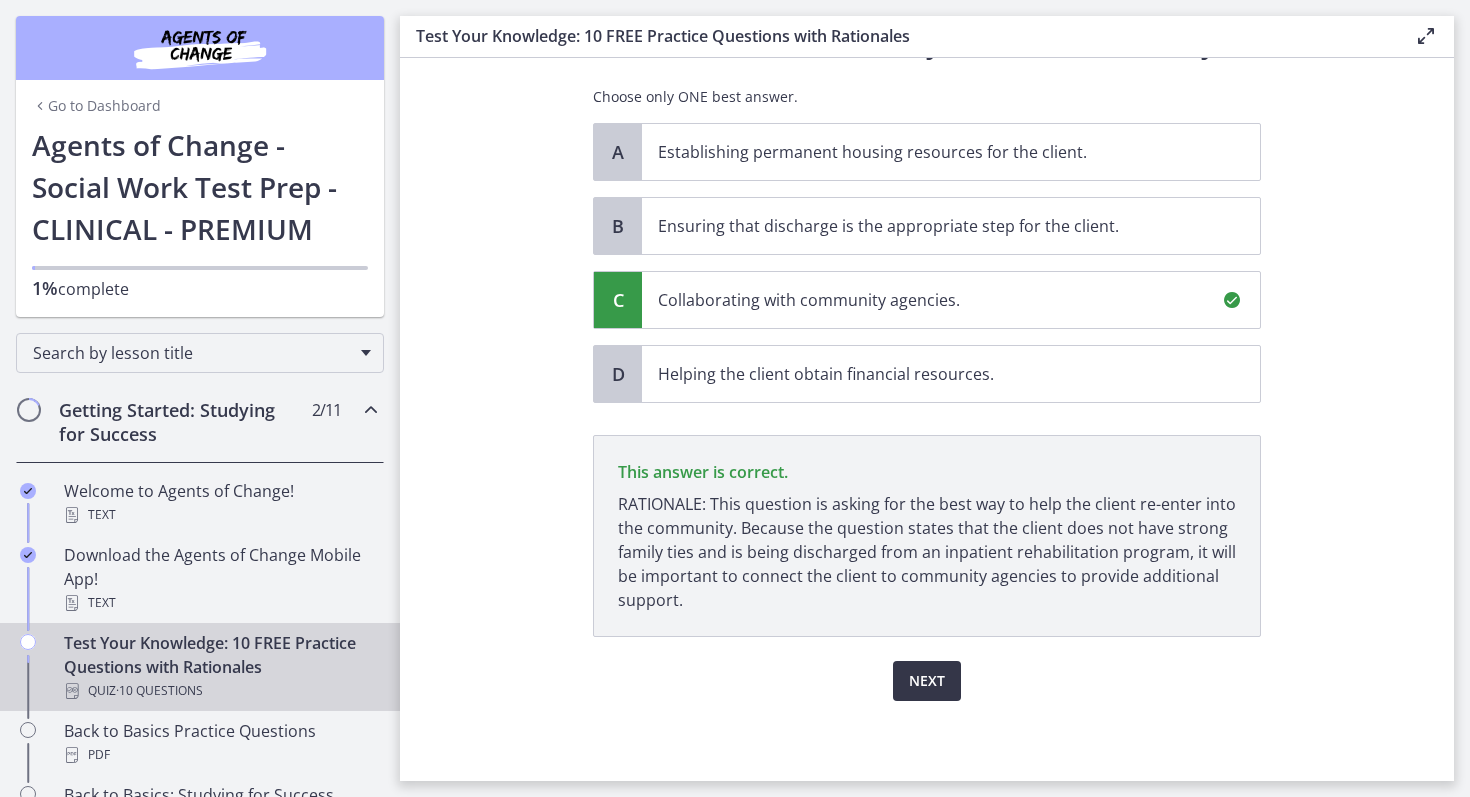 click on "Next" at bounding box center (927, 681) 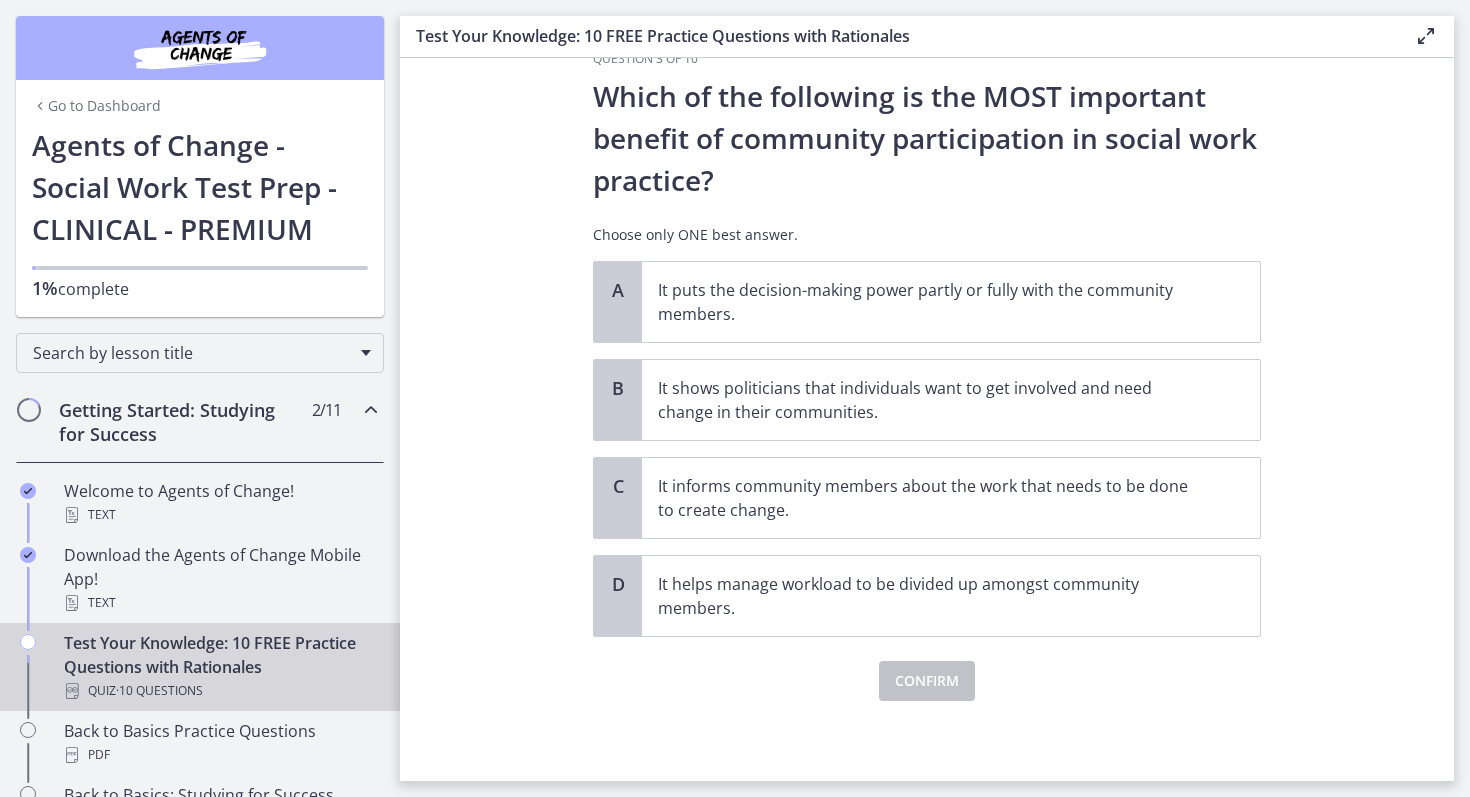 scroll, scrollTop: 0, scrollLeft: 0, axis: both 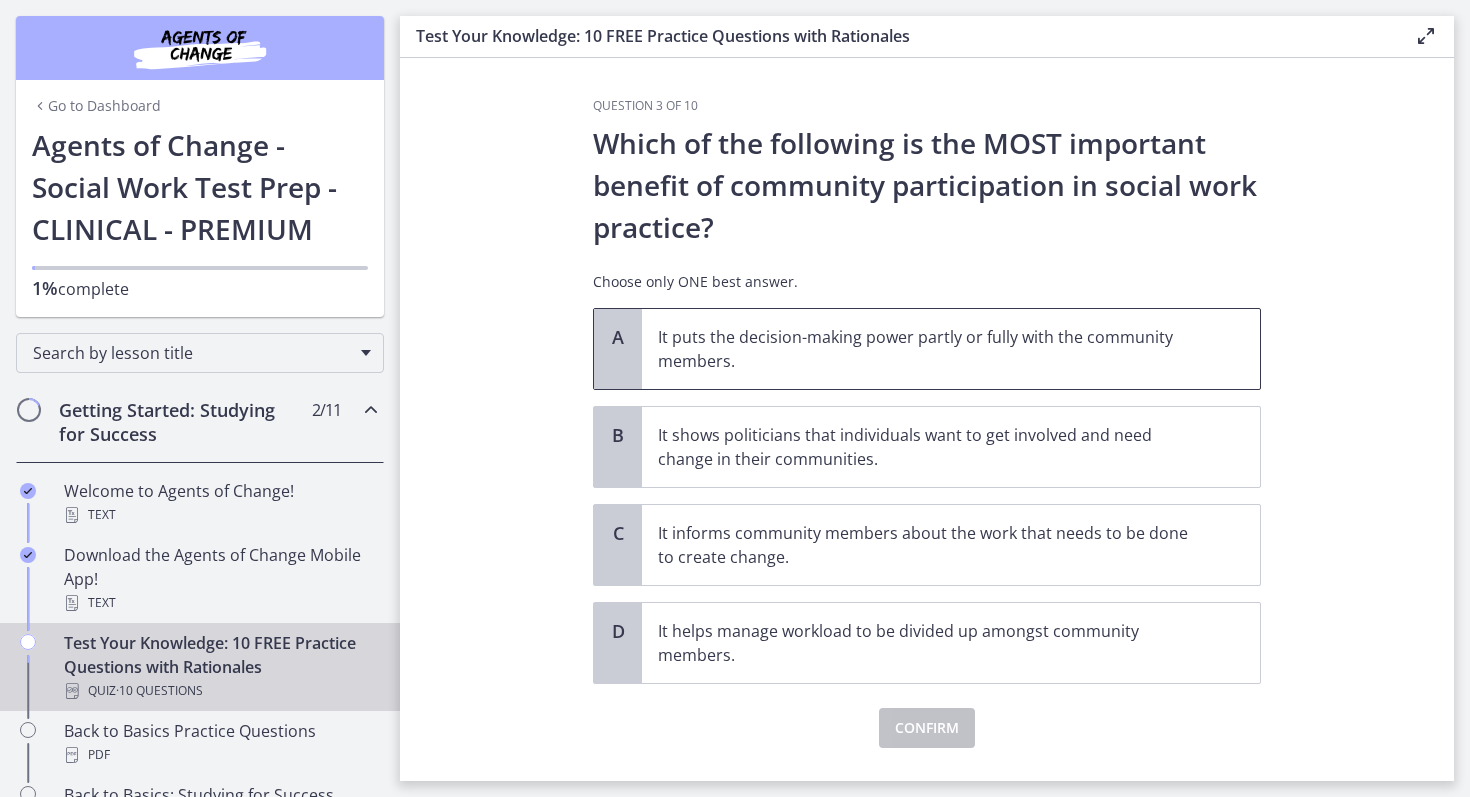 click on "It puts the decision-making power partly or fully with the community members." at bounding box center (951, 349) 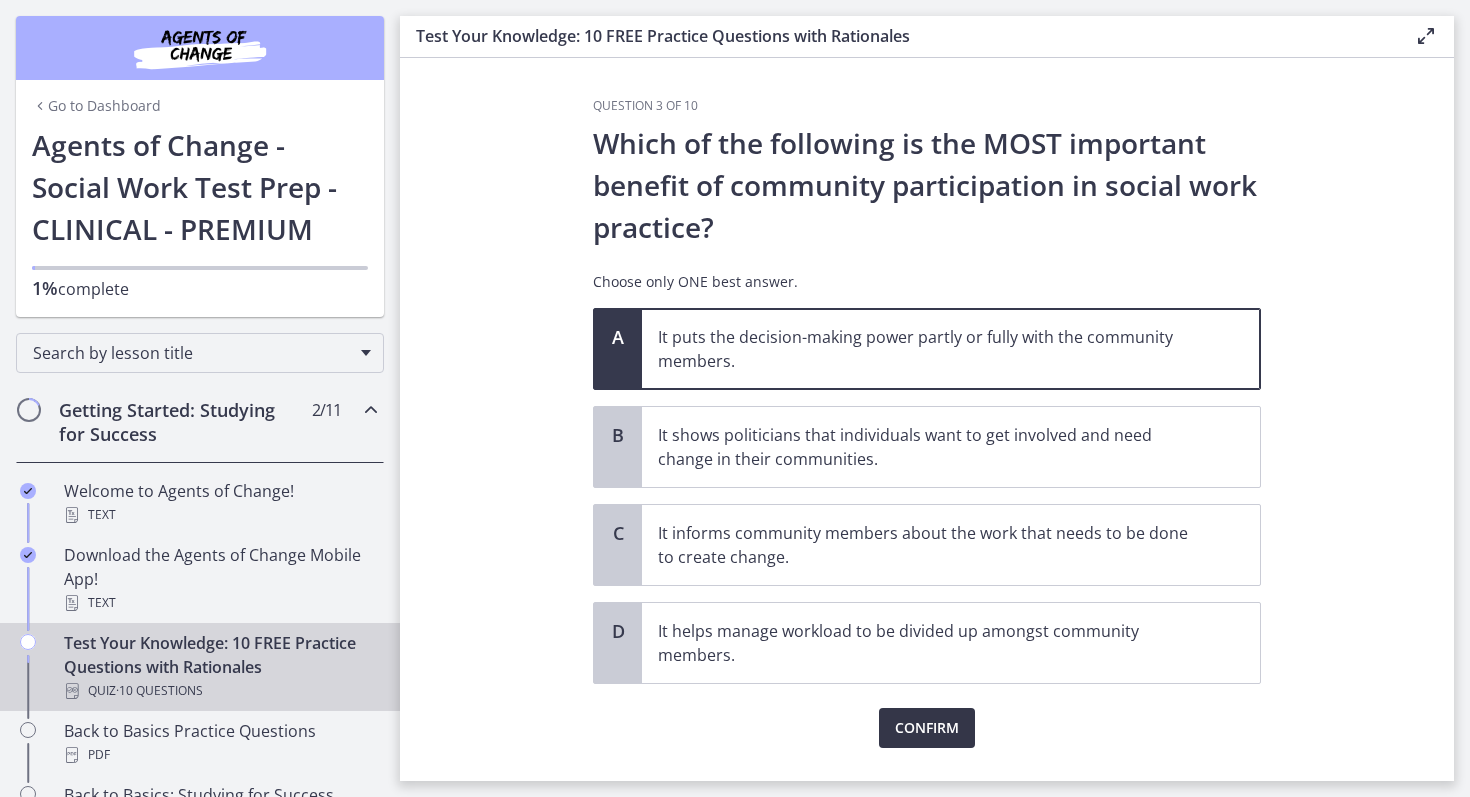 click on "Confirm" at bounding box center [927, 728] 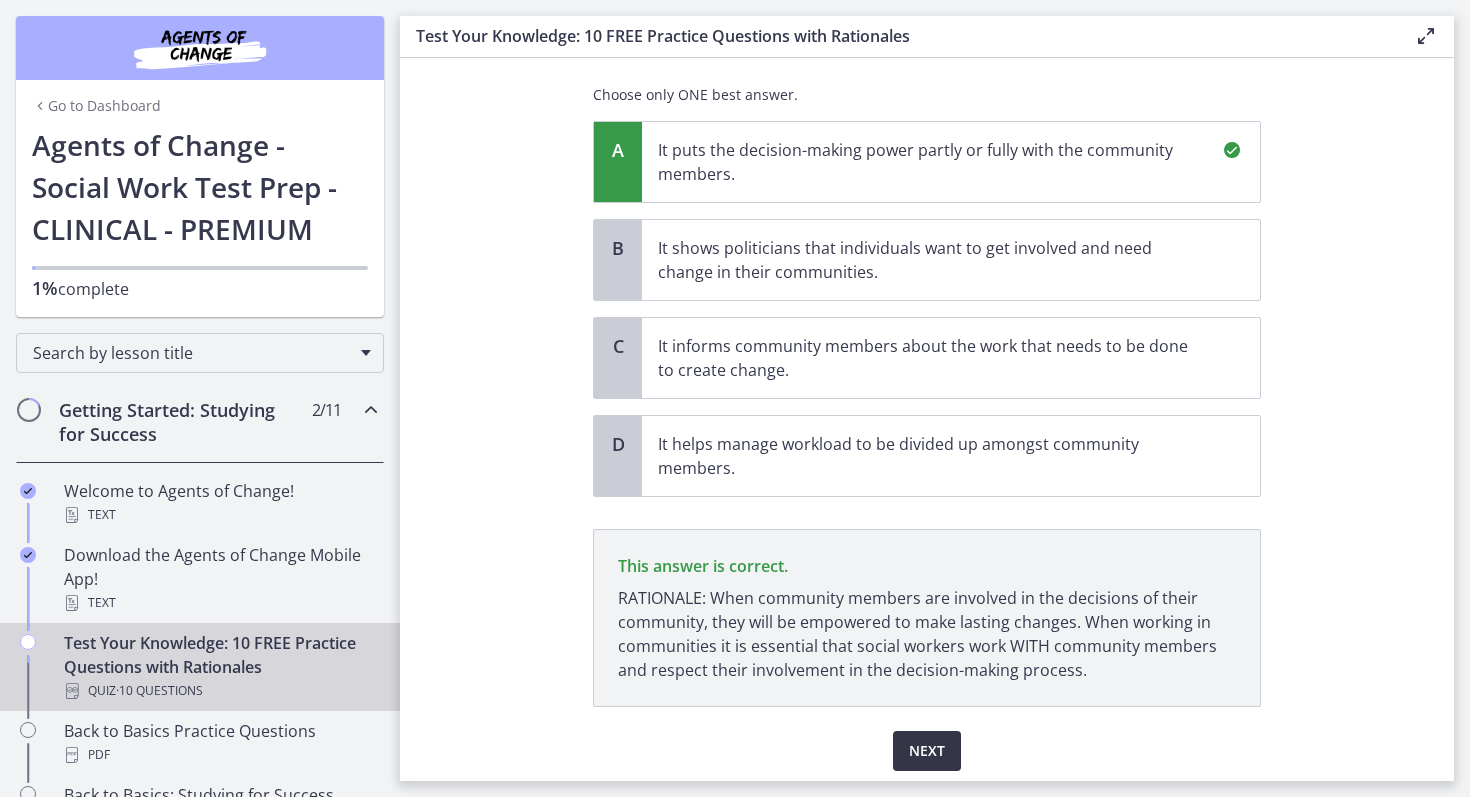 scroll, scrollTop: 257, scrollLeft: 0, axis: vertical 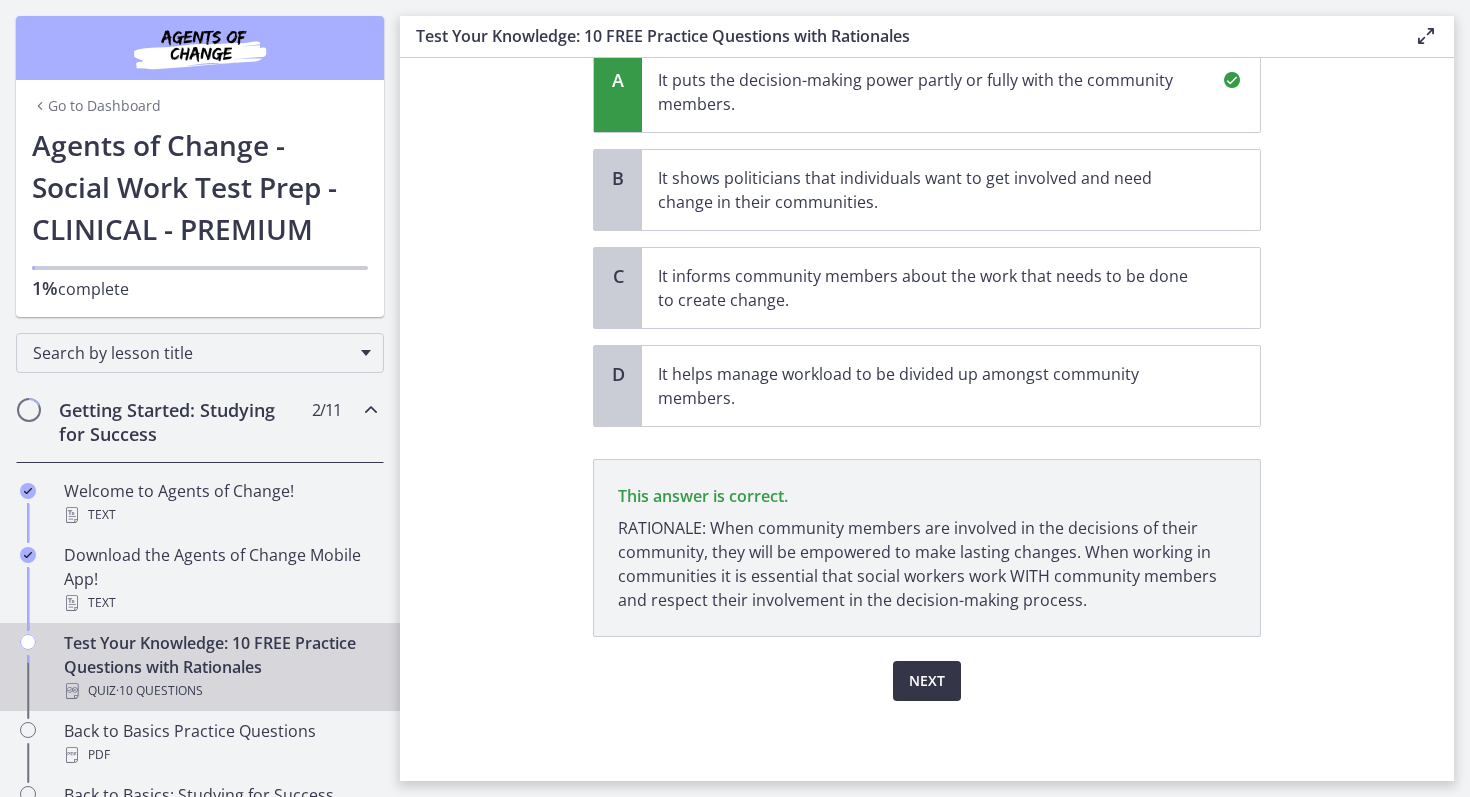 click on "Next" at bounding box center [927, 681] 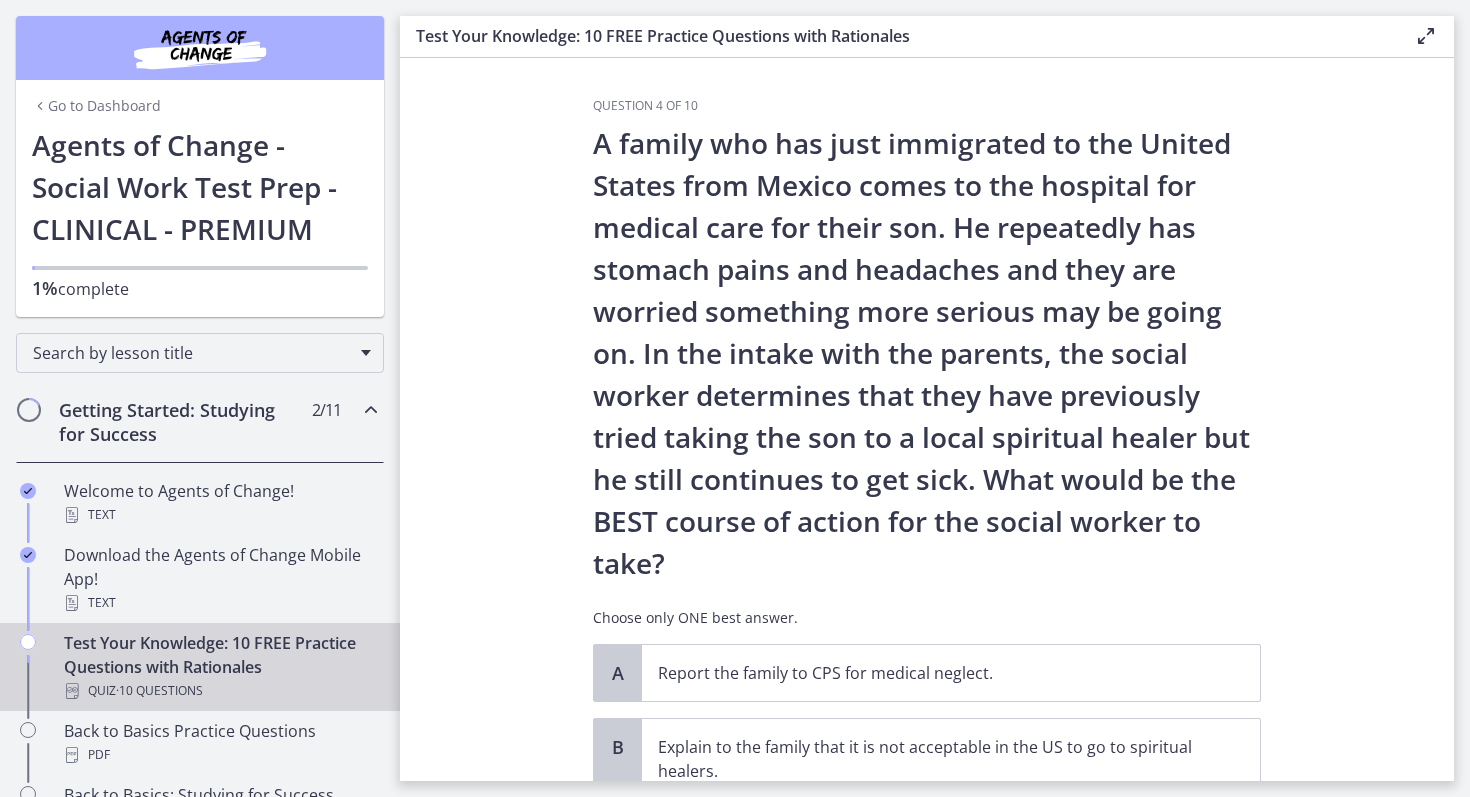 click on "Question   4   of   10
A family who has just immigrated to the United States from Mexico comes to the hospital for medical care for their son. He repeatedly has stomach pains and headaches and they are worried something more serious may be going on. In the intake with the parents, the social worker determines that they have previously tried taking the son to a local spiritual healer but he still continues to get sick. What would be the BEST course of action for the social worker to take?
Choose only ONE best answer.
A
Report the family to CPS for medical neglect.
B
Explain to the family that it is not acceptable in the US to go to spiritual healers.
C
D" at bounding box center (927, 419) 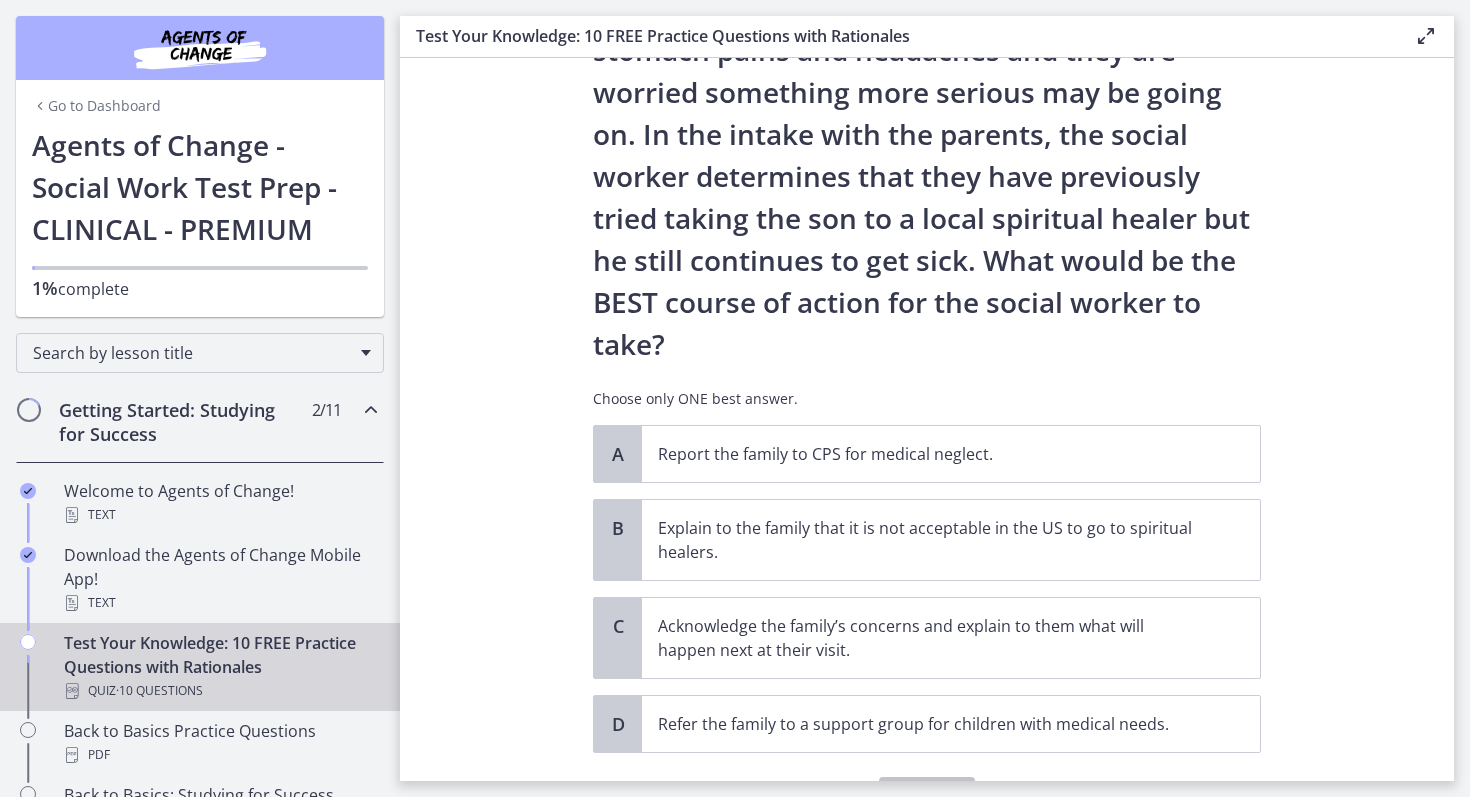 scroll, scrollTop: 240, scrollLeft: 0, axis: vertical 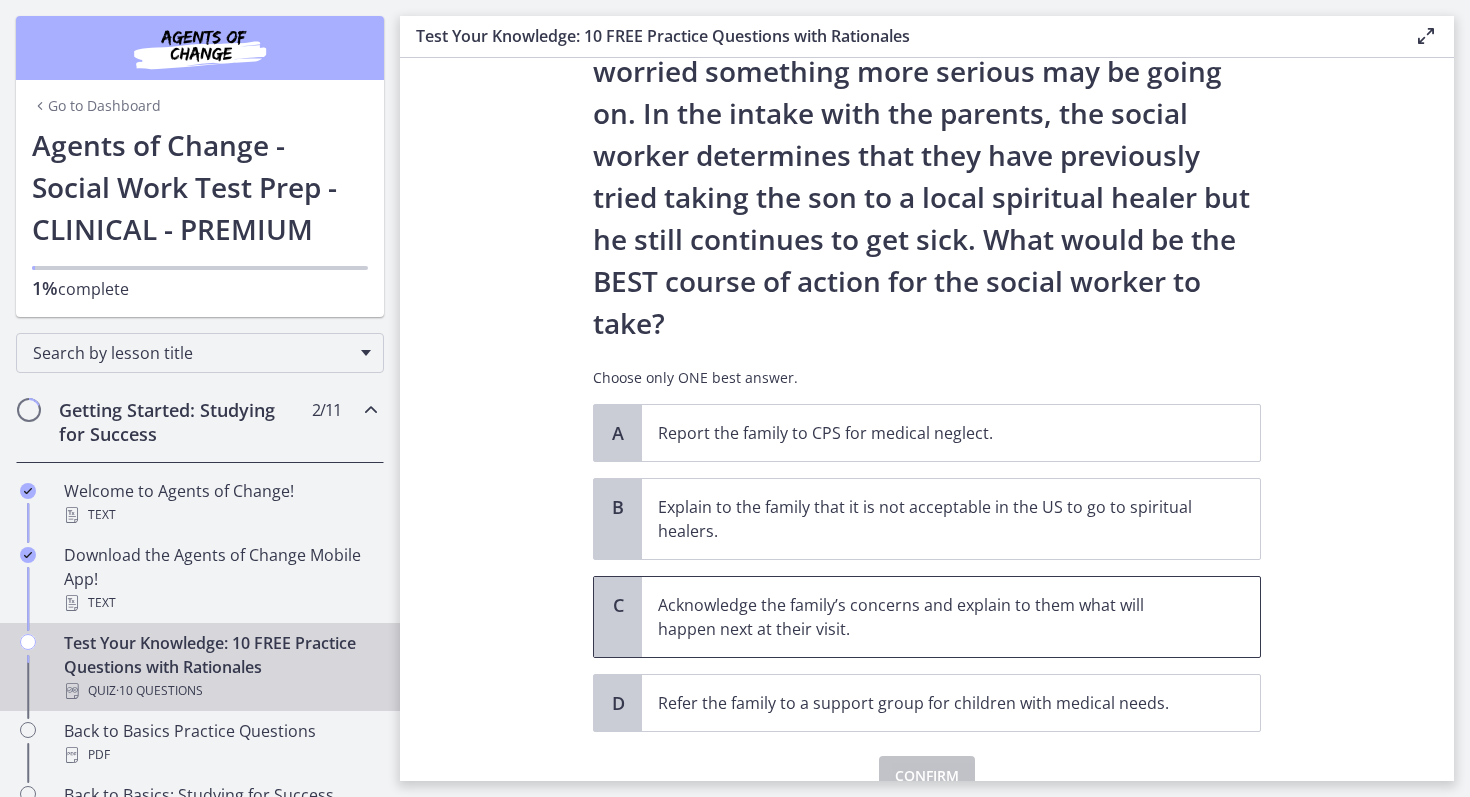 click on "Acknowledge the family’s concerns and explain to them what will happen next at their visit." at bounding box center (951, 617) 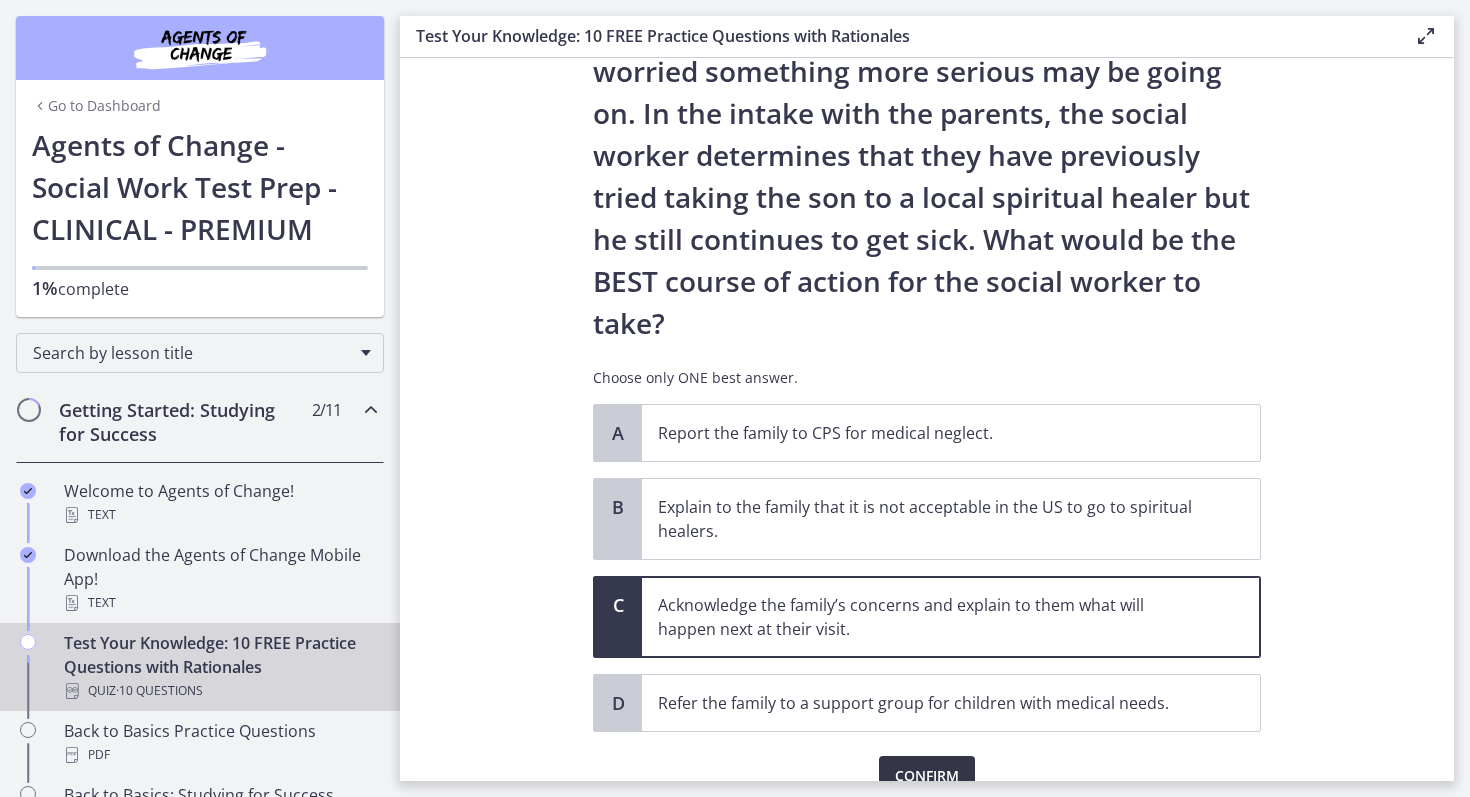 click on "Confirm" at bounding box center (927, 776) 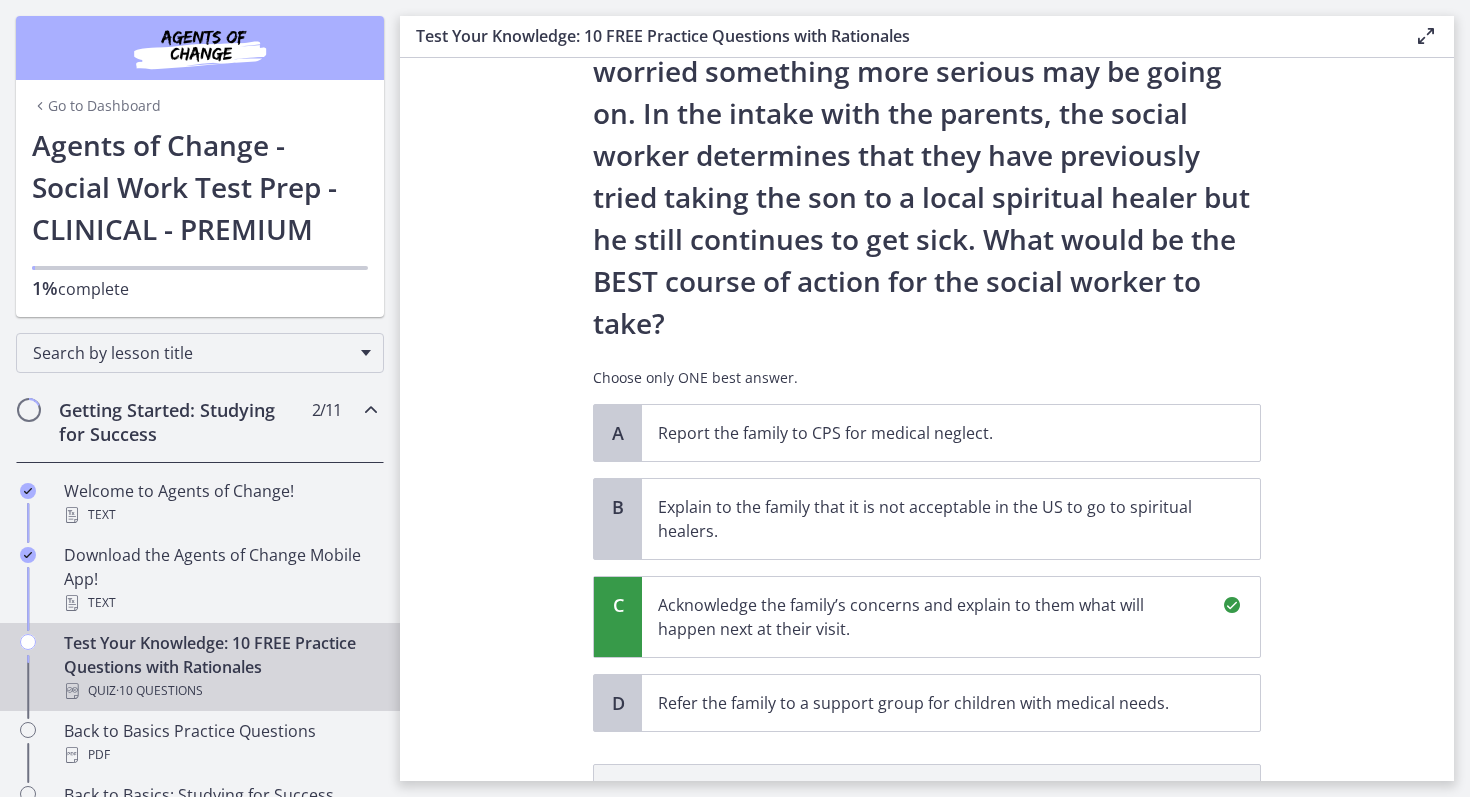 scroll, scrollTop: 569, scrollLeft: 0, axis: vertical 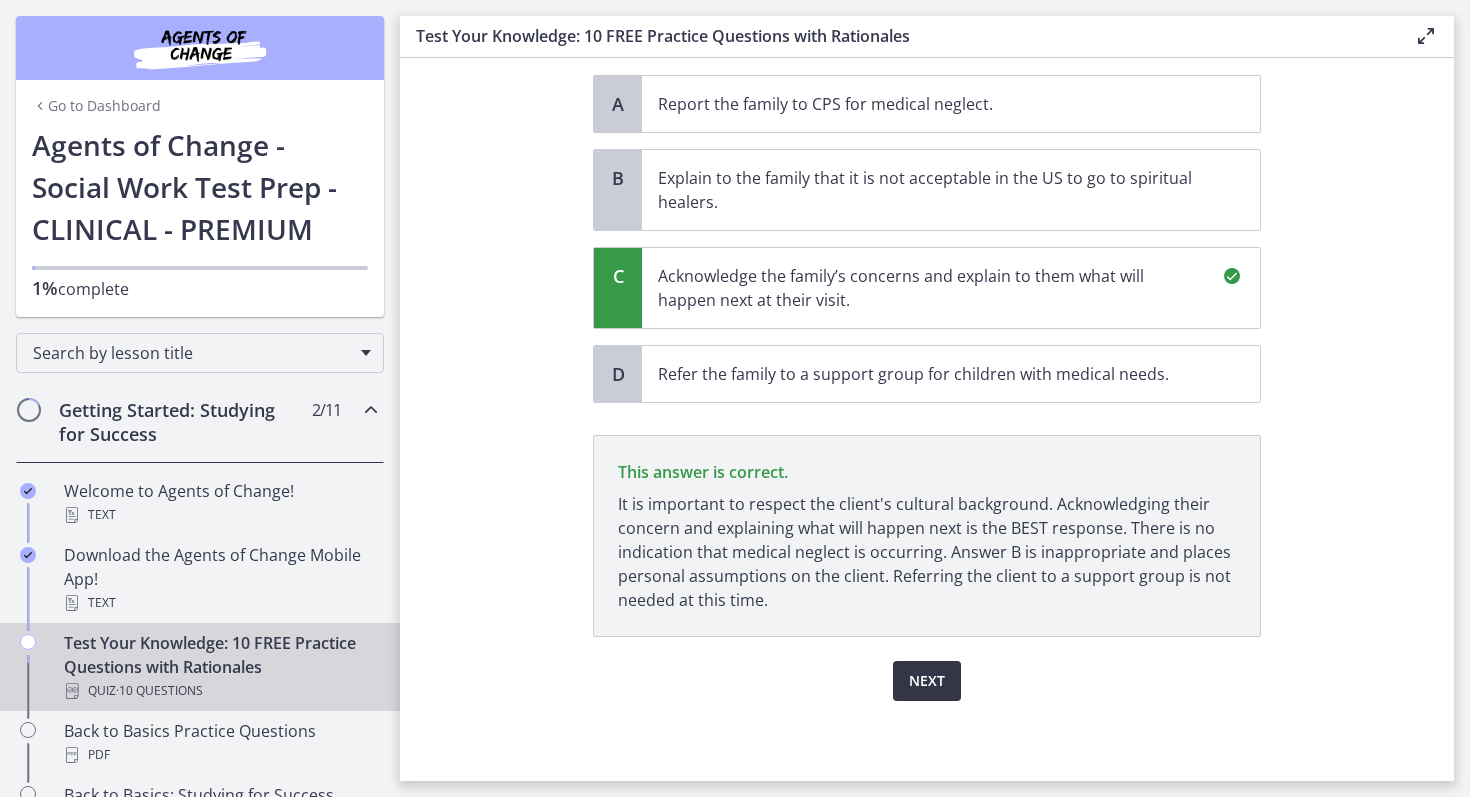 click on "Next" at bounding box center [927, 681] 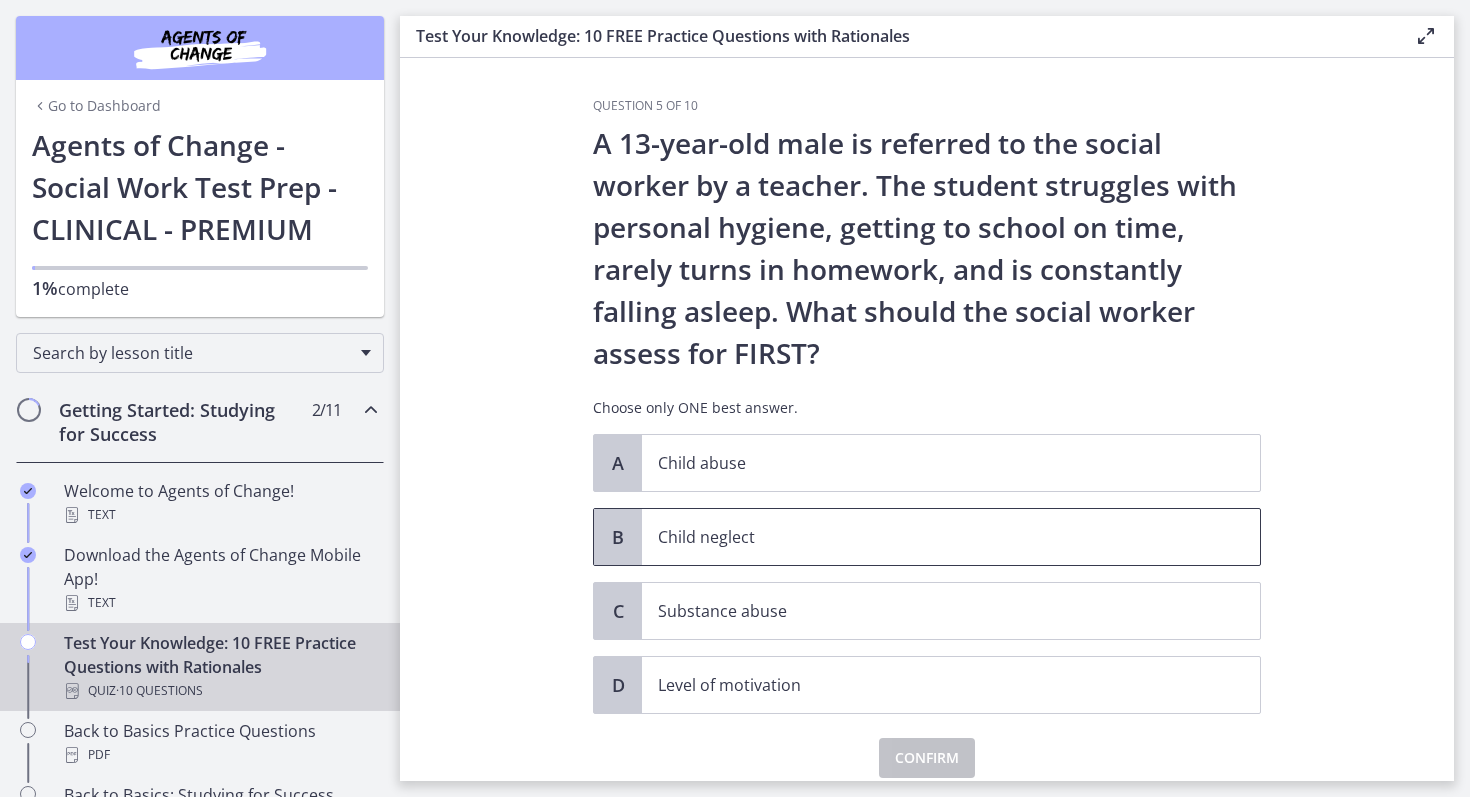 click on "Child neglect" at bounding box center [931, 537] 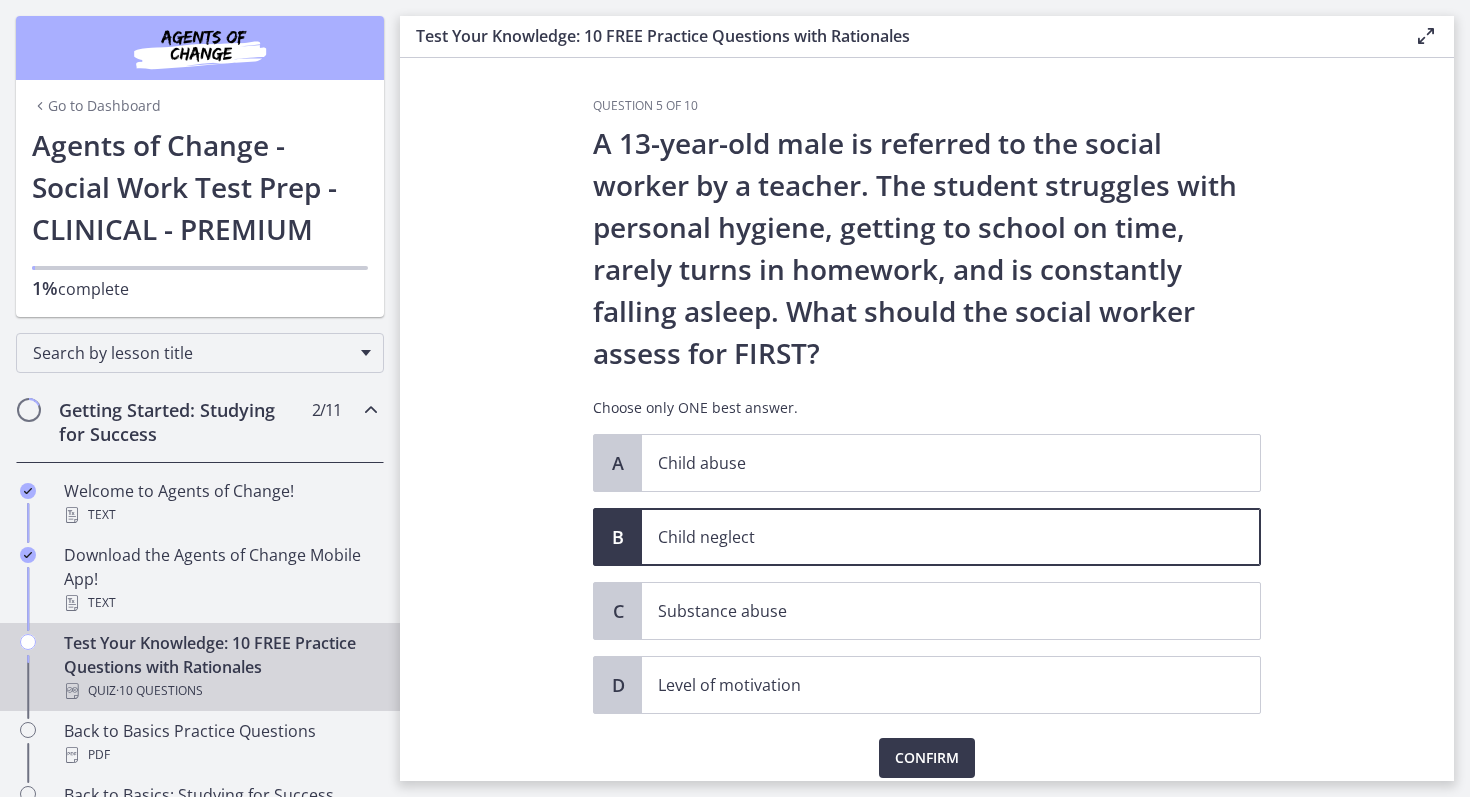 click on "Test Your Knowledge: 10 FREE Practice Questions with Rationales
Question   5   of   10
A [AGE]-year-old male is referred to the social worker by a teacher. The student struggles with personal hygiene, getting to school on time, rarely turns in homework, and is constantly falling asleep. What should the social worker assess for FIRST?
Choose only ONE best answer.
A
Child abuse
B
Child neglect
C
Substance abuse
D
Level of motivation" at bounding box center (935, 398) 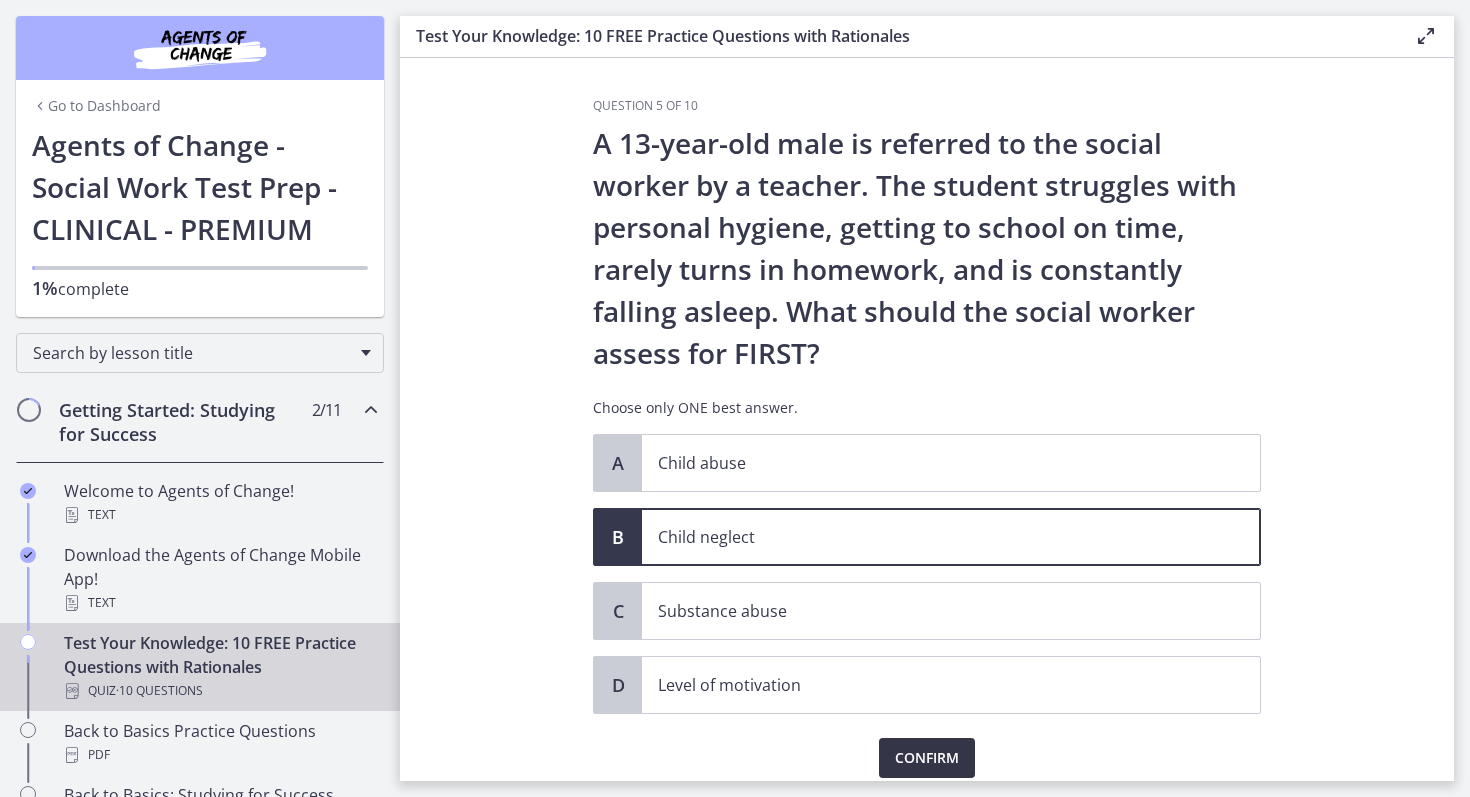 click on "Confirm" at bounding box center (927, 758) 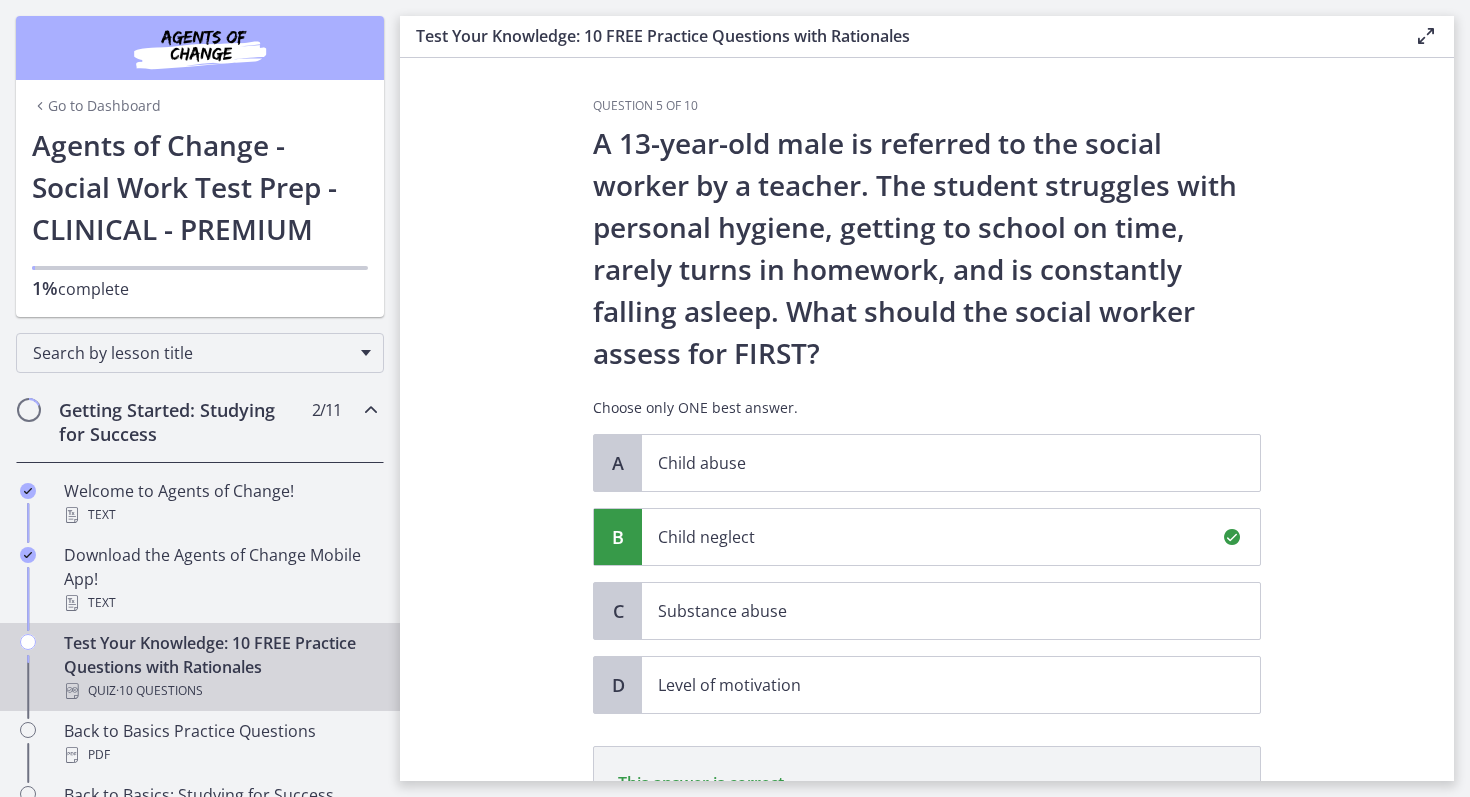 scroll, scrollTop: 311, scrollLeft: 0, axis: vertical 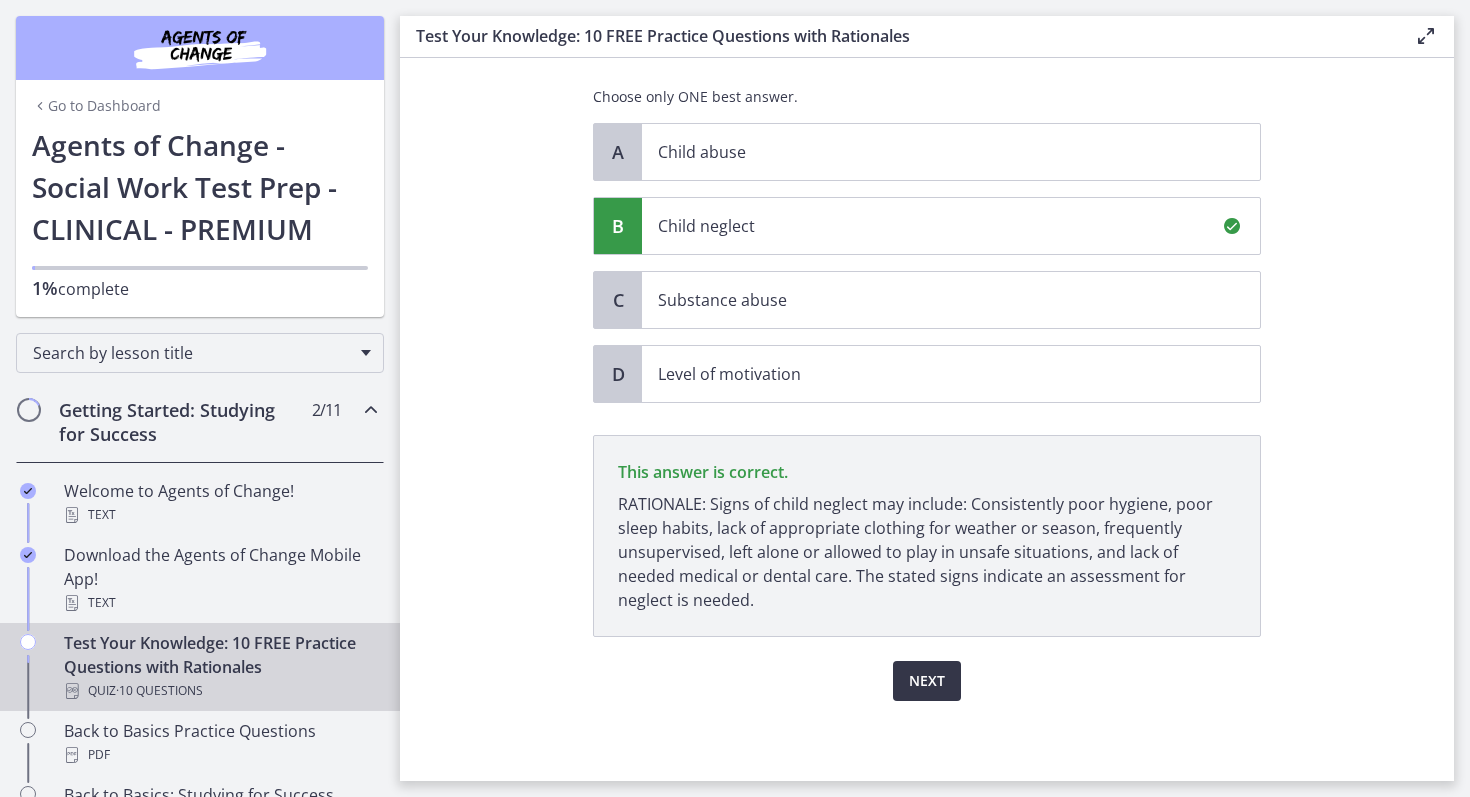 click on "Next" at bounding box center [927, 681] 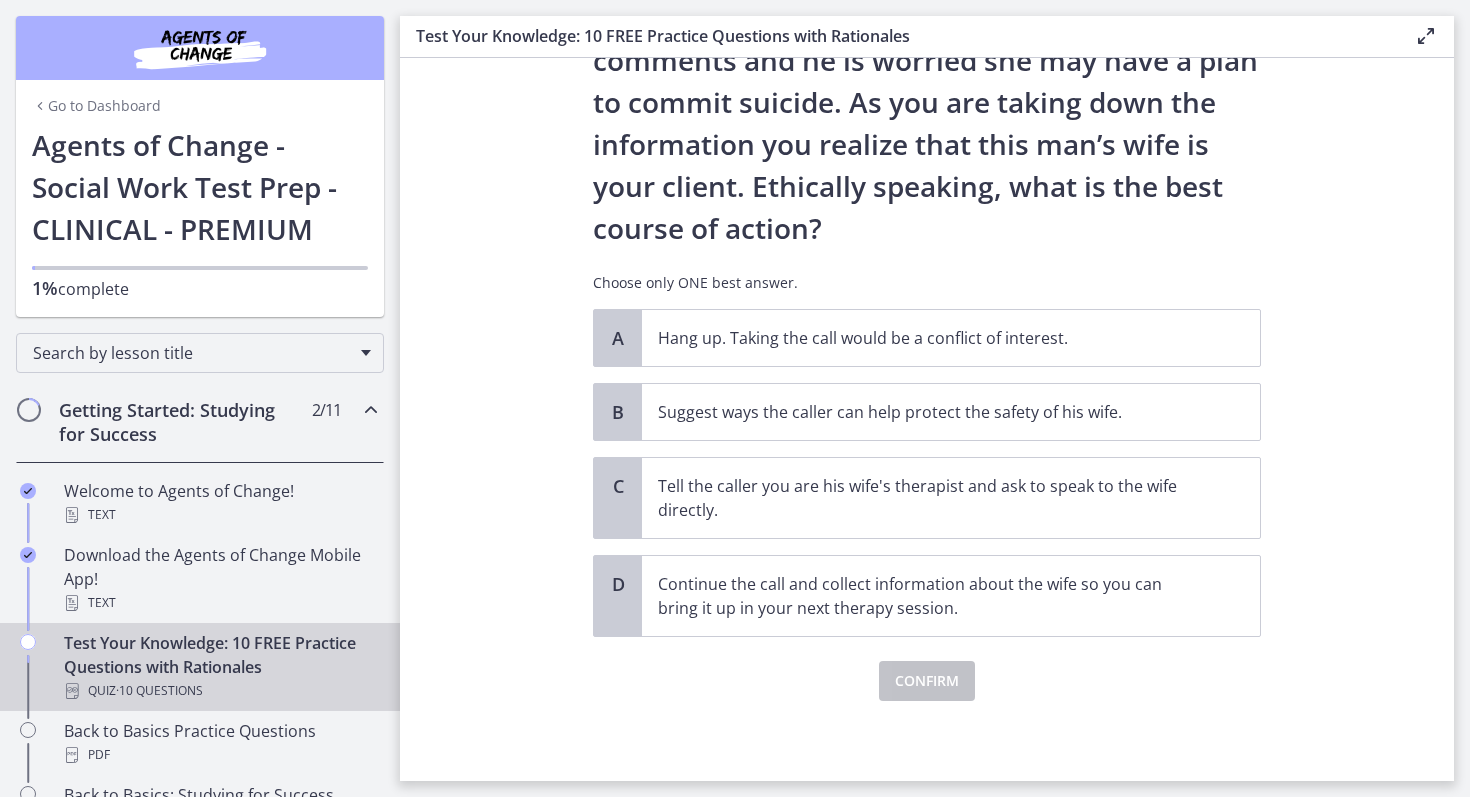 scroll, scrollTop: 0, scrollLeft: 0, axis: both 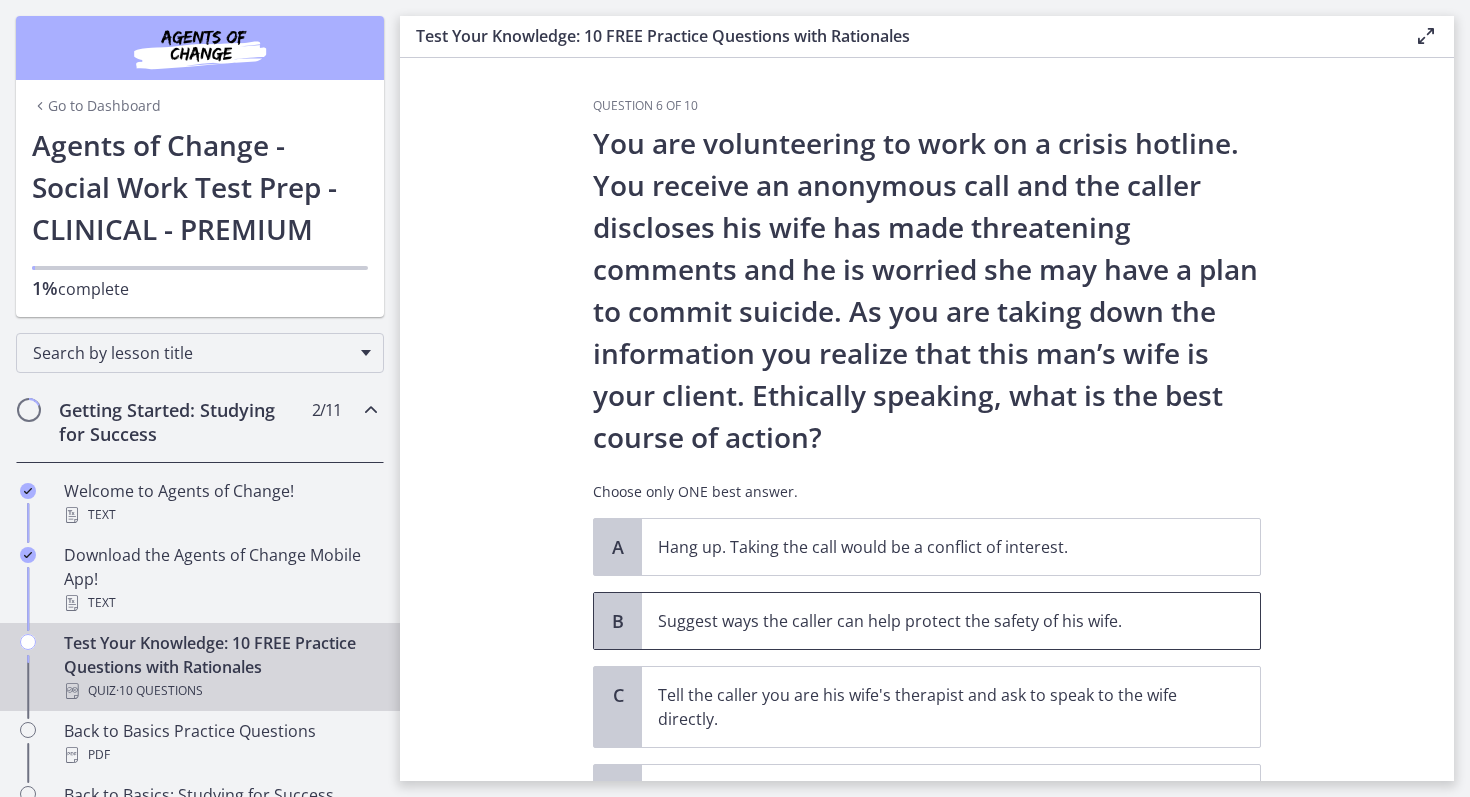 click on "Suggest ways the caller can help protect the safety of his wife." at bounding box center (931, 621) 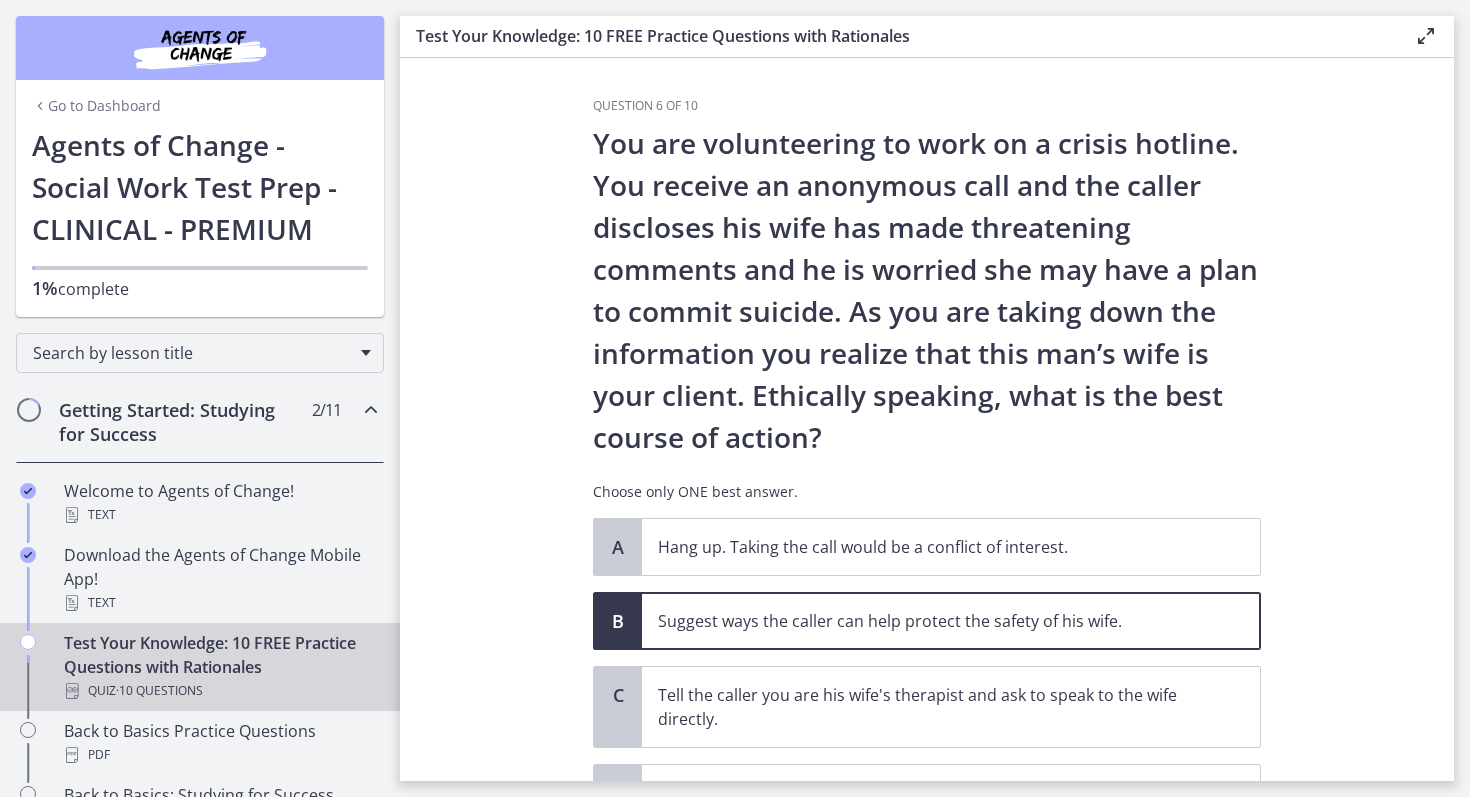 click on "Question   6   of   10
You are volunteering to work on a crisis hotline. You receive an anonymous call and the caller discloses his wife has made threatening comments and he is worried she may have a plan to commit suicide. As you are taking down the information you realize that this man’s wife is your client. Ethically speaking, what is the best course of action?
Choose only ONE best answer.
A
Hang up. Taking the call would be a conflict of interest.
B
Suggest ways the caller can help protect the safety of his wife.
C
Tell the caller you are his wife's therapist and ask to speak to the wife directly.
D" at bounding box center (927, 419) 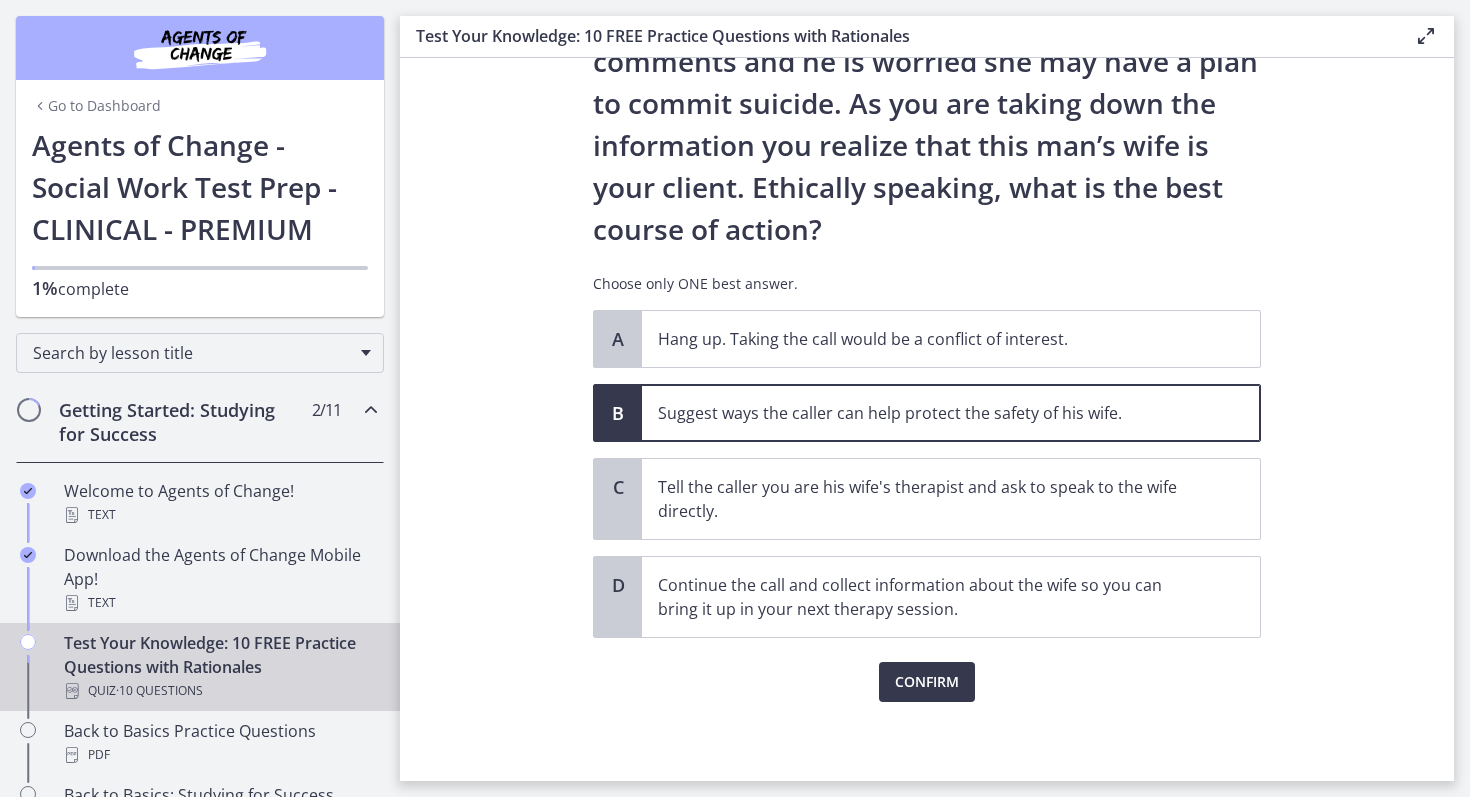 scroll, scrollTop: 209, scrollLeft: 0, axis: vertical 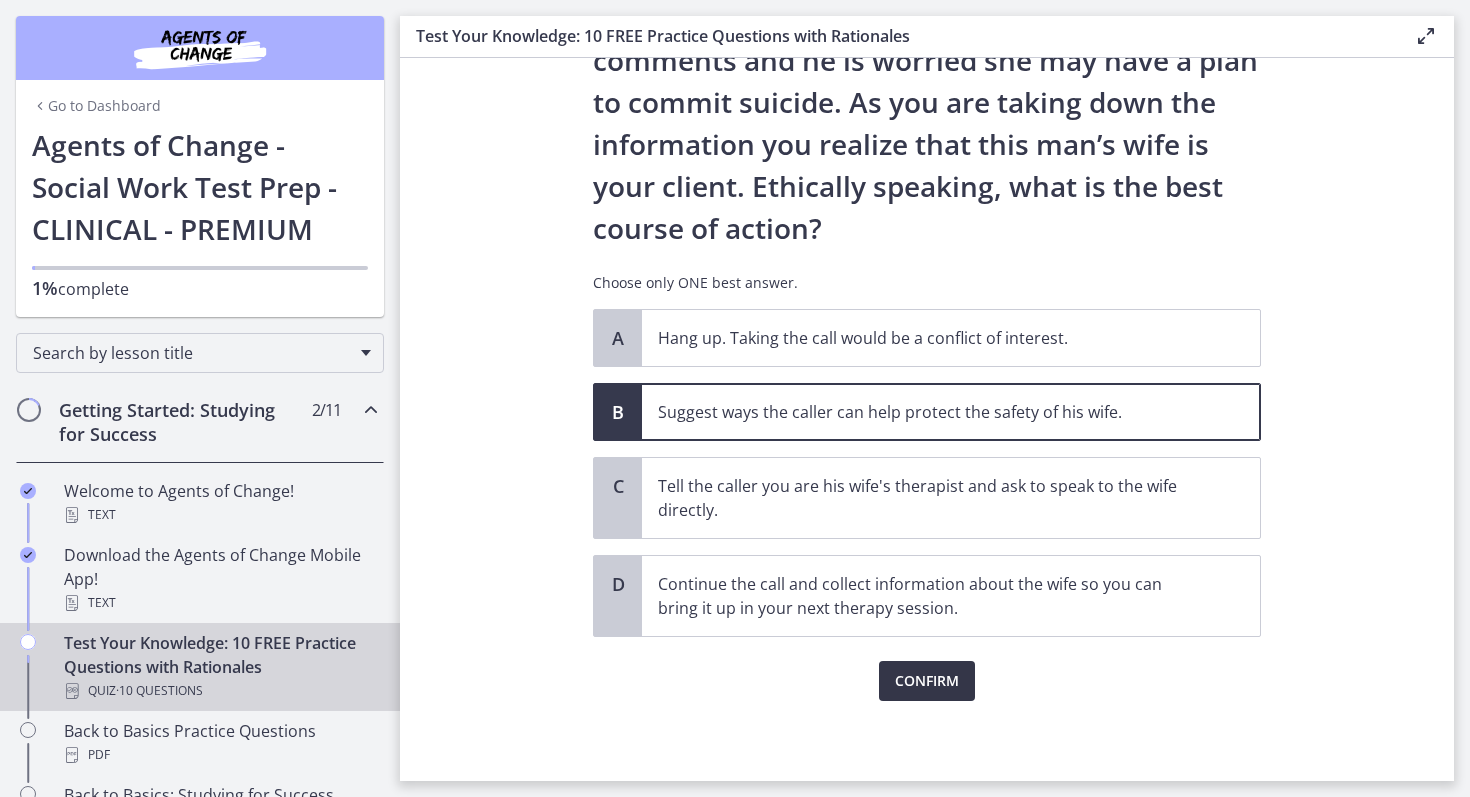 click on "Confirm" at bounding box center (927, 681) 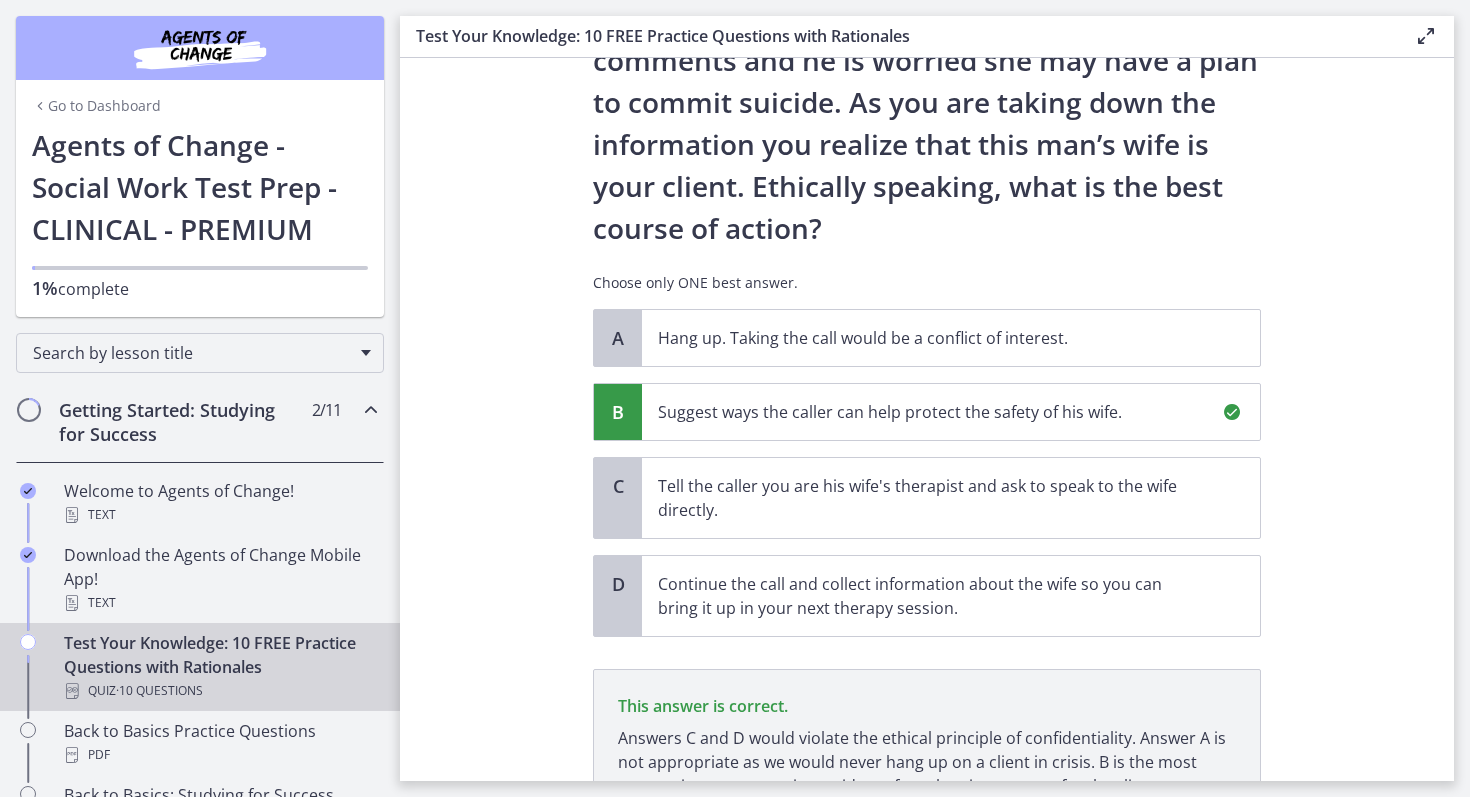scroll, scrollTop: 395, scrollLeft: 0, axis: vertical 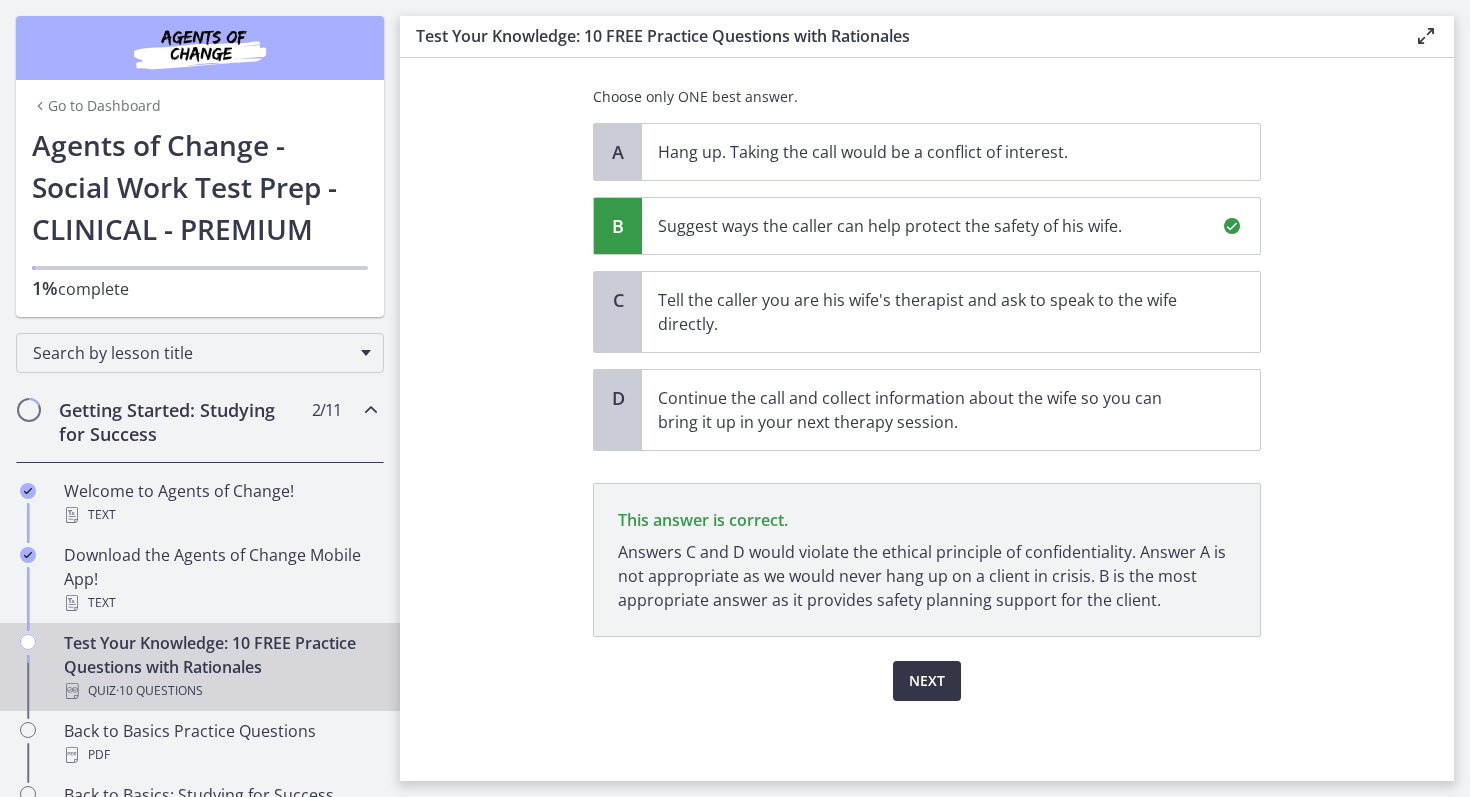 click on "Next" at bounding box center (927, 681) 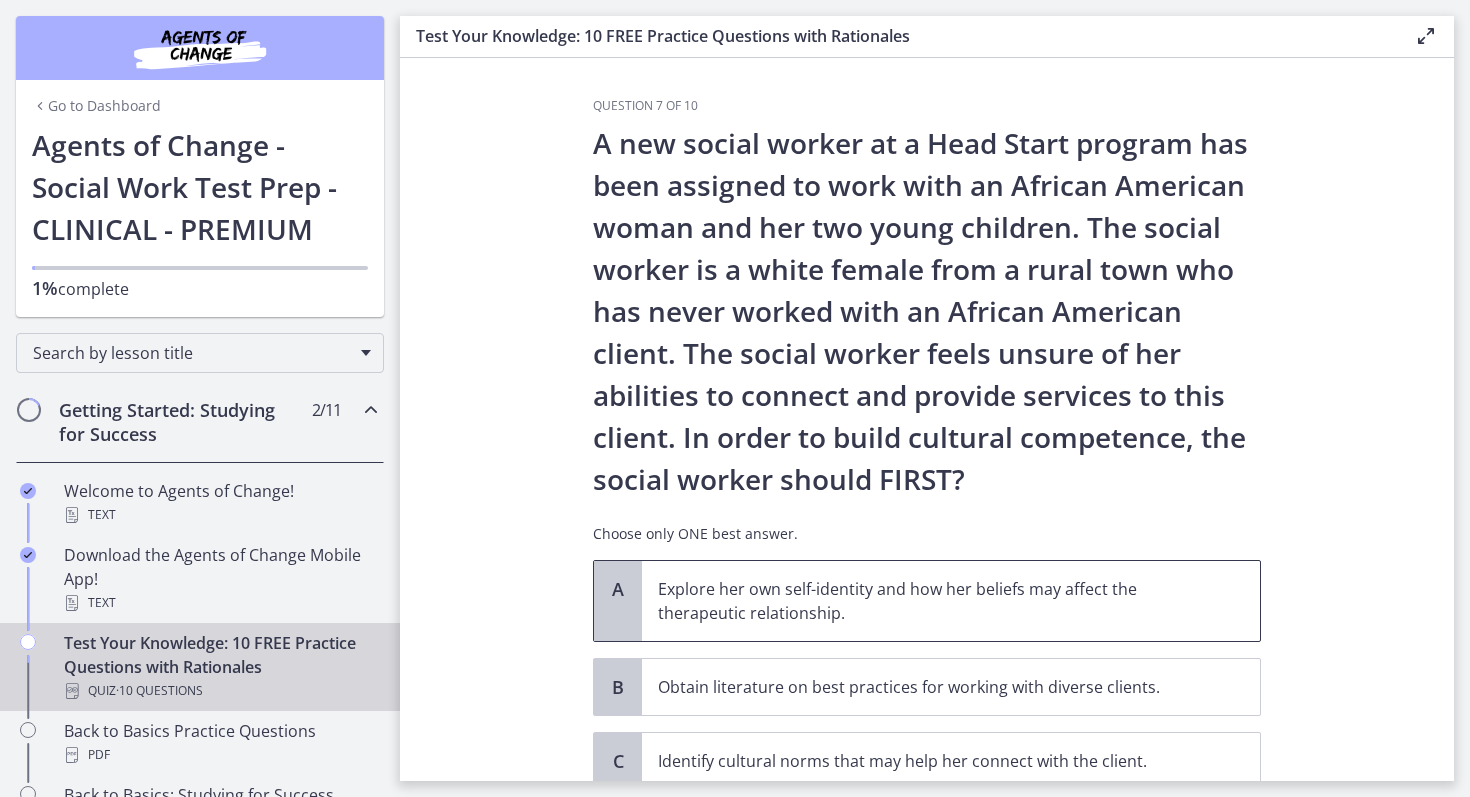 click on "Explore her own self-identity and how her beliefs may affect the therapeutic relationship." at bounding box center [931, 601] 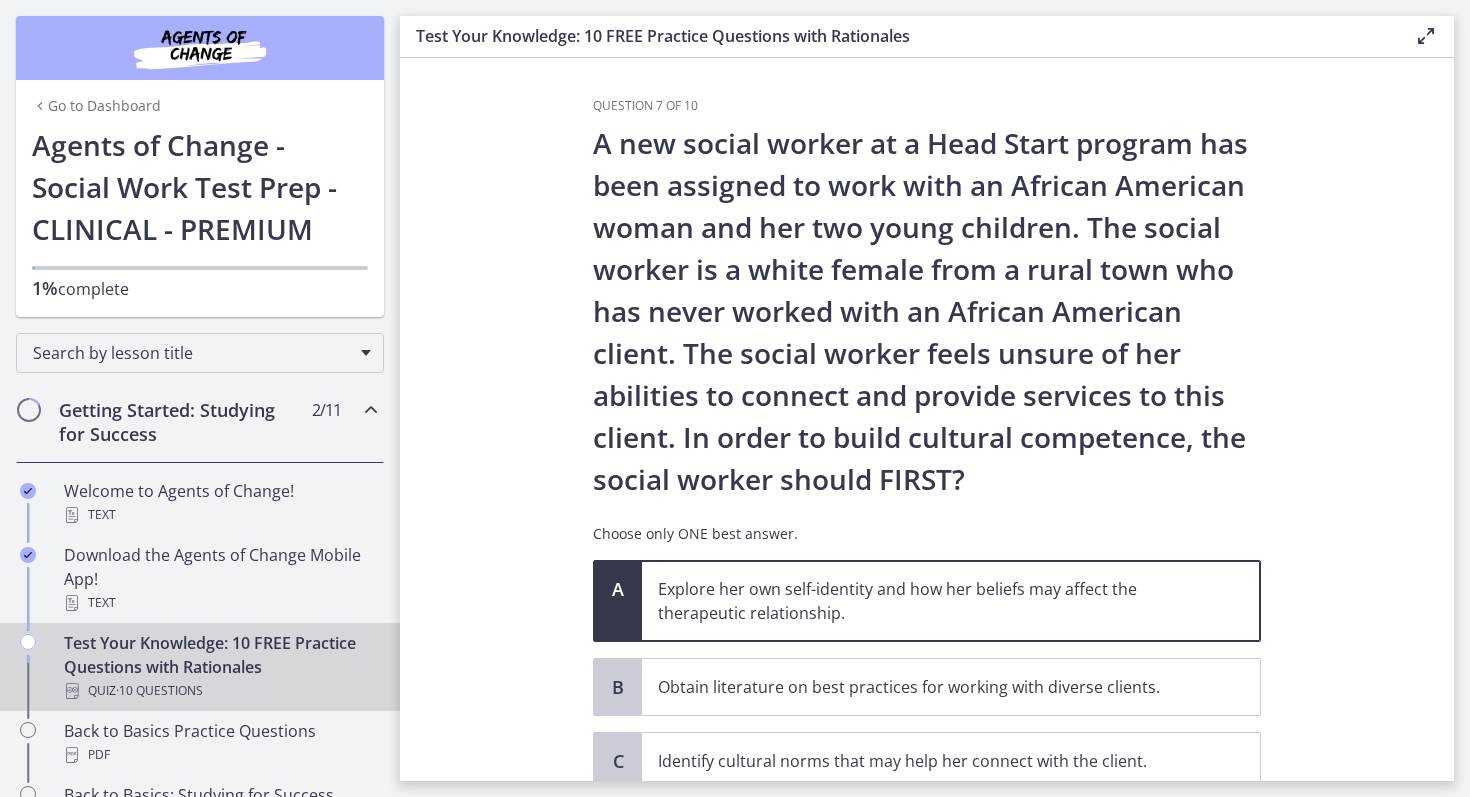click on "Question   7   of   10
A new social worker at a Head Start program has been assigned to work with an African American woman and her two young children. The social worker is a white female from a rural town who has never worked with an African American client. The social worker feels unsure of her abilities to connect and provide services to this client. In order to build cultural competence, the social worker should FIRST?
Choose only ONE best answer.
A
Explore her own self-identity and how her beliefs may affect the therapeutic relationship.
B
Obtain literature on best practices for working with diverse clients.
C
Identify cultural norms that may help her connect with the client." at bounding box center [927, 419] 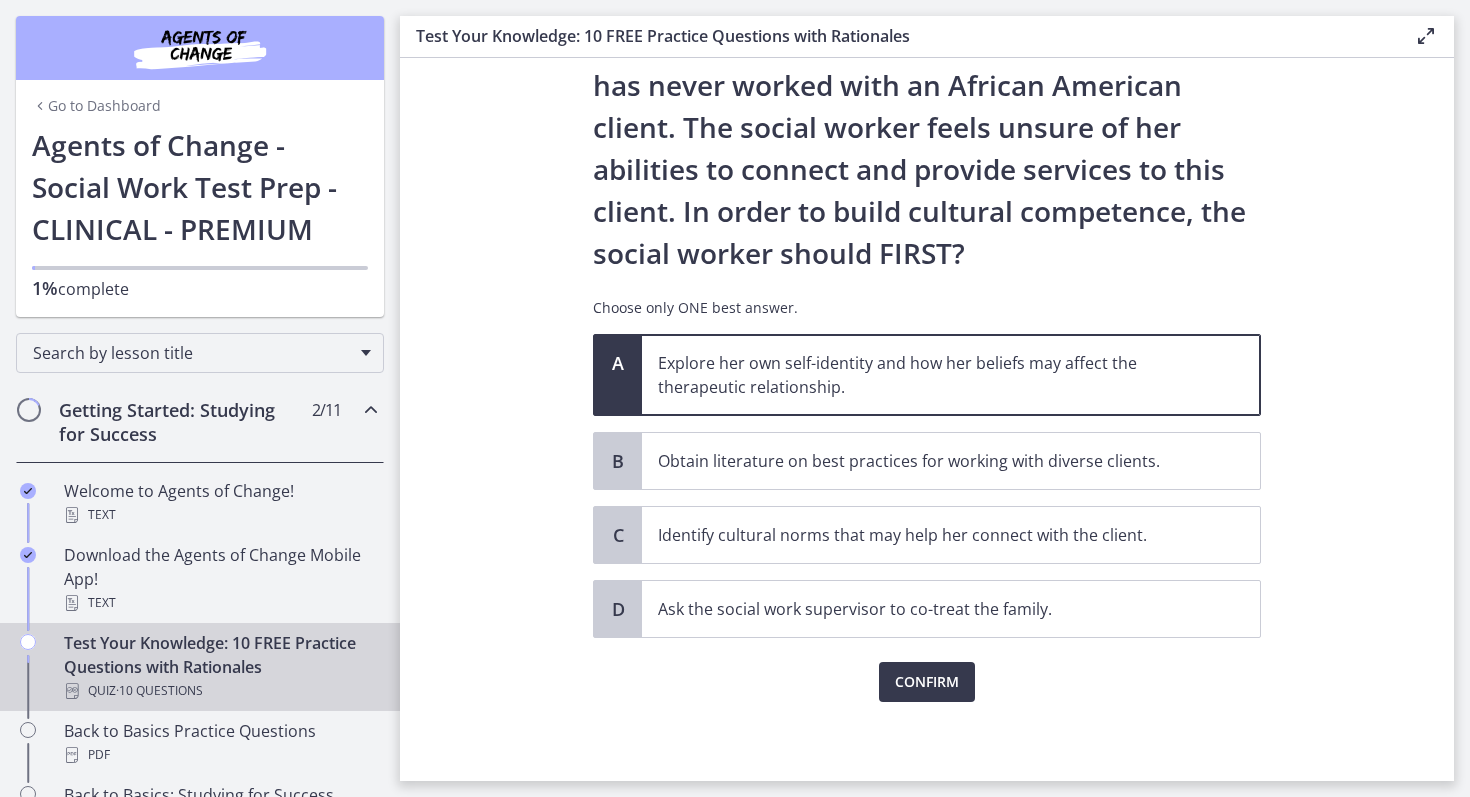 scroll, scrollTop: 227, scrollLeft: 0, axis: vertical 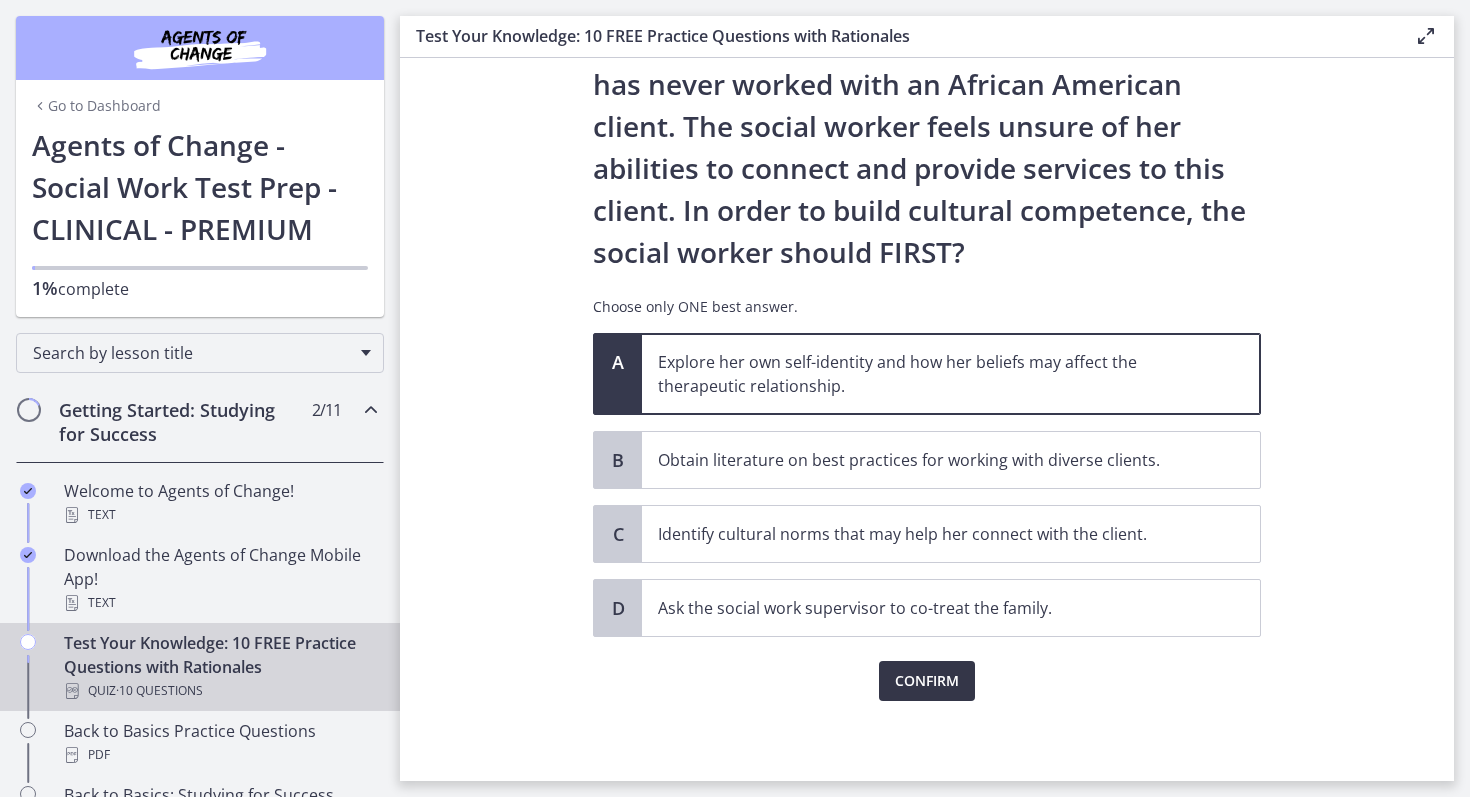 click on "Confirm" at bounding box center [927, 681] 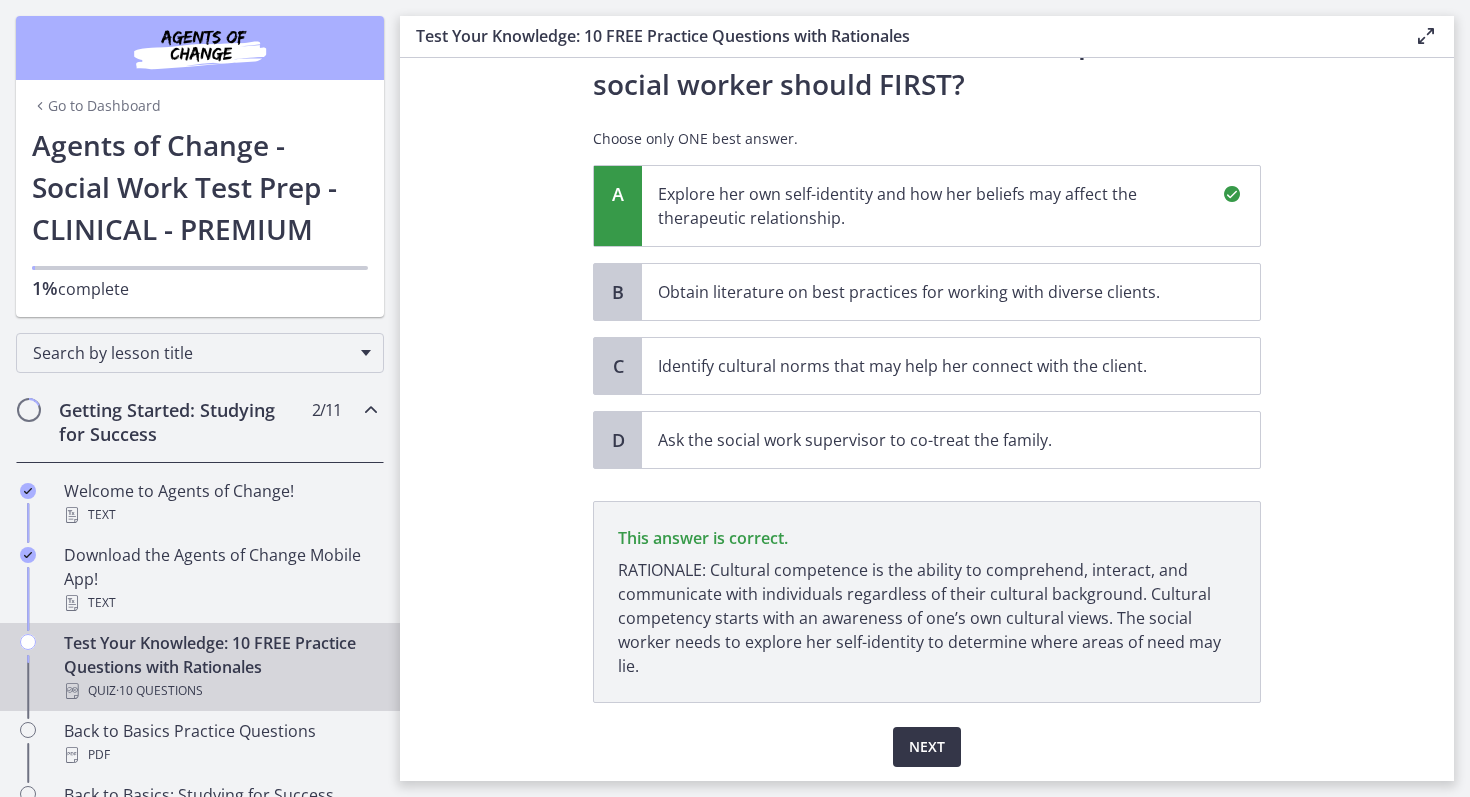 scroll, scrollTop: 461, scrollLeft: 0, axis: vertical 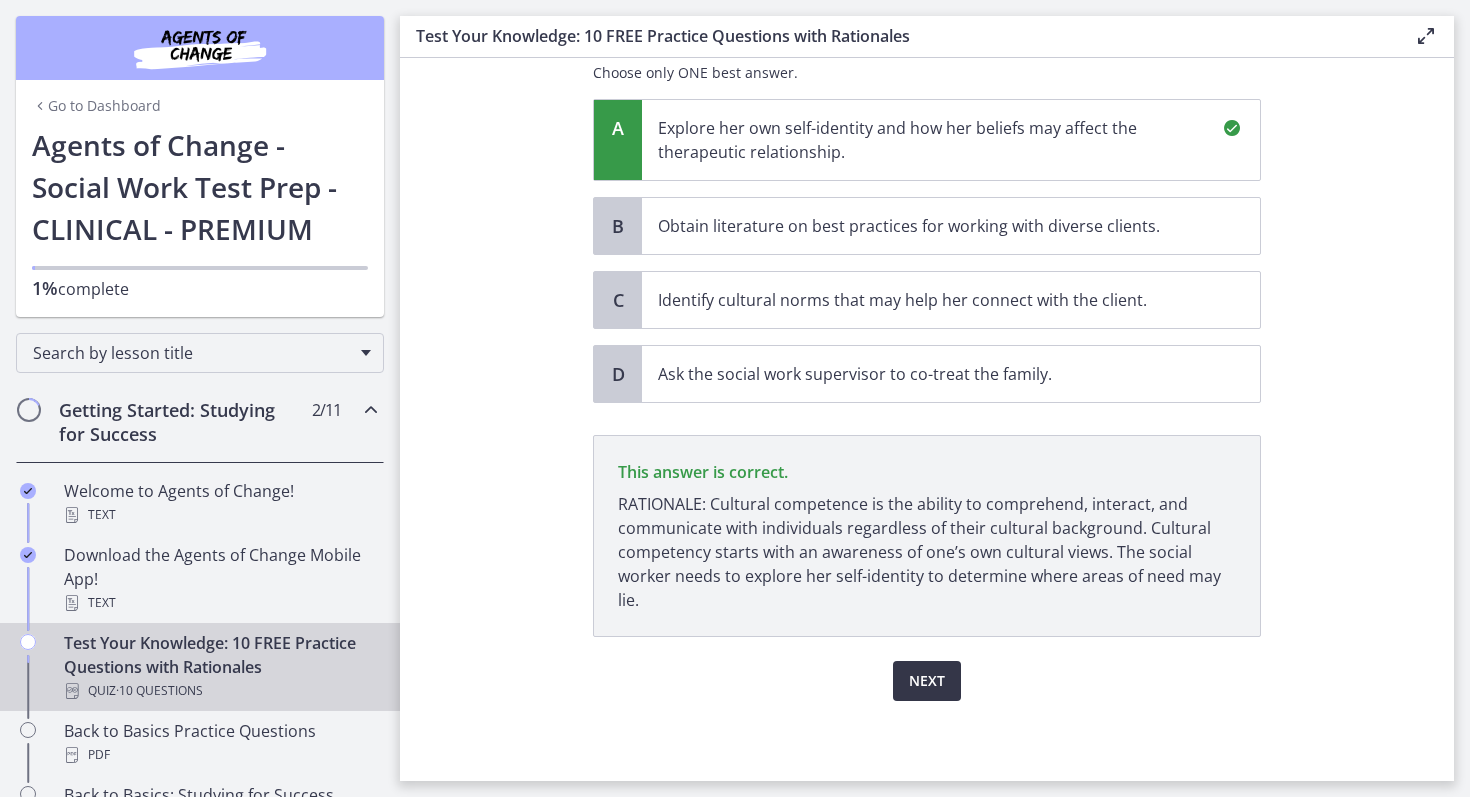 click on "Next" at bounding box center (927, 681) 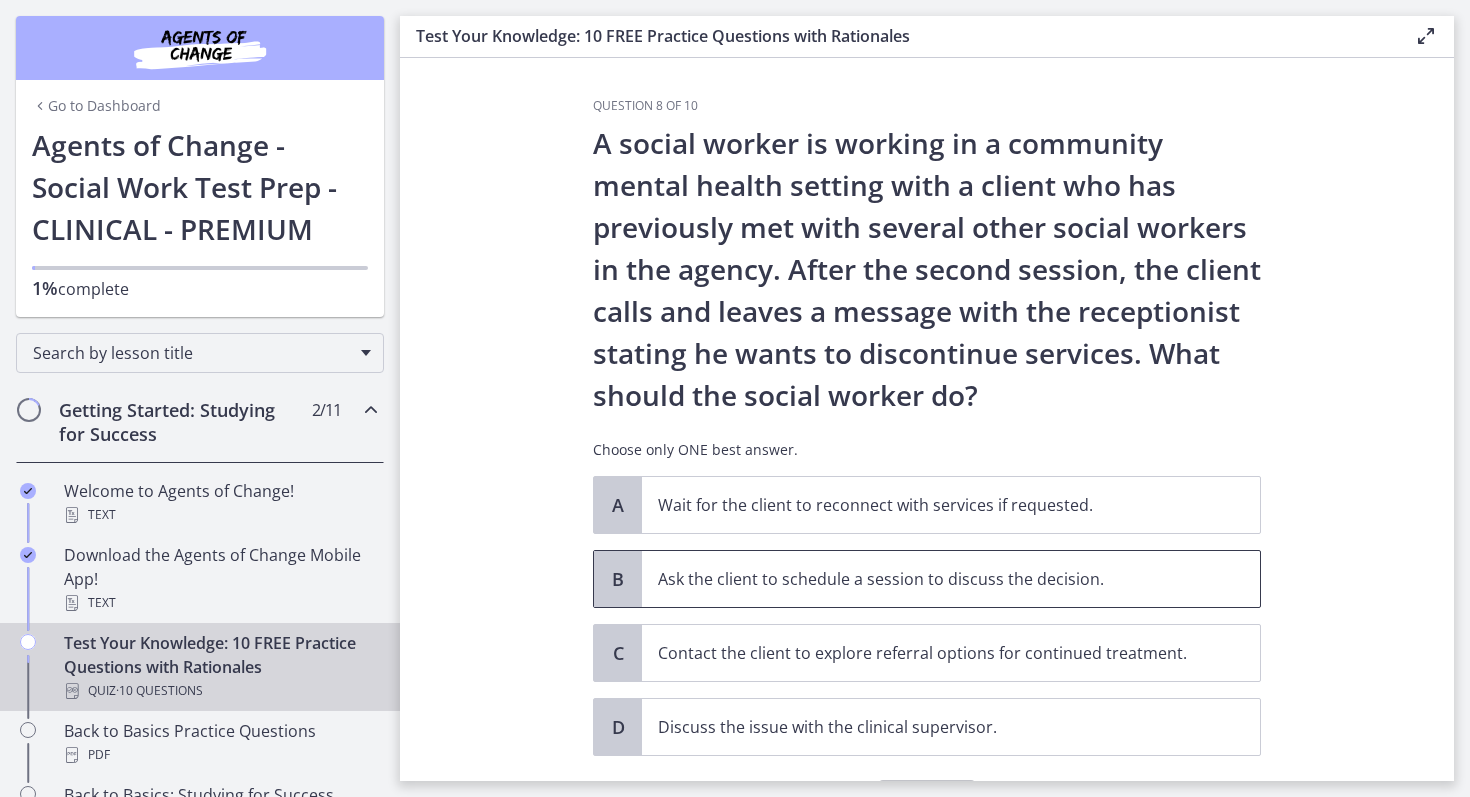 click on "Ask the client to schedule a session to discuss the decision." at bounding box center [951, 579] 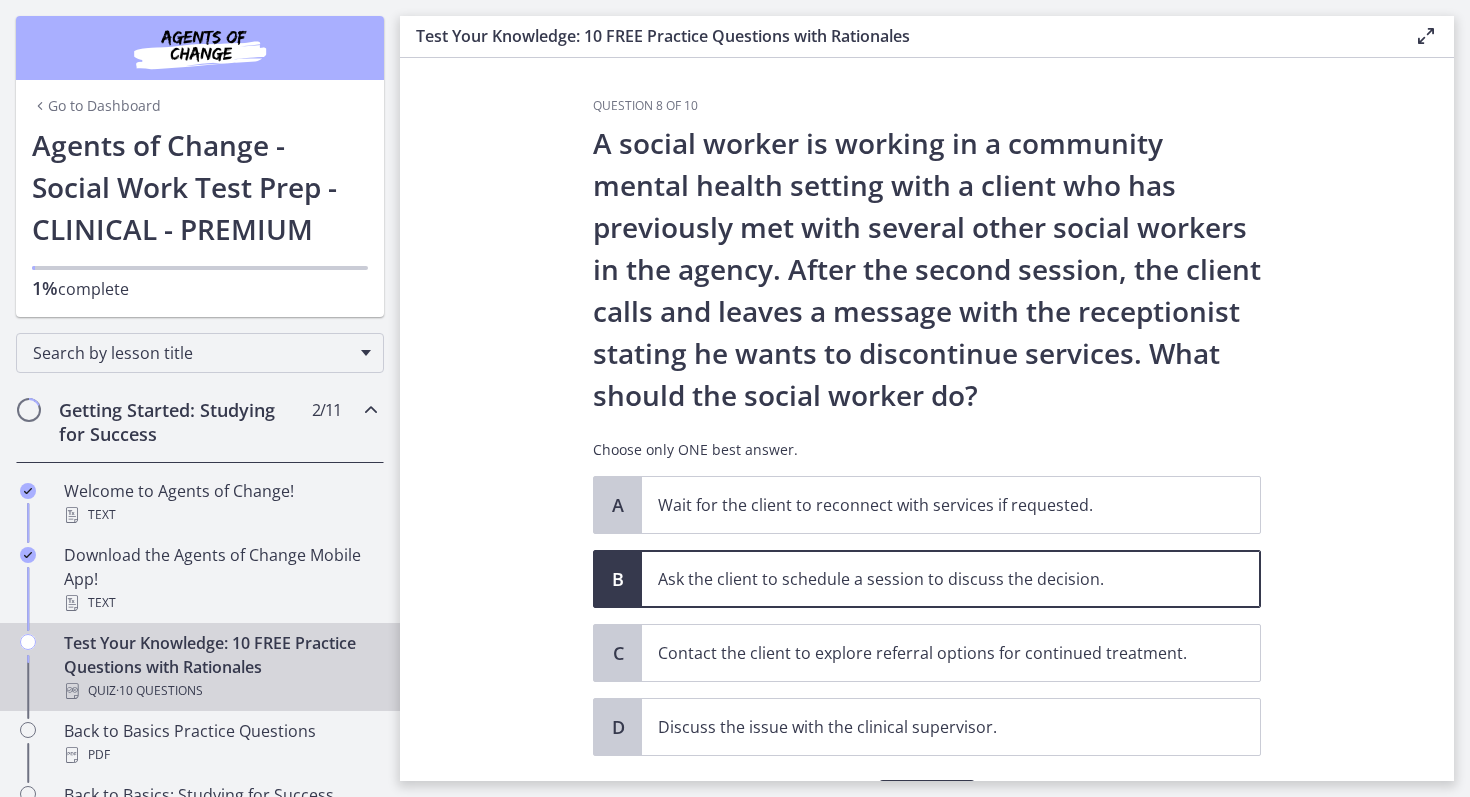 click on "Question   8   of   10
A social worker is working in a community mental health setting with a client who has previously met with several other social workers in the agency. After the second session, the client calls and leaves a message with the receptionist stating he wants to discontinue services. What should the social worker do?
Choose only ONE best answer.
A
Wait for the client to reconnect with services if requested.
B
Ask the client to schedule a session to discuss the decision.
C
Contact the client to explore referral options for continued treatment.
D
Discuss the issue with the clinical supervisor." at bounding box center (927, 419) 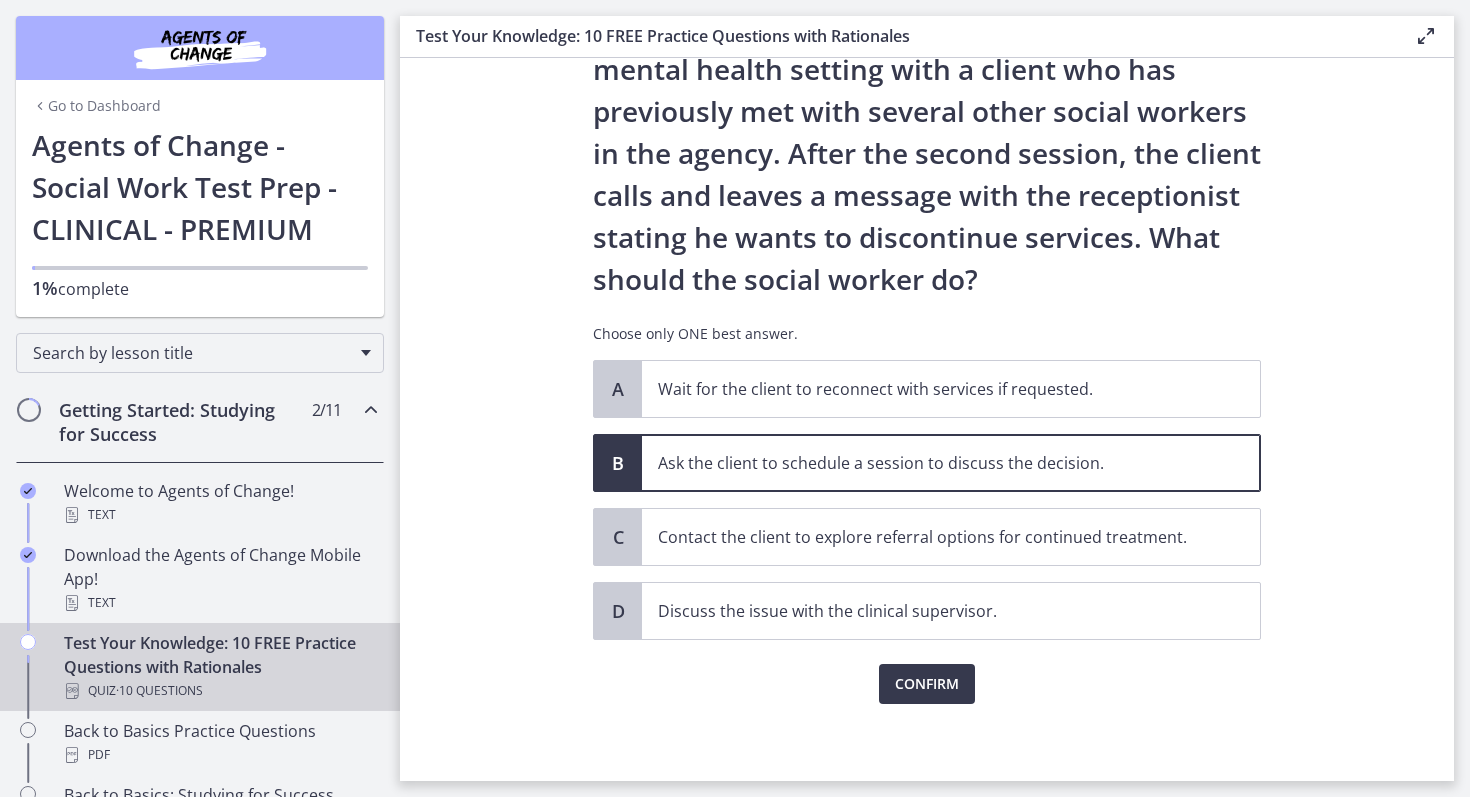 scroll, scrollTop: 119, scrollLeft: 0, axis: vertical 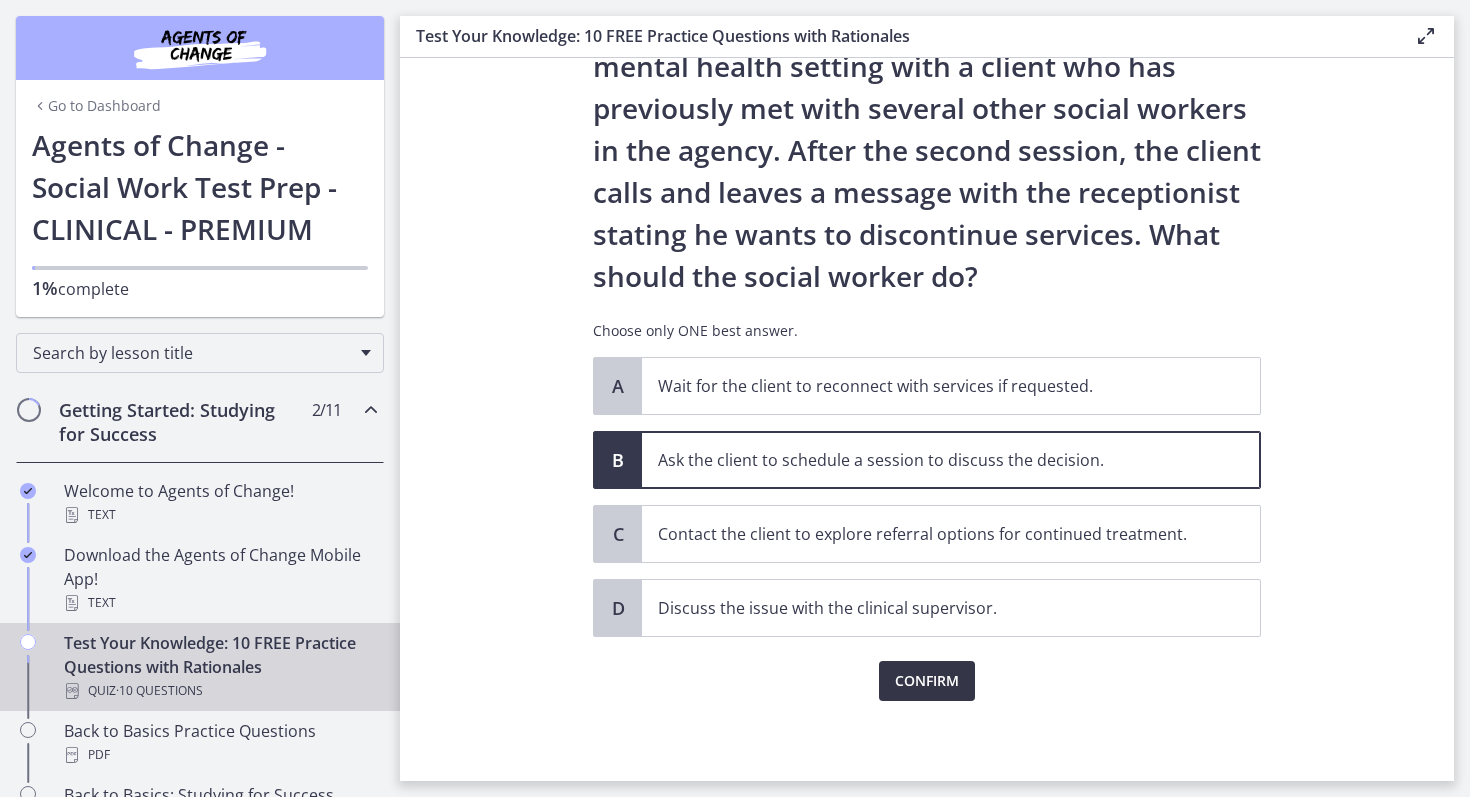 click on "Confirm" at bounding box center (927, 681) 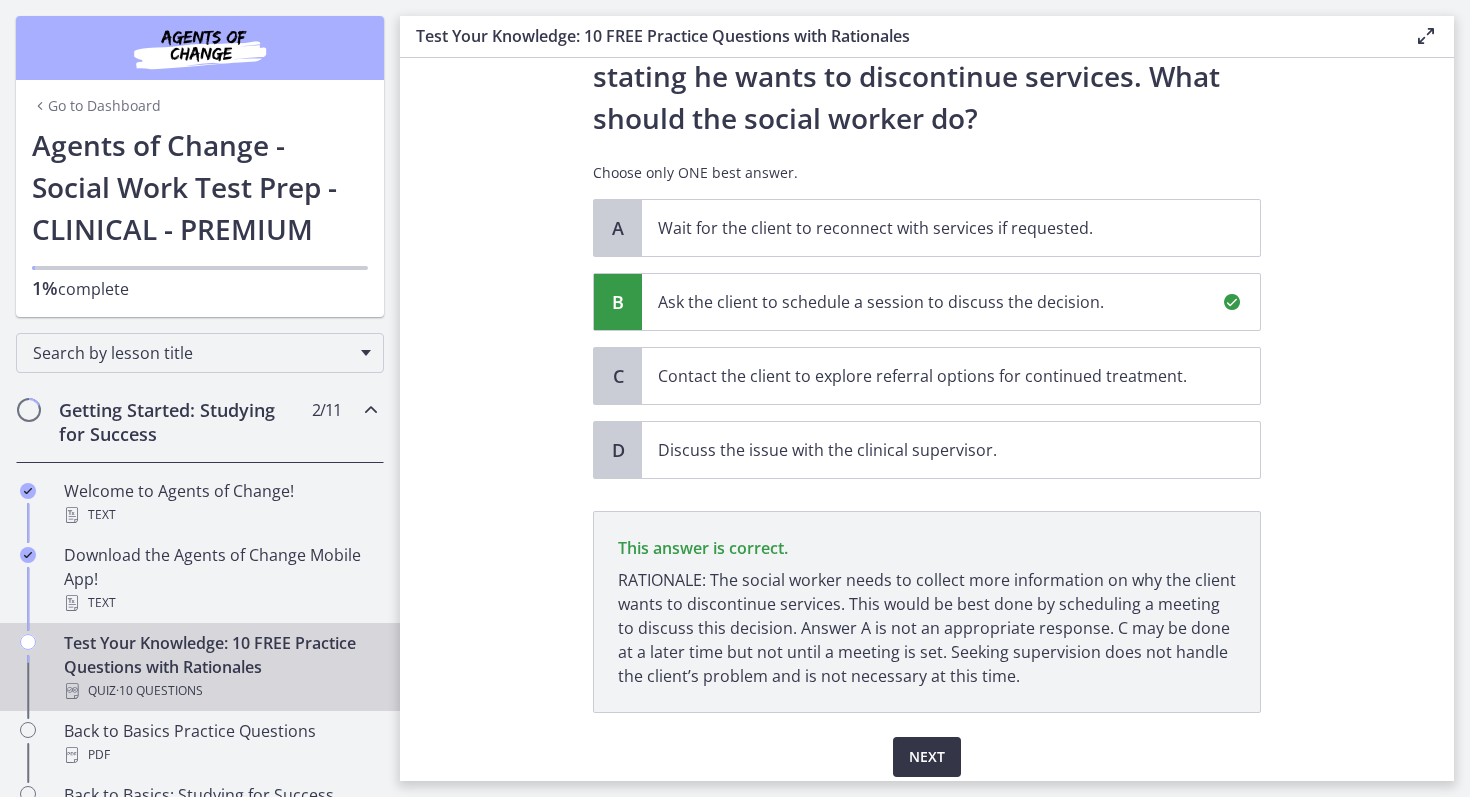 scroll, scrollTop: 353, scrollLeft: 0, axis: vertical 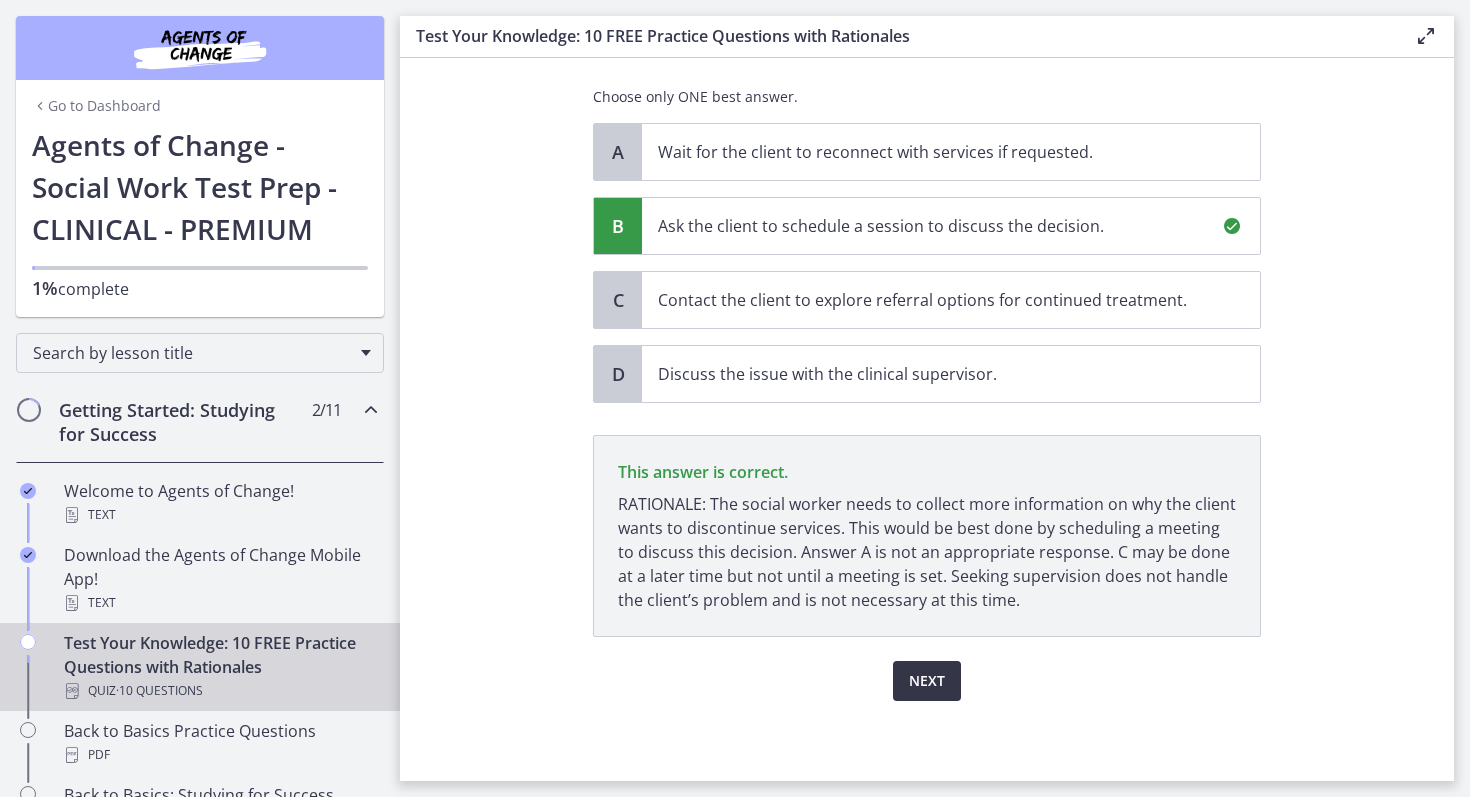 click on "Next" at bounding box center [927, 681] 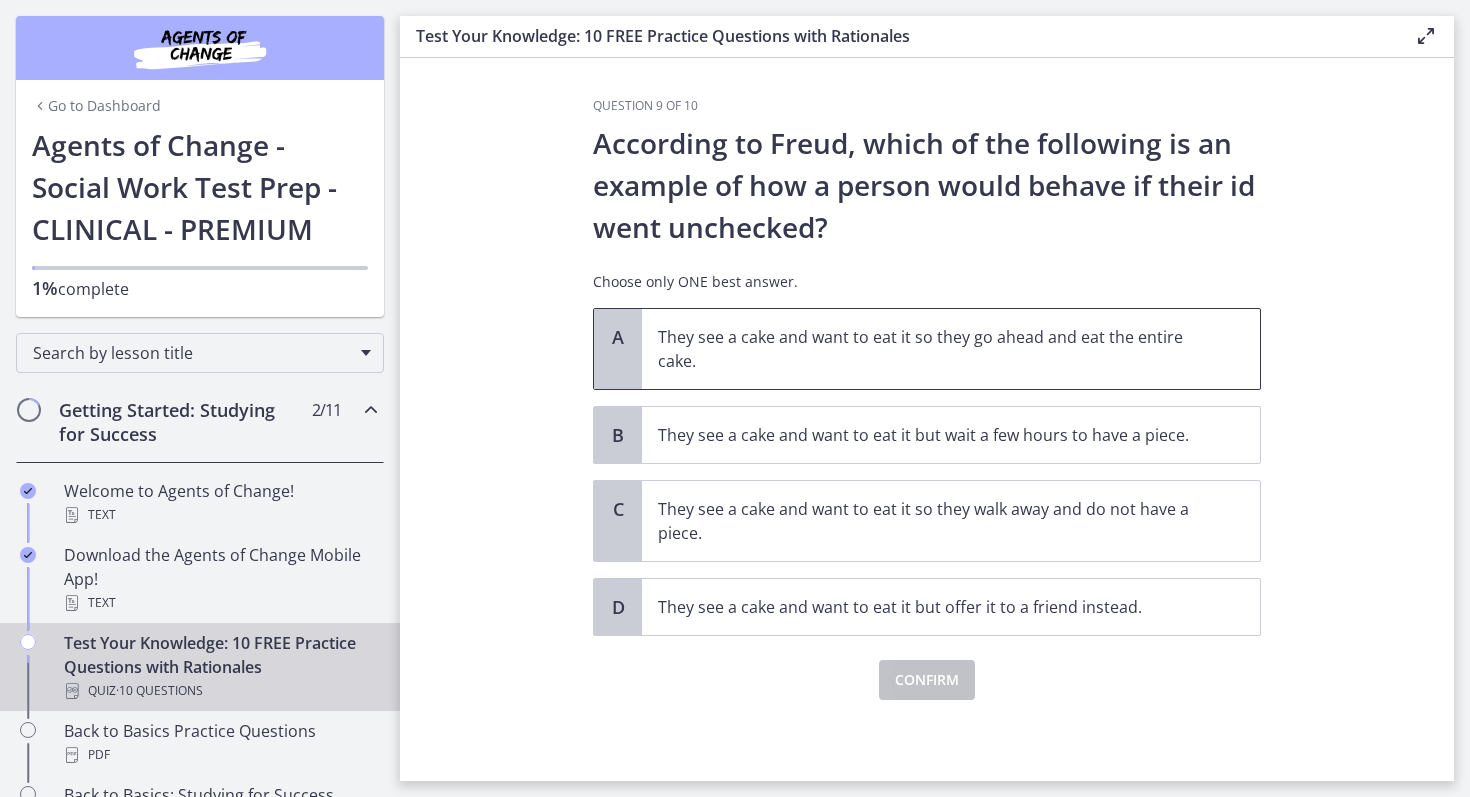 click on "They see a cake and want to eat it so they go ahead and eat the entire cake." at bounding box center (931, 349) 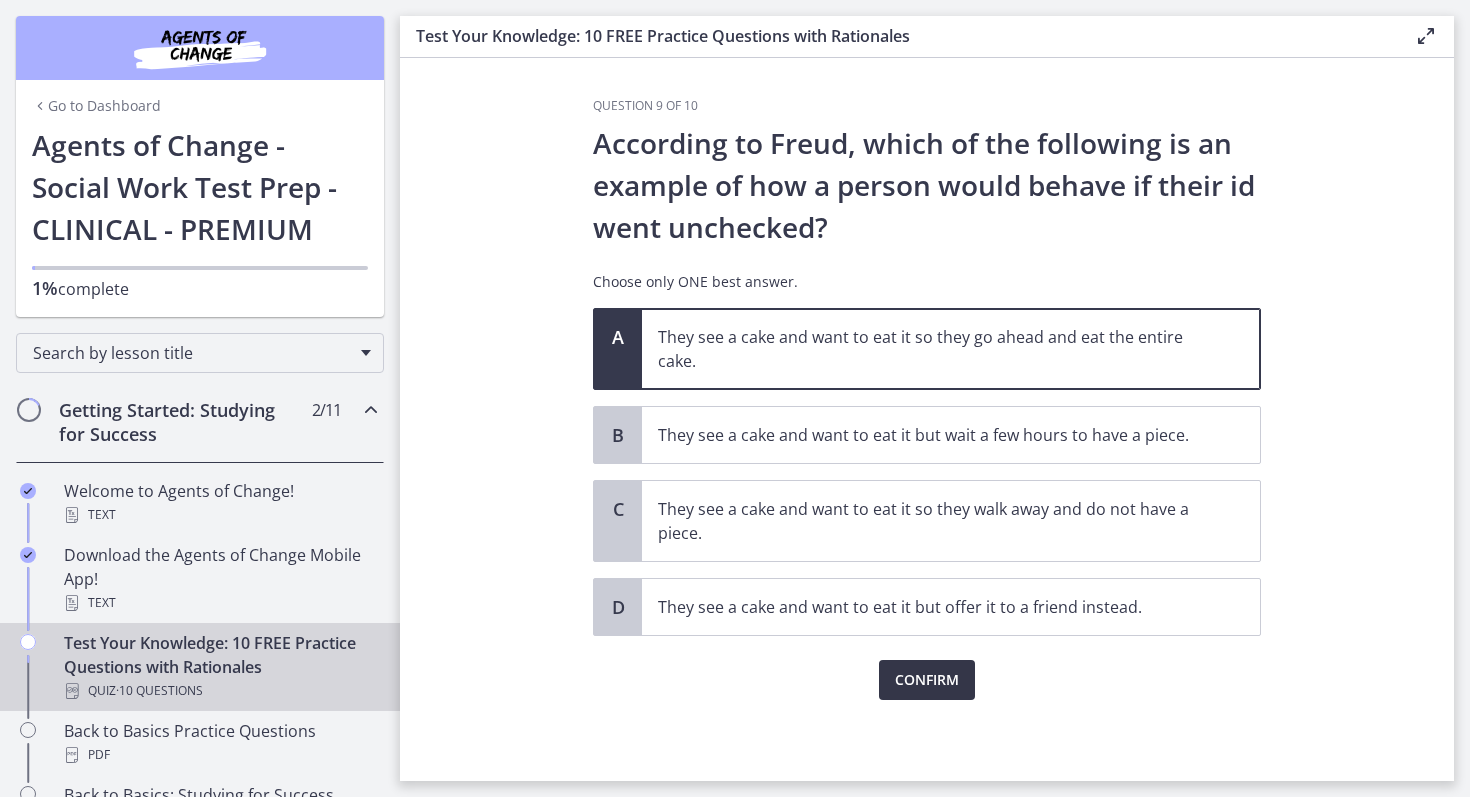 click on "Confirm" at bounding box center (927, 680) 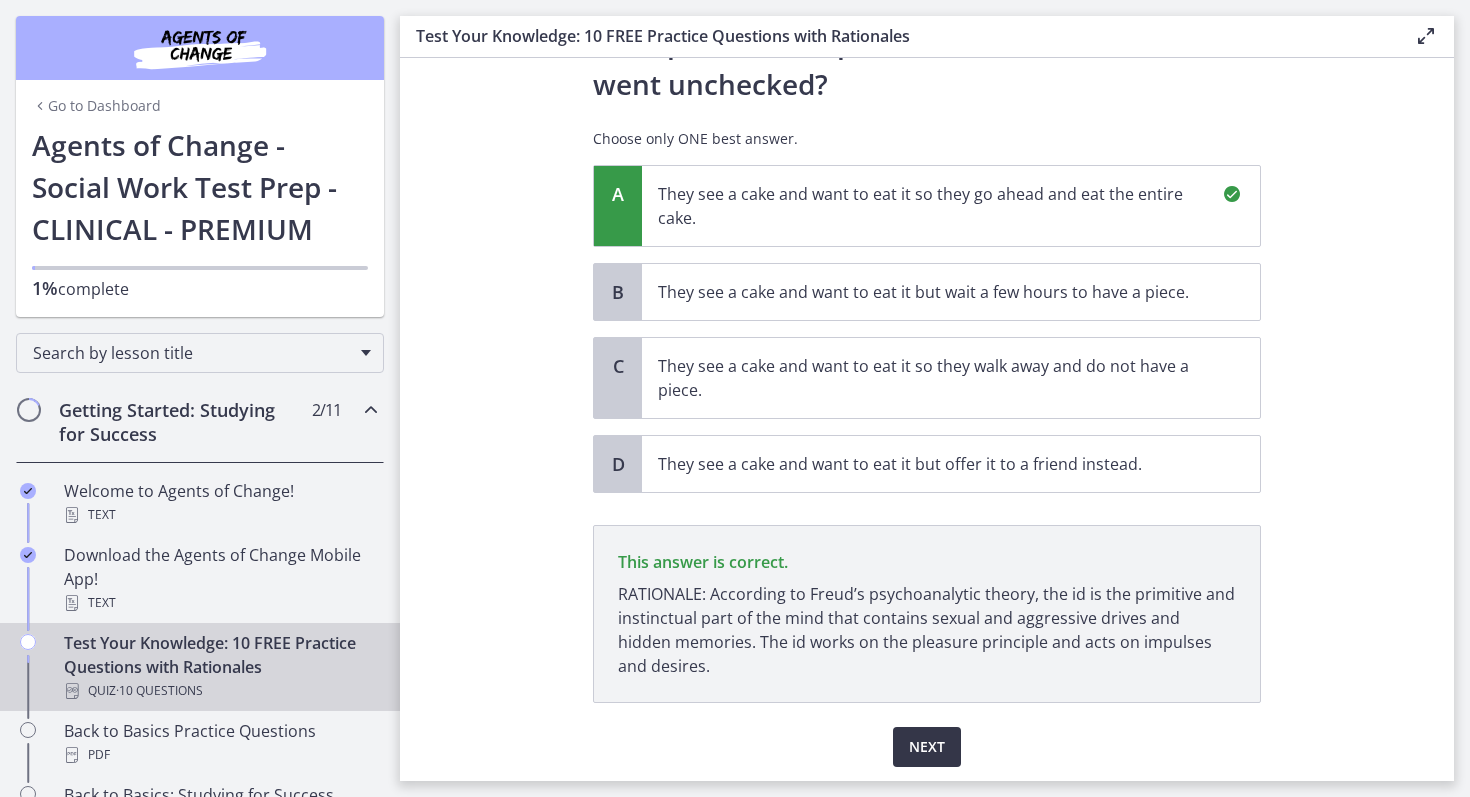 scroll, scrollTop: 209, scrollLeft: 0, axis: vertical 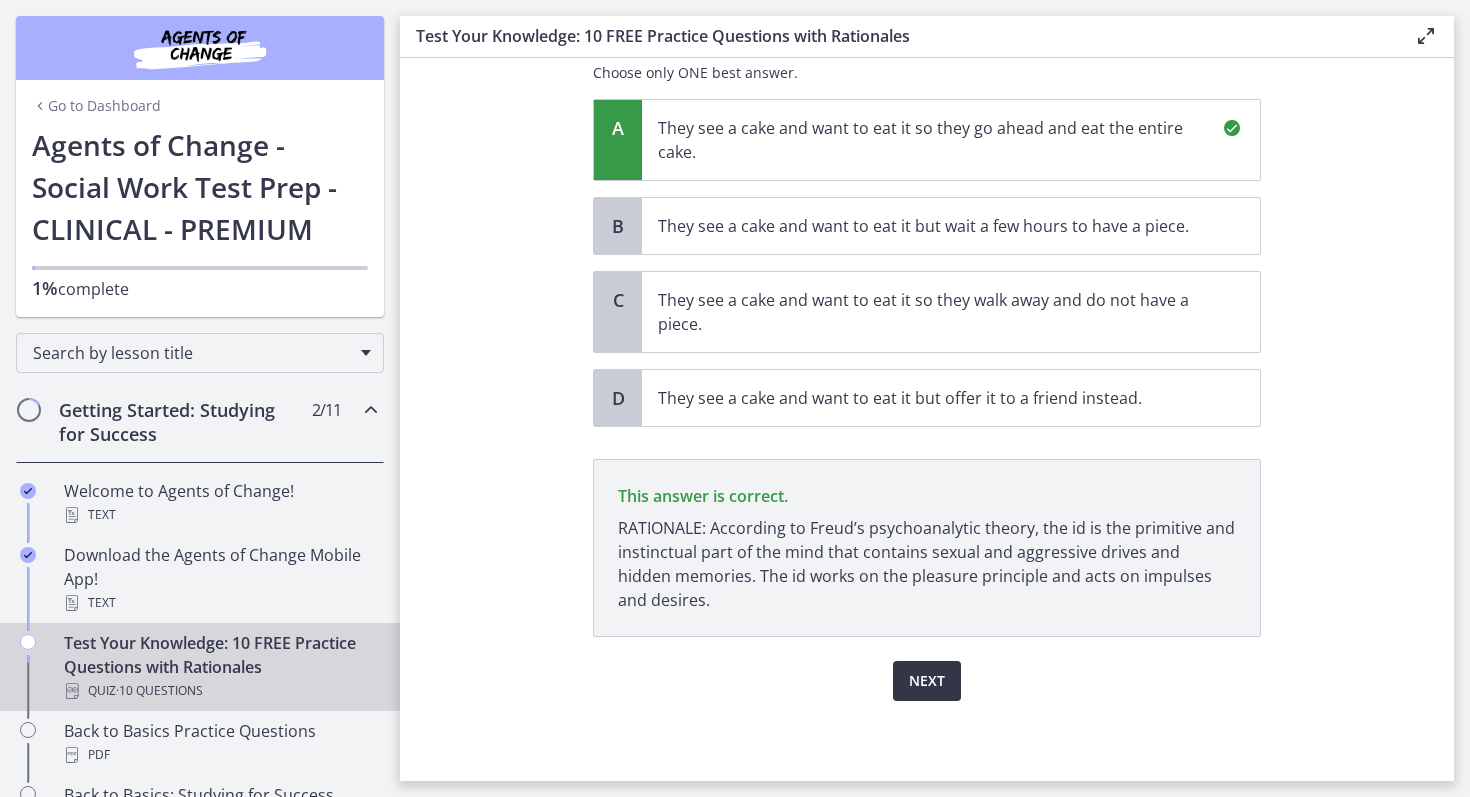 click on "Next" at bounding box center (927, 681) 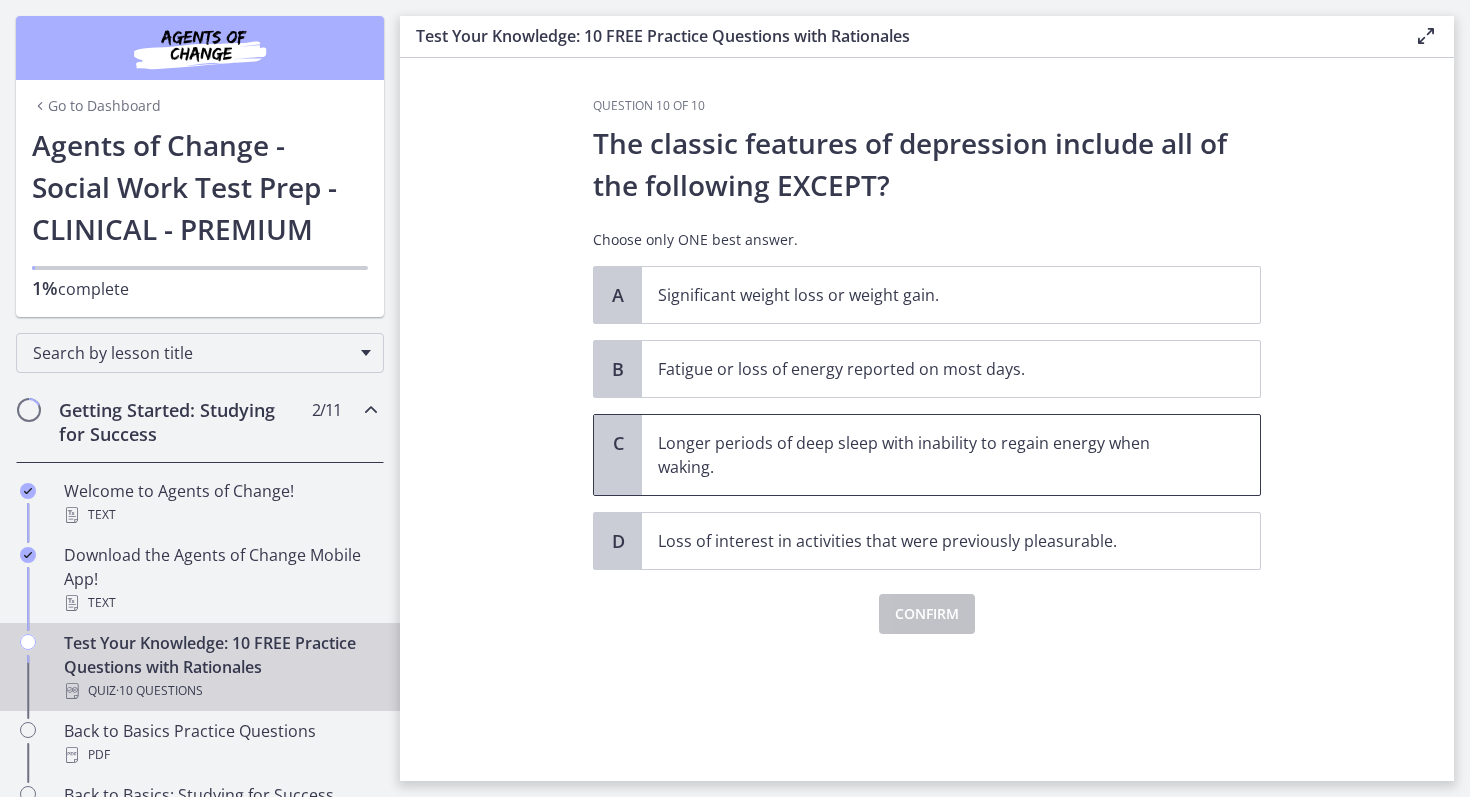 click on "Longer periods of deep sleep with inability to regain energy when waking." at bounding box center (931, 455) 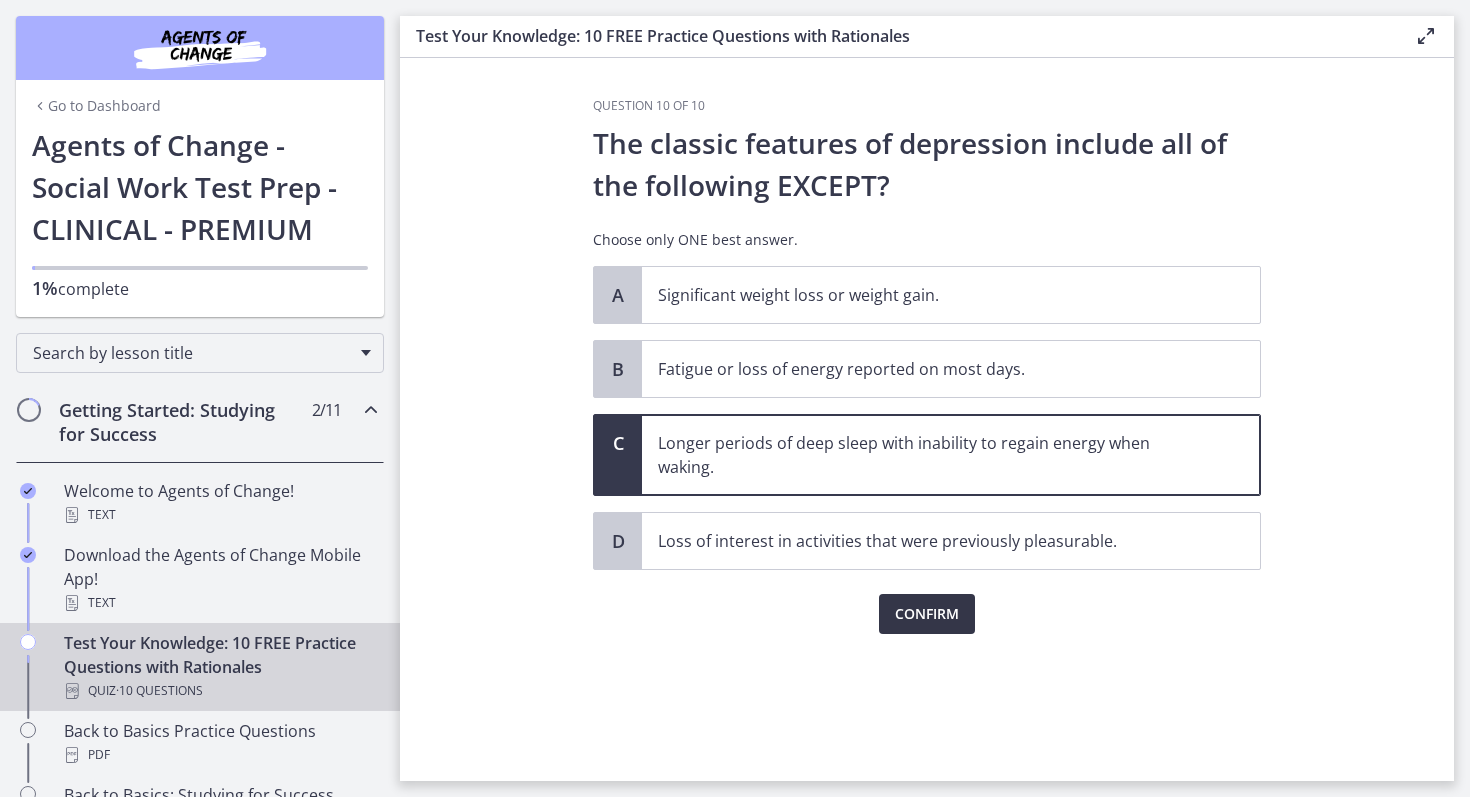 click on "Confirm" at bounding box center (927, 614) 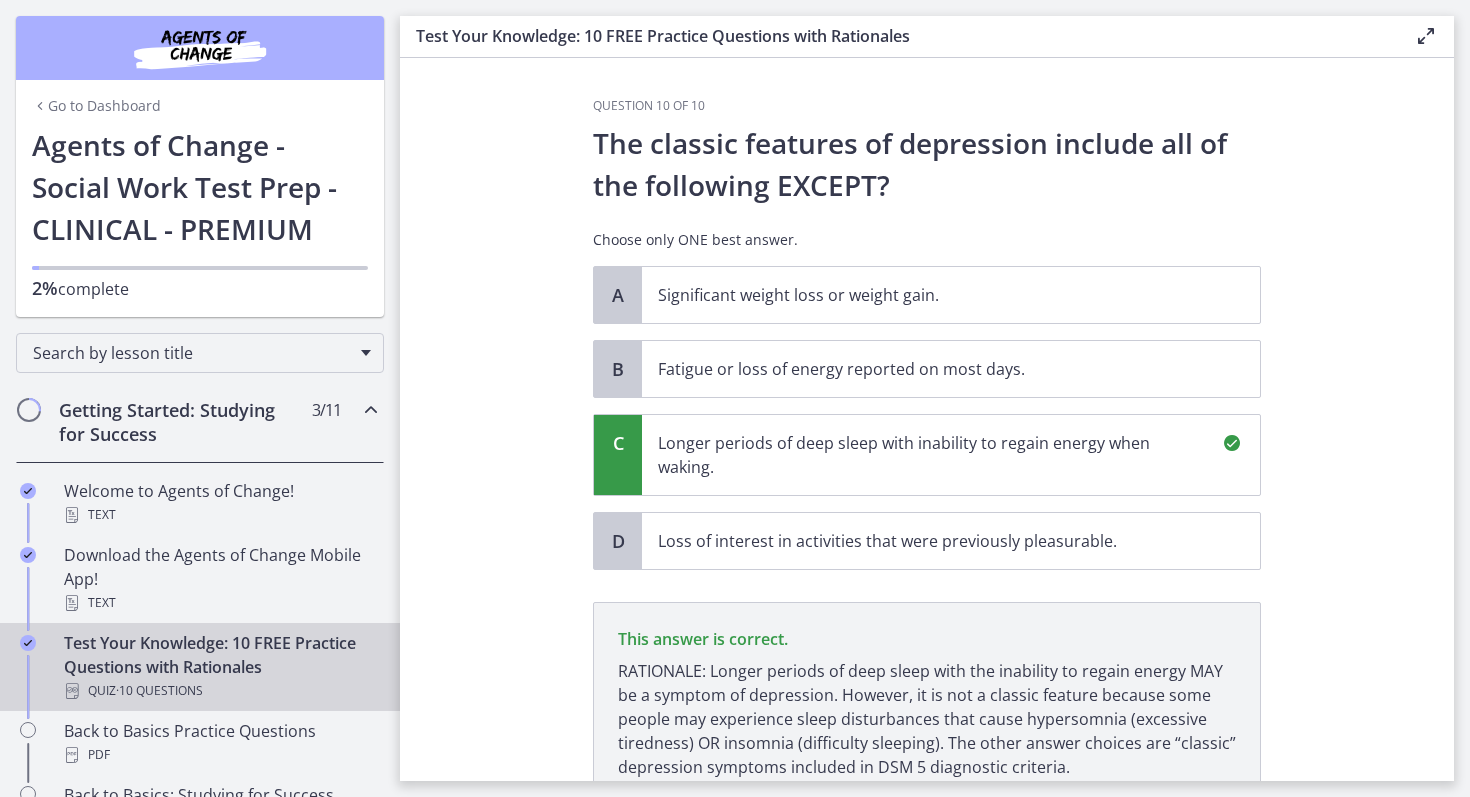 scroll, scrollTop: 167, scrollLeft: 0, axis: vertical 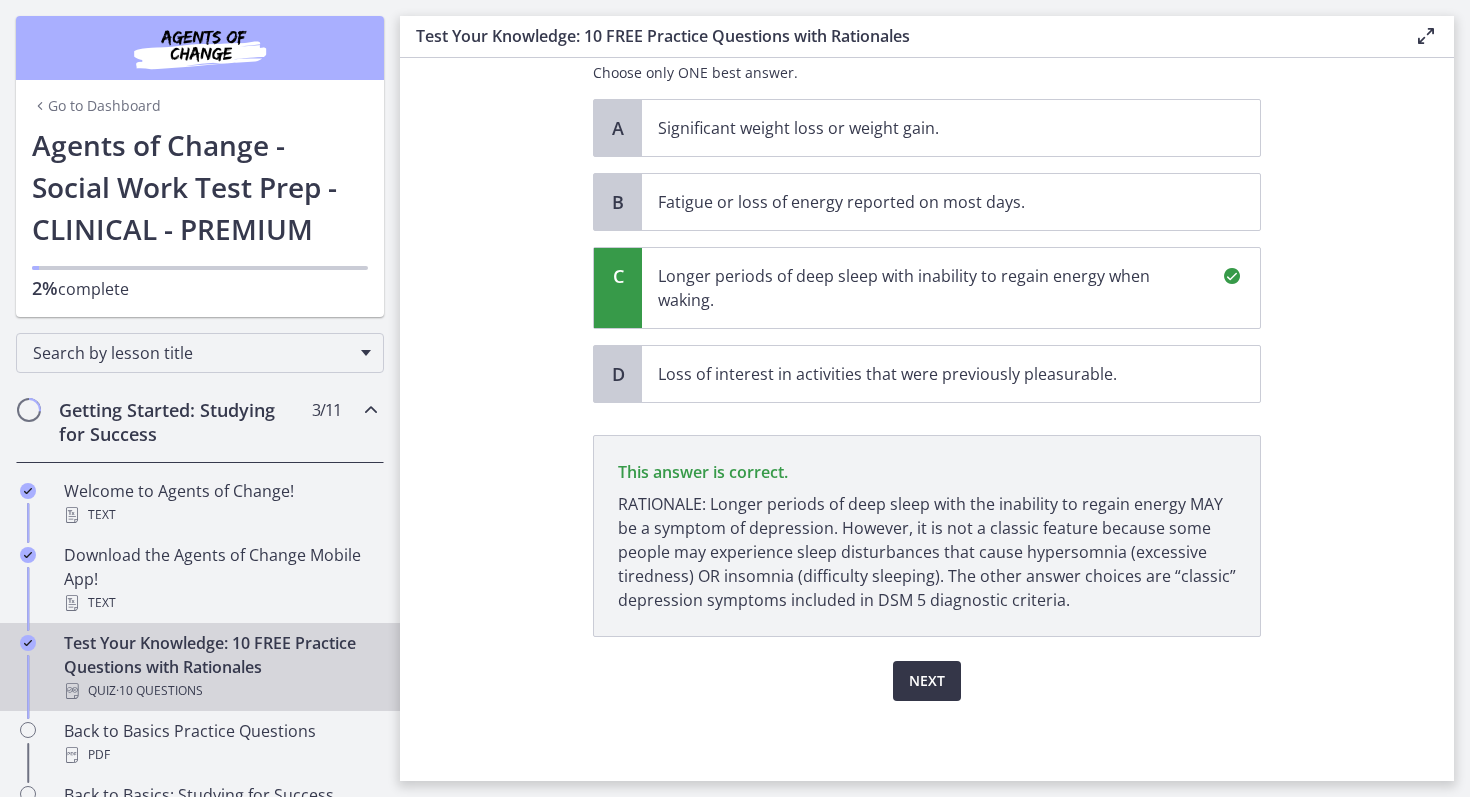 click on "Next" at bounding box center (927, 681) 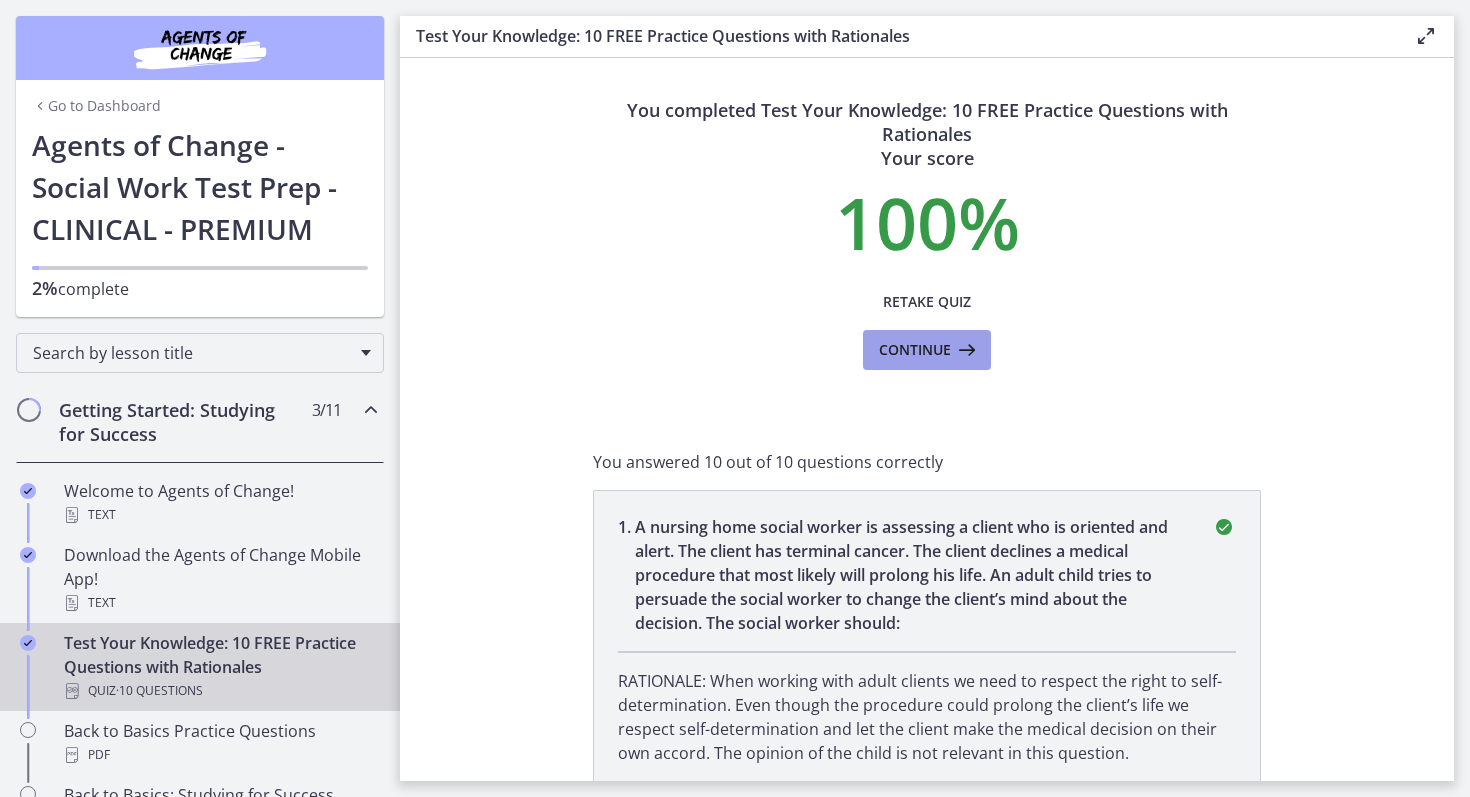 click on "Continue" at bounding box center (915, 350) 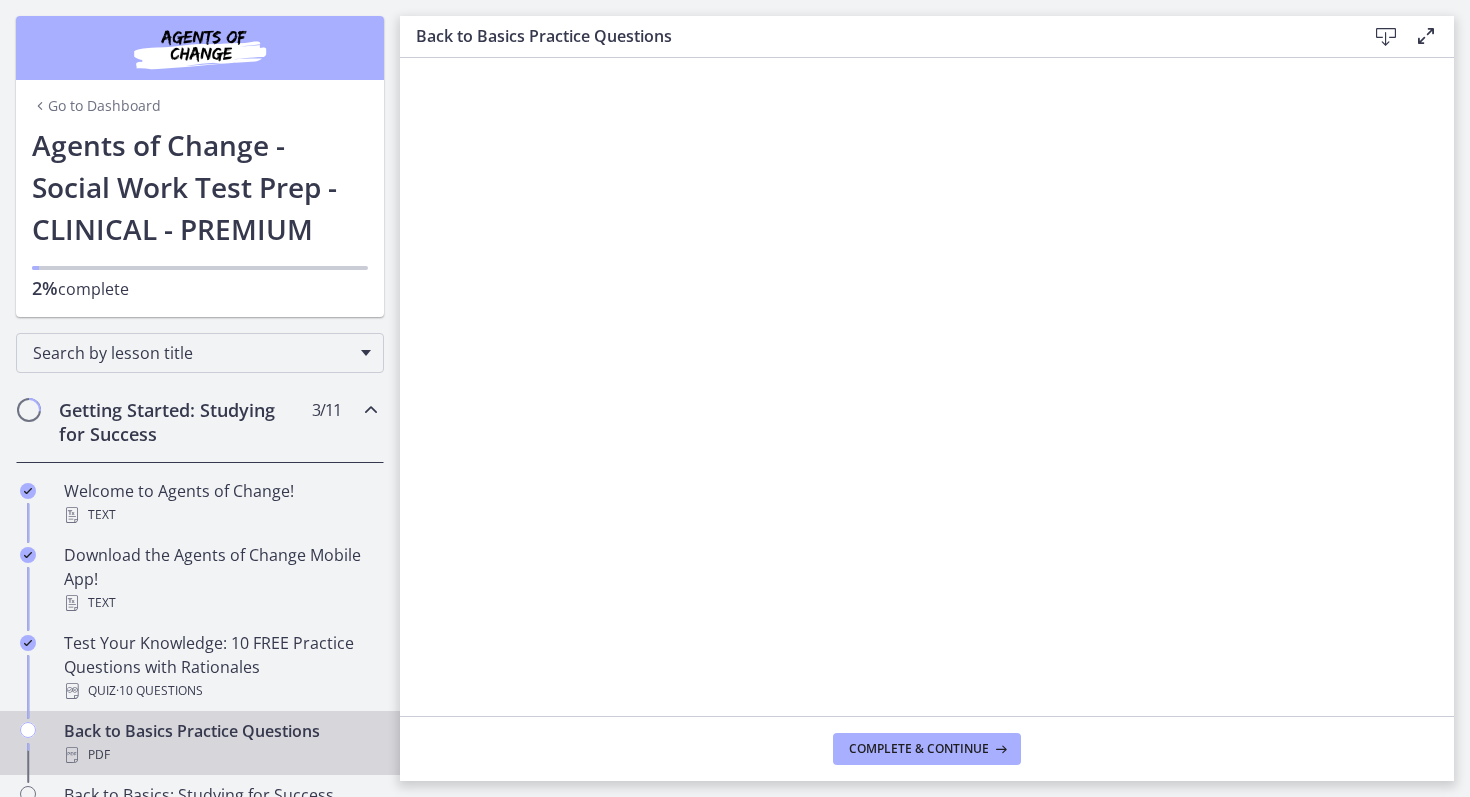 click on "Complete & continue" at bounding box center [927, 748] 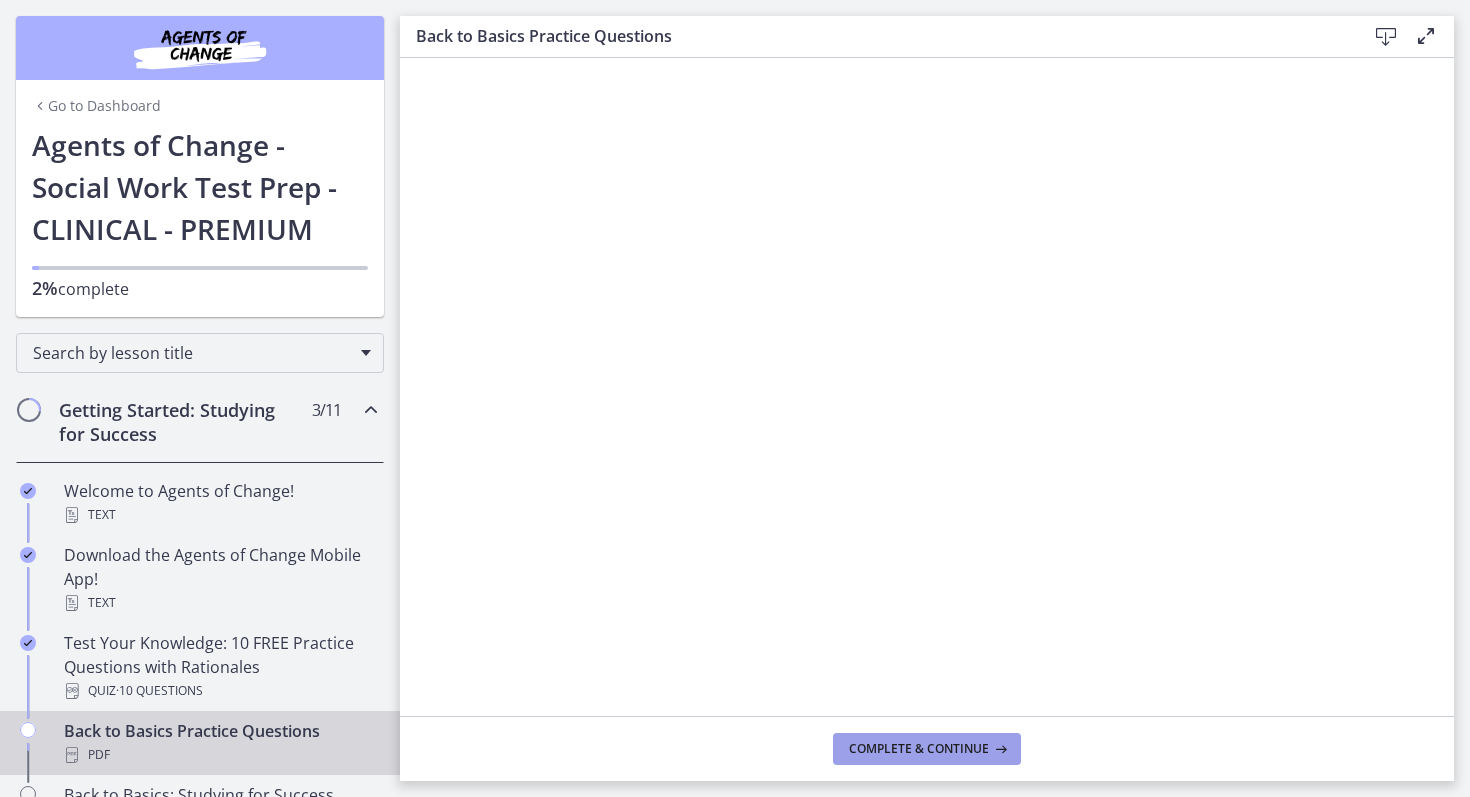 click on "Complete & continue" at bounding box center [927, 749] 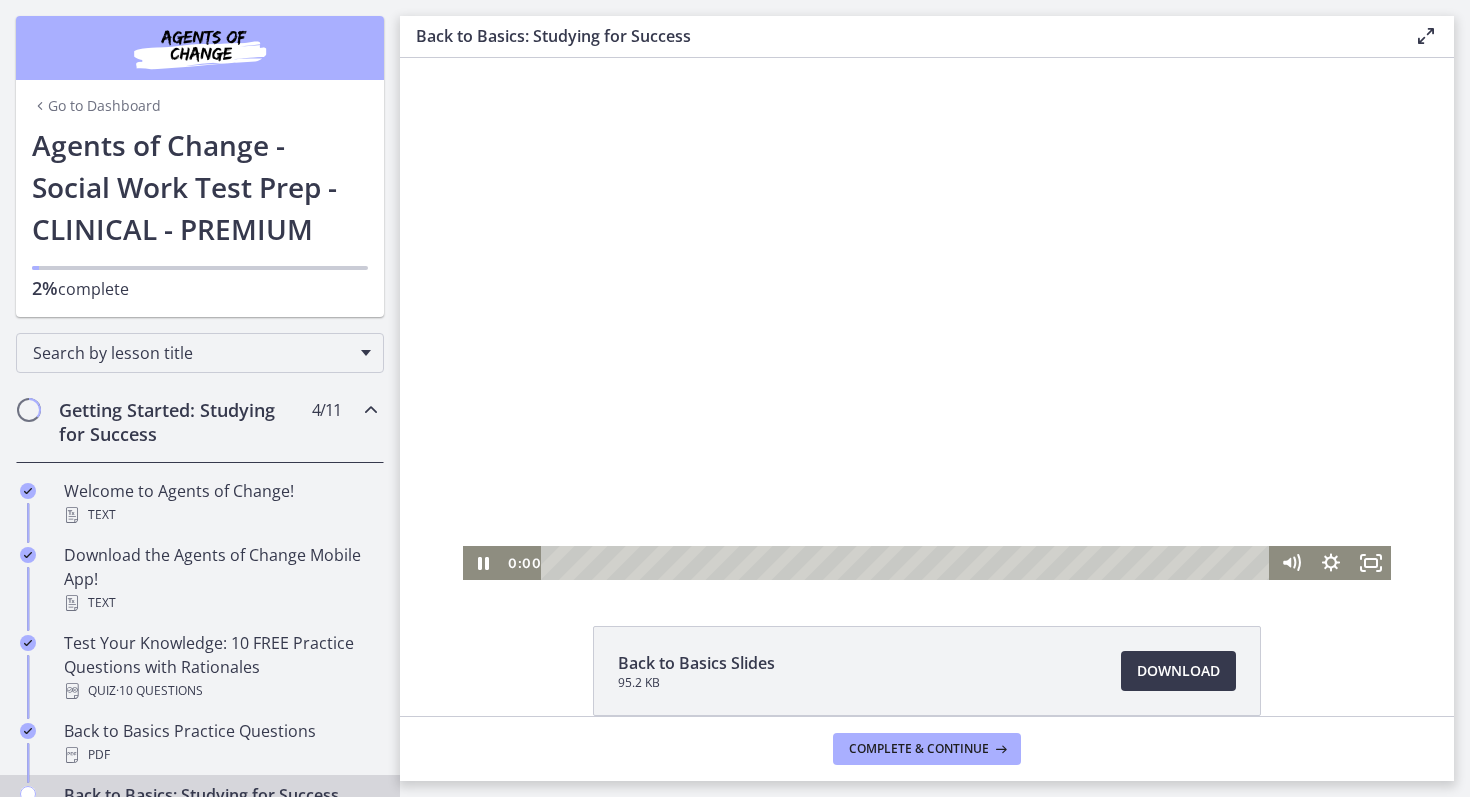 scroll, scrollTop: 0, scrollLeft: 0, axis: both 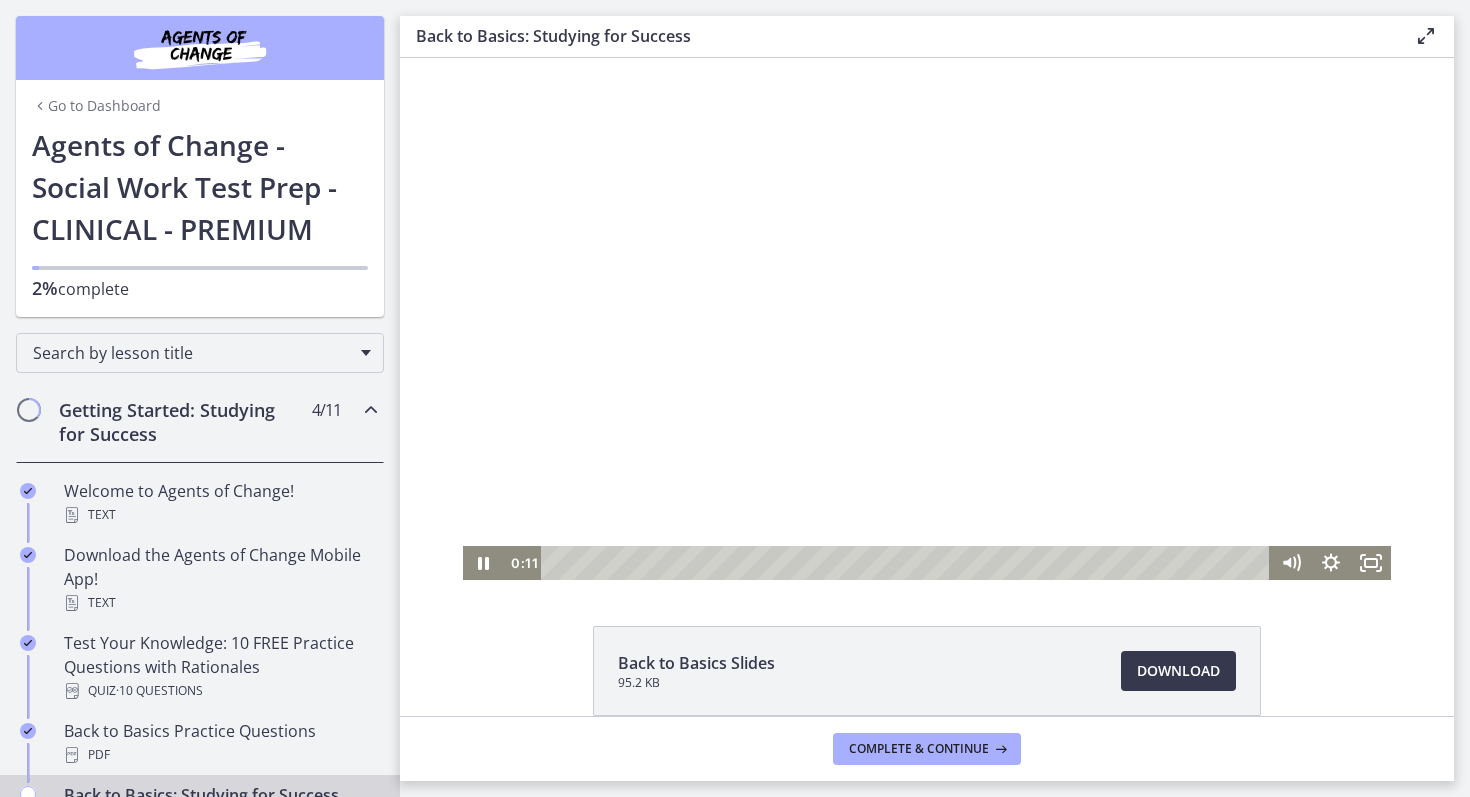 click at bounding box center [927, 319] 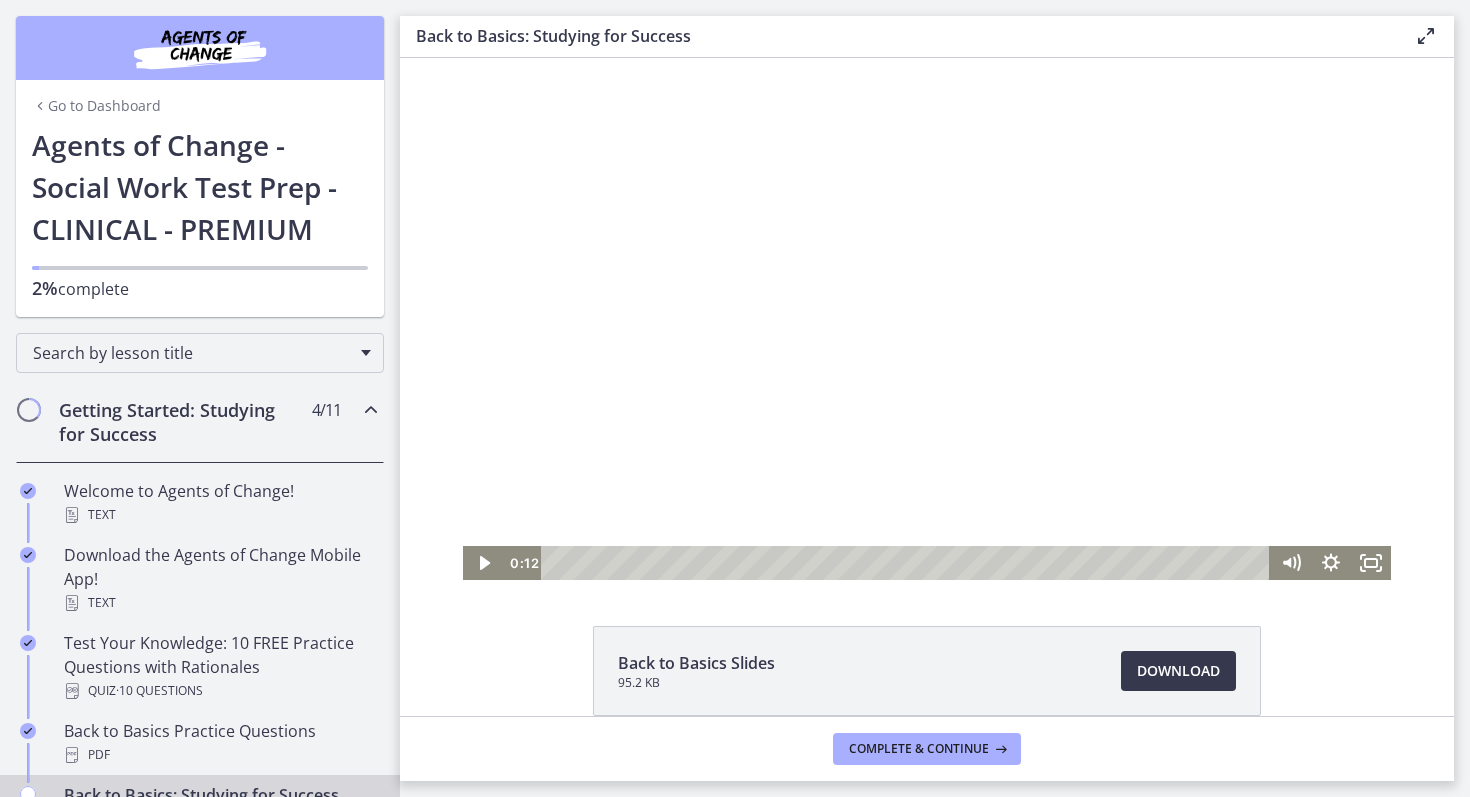 click at bounding box center [927, 319] 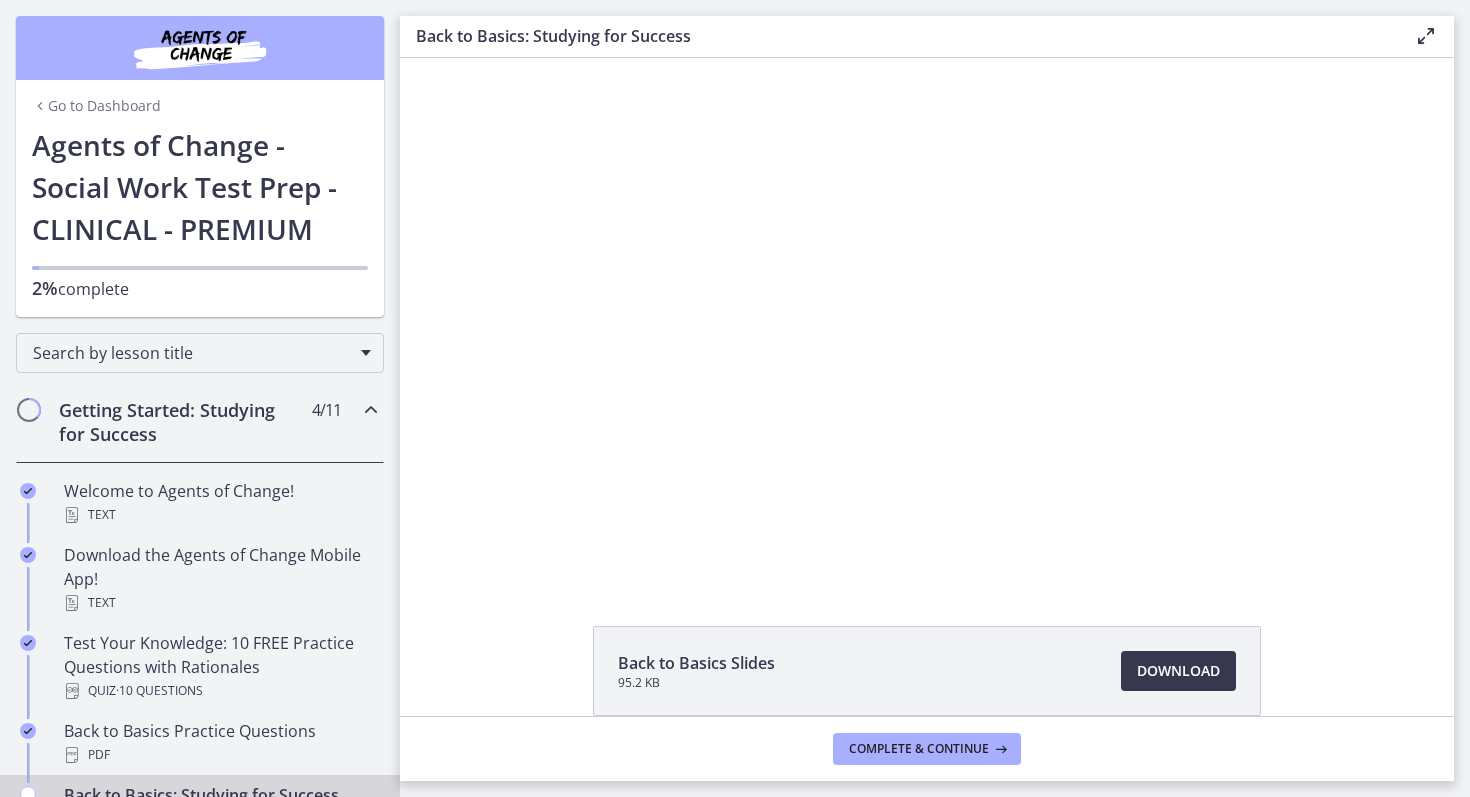 type 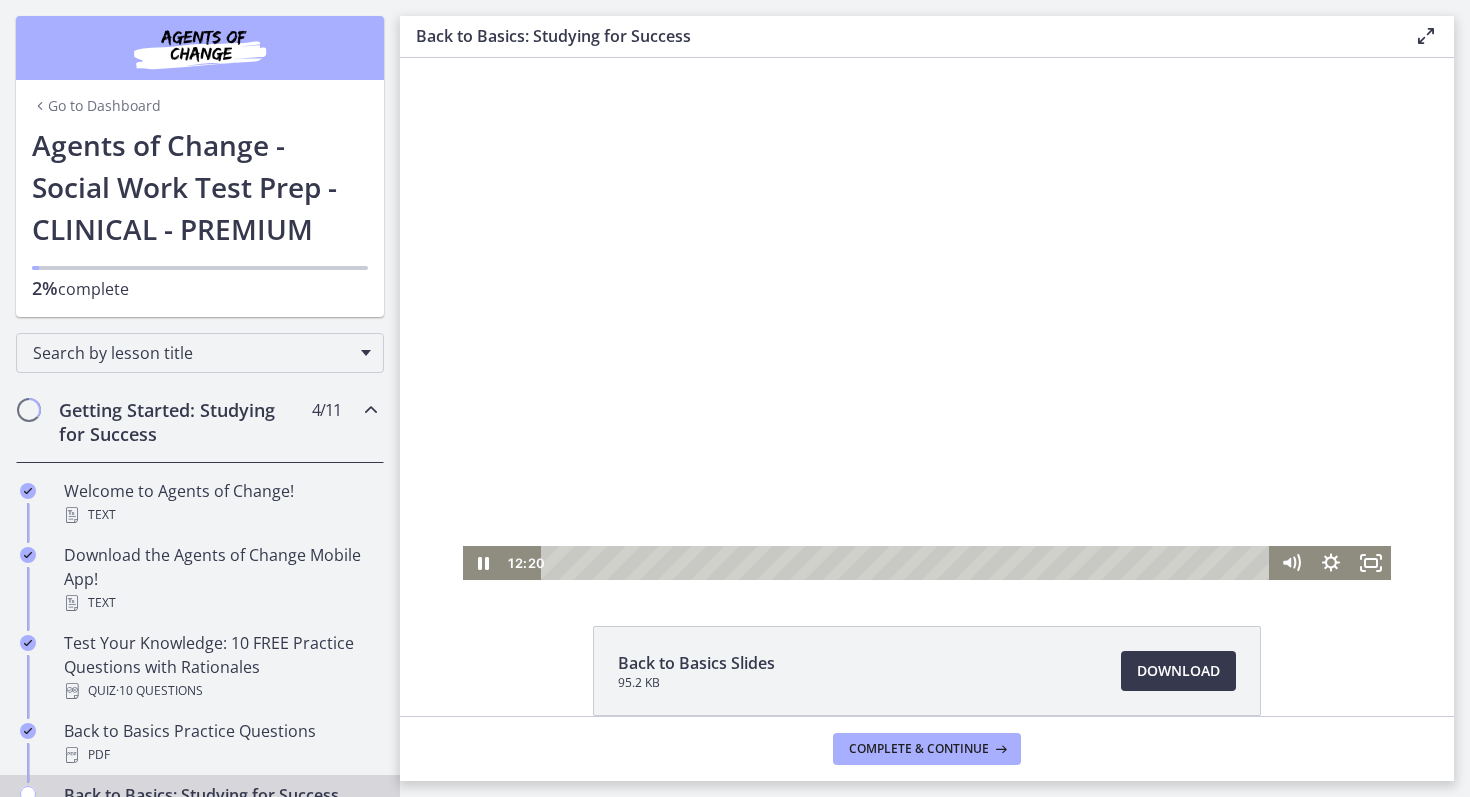 drag, startPoint x: 563, startPoint y: 565, endPoint x: 809, endPoint y: 597, distance: 248.07257 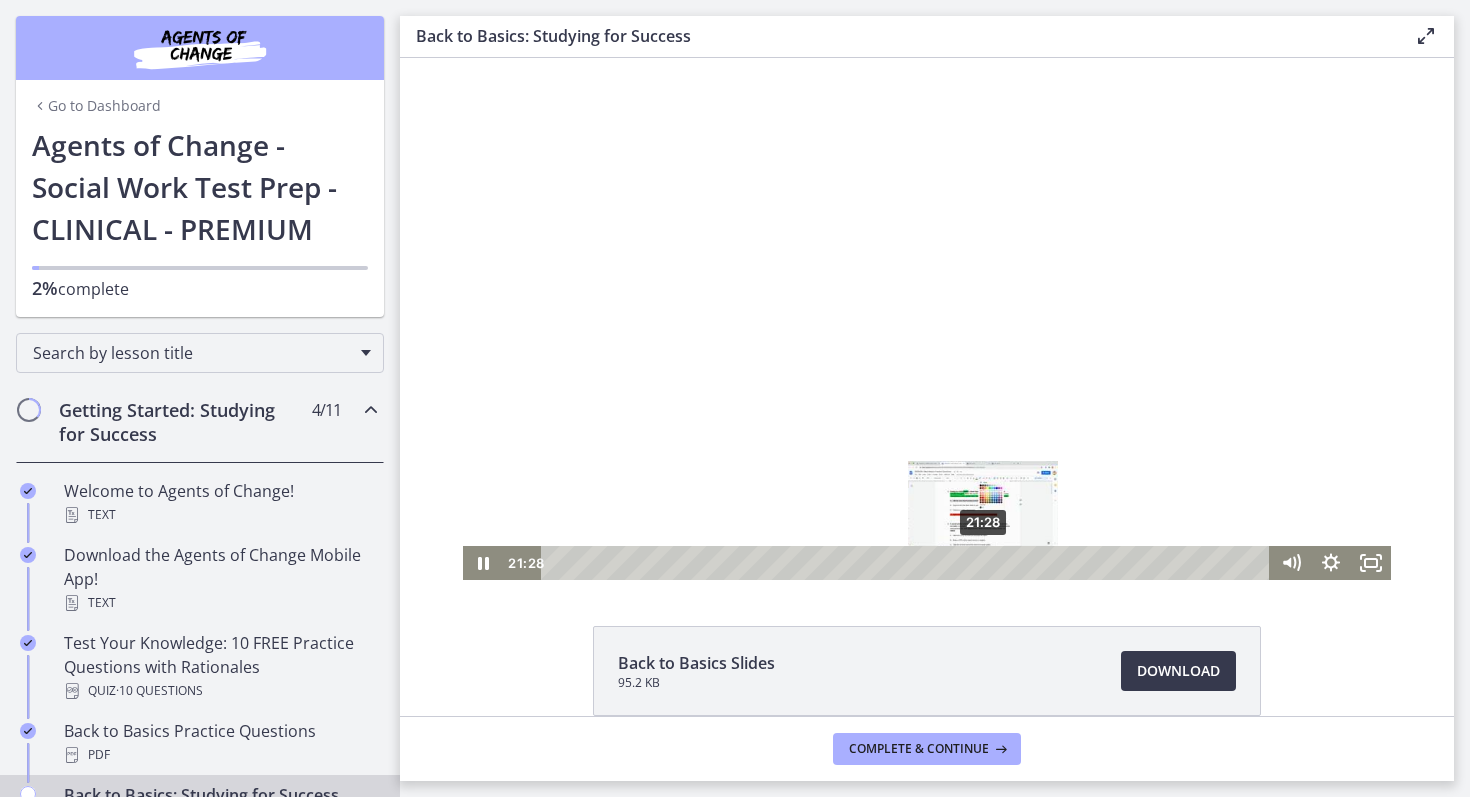 click on "21:28" at bounding box center [908, 563] 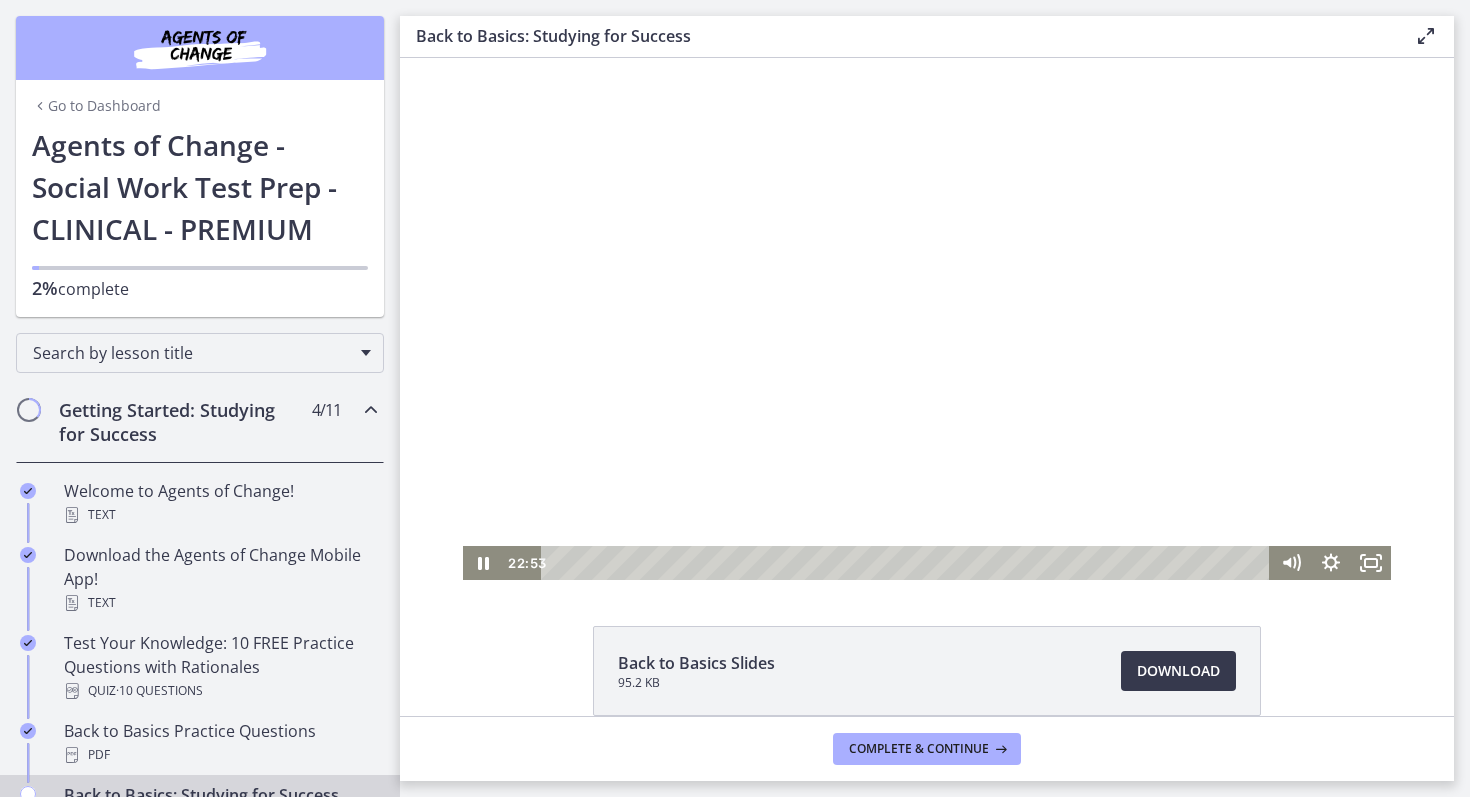click at bounding box center [927, 319] 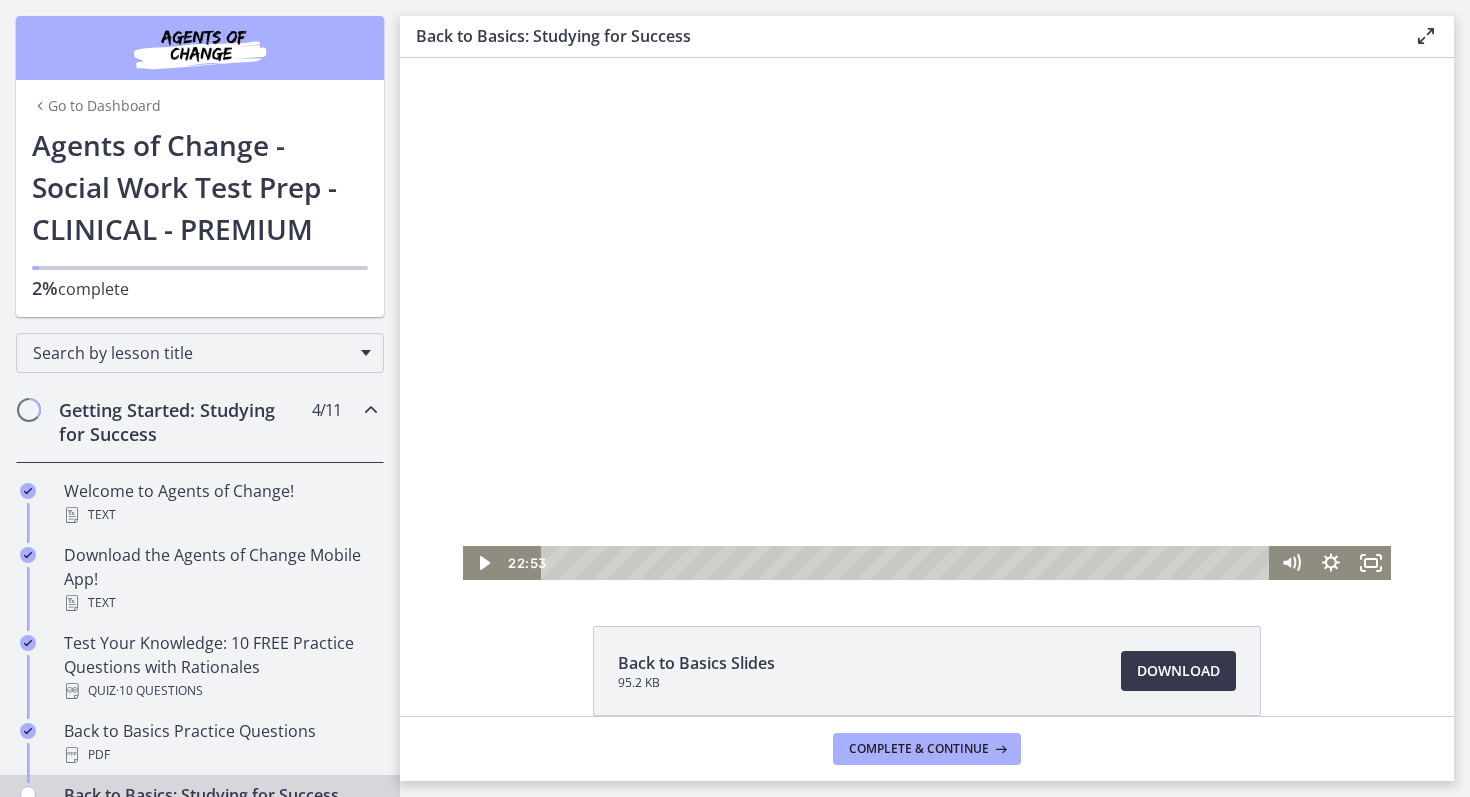 click at bounding box center [927, 319] 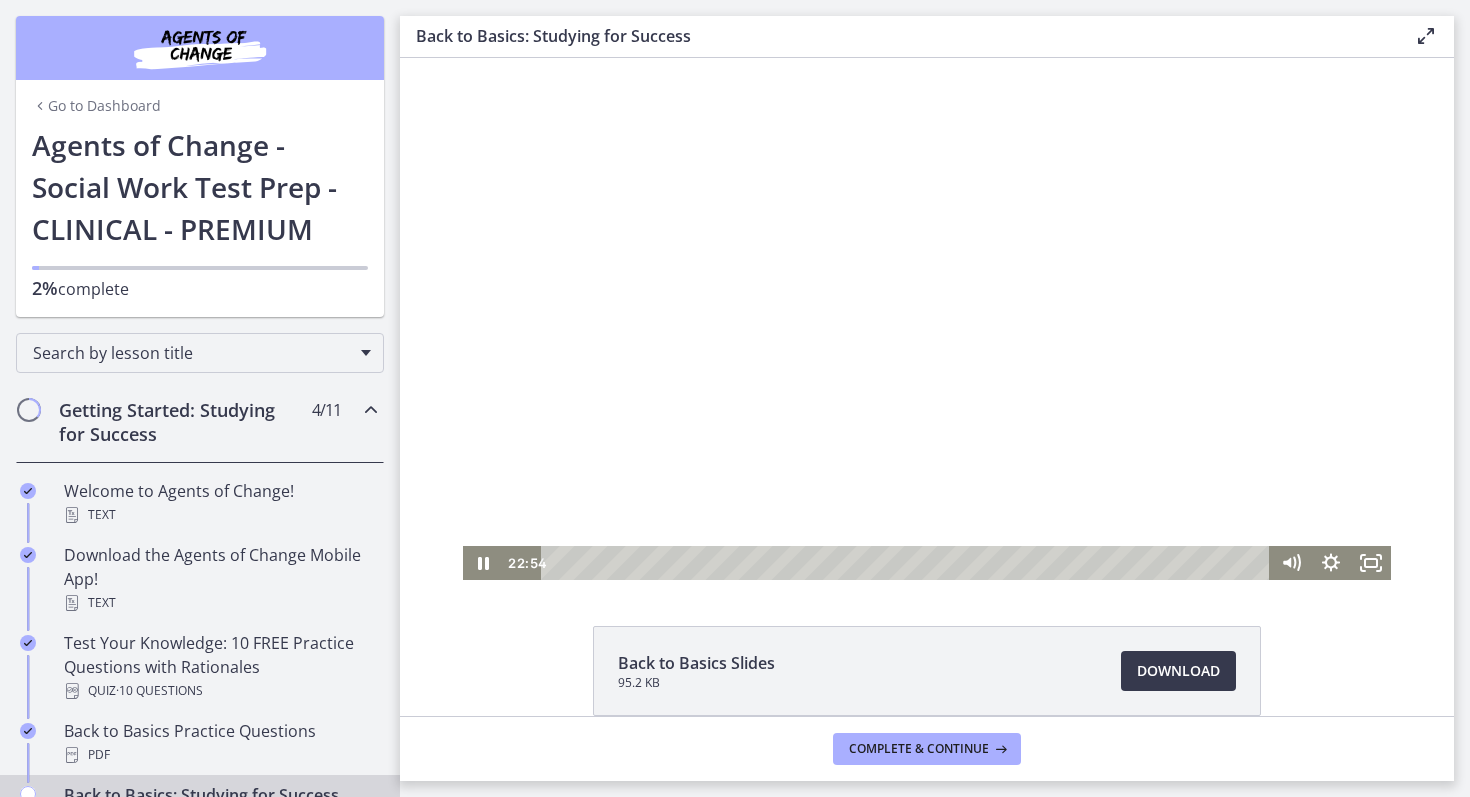 click at bounding box center (927, 319) 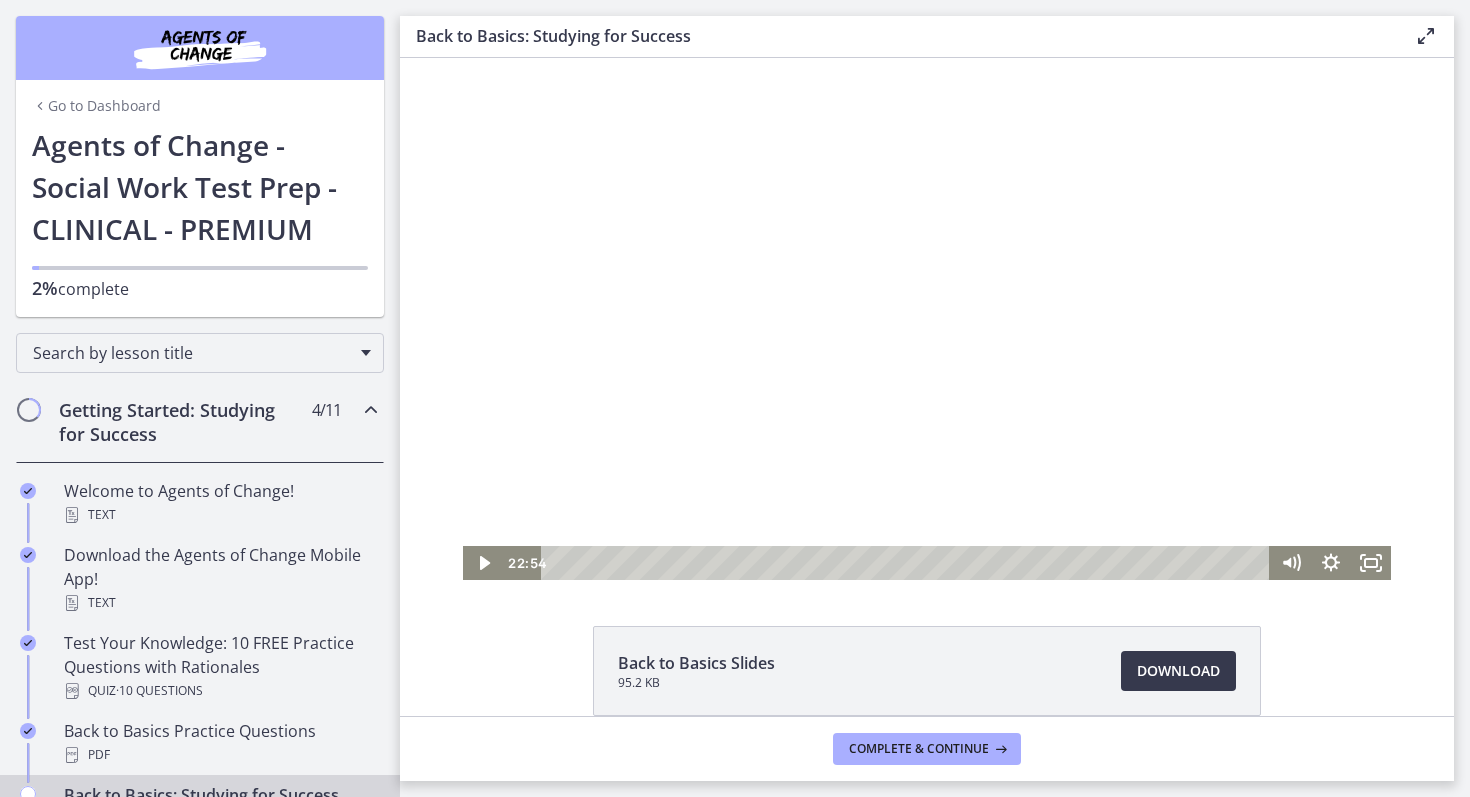 click at bounding box center [927, 319] 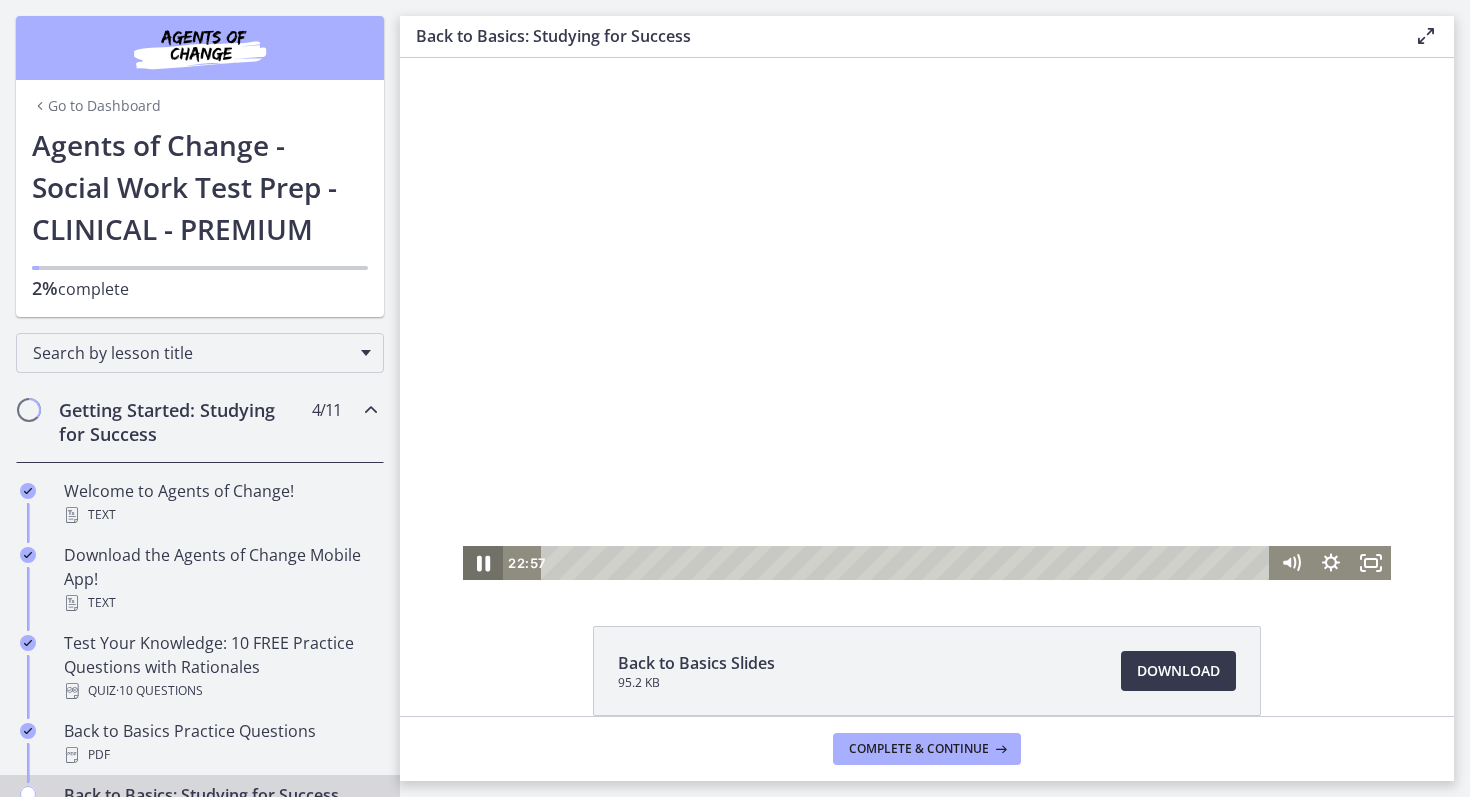 click 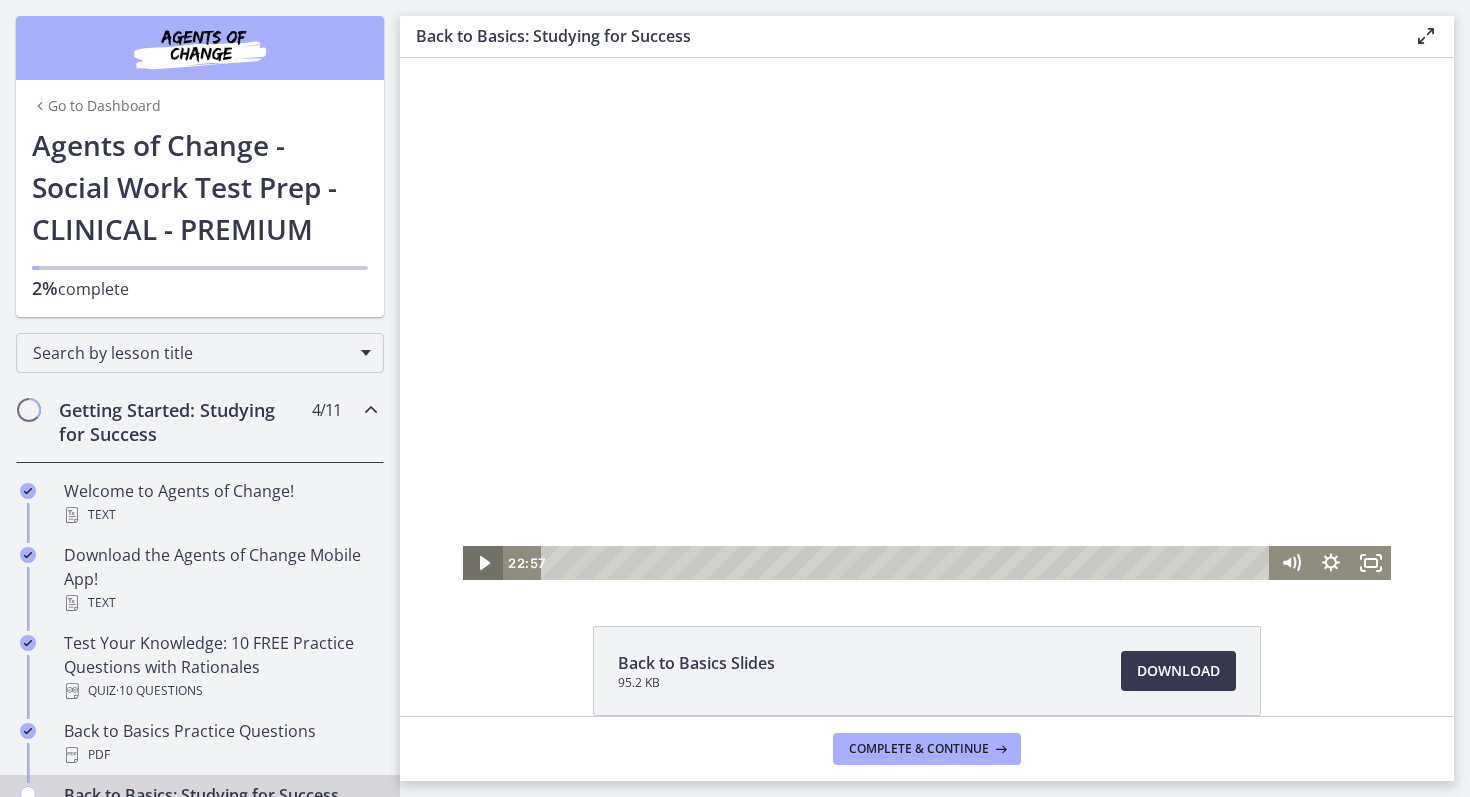 click 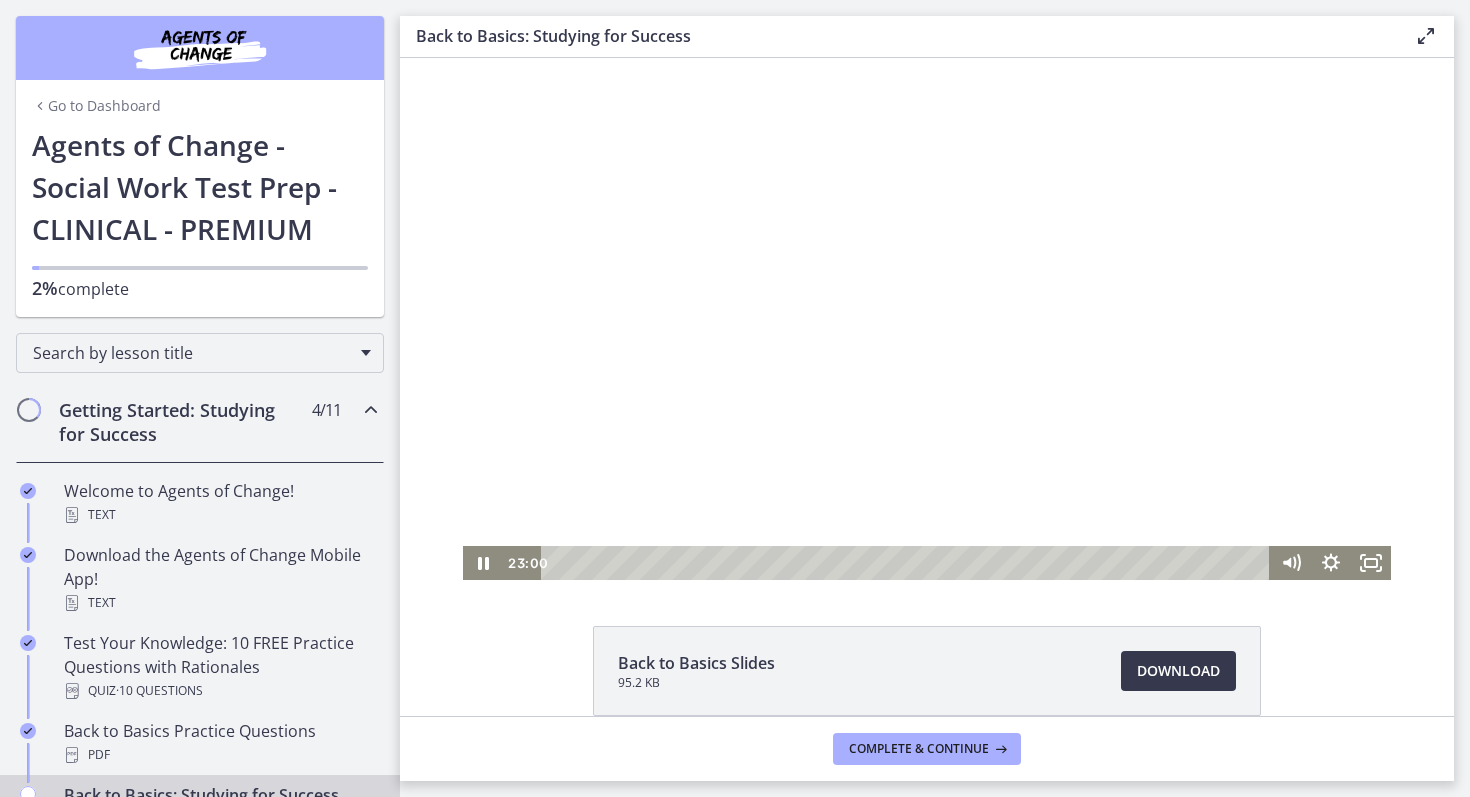 drag, startPoint x: 1352, startPoint y: 262, endPoint x: 1350, endPoint y: 319, distance: 57.035076 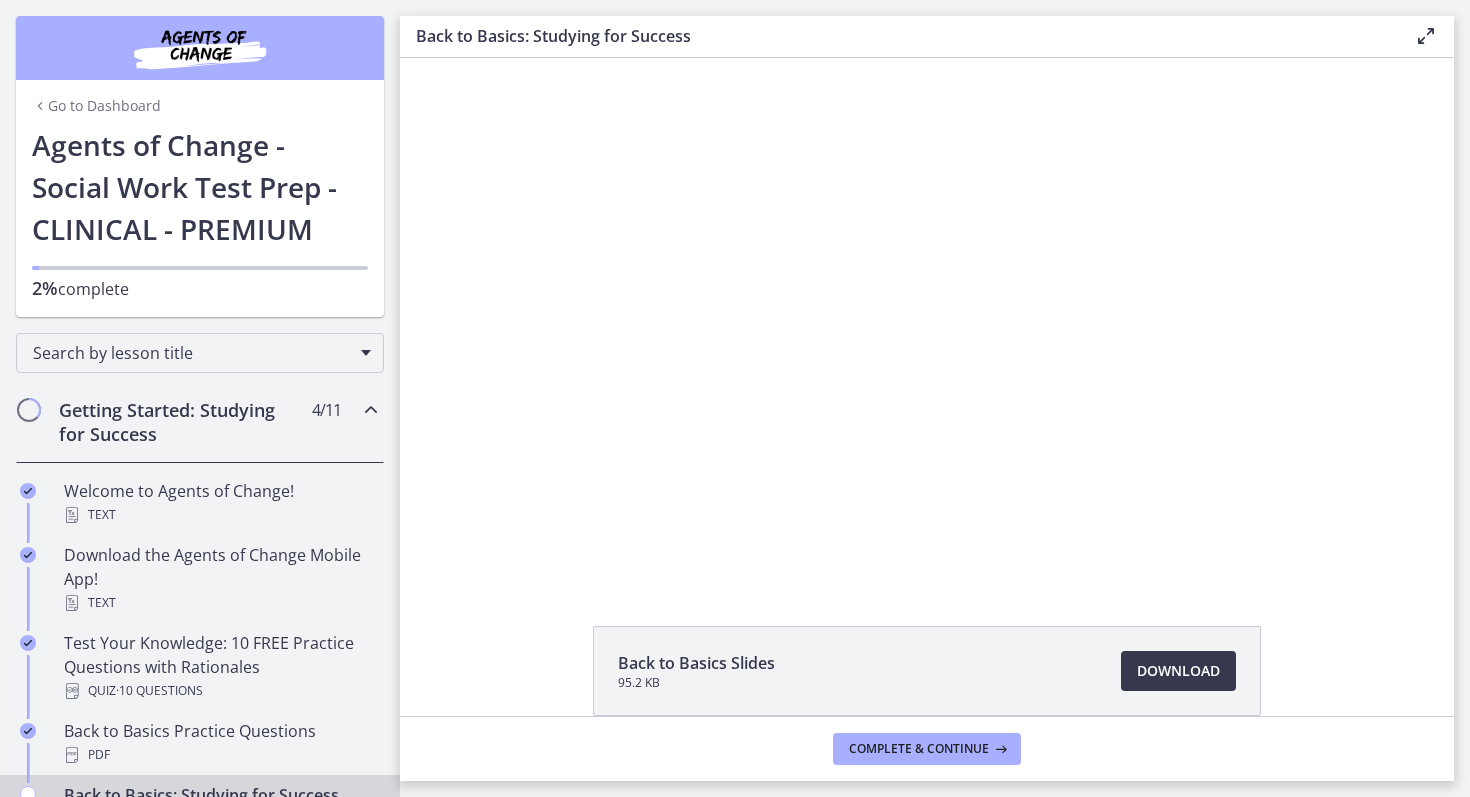 click on "Click for sound
@keyframes VOLUME_SMALL_WAVE_FLASH {
0% { opacity: 0; }
33% { opacity: 1; }
66% { opacity: 1; }
100% { opacity: 0; }
}
@keyframes VOLUME_LARGE_WAVE_FLASH {
0% { opacity: 0; }
33% { opacity: 1; }
66% { opacity: 1; }
100% { opacity: 0; }
}
.volume__small-wave {
animation: VOLUME_SMALL_WAVE_FLASH 2s infinite;
opacity: 0;
}
.volume__large-wave {
animation: VOLUME_LARGE_WAVE_FLASH 2s infinite .3s;
opacity: 0;
}
[TIME] [TIME]" at bounding box center (927, 319) 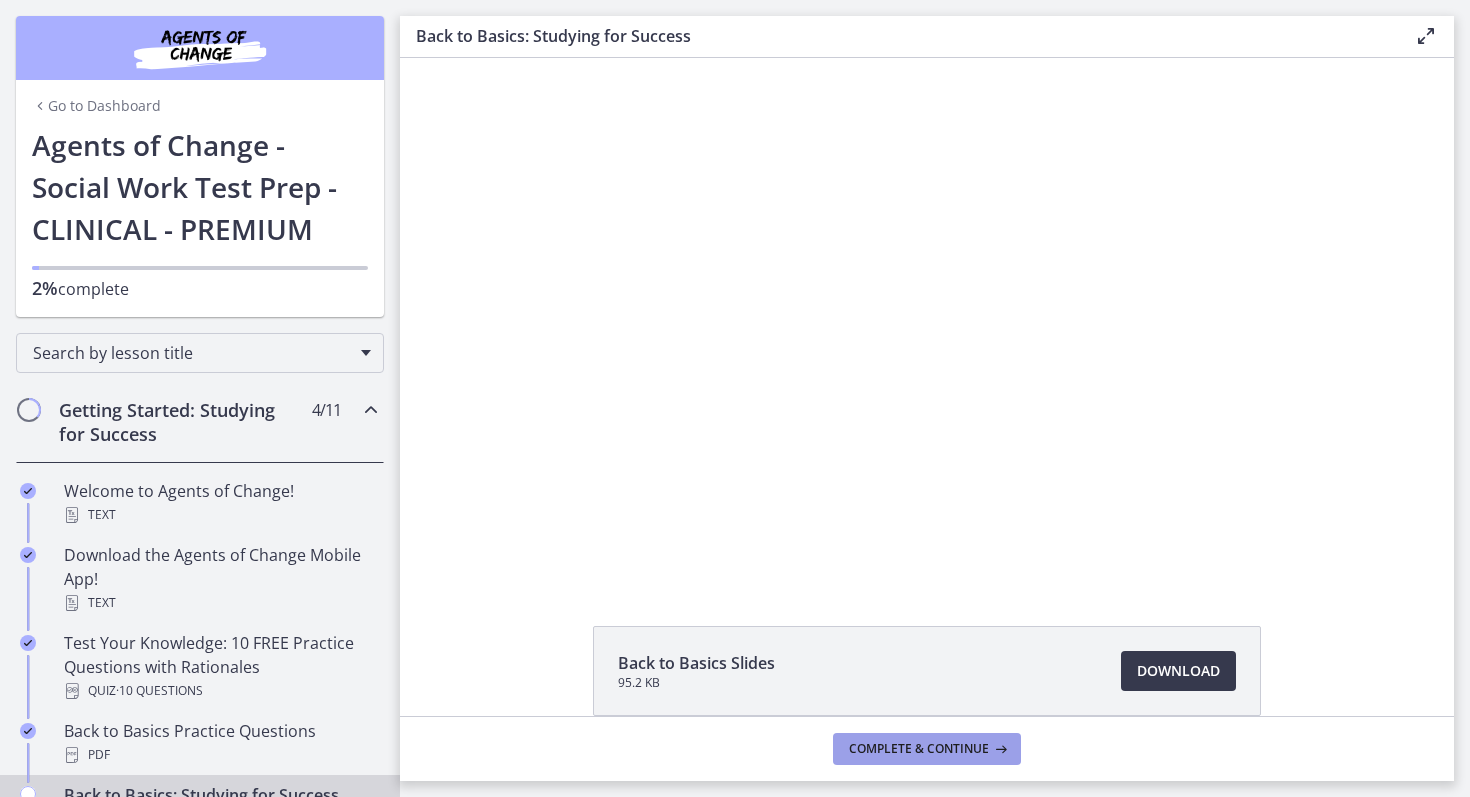 click on "Complete & continue" at bounding box center (927, 749) 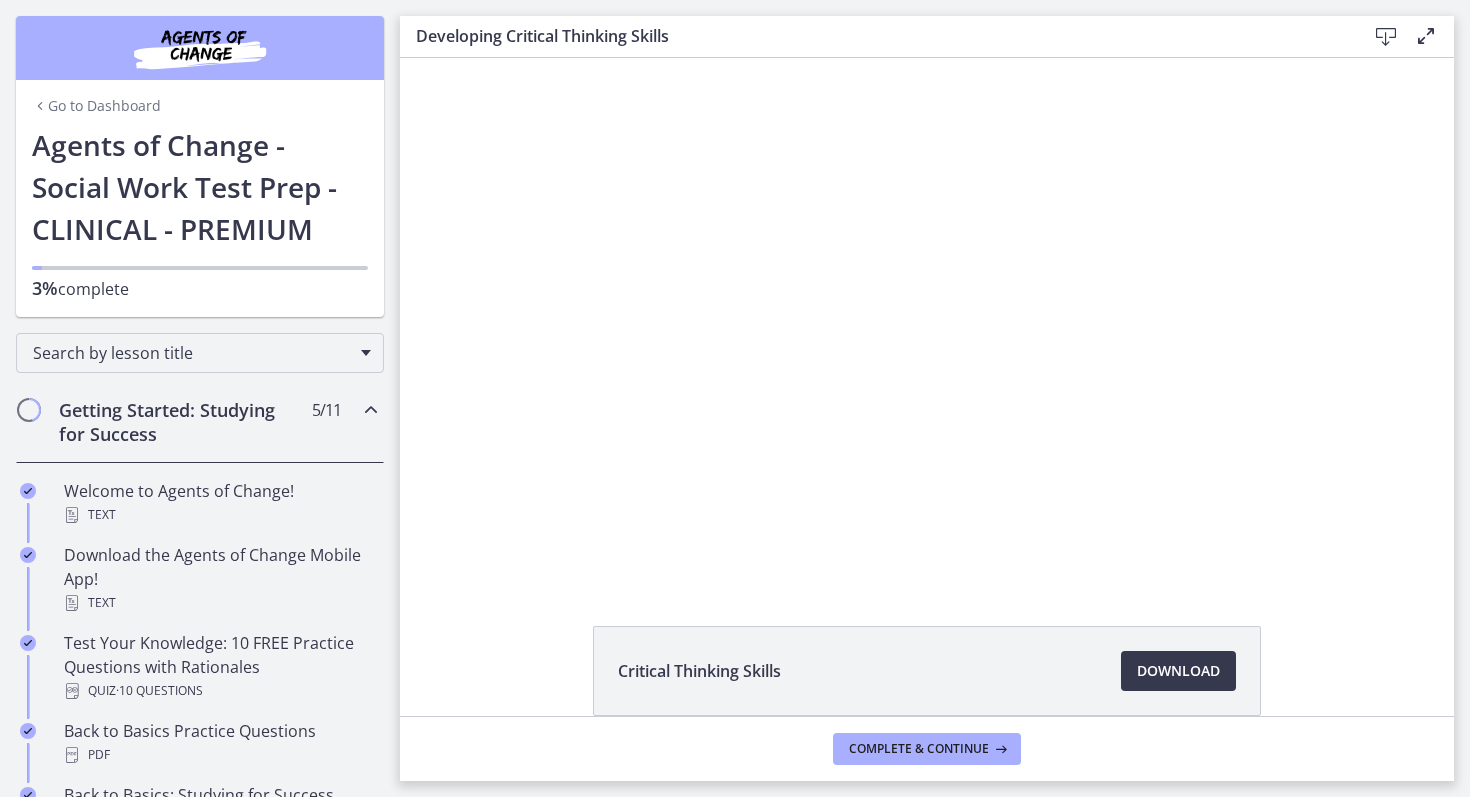 scroll, scrollTop: 0, scrollLeft: 0, axis: both 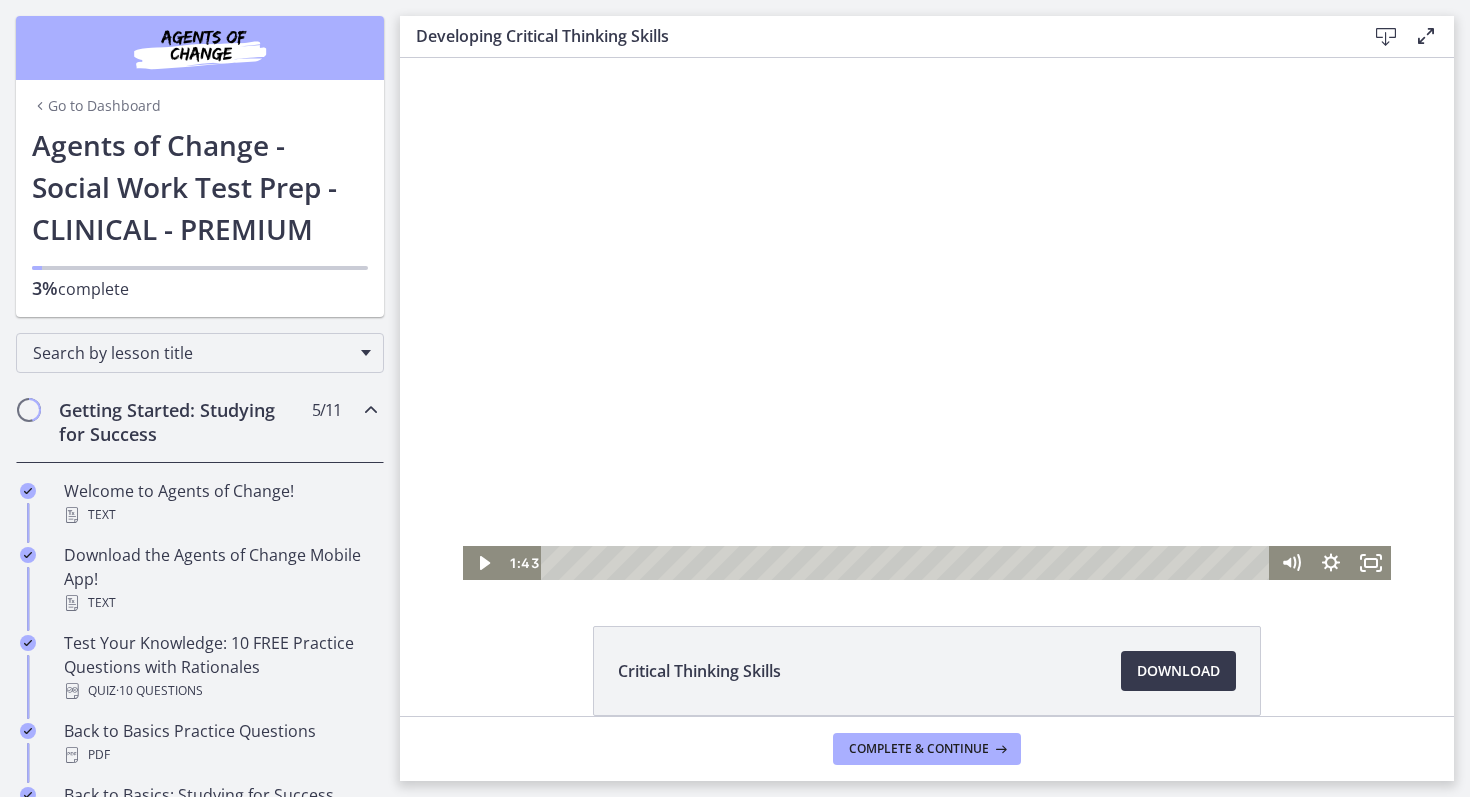 click at bounding box center (927, 319) 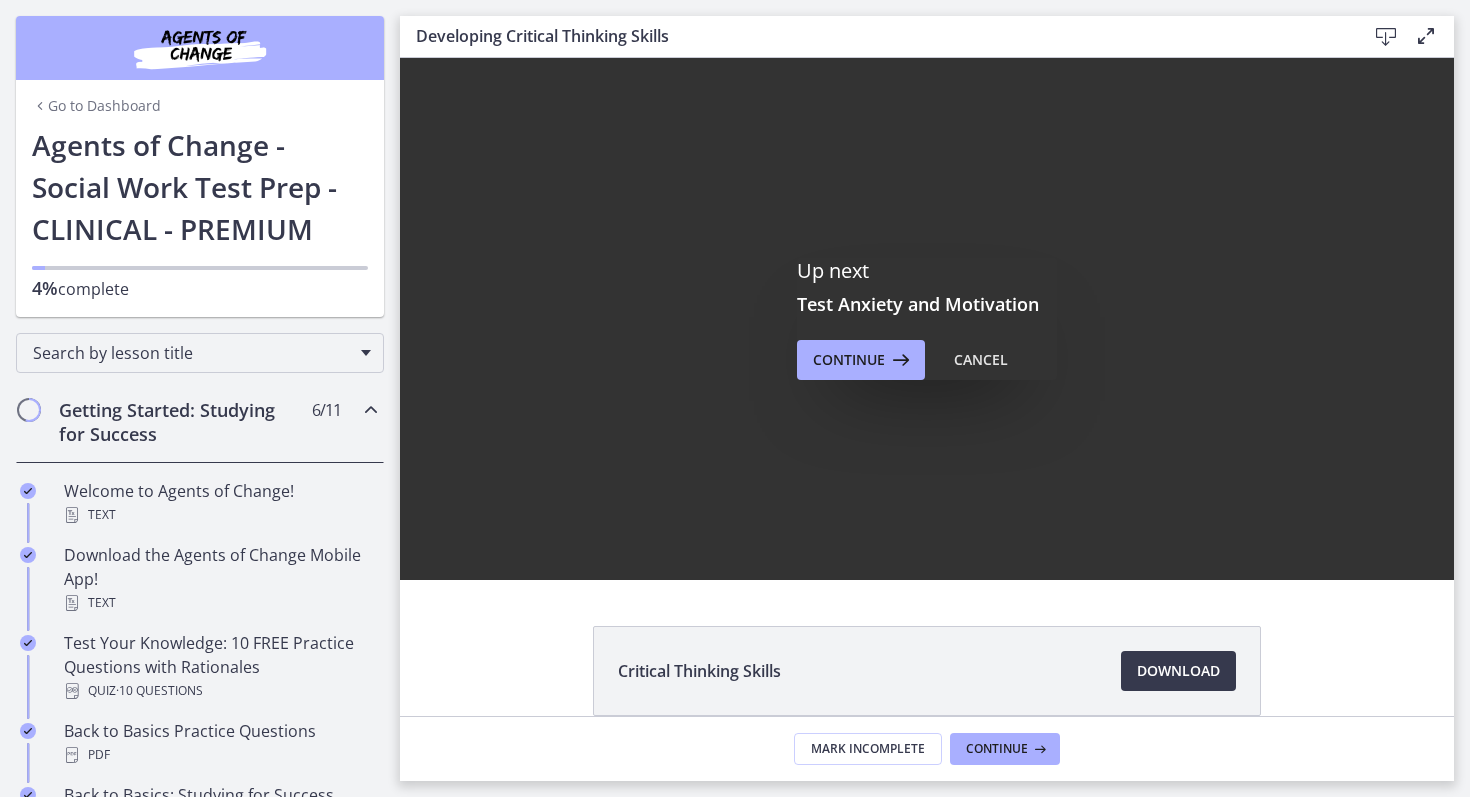 scroll, scrollTop: 0, scrollLeft: 0, axis: both 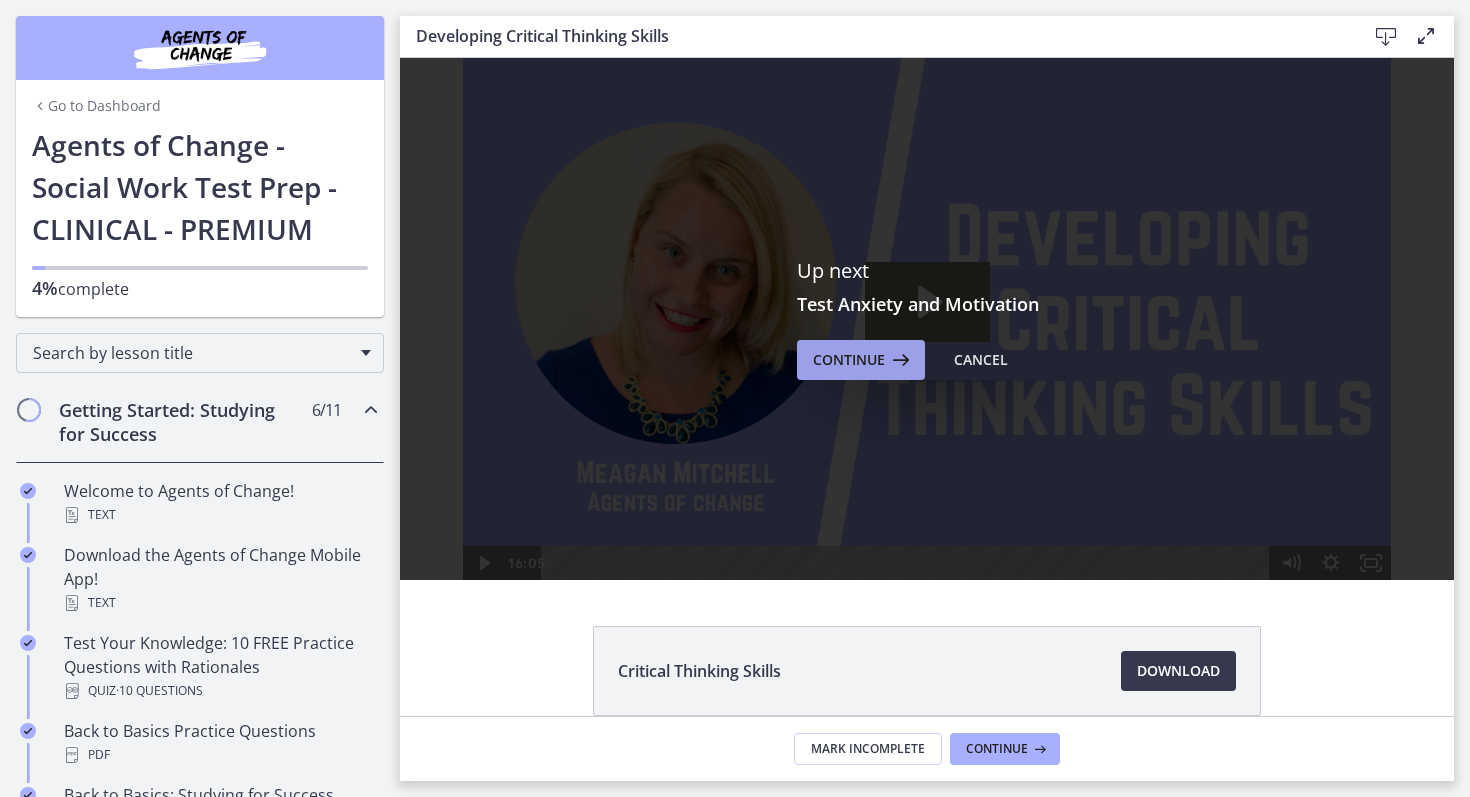 click on "Continue" at bounding box center [849, 360] 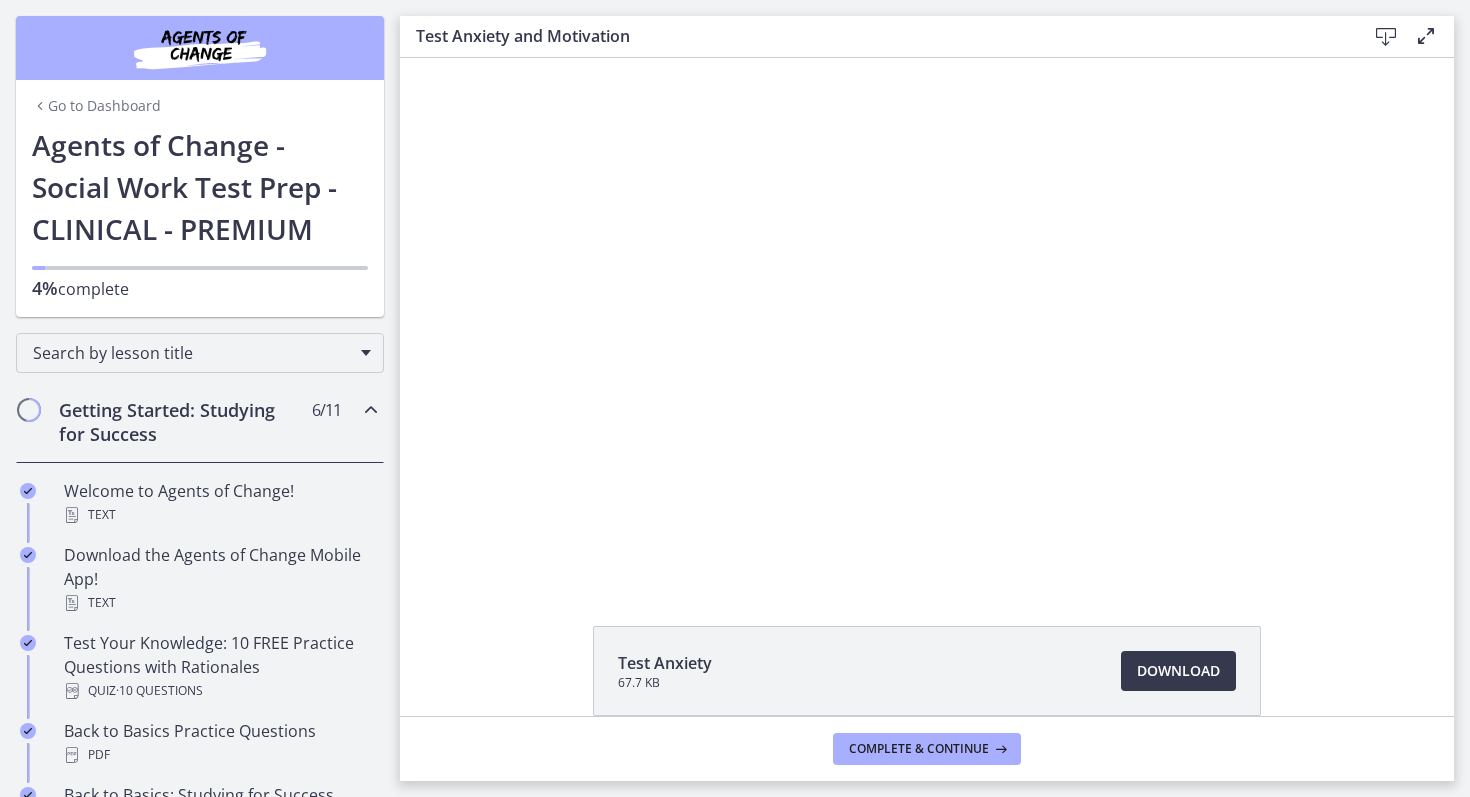 scroll, scrollTop: 0, scrollLeft: 0, axis: both 